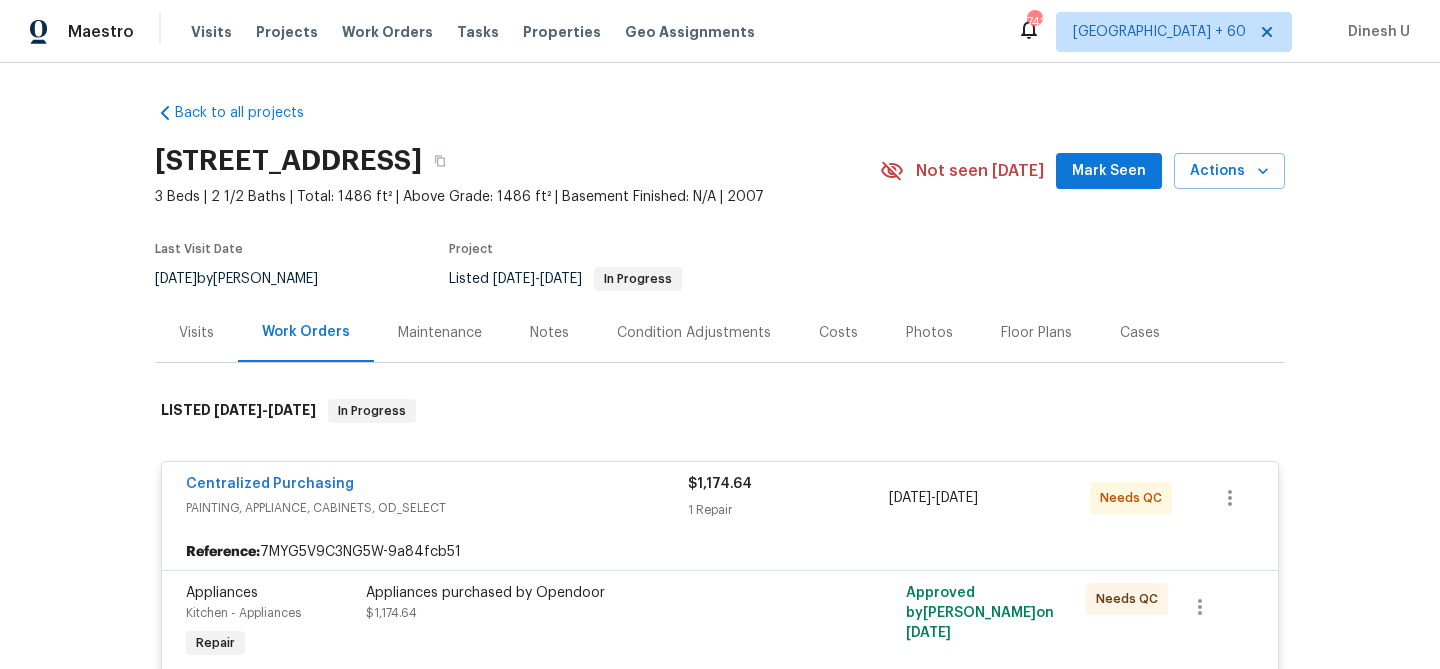 scroll, scrollTop: 0, scrollLeft: 0, axis: both 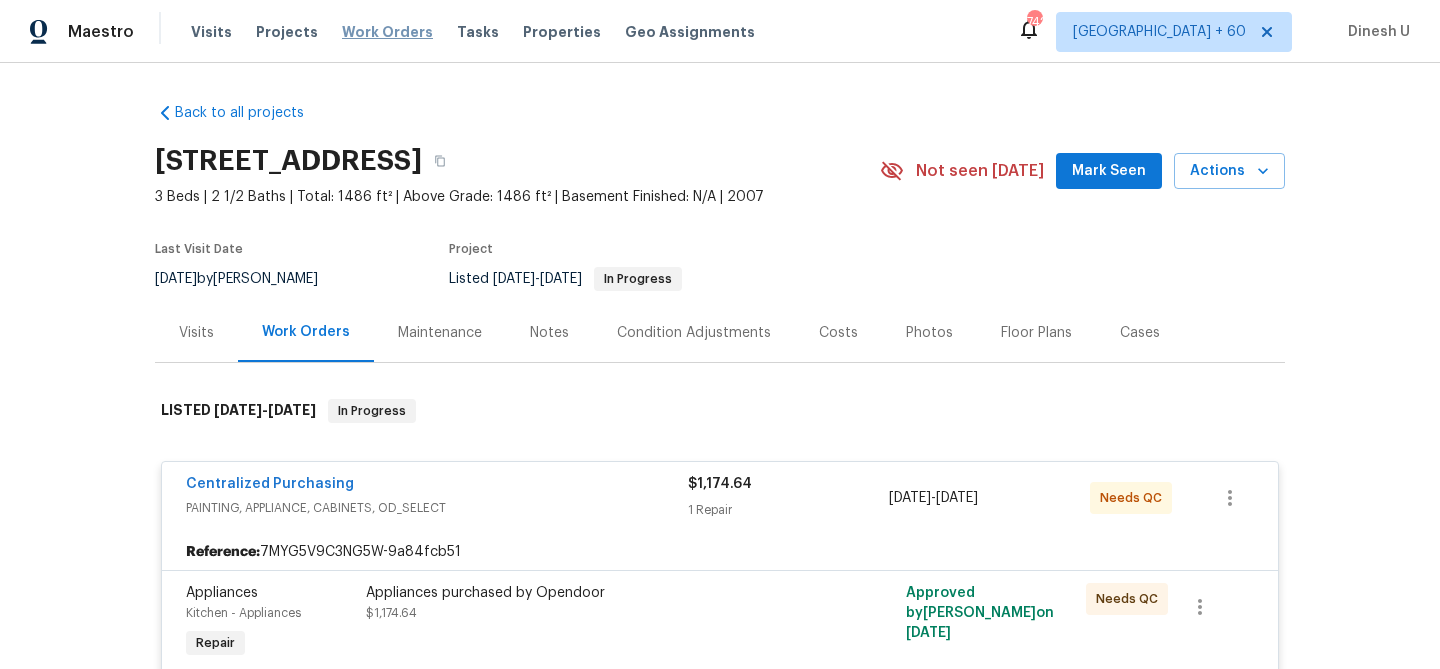 click on "Work Orders" at bounding box center [387, 32] 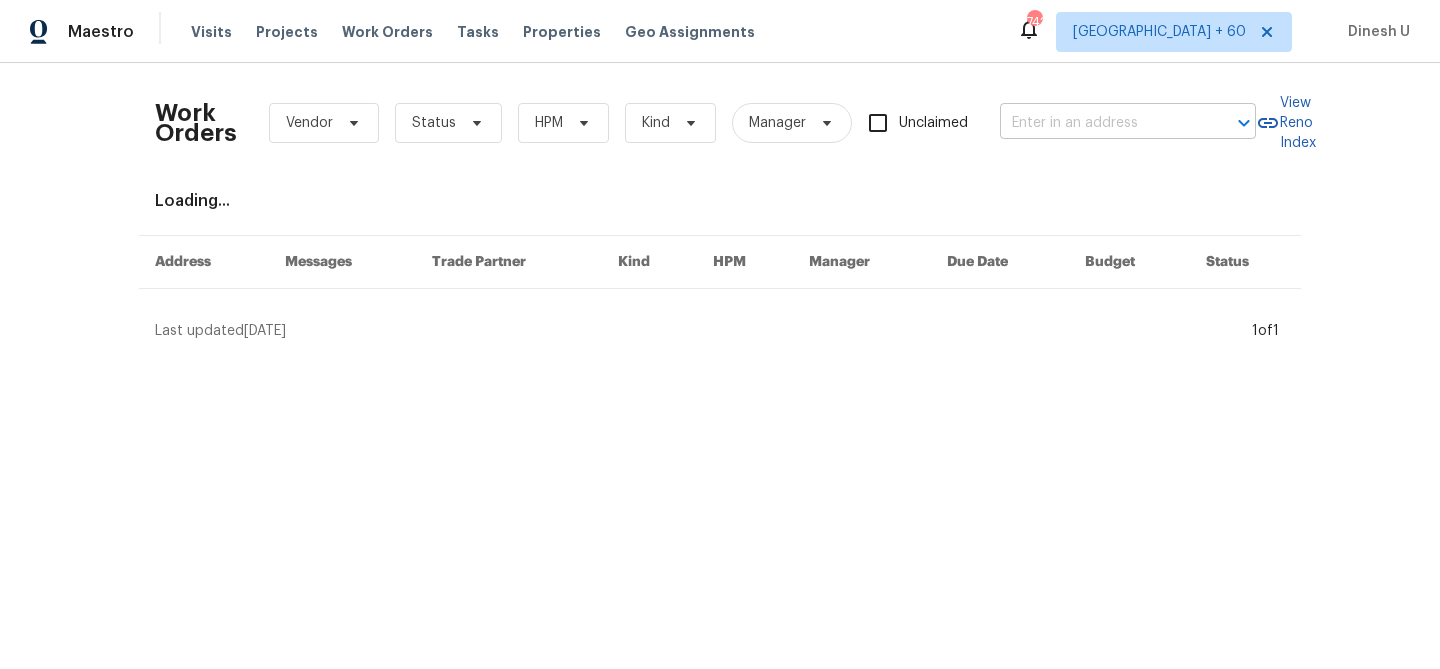 click at bounding box center [1100, 123] 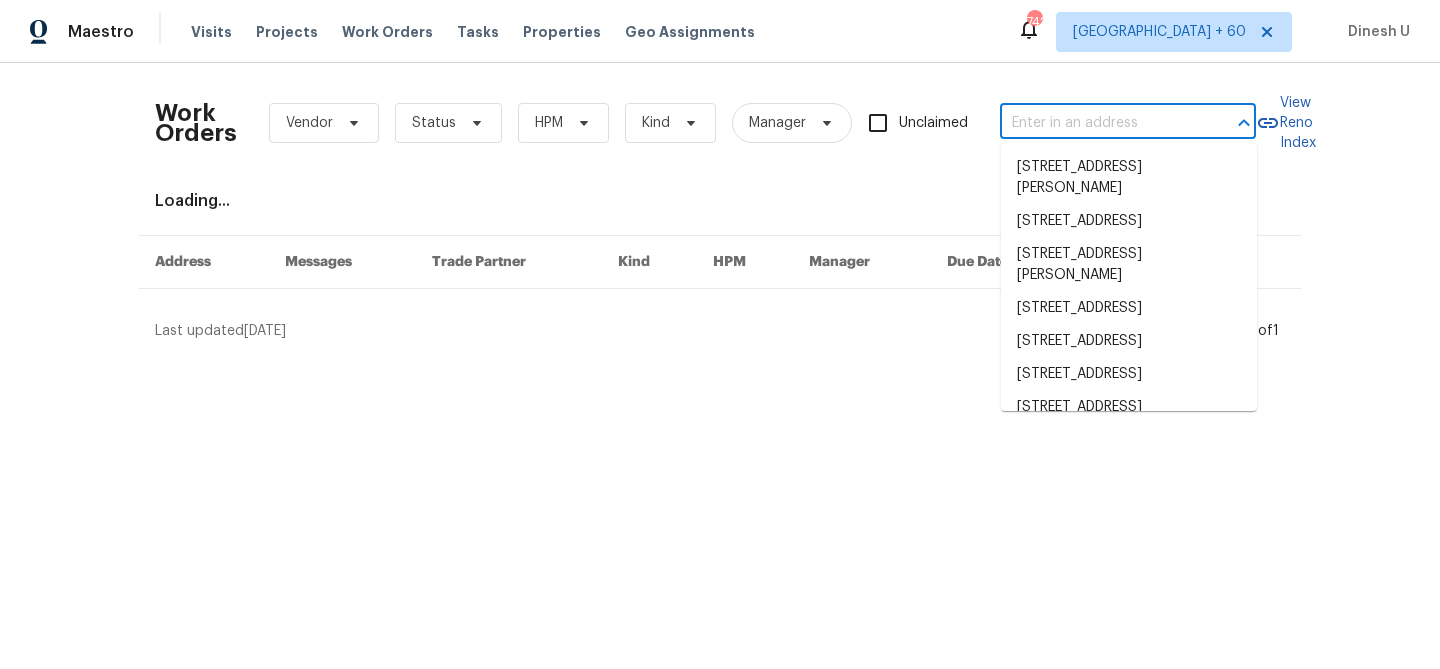 paste on "13611 Drakewood San Antonio, TX 78247" 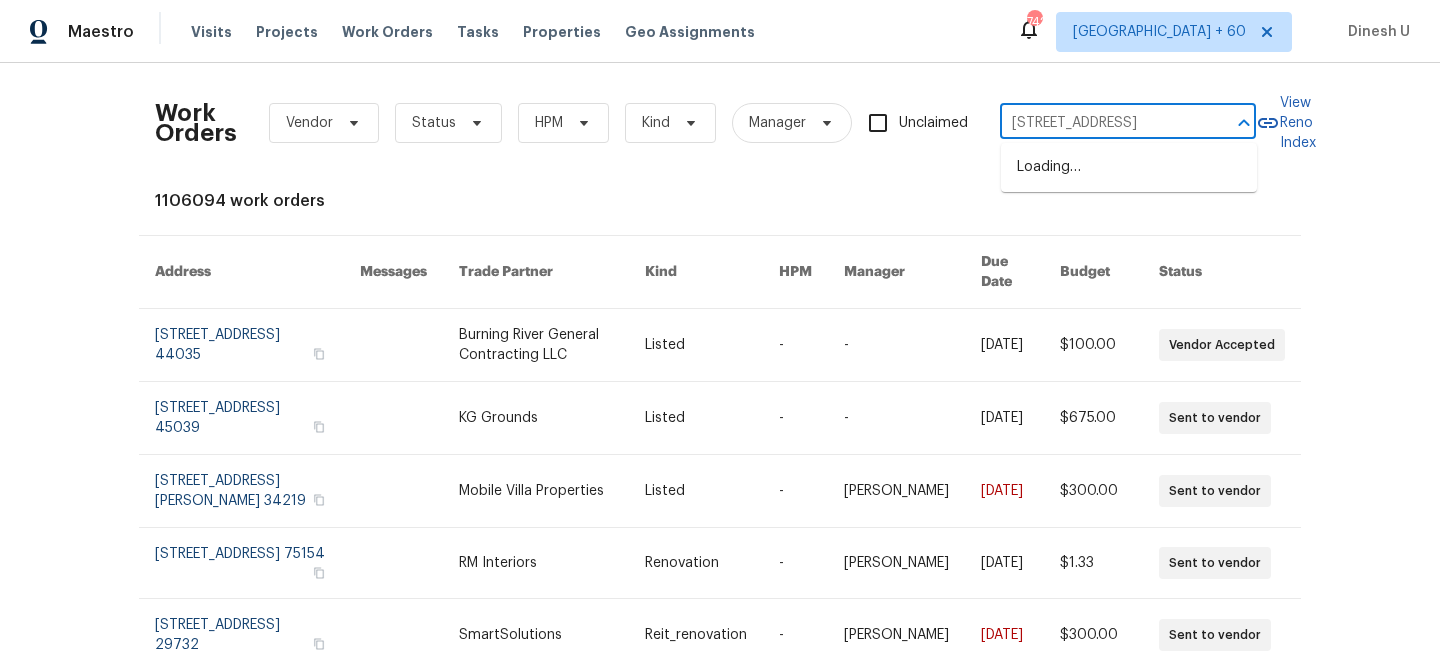 scroll, scrollTop: 0, scrollLeft: 73, axis: horizontal 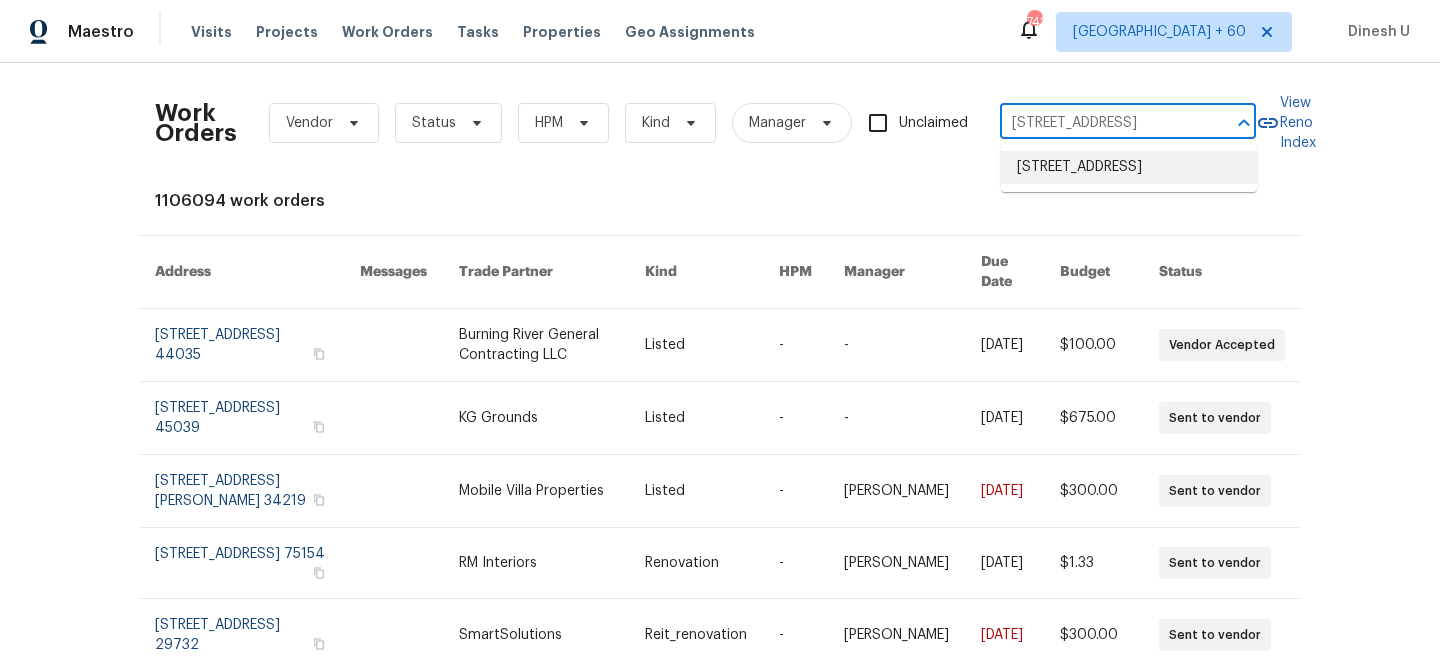 click on "13611 Drakewood, San Antonio, TX 78247" at bounding box center (1129, 167) 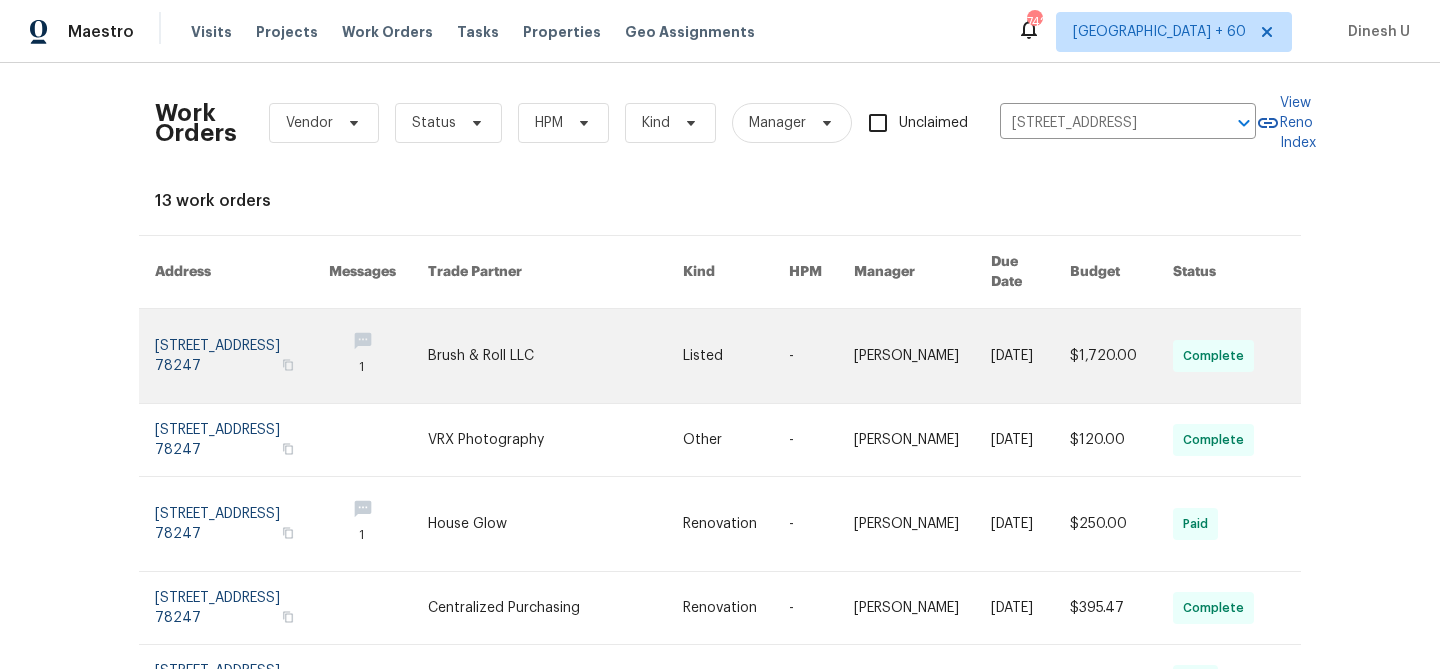 click at bounding box center (242, 356) 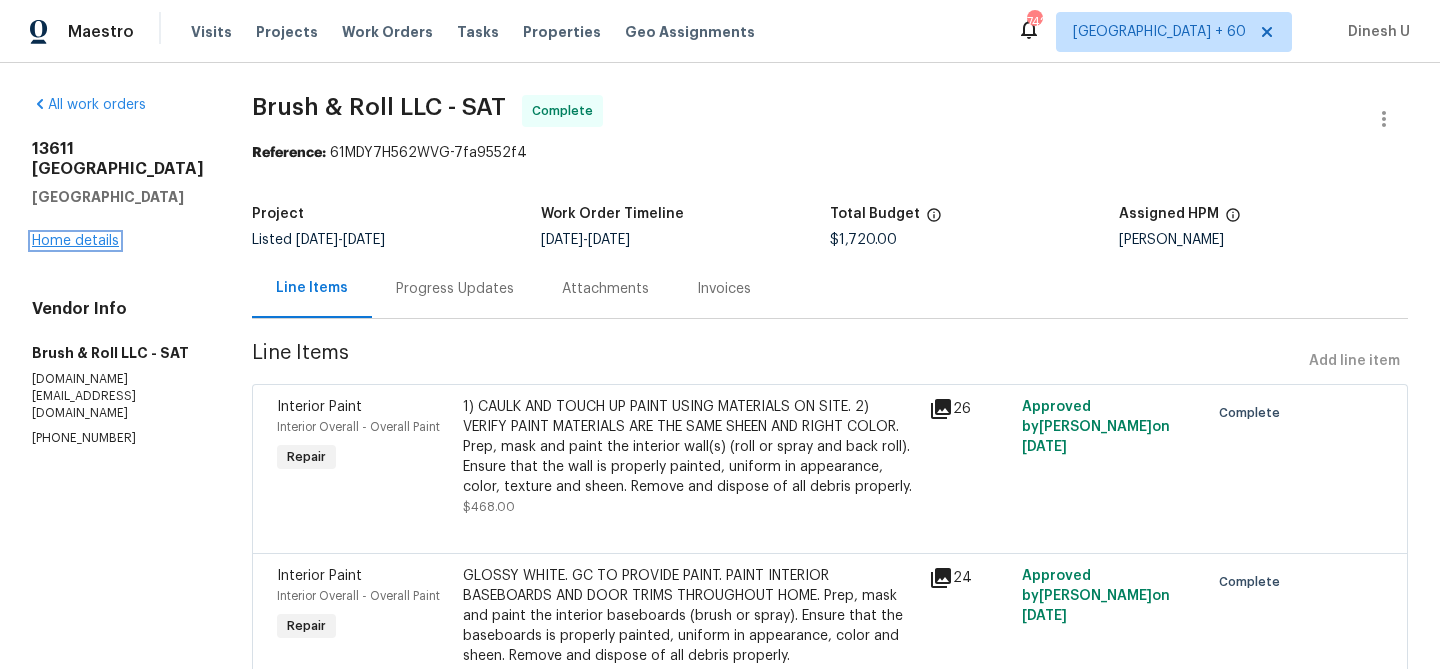 click on "Home details" at bounding box center [75, 241] 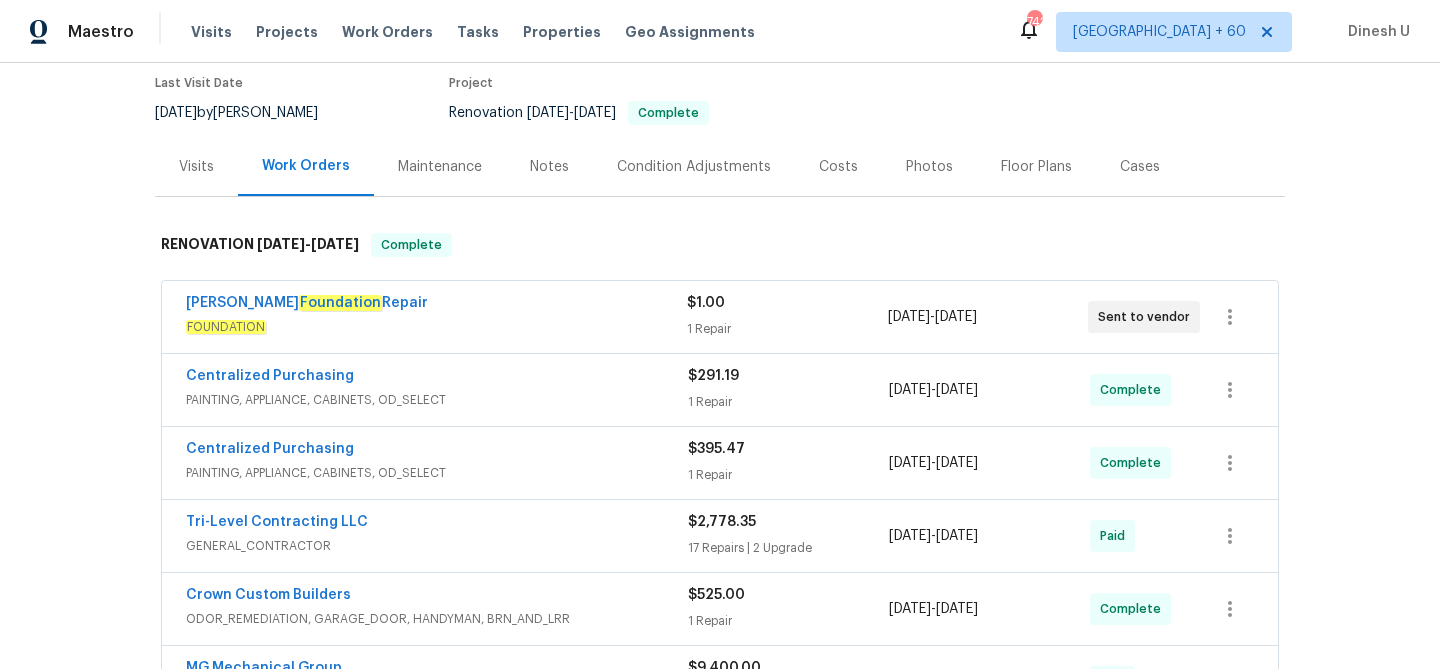 scroll, scrollTop: 181, scrollLeft: 0, axis: vertical 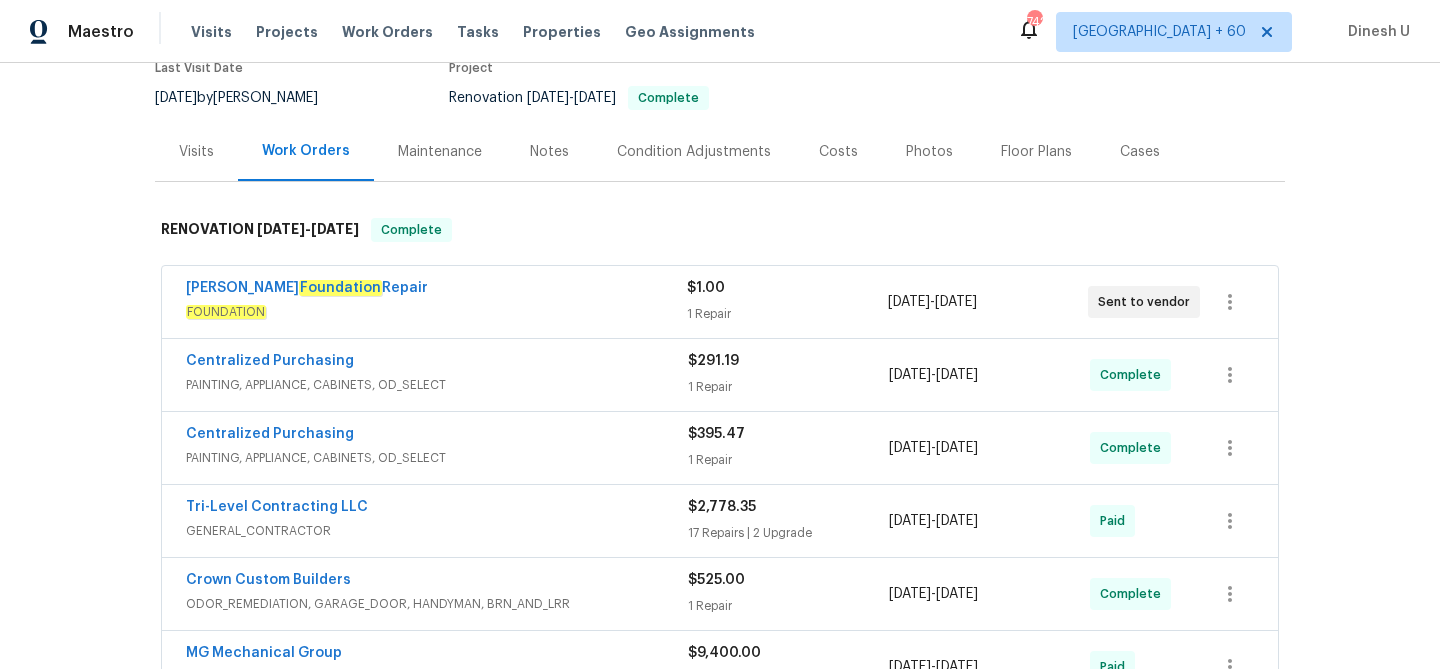 click on "1 Repair" at bounding box center (787, 314) 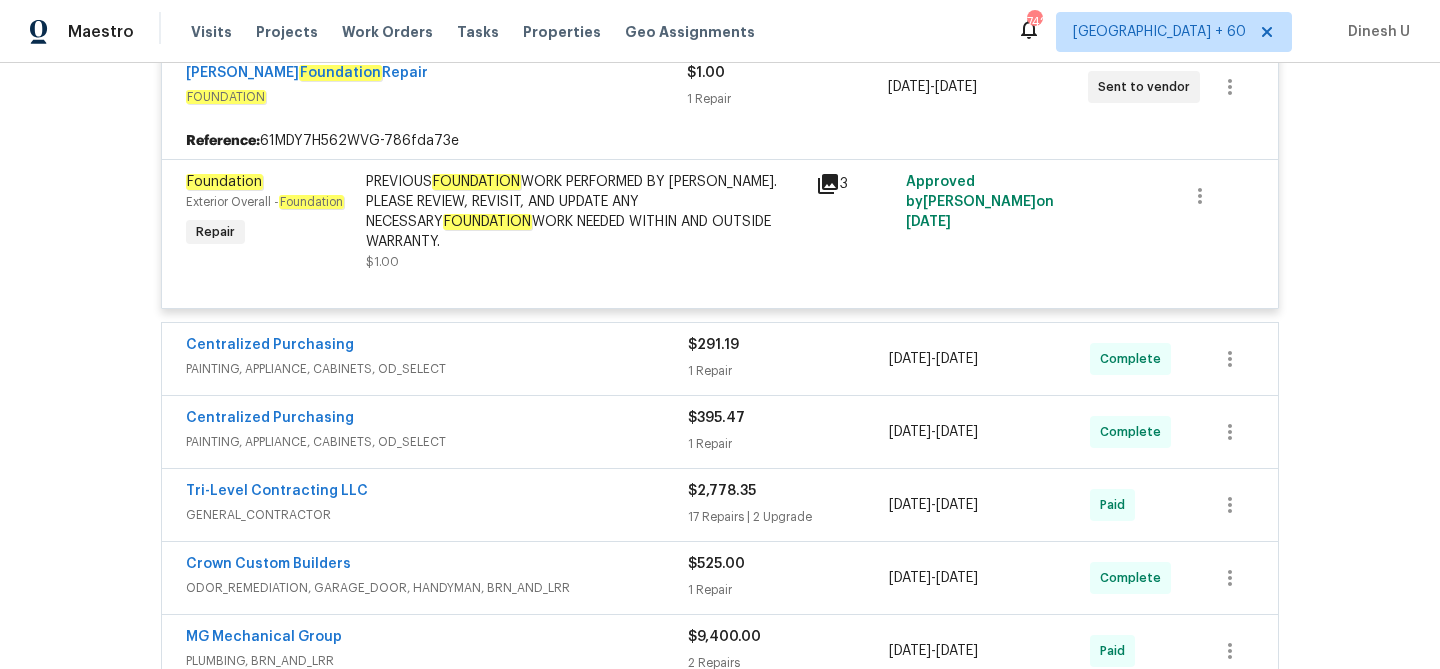scroll, scrollTop: 427, scrollLeft: 0, axis: vertical 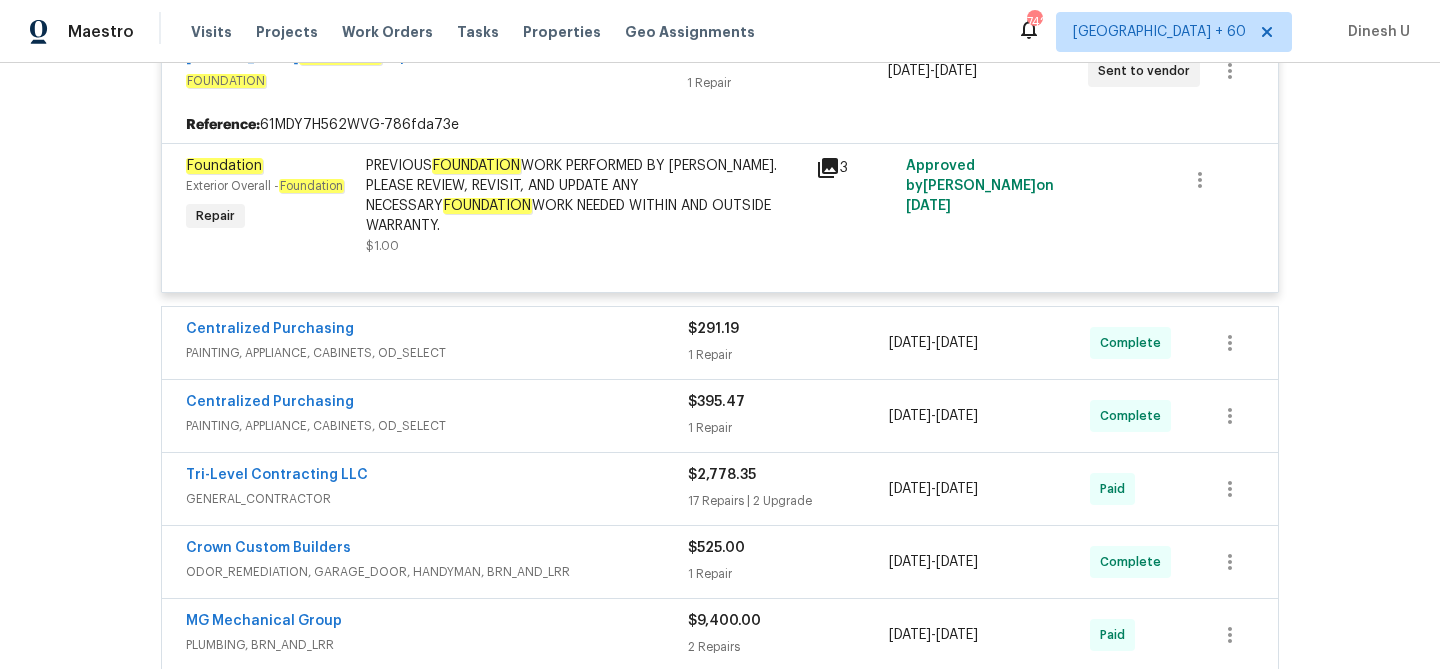 click on "1 Repair" at bounding box center [788, 355] 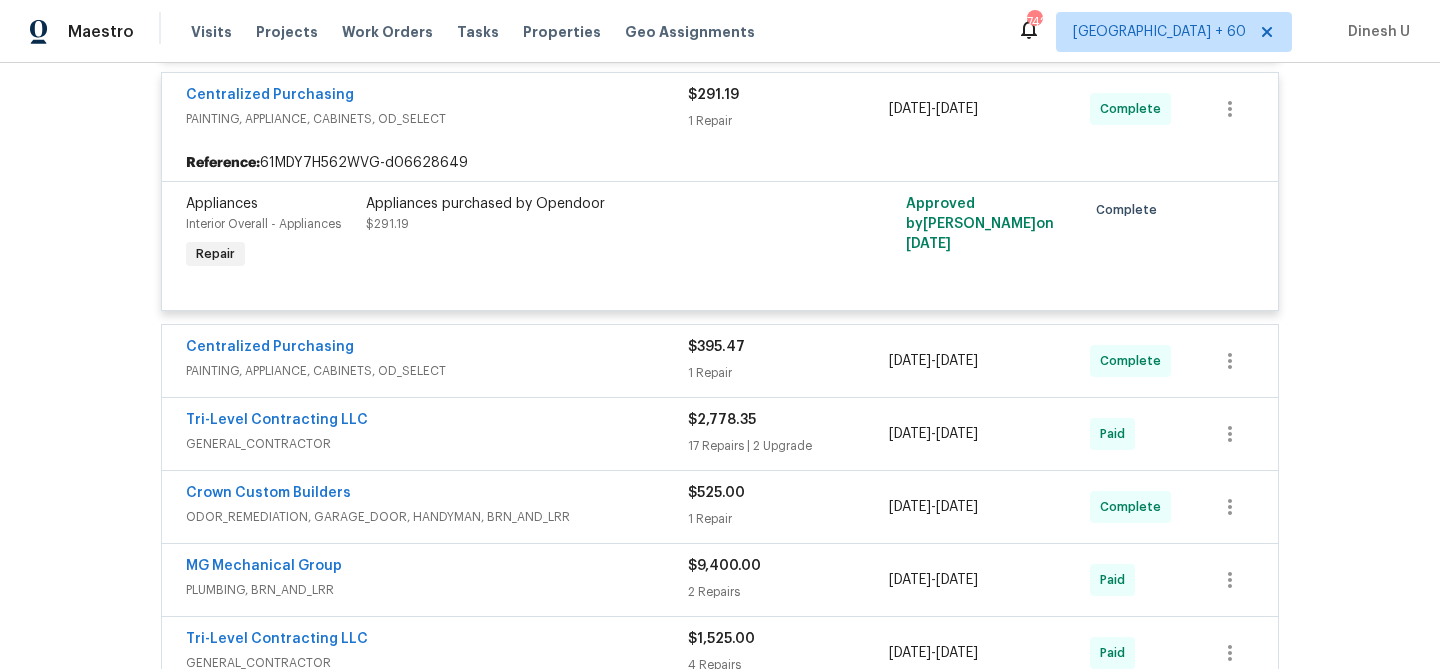 scroll, scrollTop: 697, scrollLeft: 0, axis: vertical 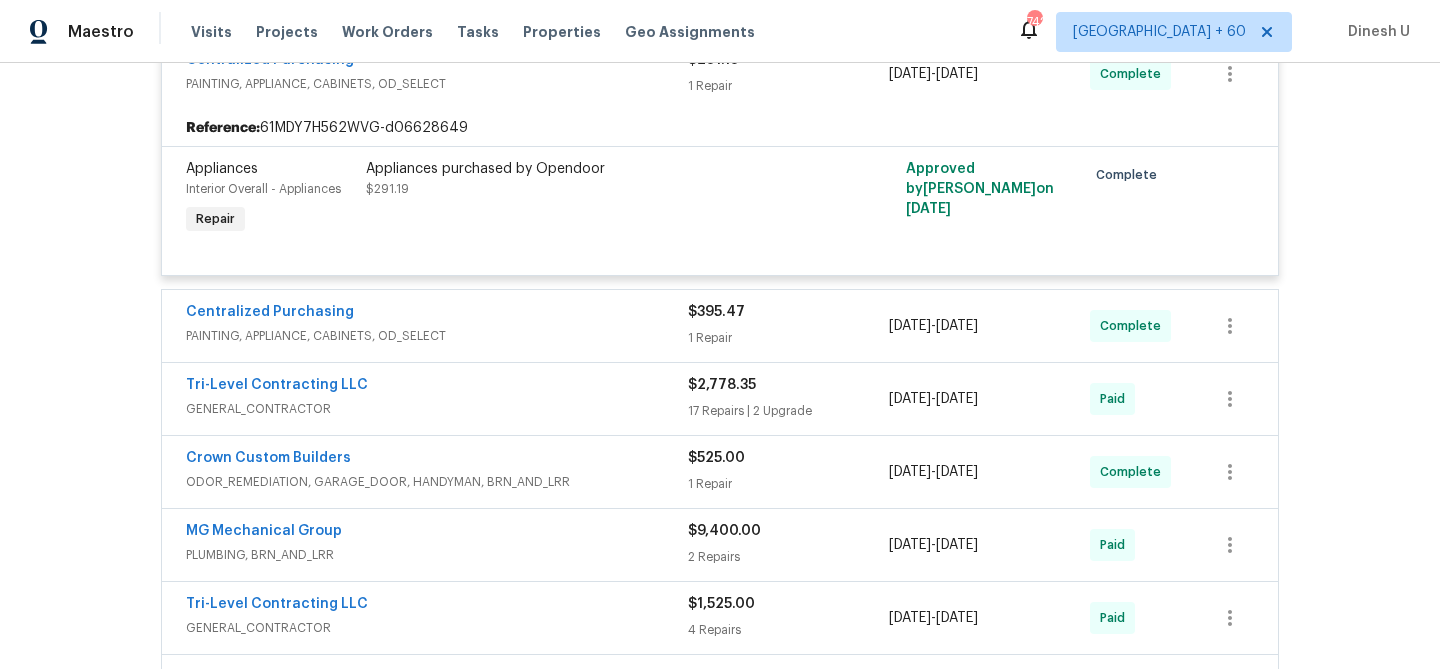 click on "1 Repair" at bounding box center [788, 338] 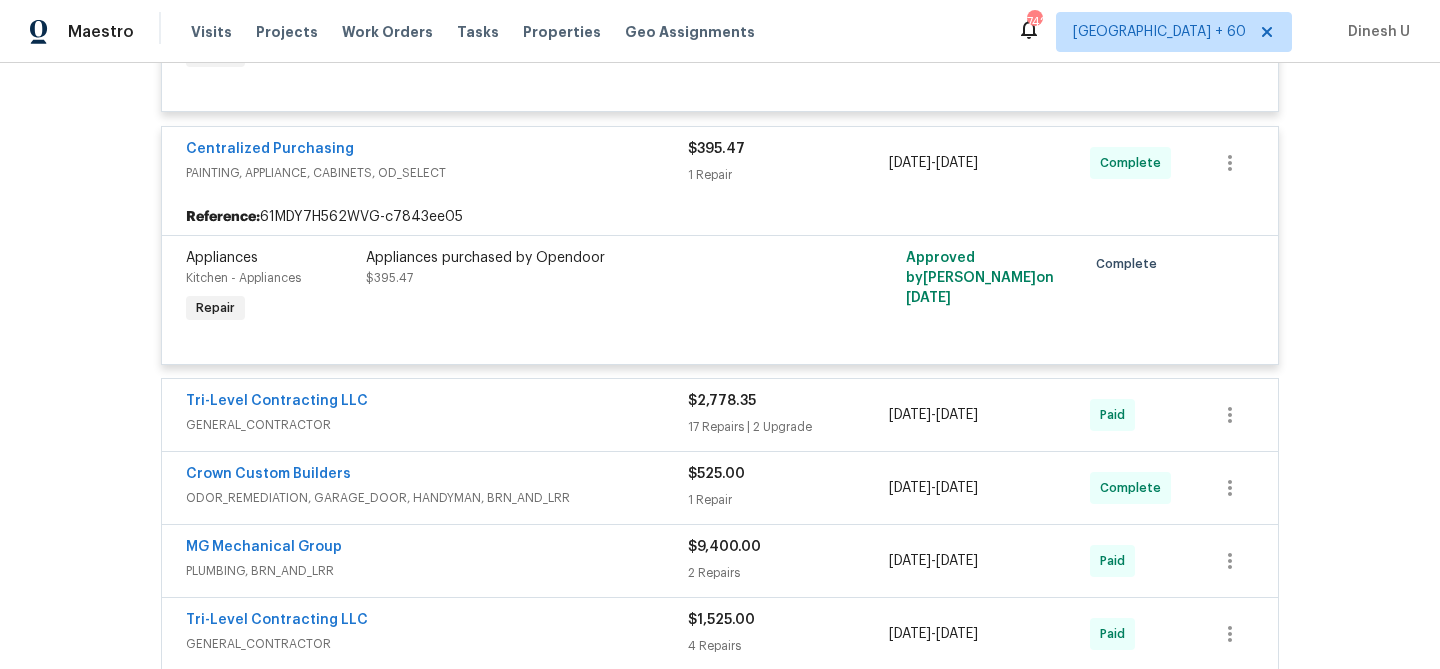 scroll, scrollTop: 865, scrollLeft: 0, axis: vertical 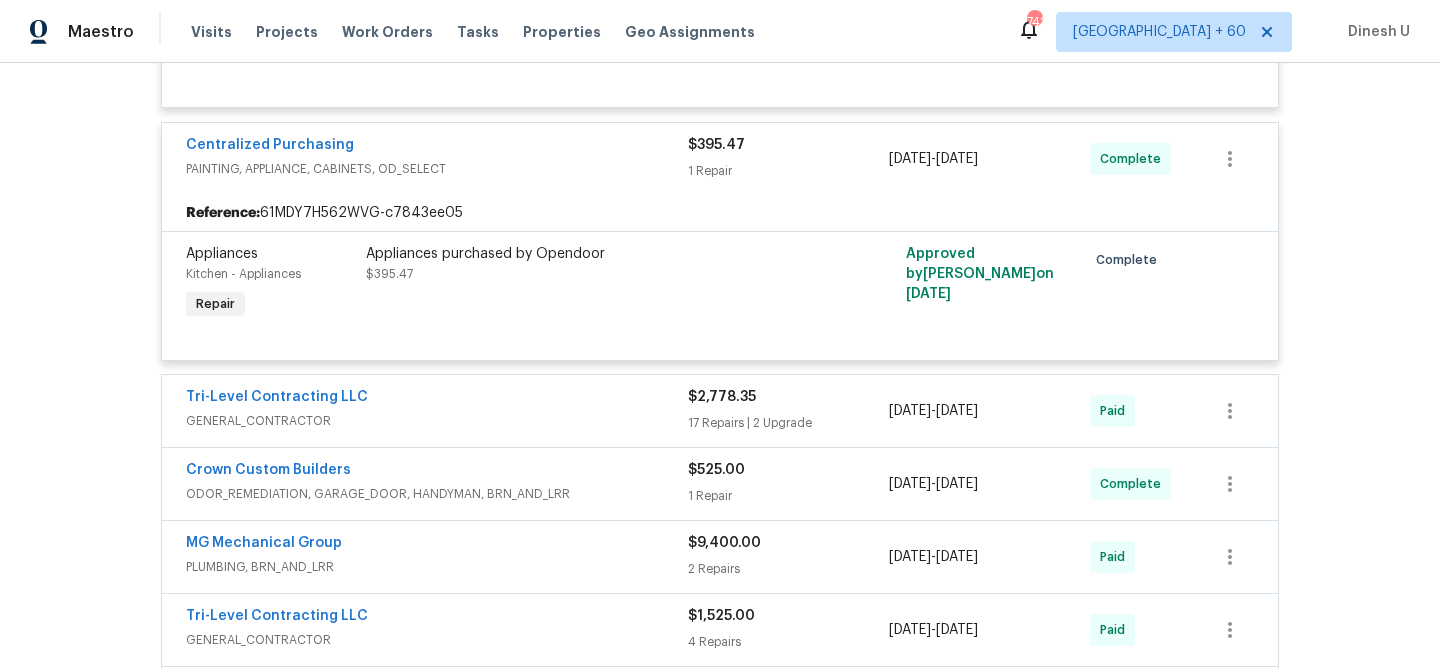 click on "$2,778.35 17 Repairs | 2 Upgrade" at bounding box center (788, 411) 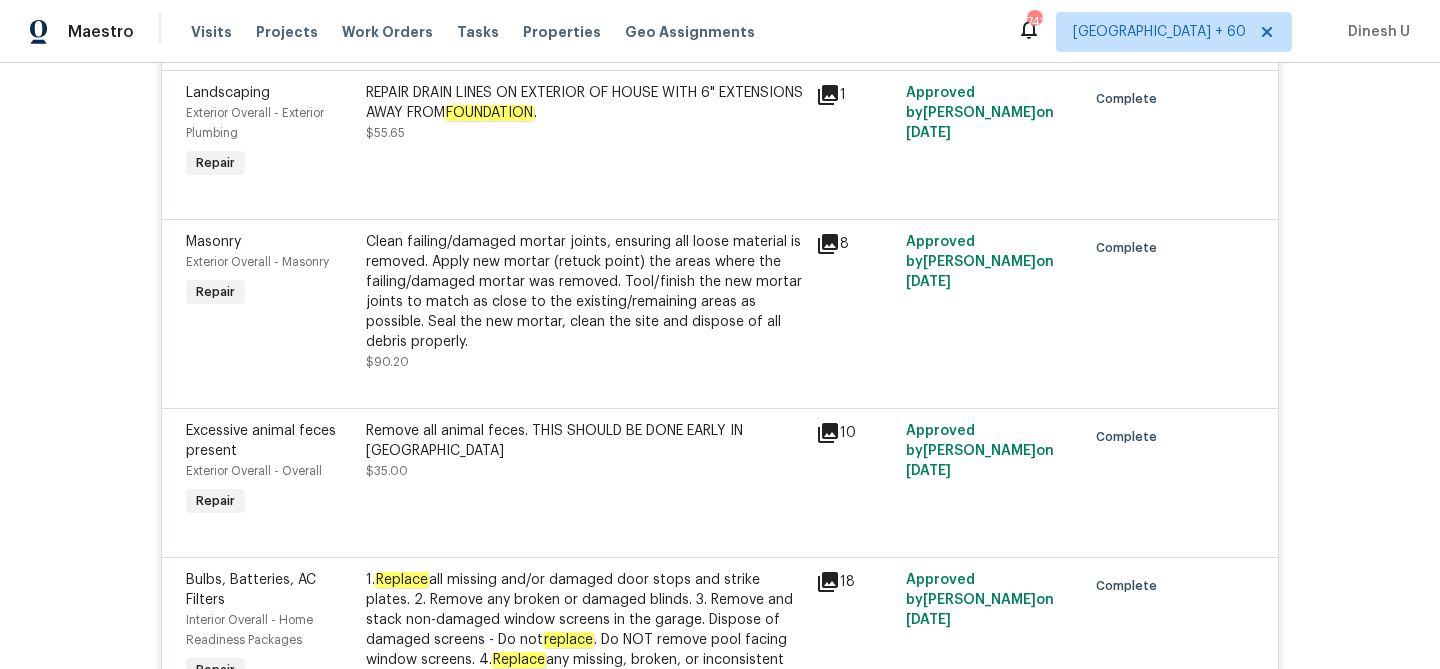 scroll, scrollTop: 2396, scrollLeft: 0, axis: vertical 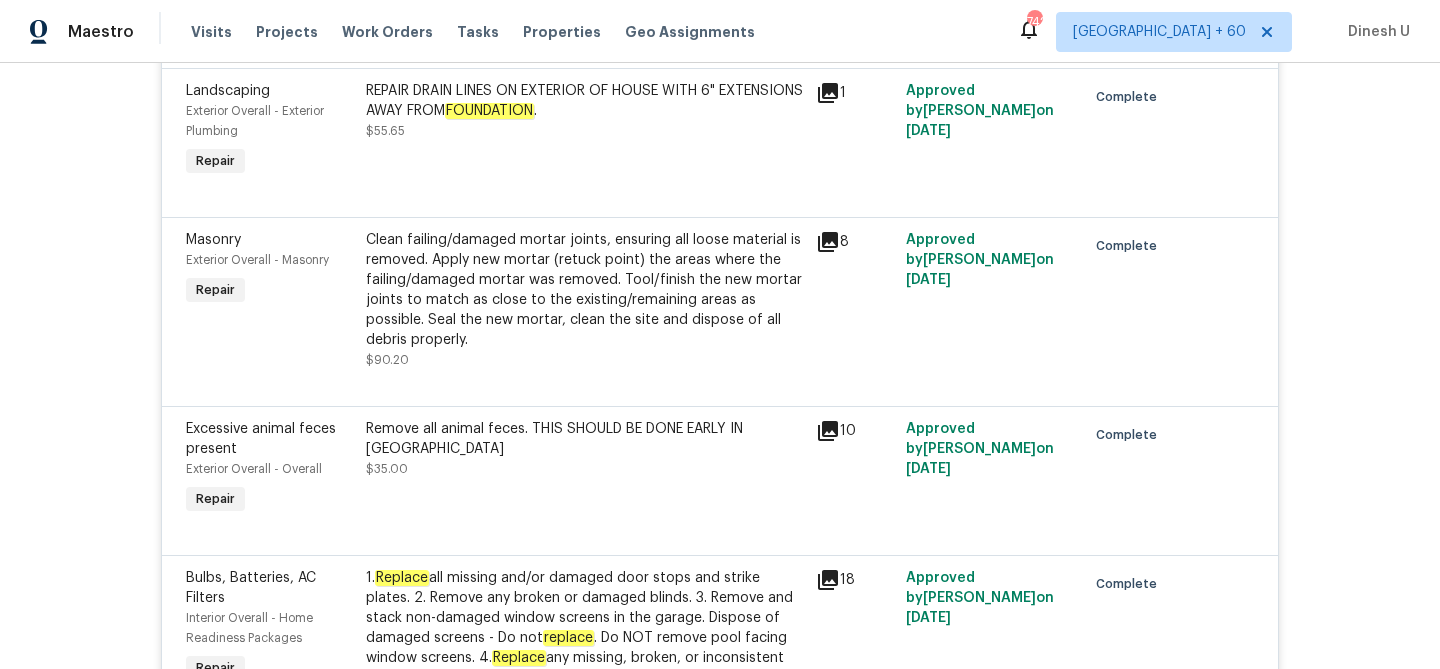 click 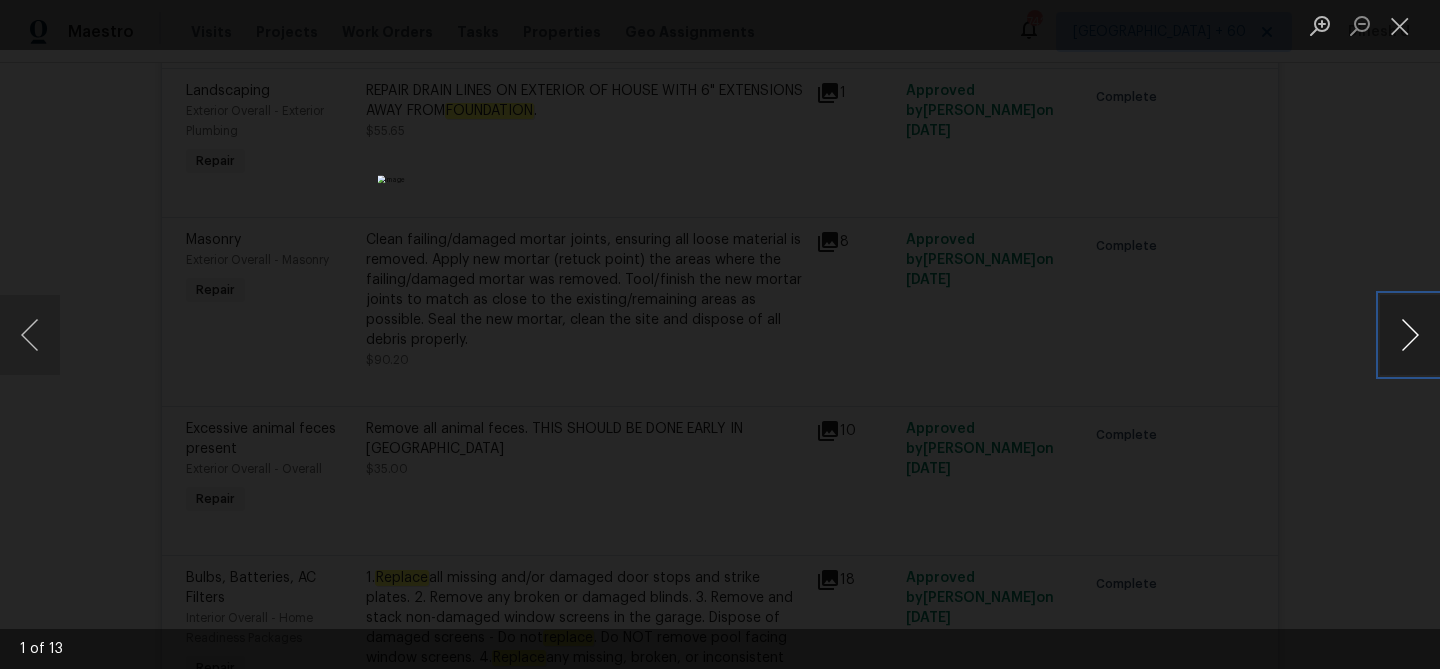 click at bounding box center [1410, 335] 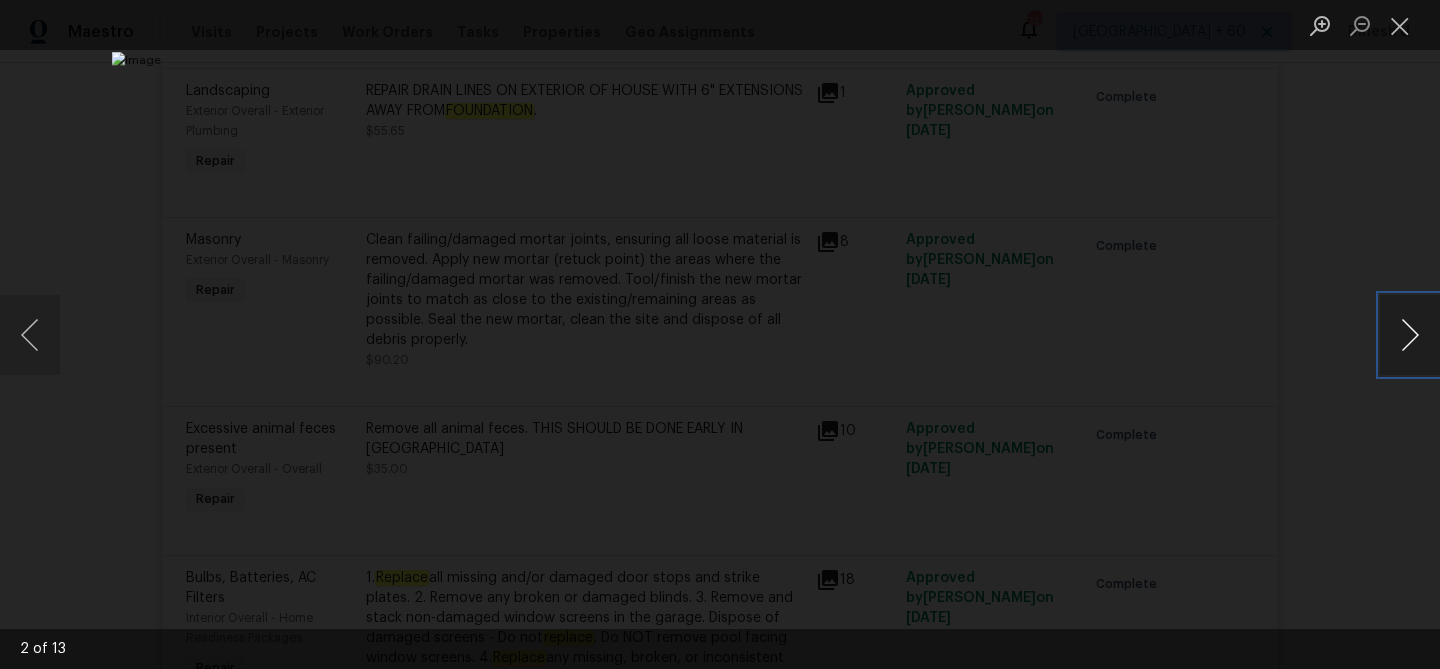 click at bounding box center (1410, 335) 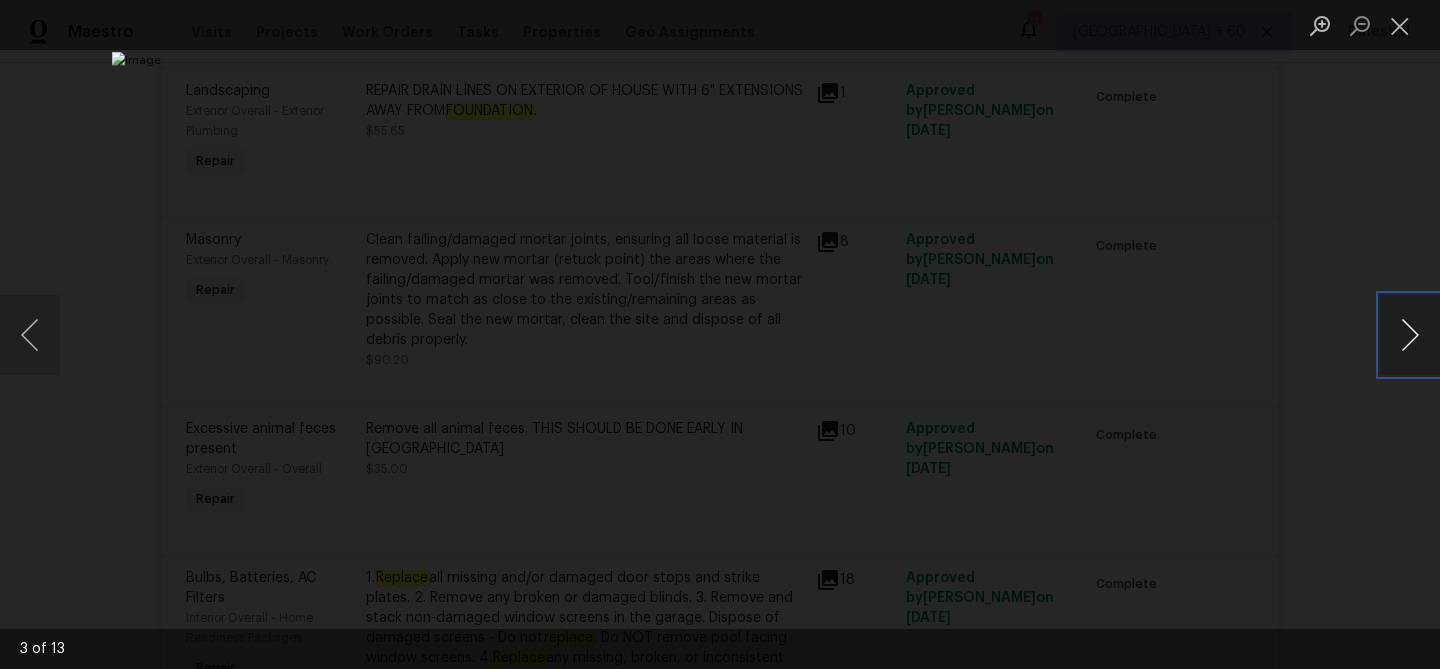 click at bounding box center (1410, 335) 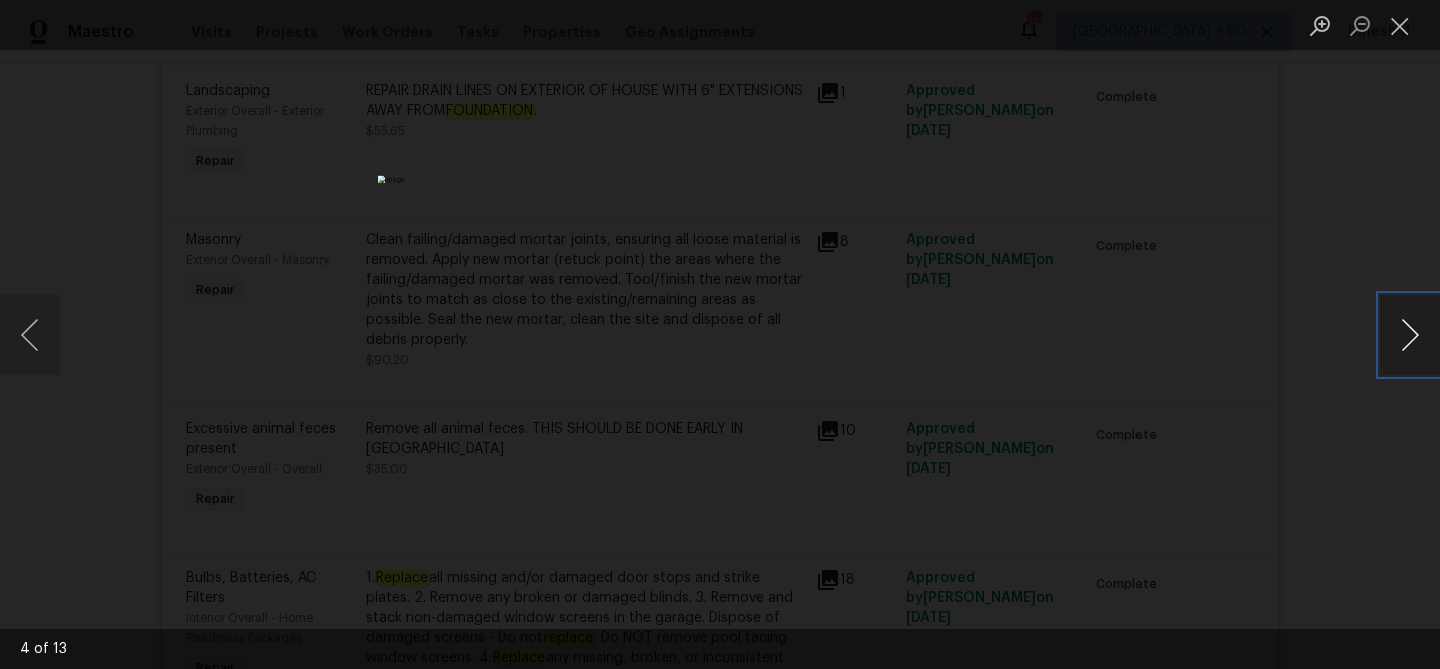 click at bounding box center (1410, 335) 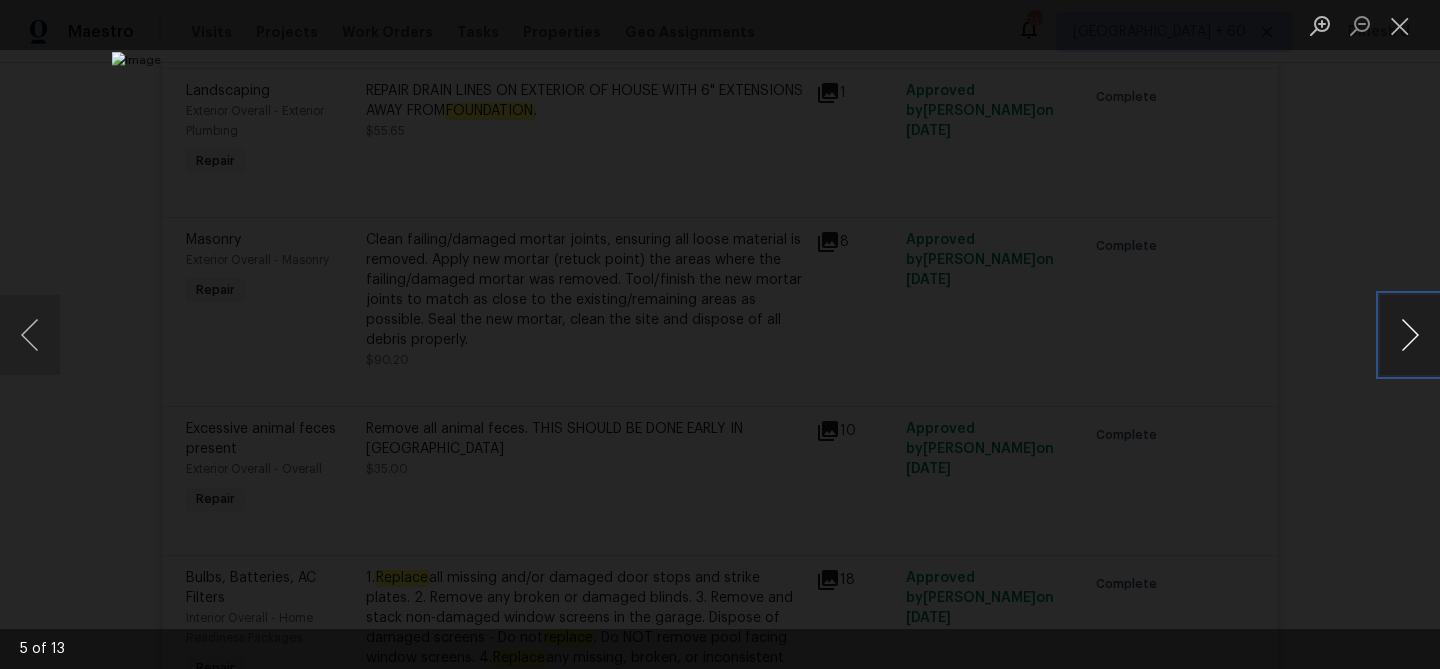 click at bounding box center [1410, 335] 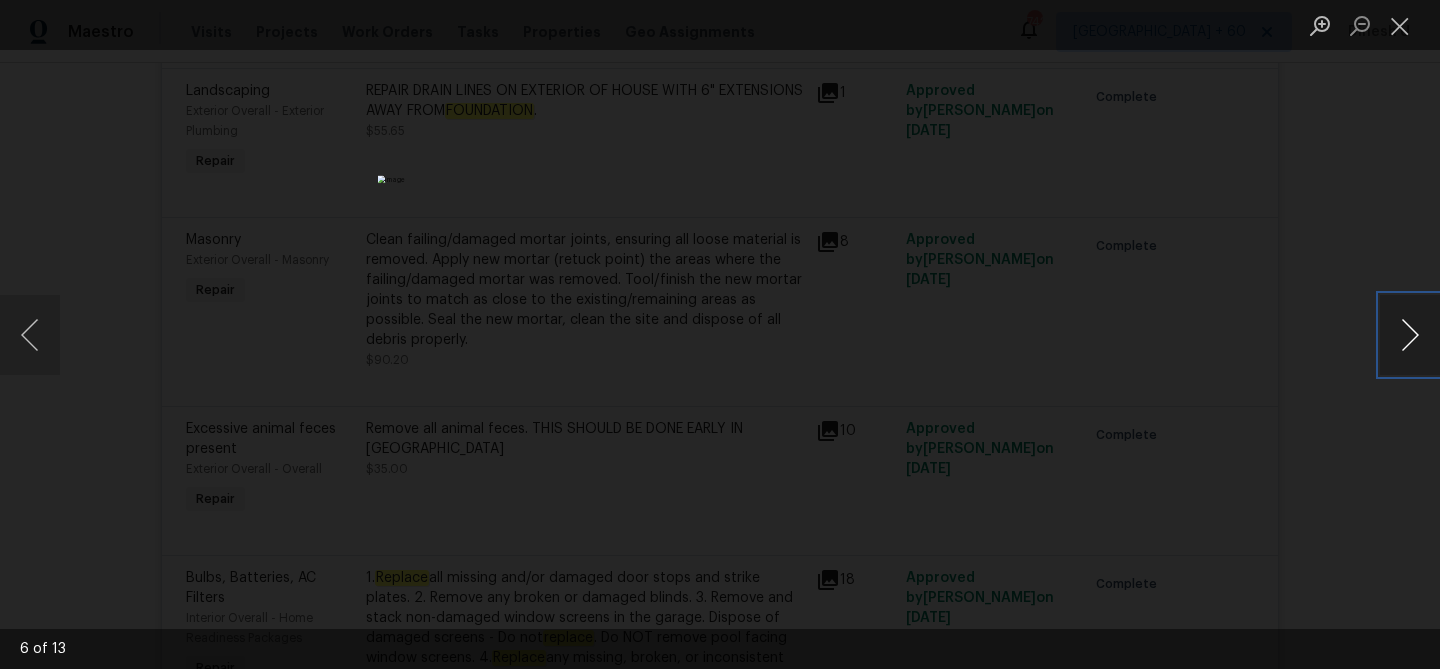 click at bounding box center (1410, 335) 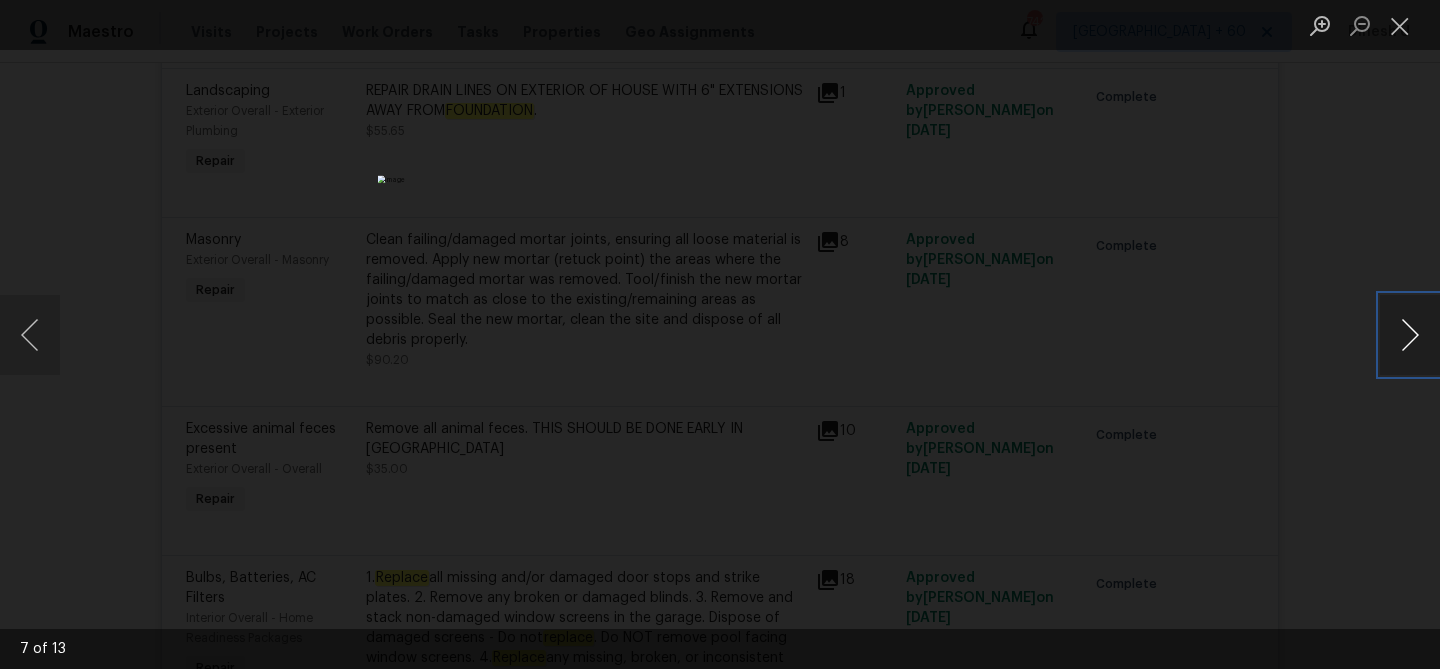 click at bounding box center (1410, 335) 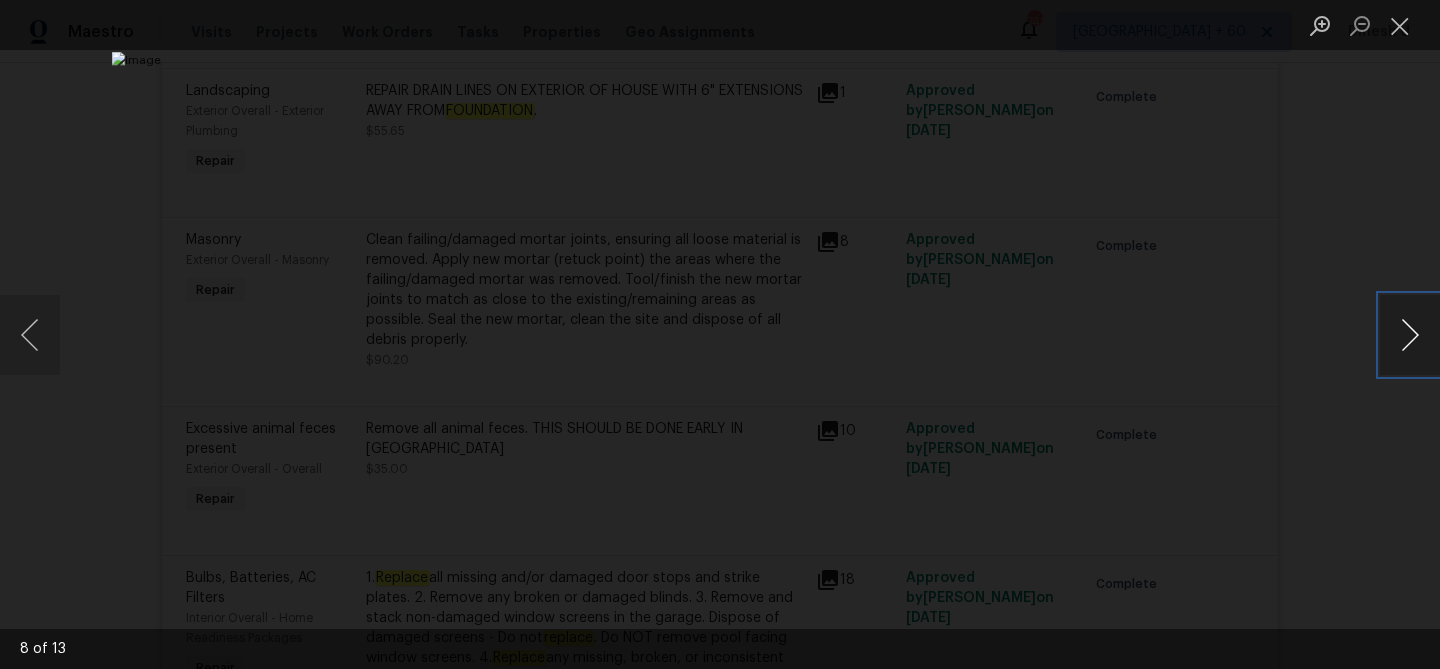 click at bounding box center [1410, 335] 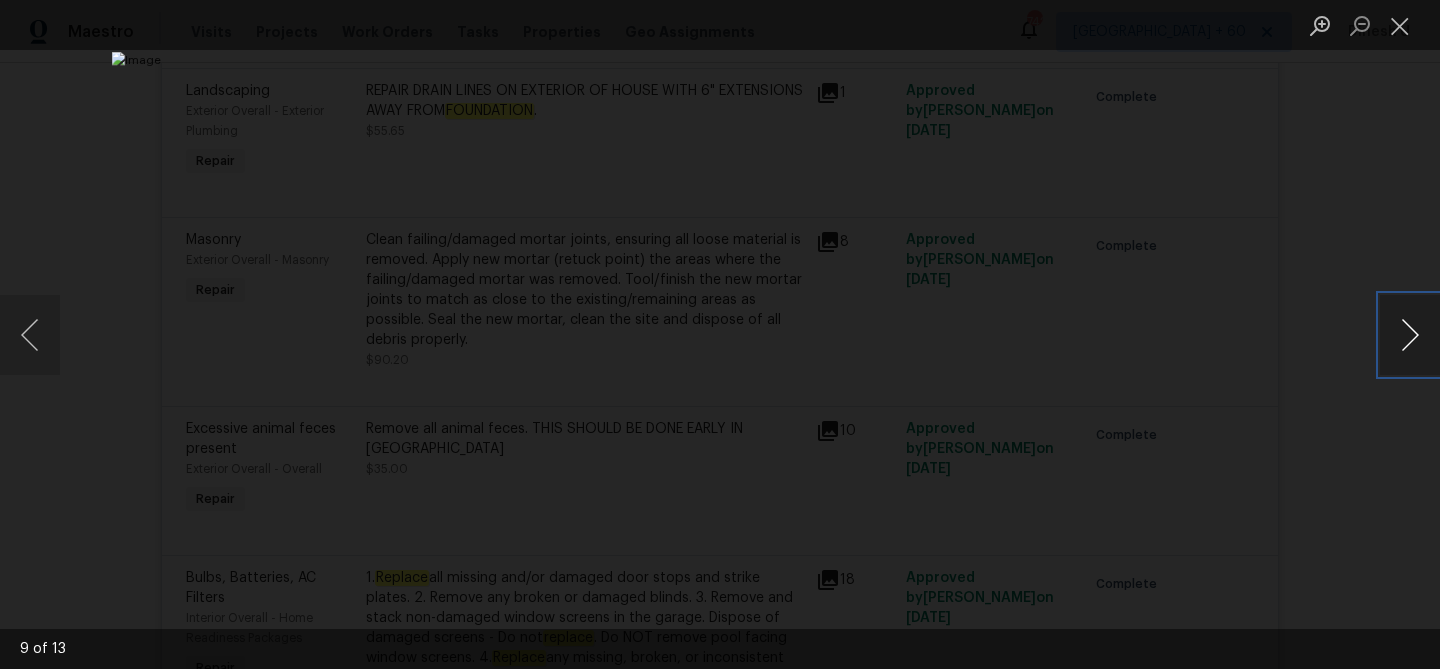 click at bounding box center [1410, 335] 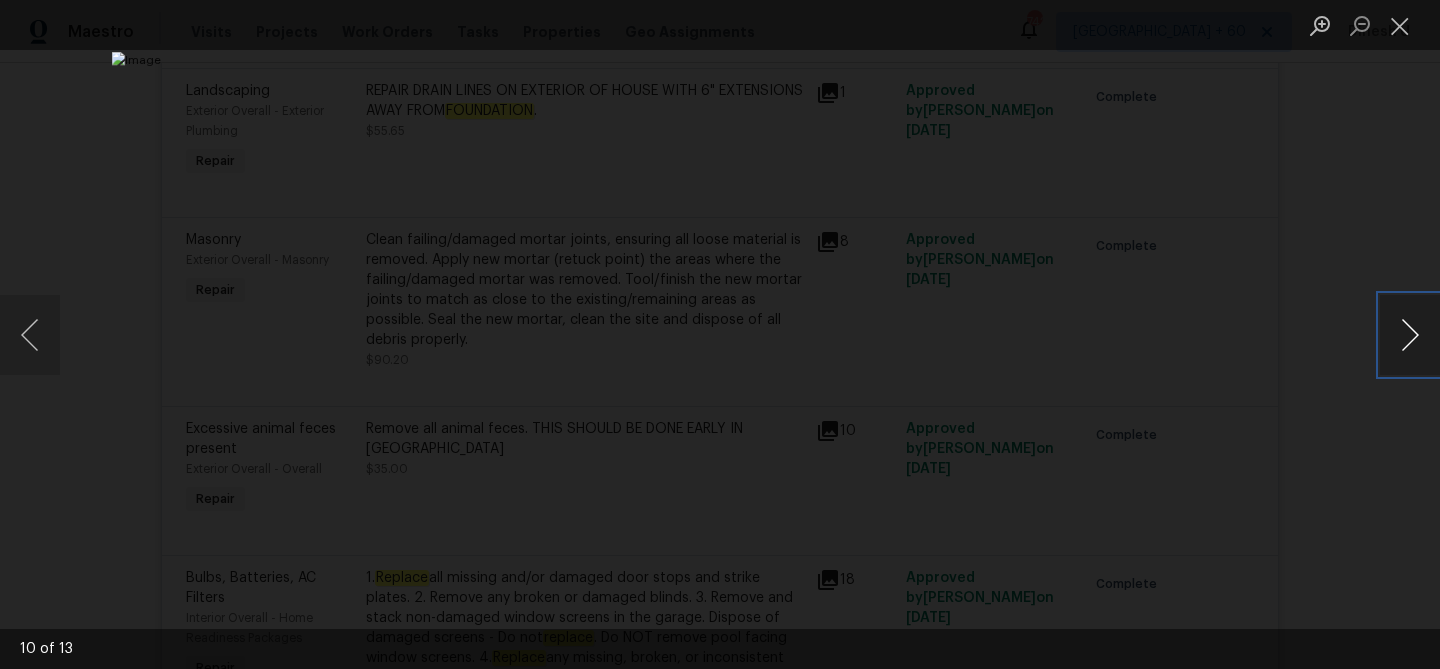 click at bounding box center (1410, 335) 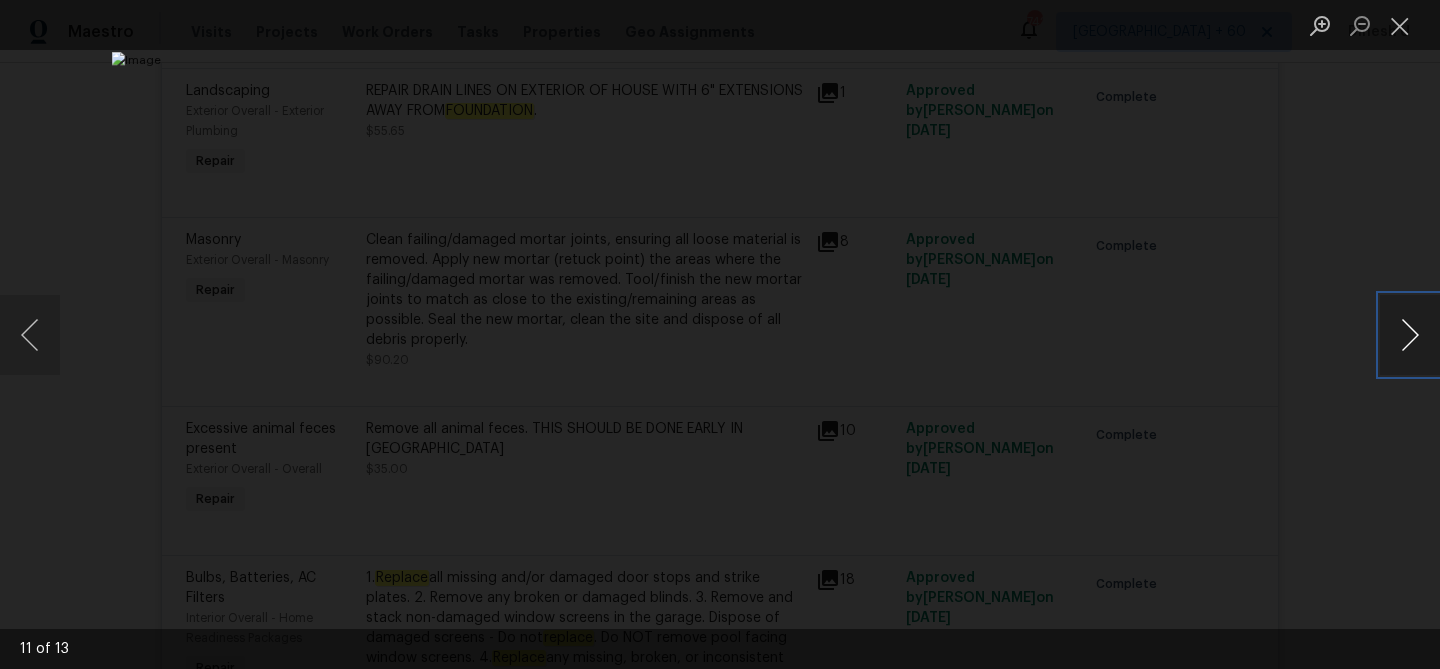 click at bounding box center (1410, 335) 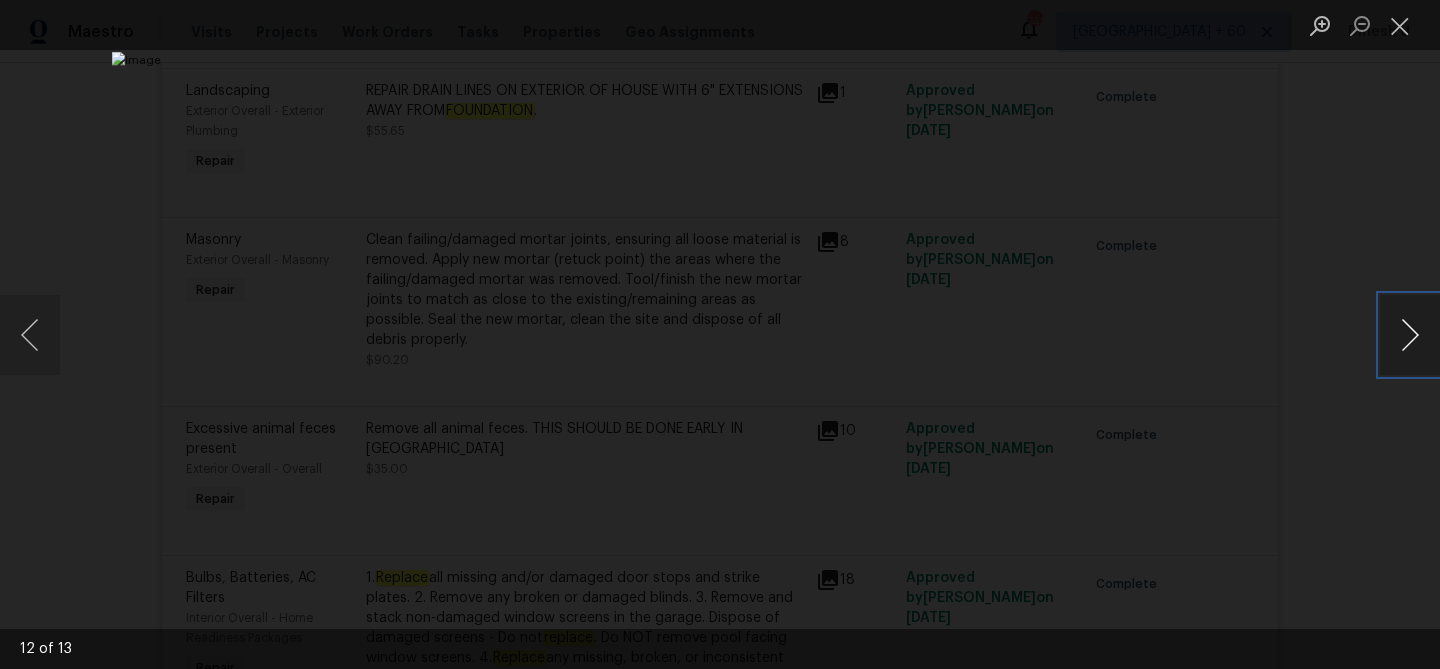click at bounding box center (1410, 335) 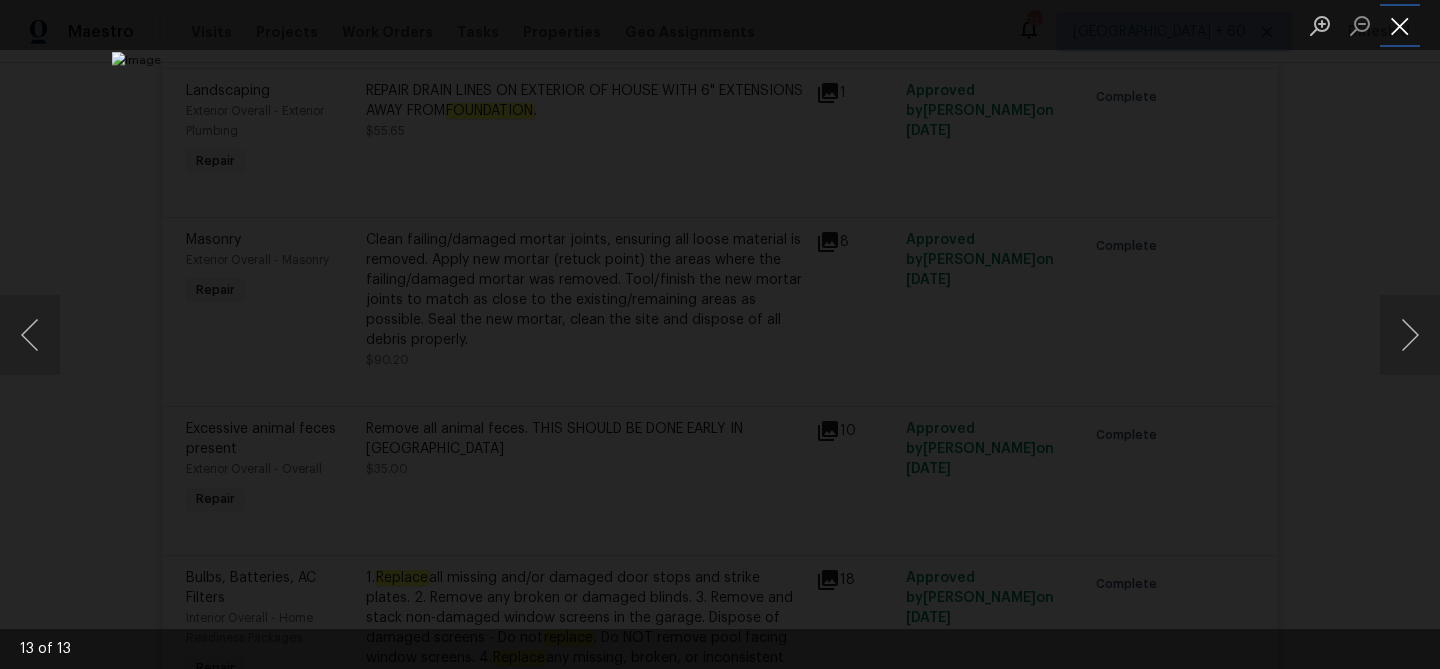 click at bounding box center (1400, 25) 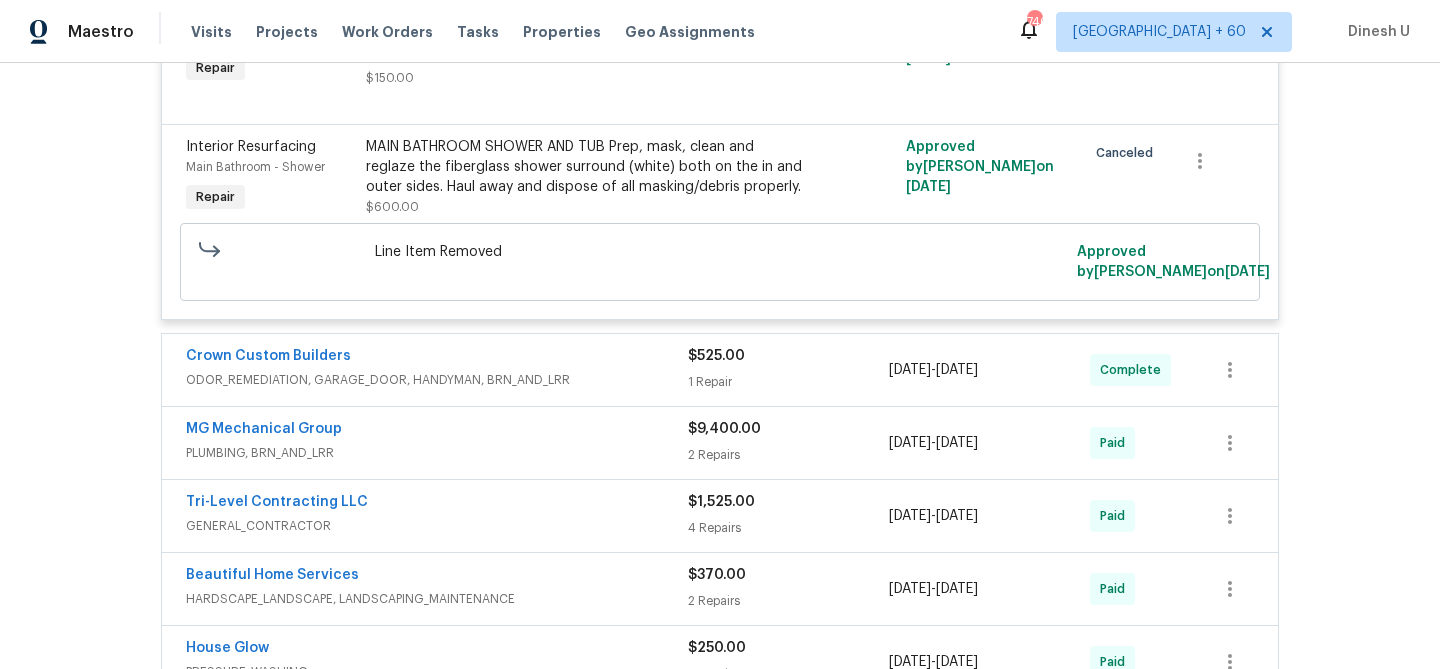 scroll, scrollTop: 5114, scrollLeft: 0, axis: vertical 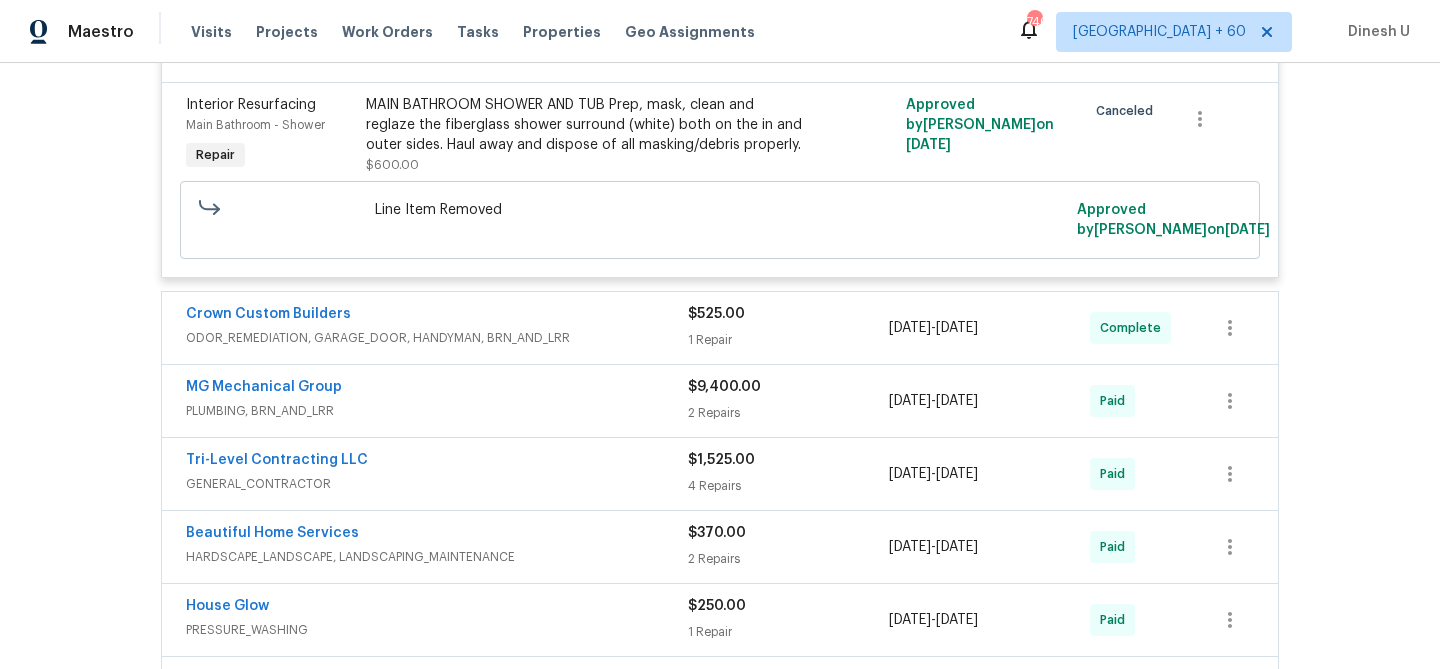 click on "1 Repair" at bounding box center (788, 340) 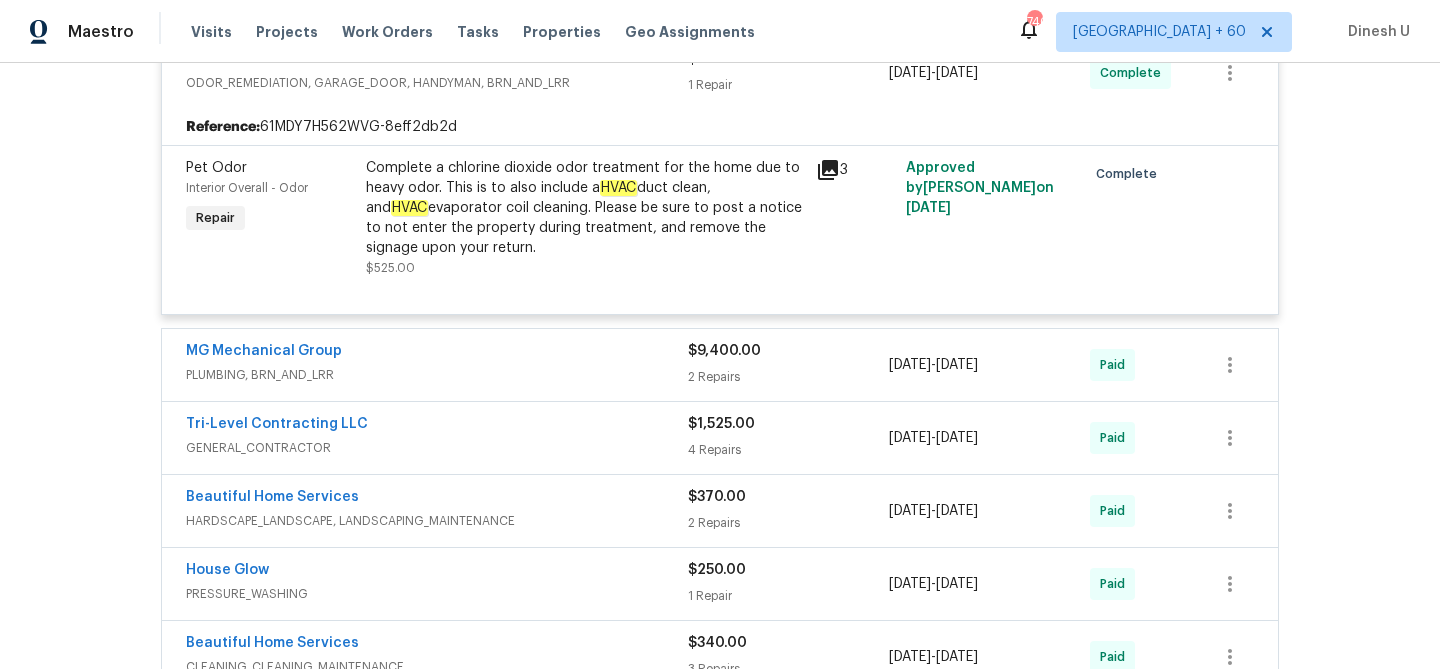 scroll, scrollTop: 5405, scrollLeft: 0, axis: vertical 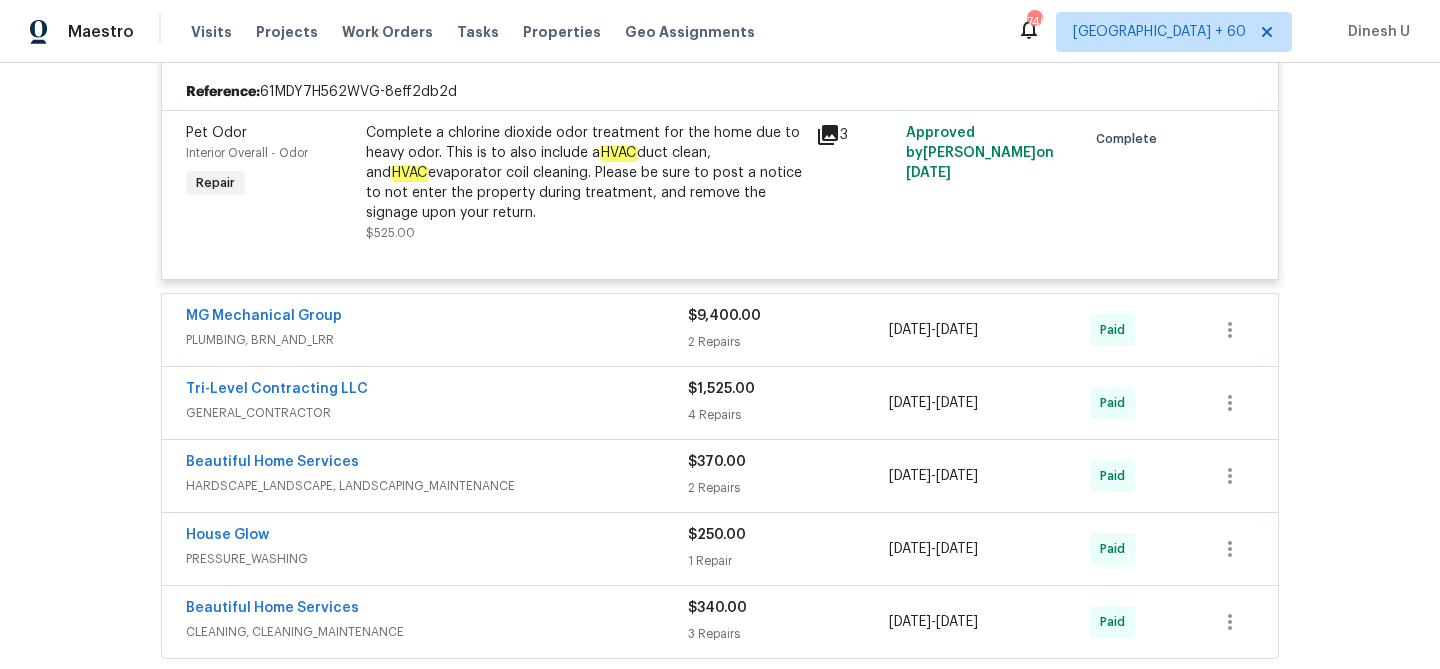 click on "2 Repairs" at bounding box center [788, 342] 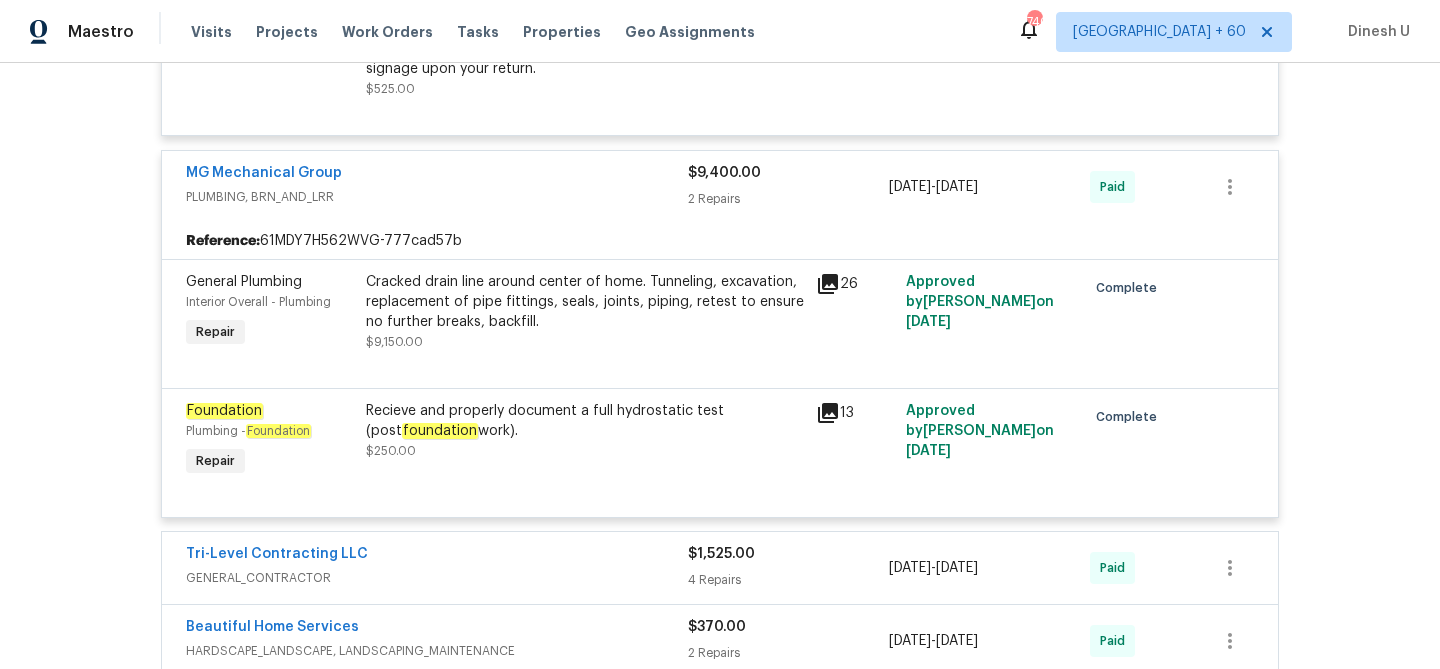 scroll, scrollTop: 5544, scrollLeft: 0, axis: vertical 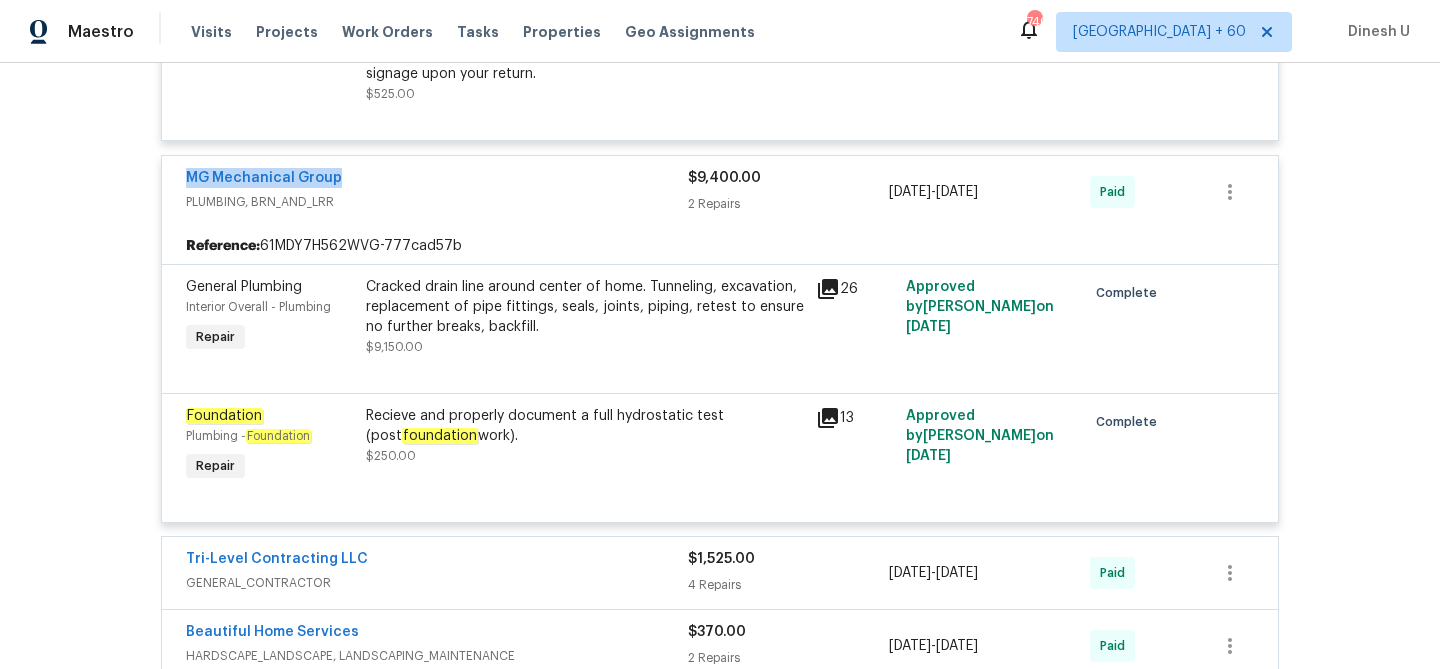 click on "Cracked drain line around center of home.
Tunneling, excavation, replacement of pipe fittings, seals, joints, piping, retest to ensure no further breaks, backfill." at bounding box center [585, 307] 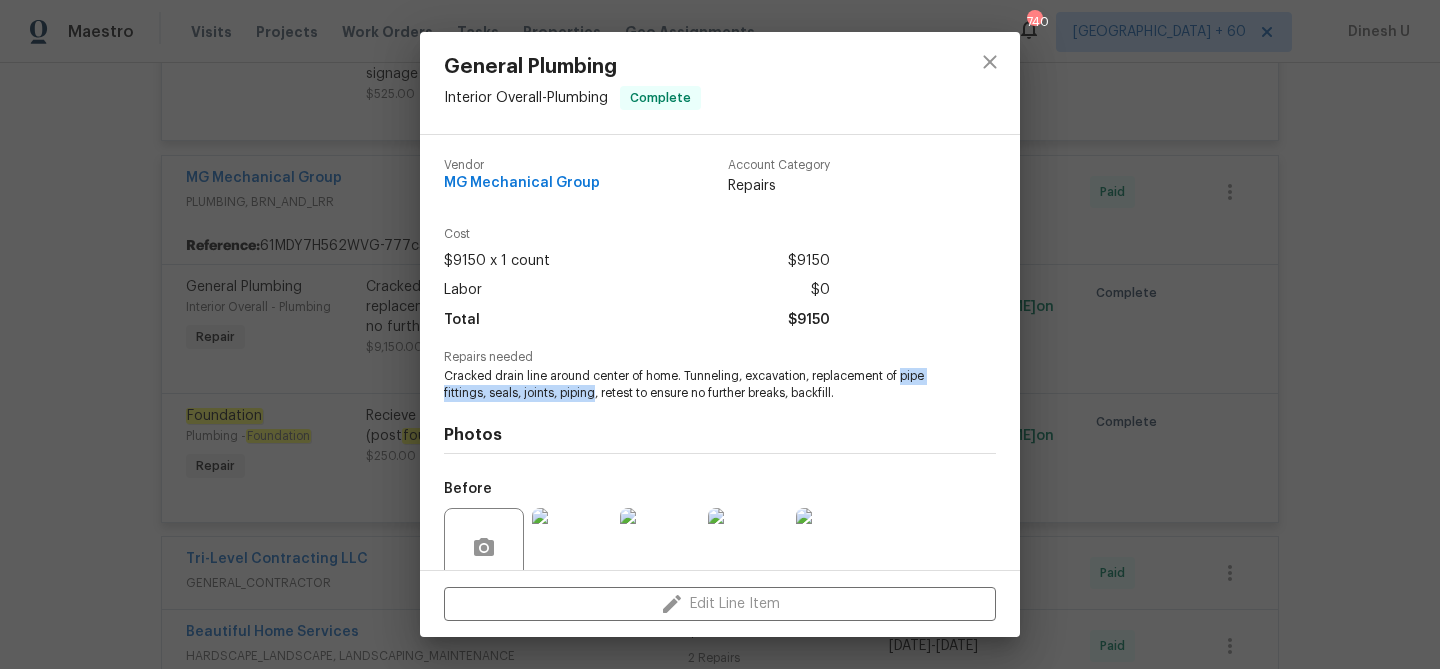 drag, startPoint x: 904, startPoint y: 380, endPoint x: 597, endPoint y: 394, distance: 307.31906 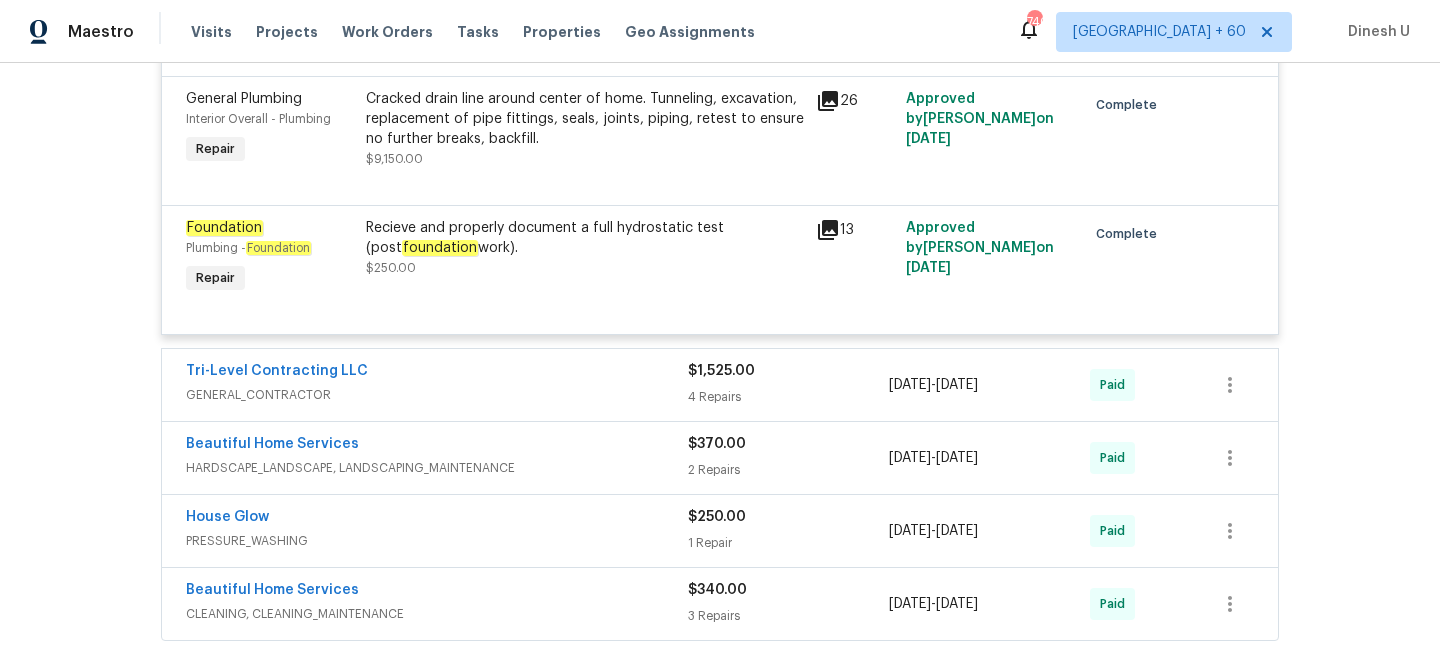 scroll, scrollTop: 5749, scrollLeft: 0, axis: vertical 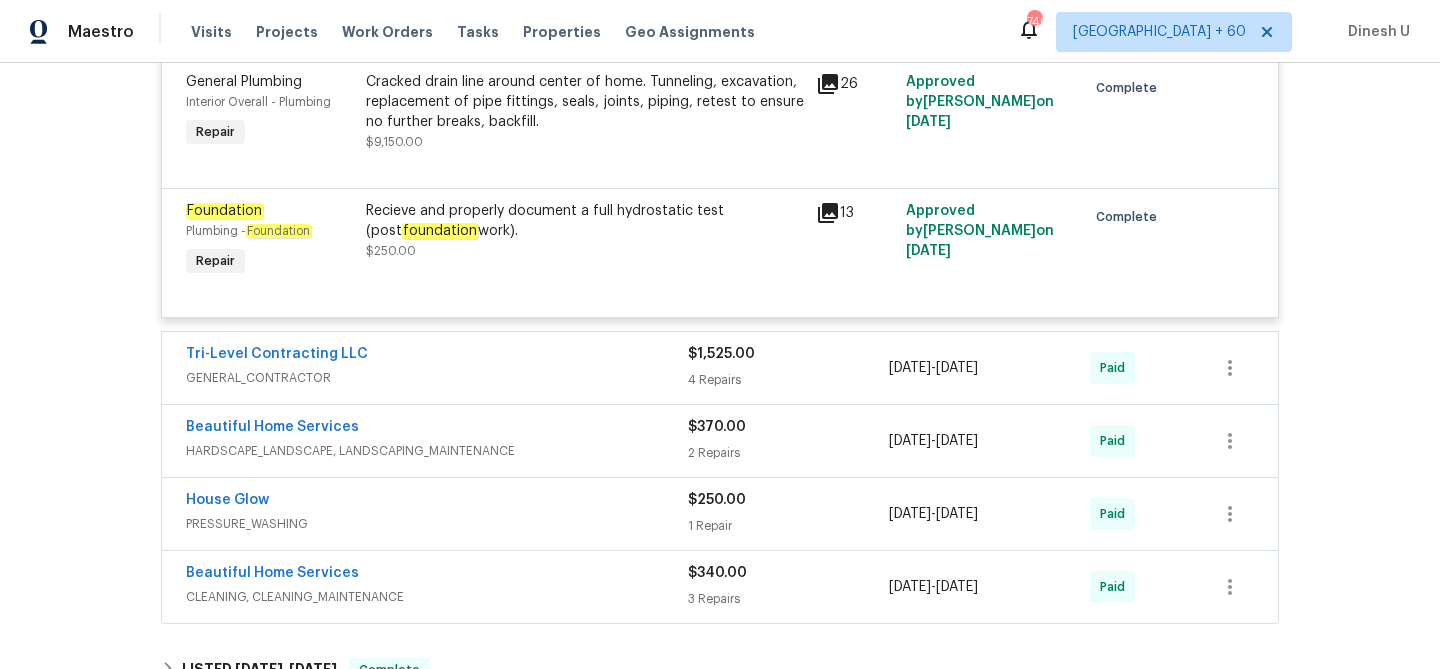click on "4 Repairs" at bounding box center (788, 380) 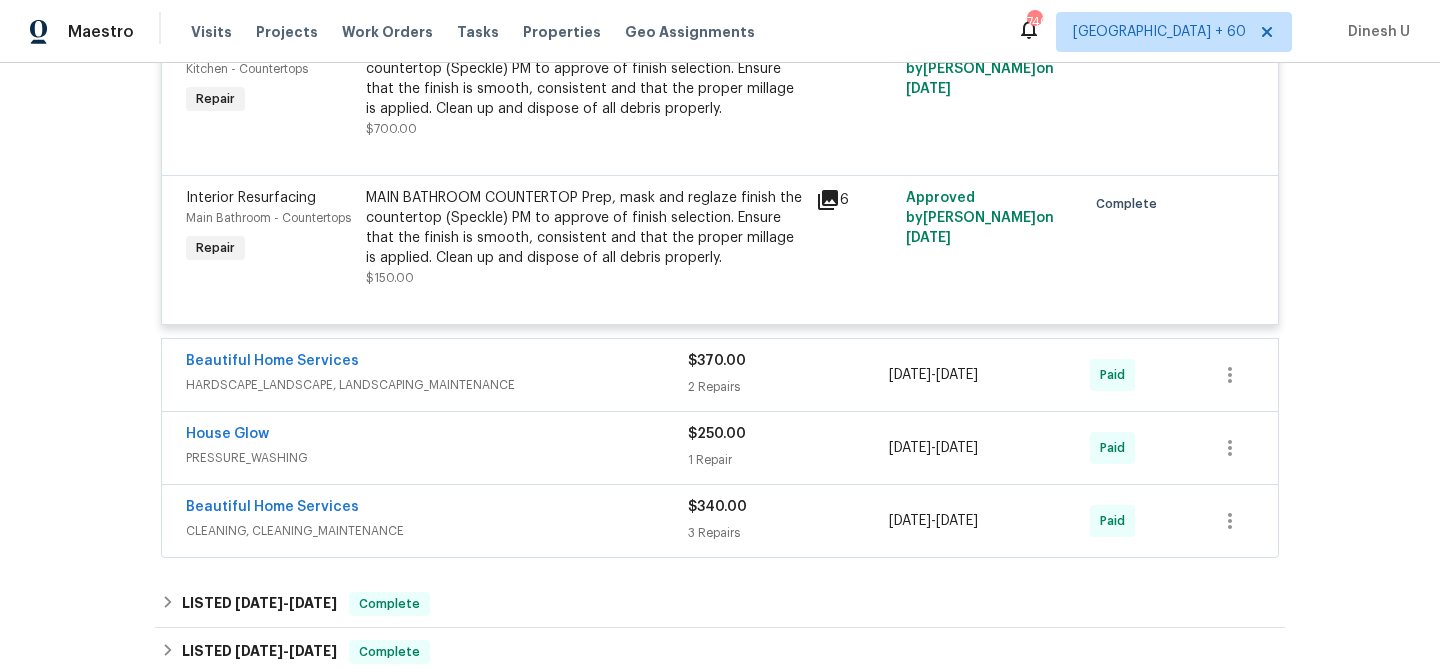 scroll, scrollTop: 6532, scrollLeft: 0, axis: vertical 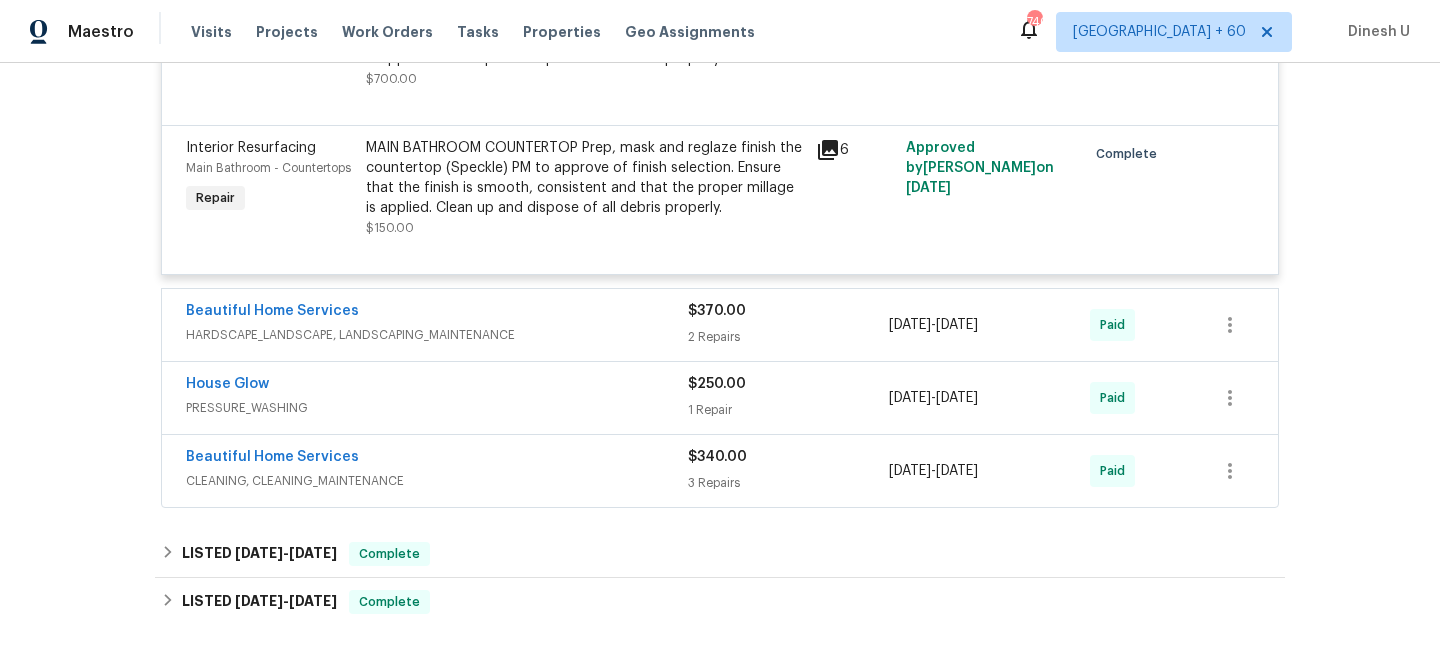 click on "Beautiful Home Services HARDSCAPE_LANDSCAPE, LANDSCAPING_MAINTENANCE $370.00 2 Repairs 5/5/2025  -  5/12/2025 Paid" at bounding box center (720, 325) 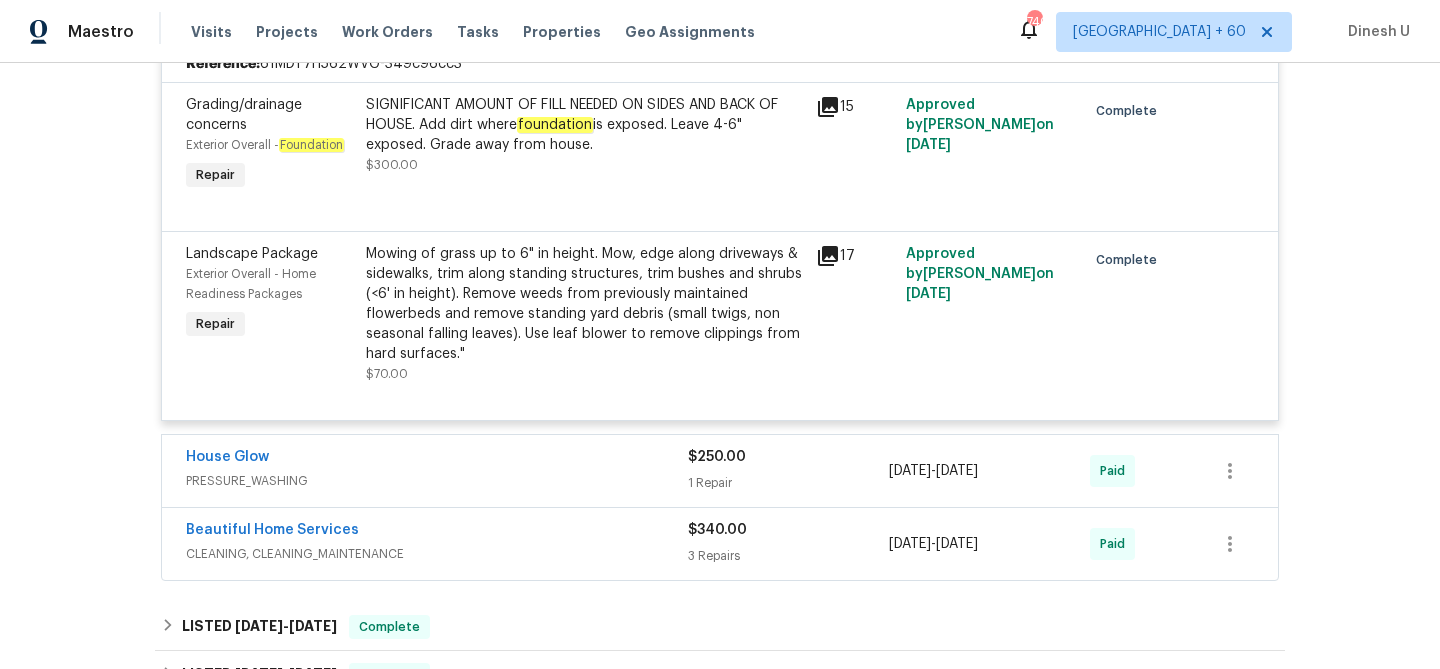 scroll, scrollTop: 6924, scrollLeft: 0, axis: vertical 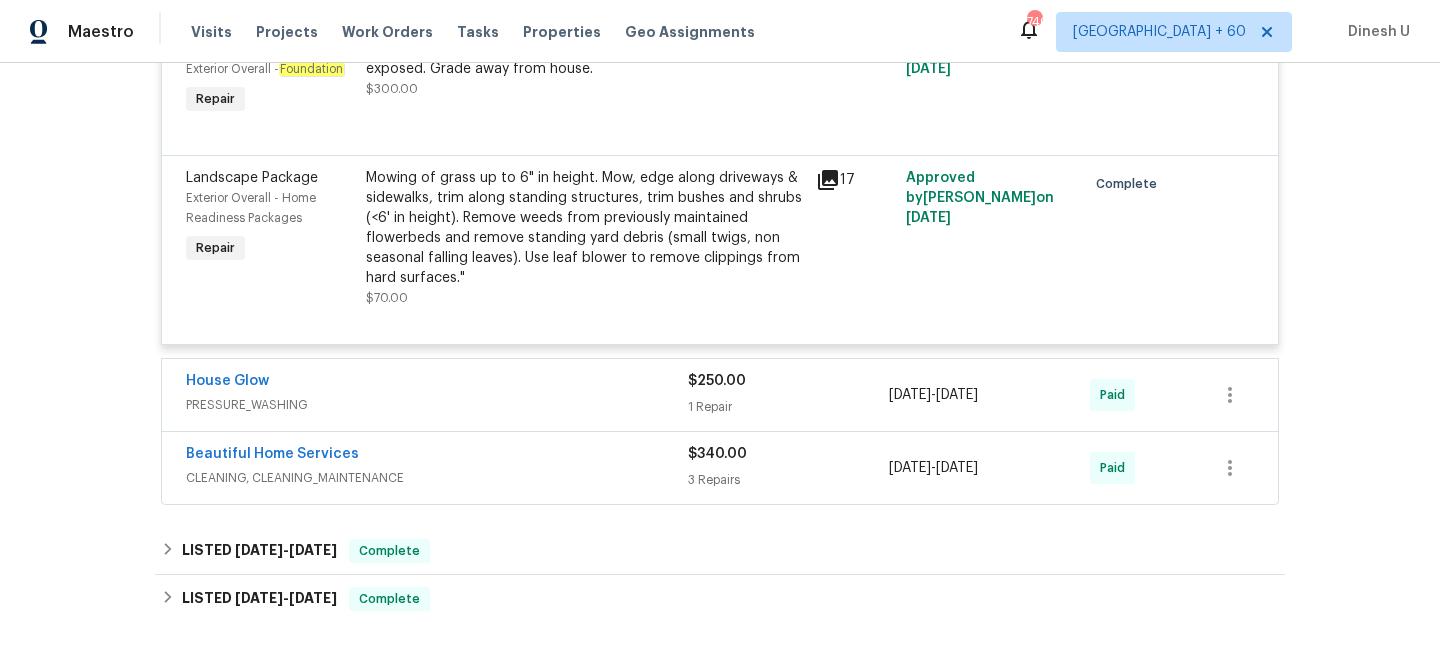 click on "1 Repair" at bounding box center (788, 407) 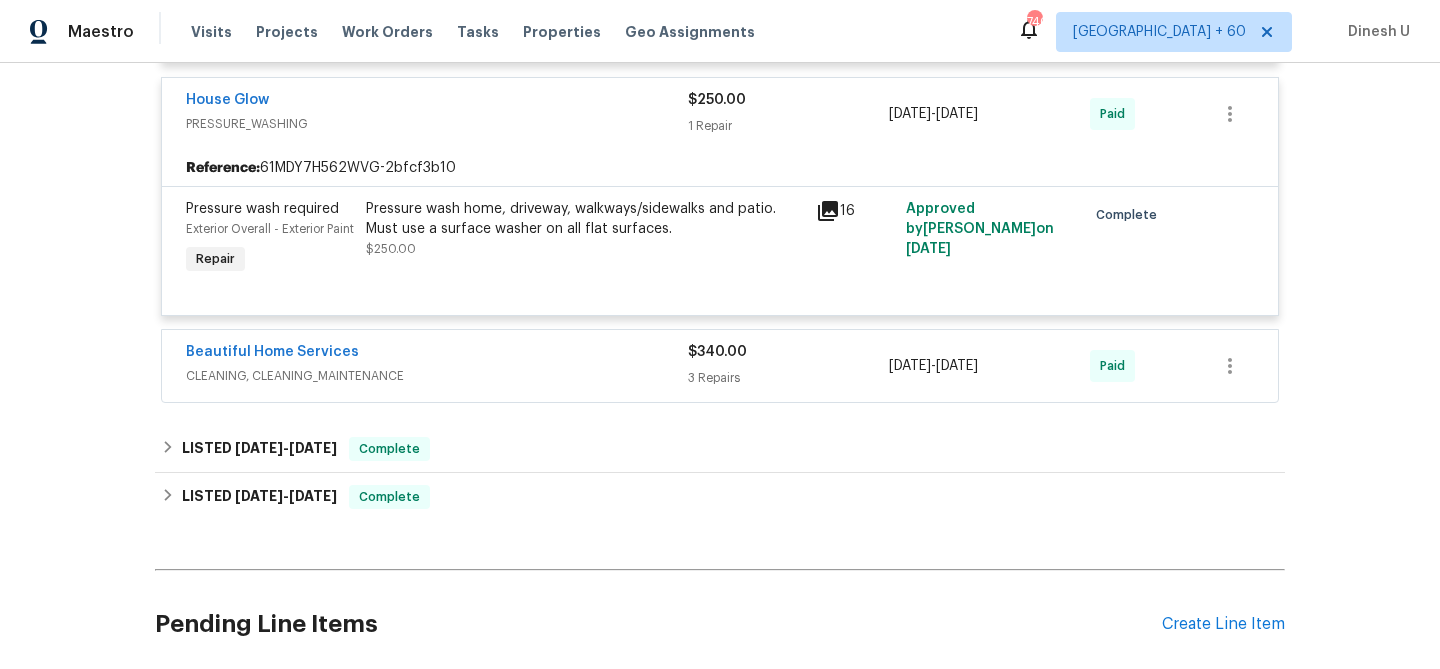 scroll, scrollTop: 7256, scrollLeft: 0, axis: vertical 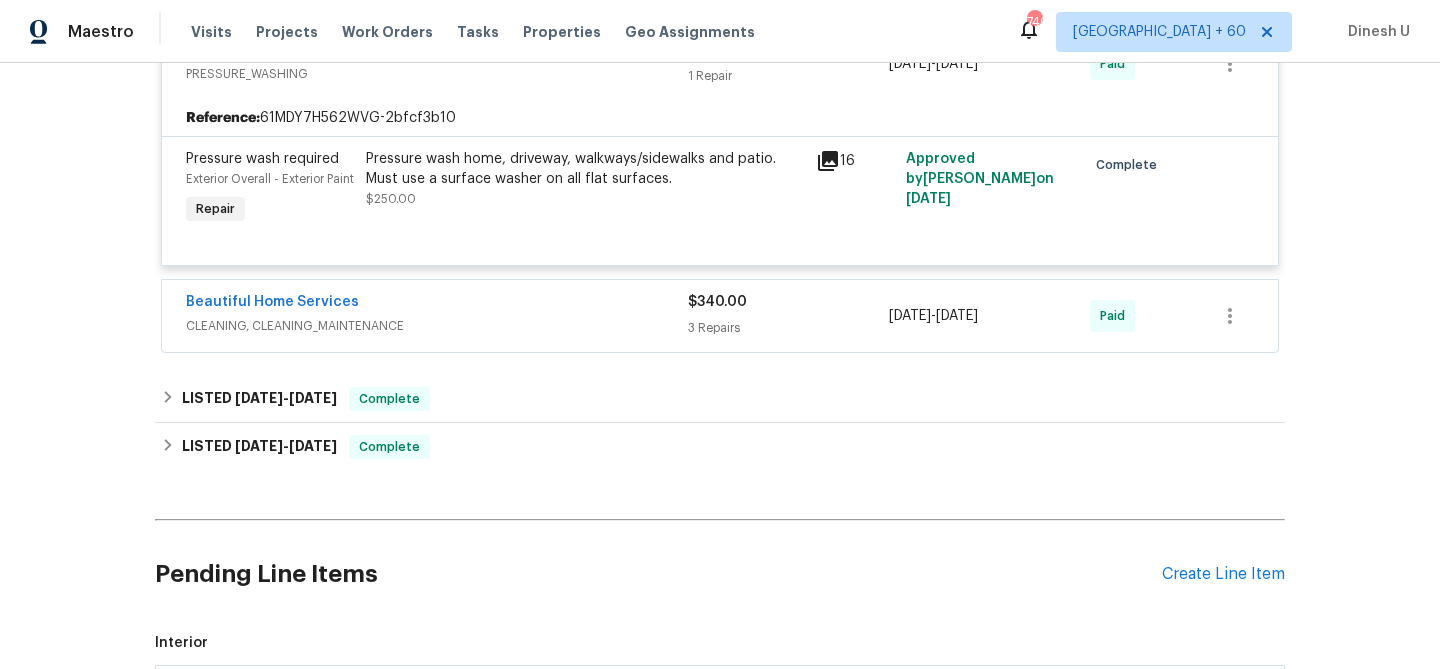 click on "$340.00 3 Repairs" at bounding box center (788, 316) 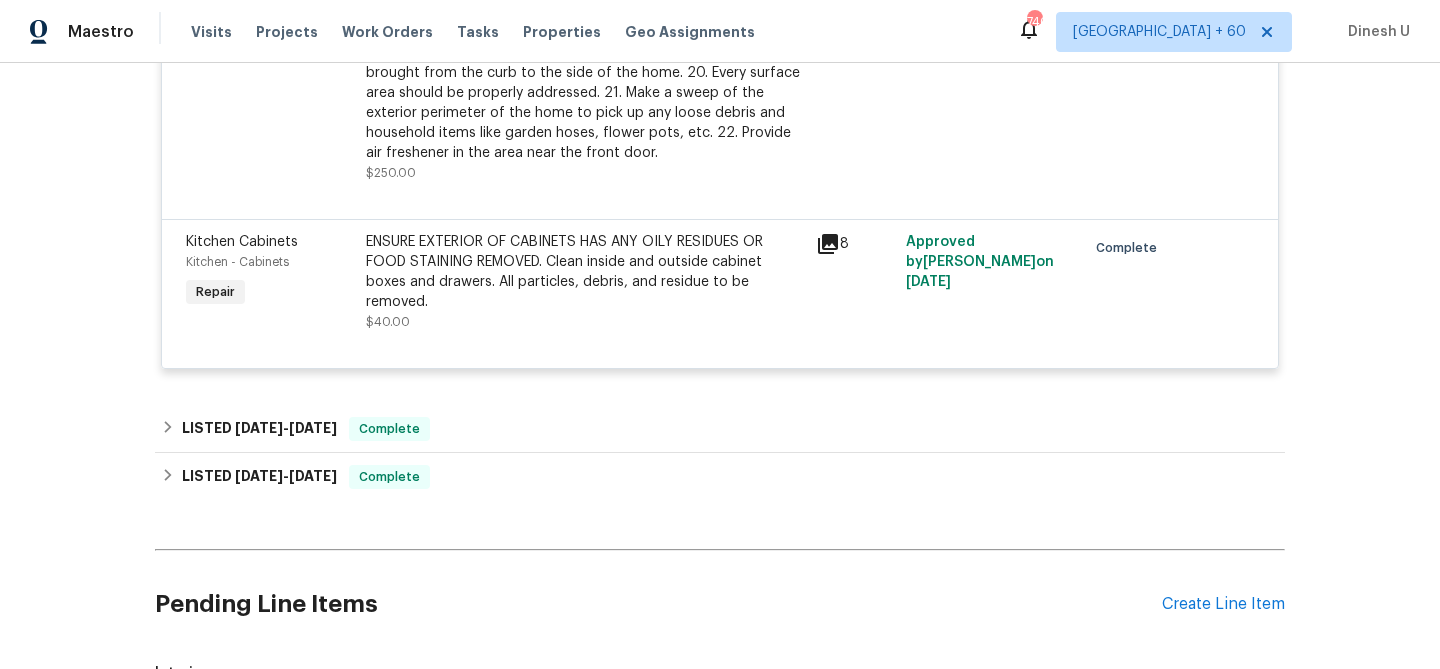 scroll, scrollTop: 8121, scrollLeft: 0, axis: vertical 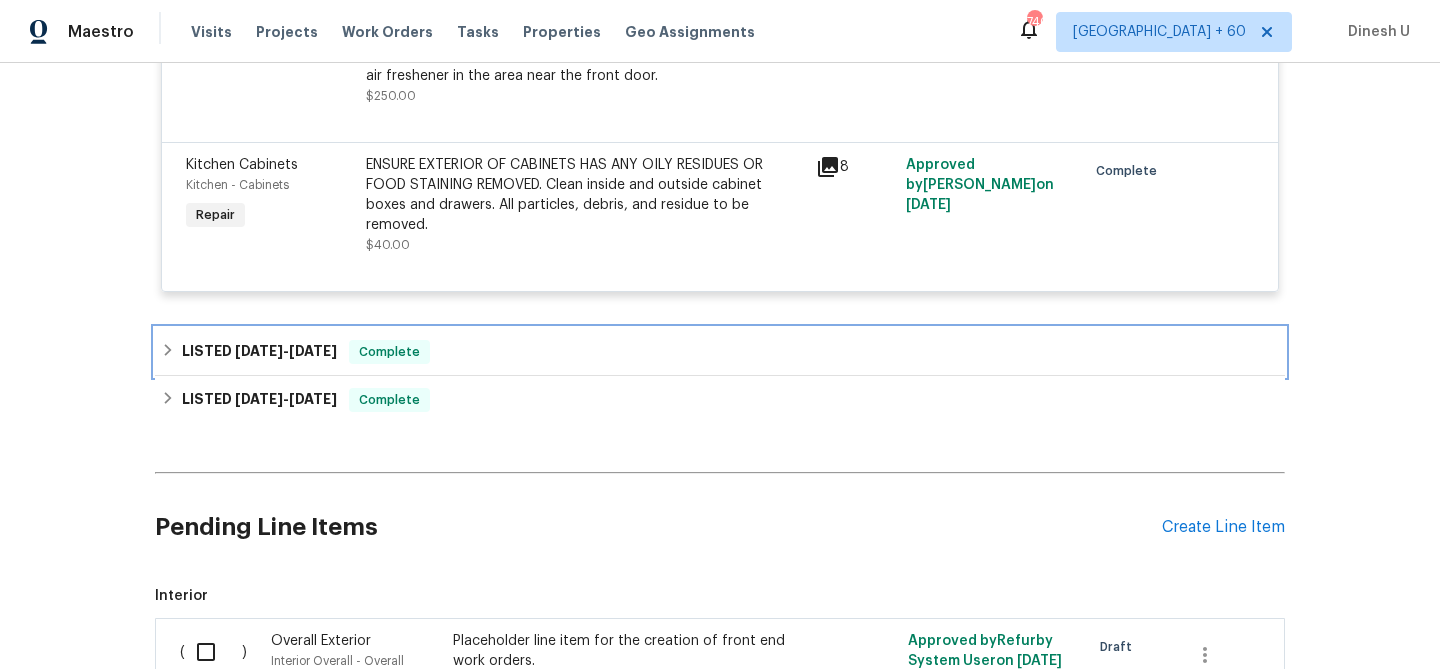 click on "LISTED   6/9/25  -  6/13/25" at bounding box center [259, 352] 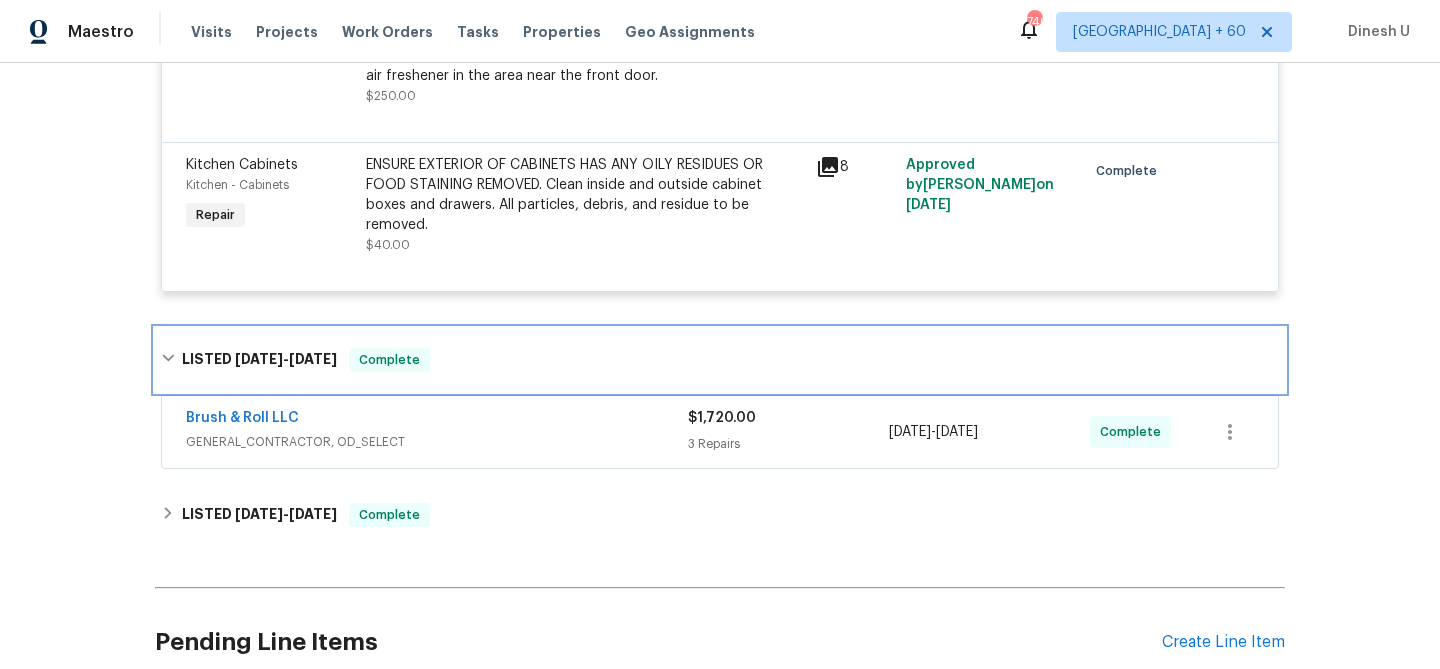 scroll, scrollTop: 8262, scrollLeft: 0, axis: vertical 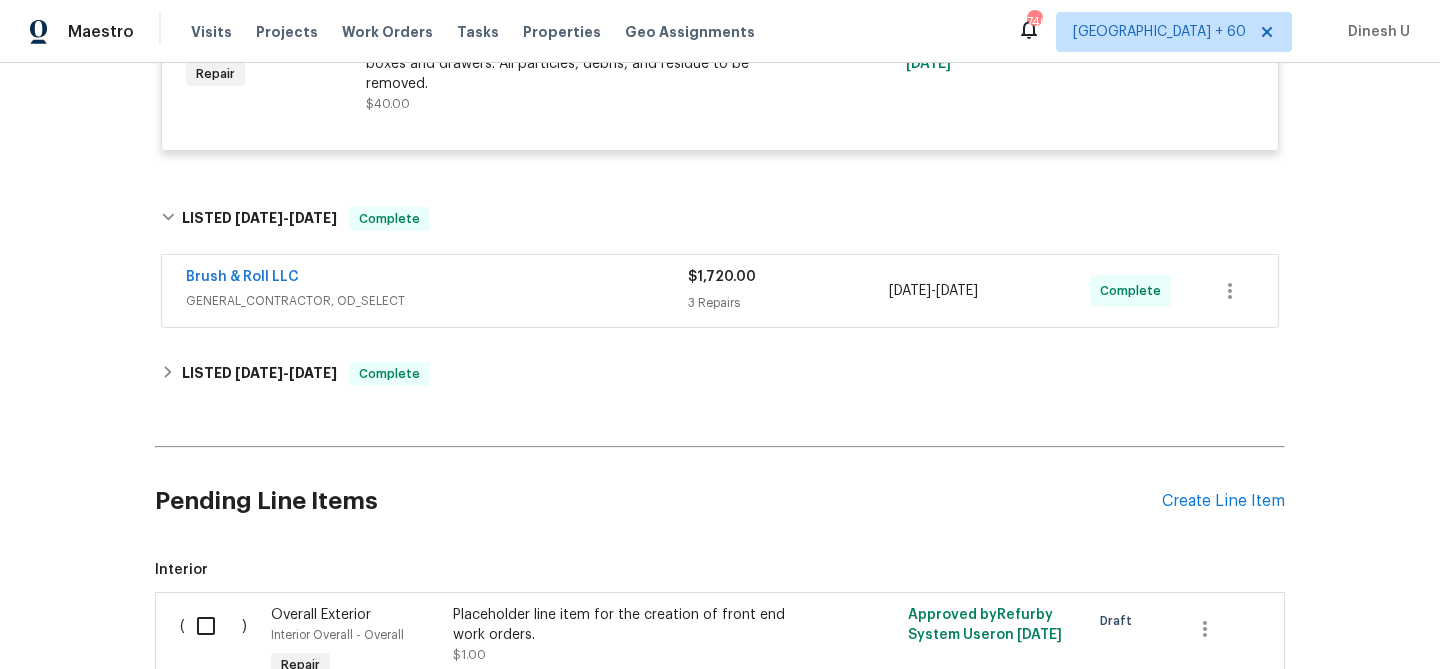 click on "3 Repairs" at bounding box center (788, 303) 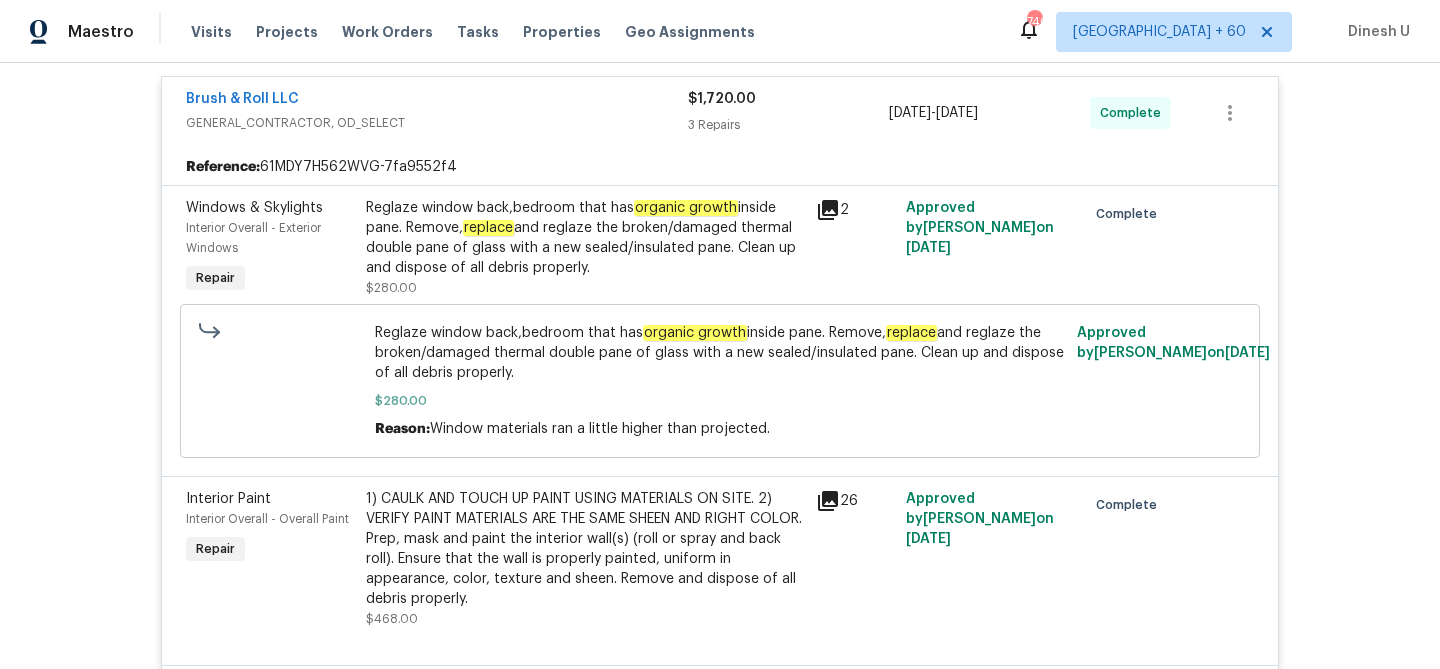 scroll, scrollTop: 8458, scrollLeft: 0, axis: vertical 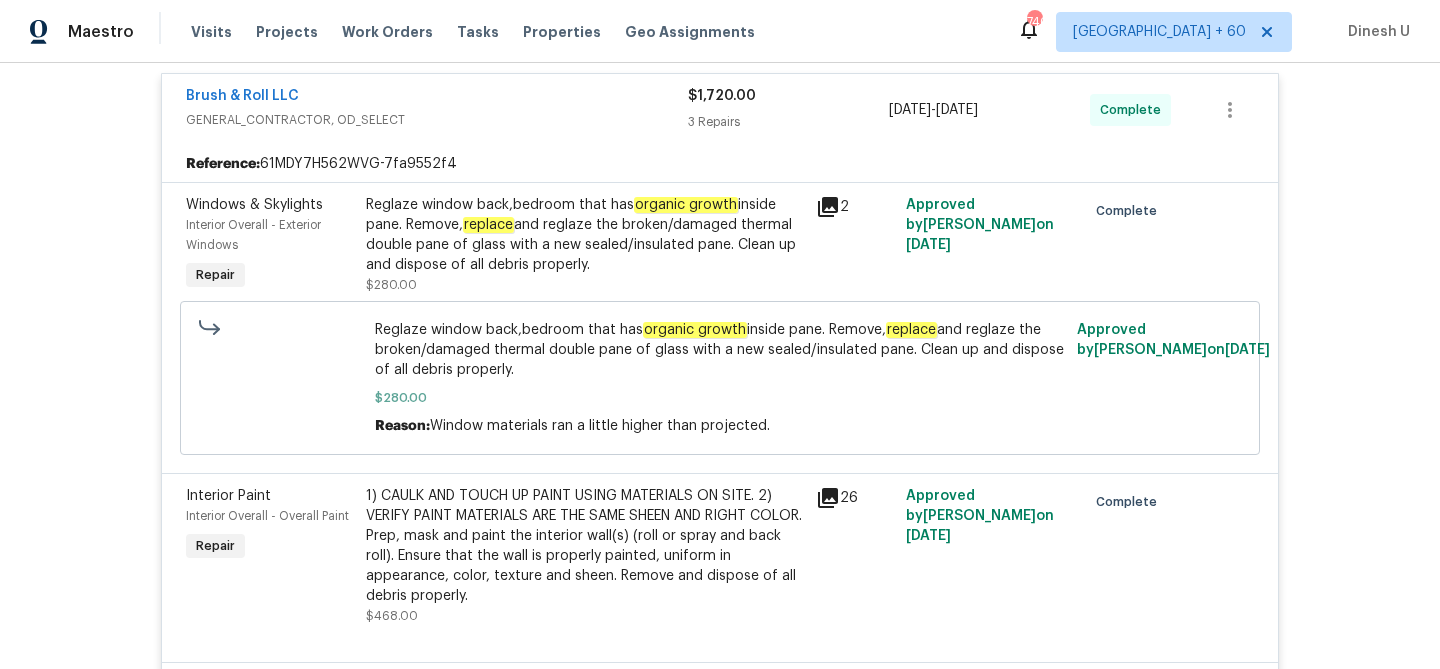 click on "Reglaze window back,bedroom that has  organic growth  inside pane.
Remove,  replace  and reglaze the broken/damaged thermal double pane of glass with a new sealed/insulated pane. Clean up and dispose of all debris properly." at bounding box center (585, 235) 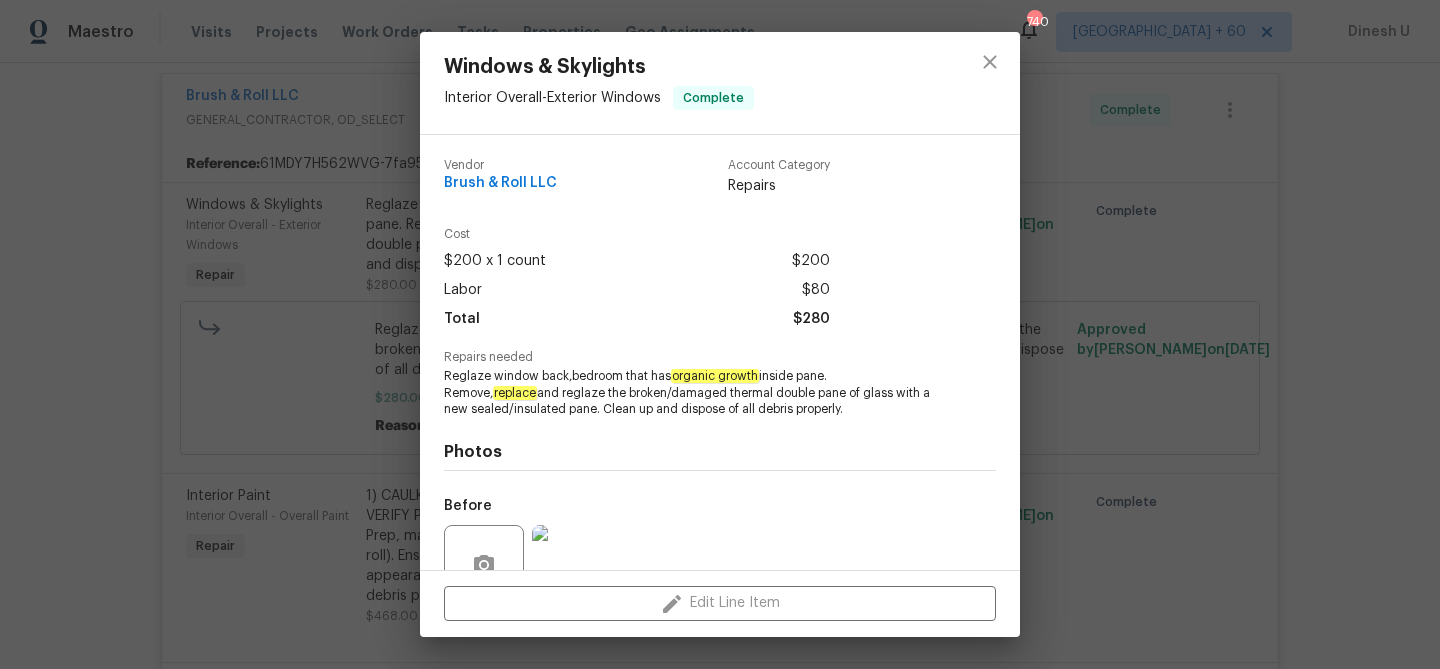 click on "Windows & Skylights Interior Overall  -  Exterior Windows Complete Vendor Brush & Roll LLC Account Category Repairs Cost $200 x 1 count $200 Labor $80 Total $280 Repairs needed Reglaze window back,bedroom that has  organic growth  inside pane.
Remove,  replace  and reglaze the broken/damaged thermal double pane of glass with a new sealed/insulated pane. Clean up and dispose of all debris properly. Photos Before After  Edit Line Item" at bounding box center [720, 334] 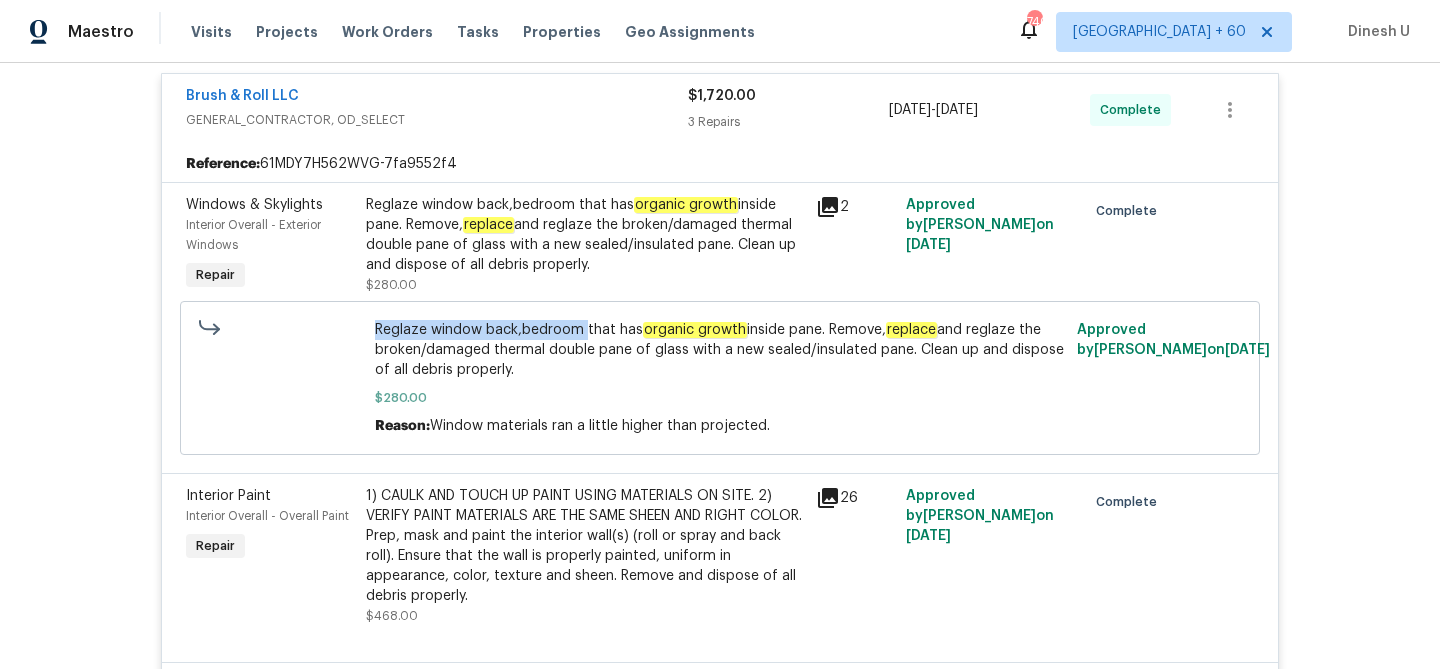 drag, startPoint x: 376, startPoint y: 332, endPoint x: 583, endPoint y: 338, distance: 207.08694 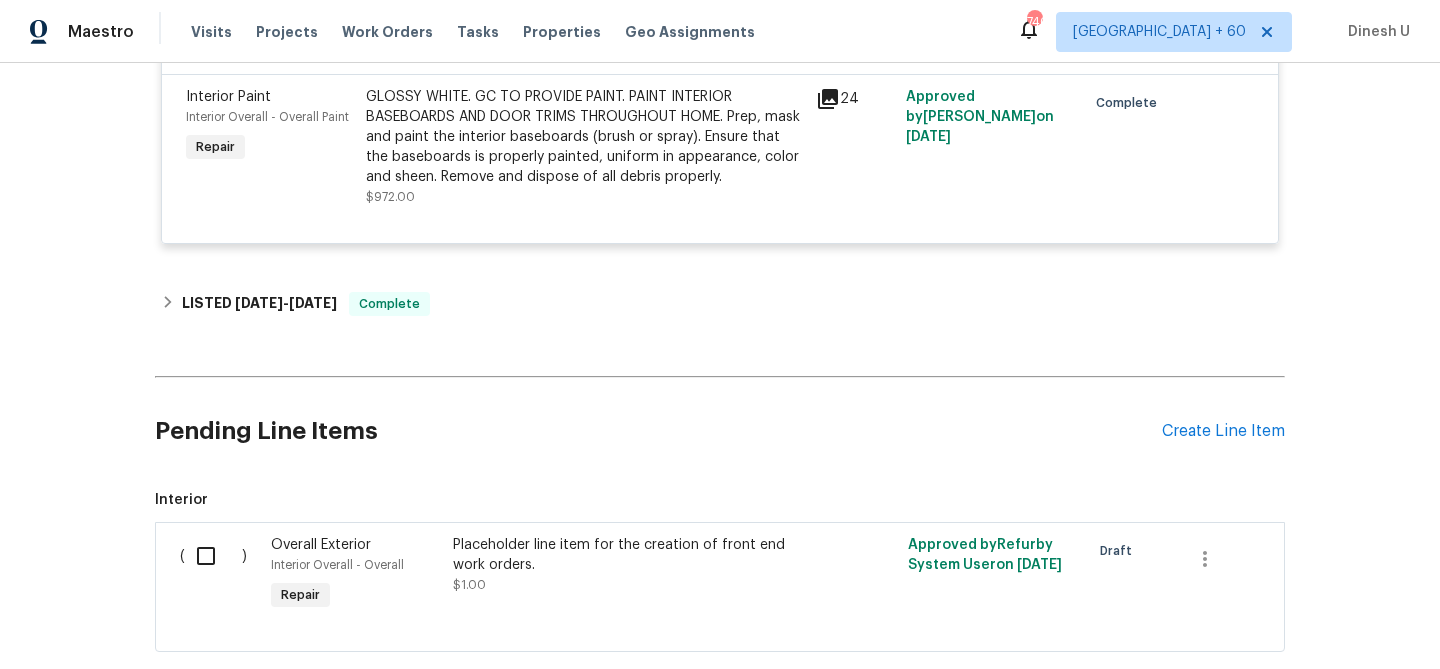 scroll, scrollTop: 9088, scrollLeft: 0, axis: vertical 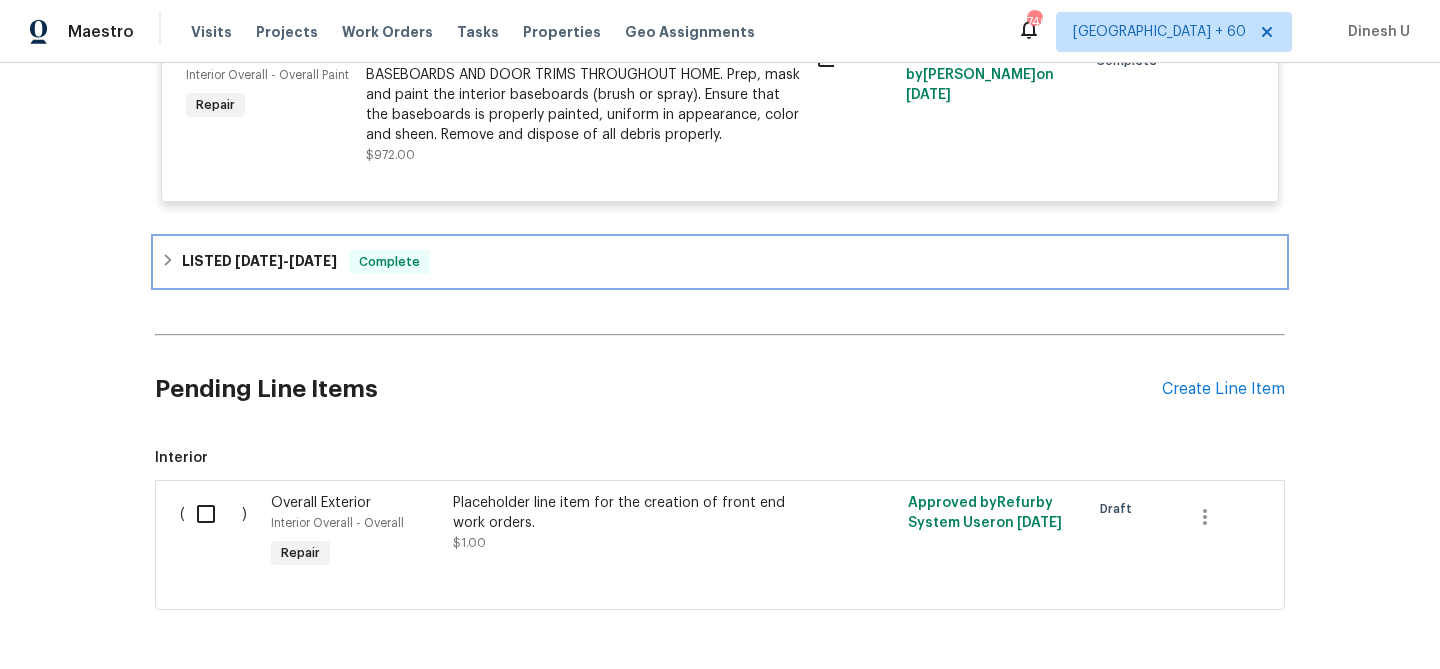 click on "5/30/25" at bounding box center (313, 261) 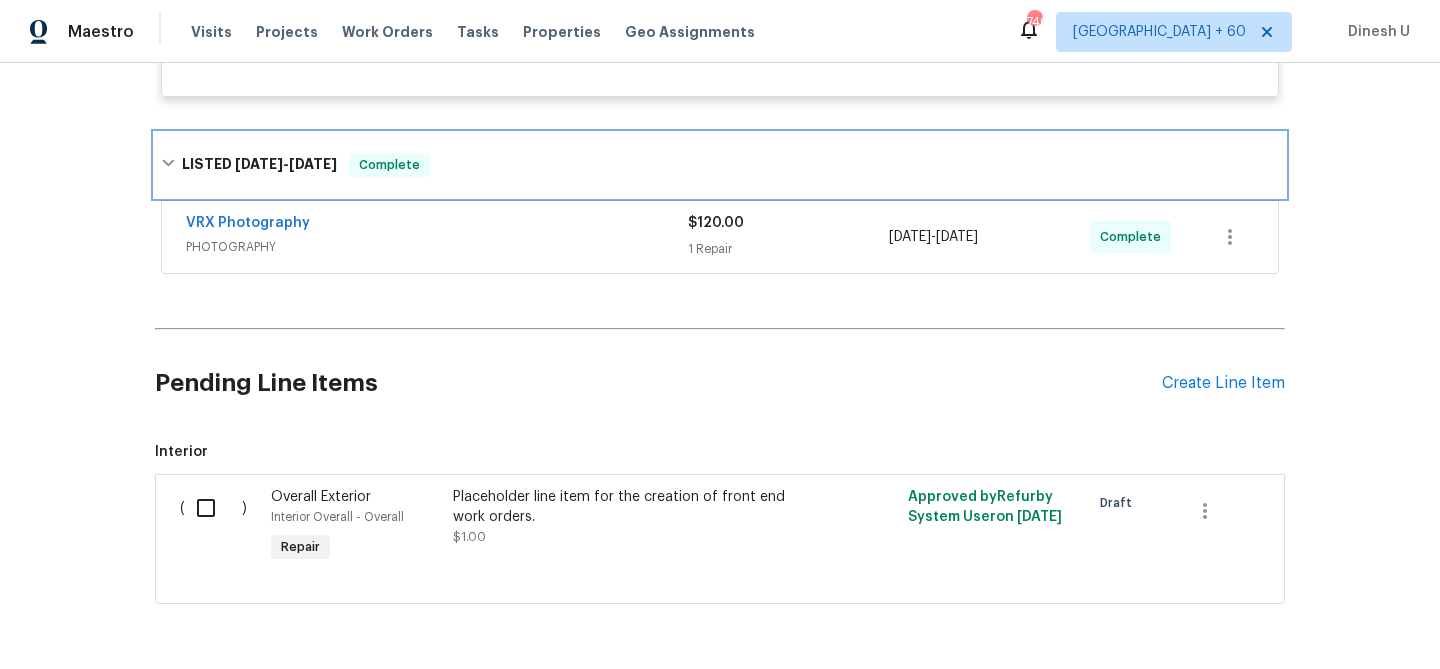 scroll, scrollTop: 9216, scrollLeft: 0, axis: vertical 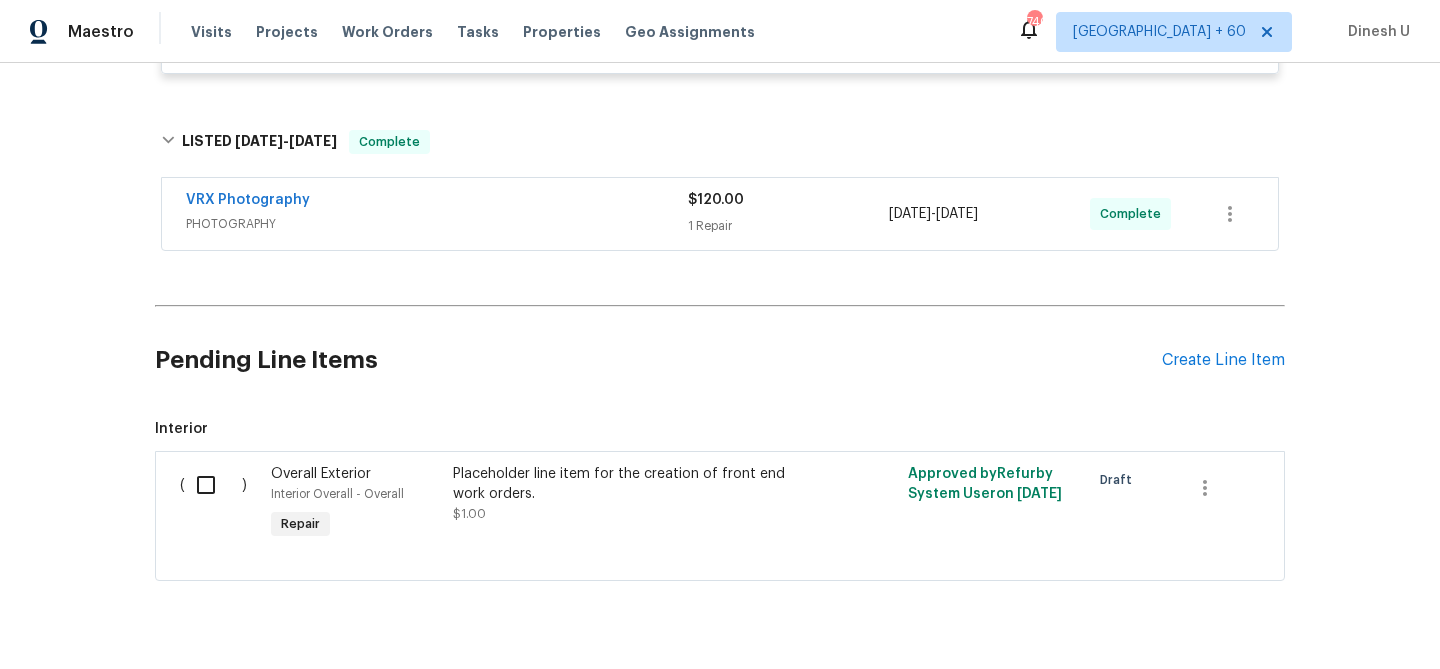 click on "1 Repair" at bounding box center (788, 226) 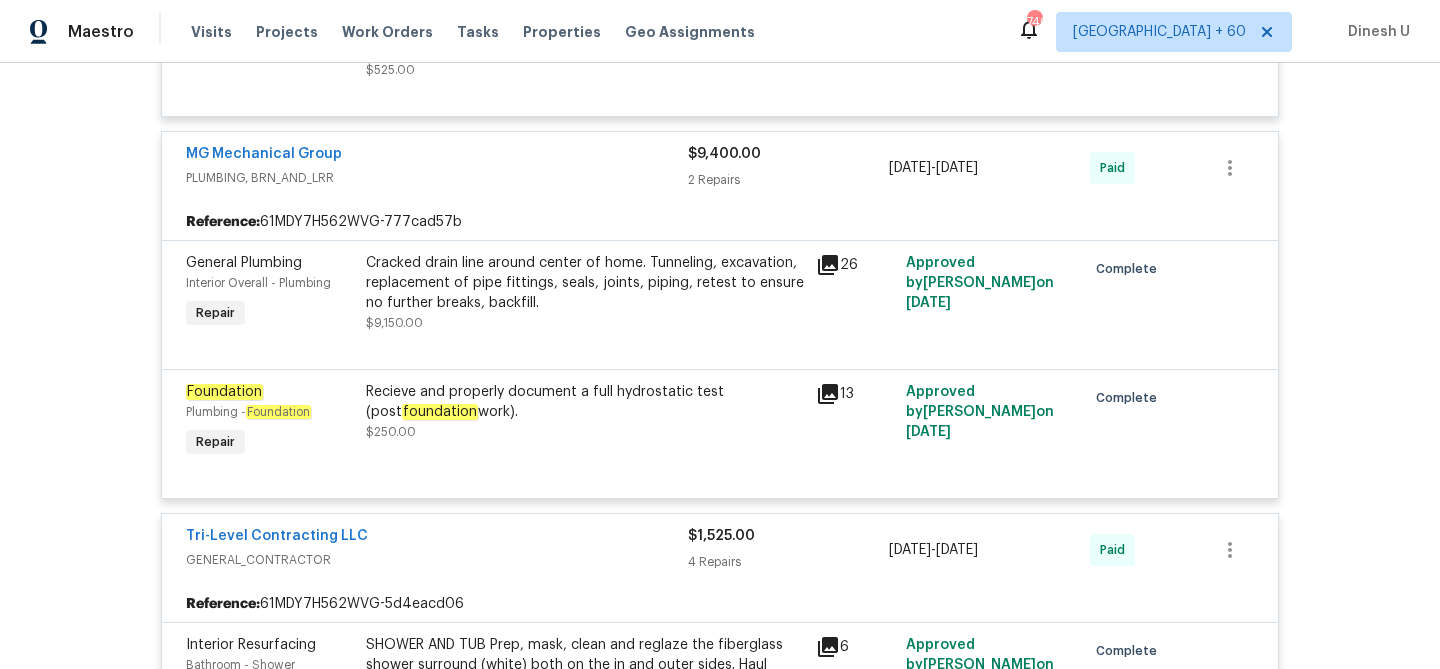 scroll, scrollTop: 5567, scrollLeft: 0, axis: vertical 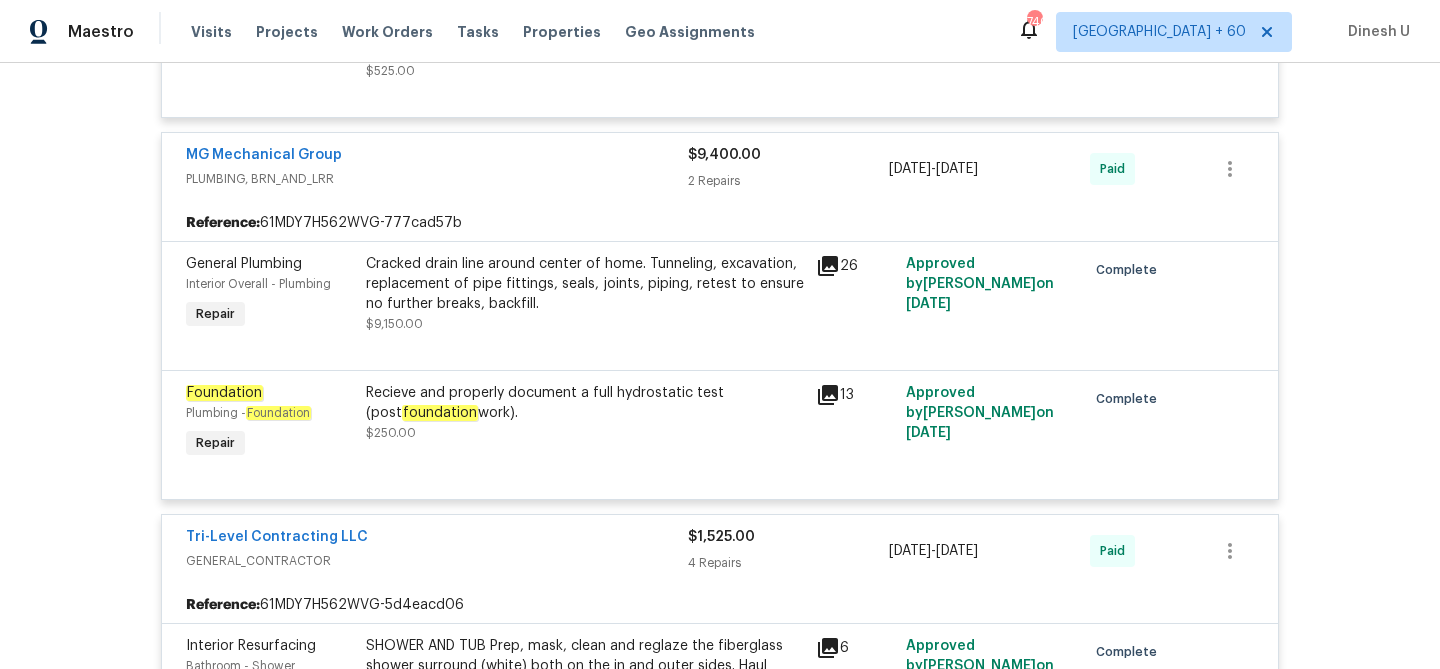 click 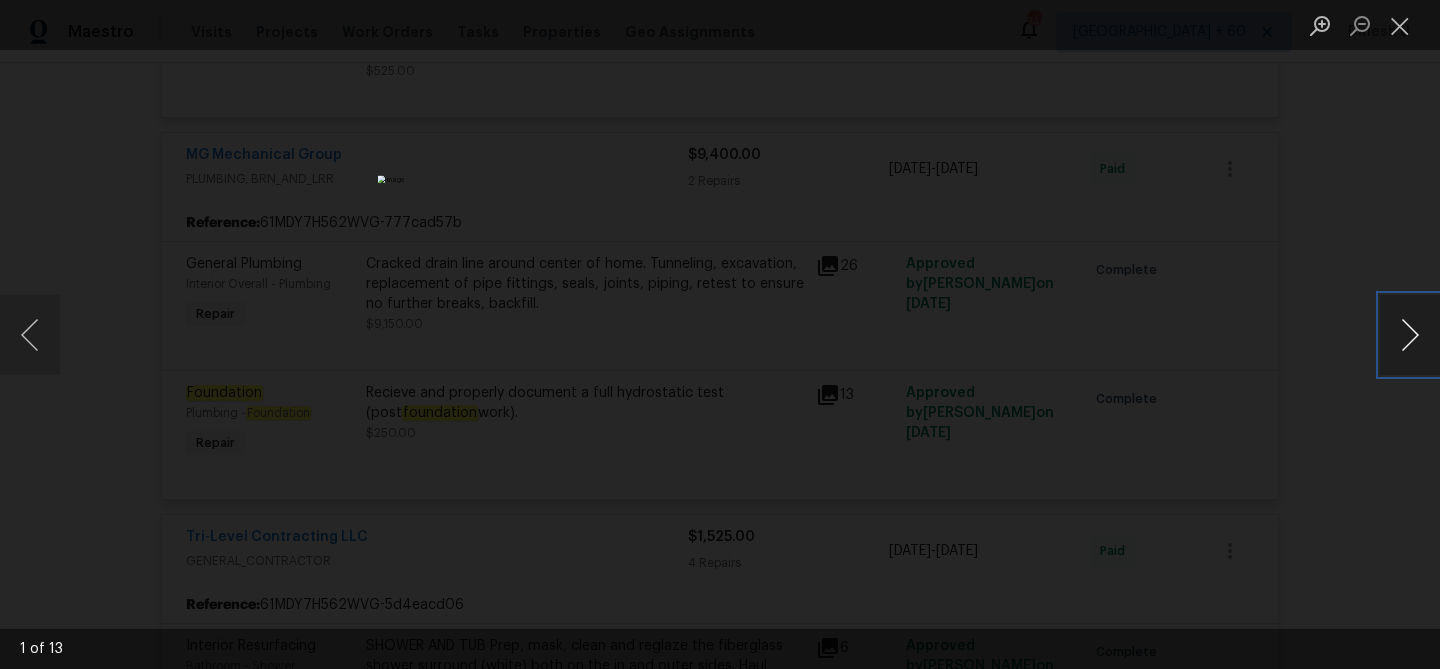 click at bounding box center [1410, 335] 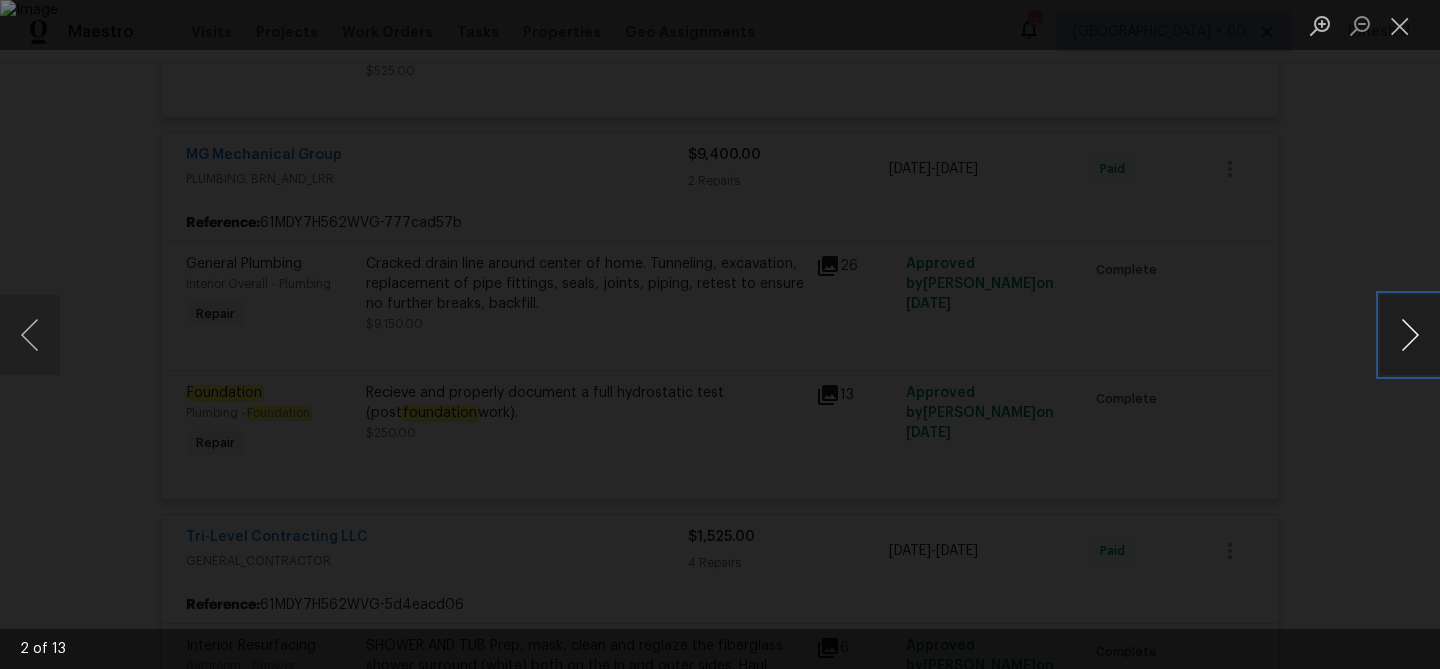 click at bounding box center (1410, 335) 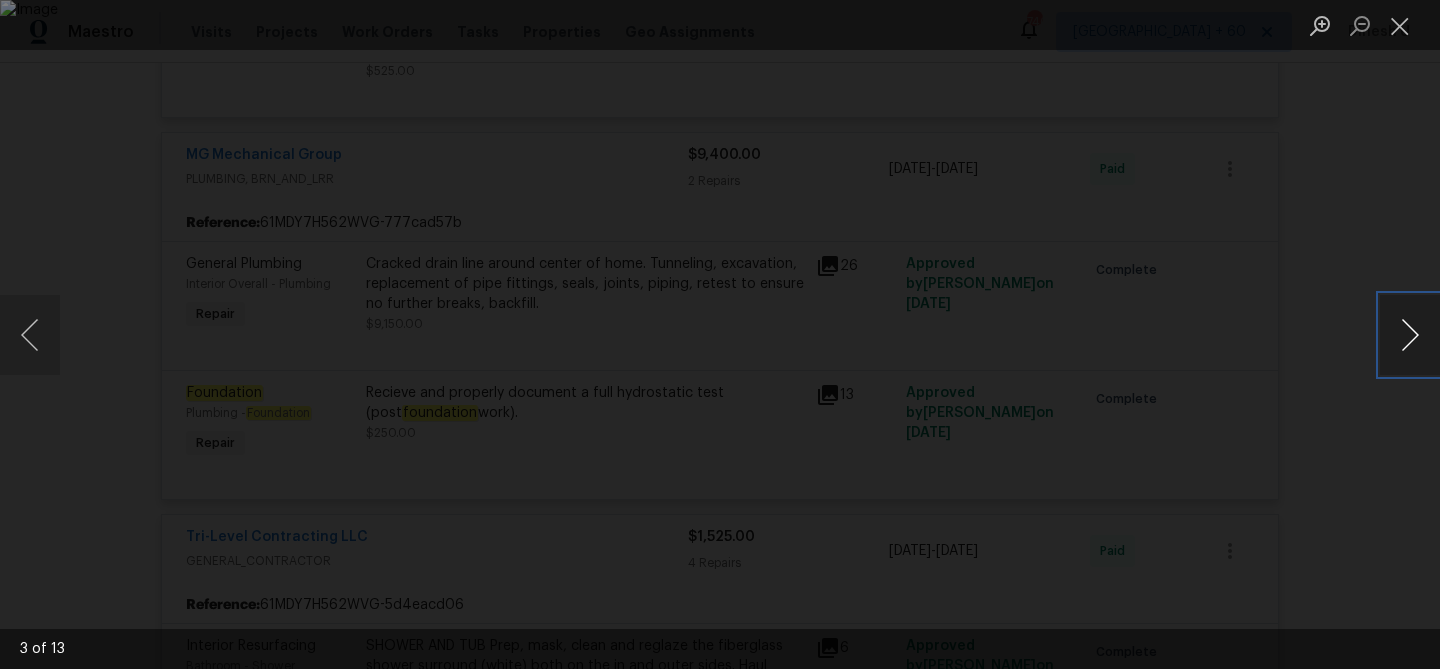 click at bounding box center [1410, 335] 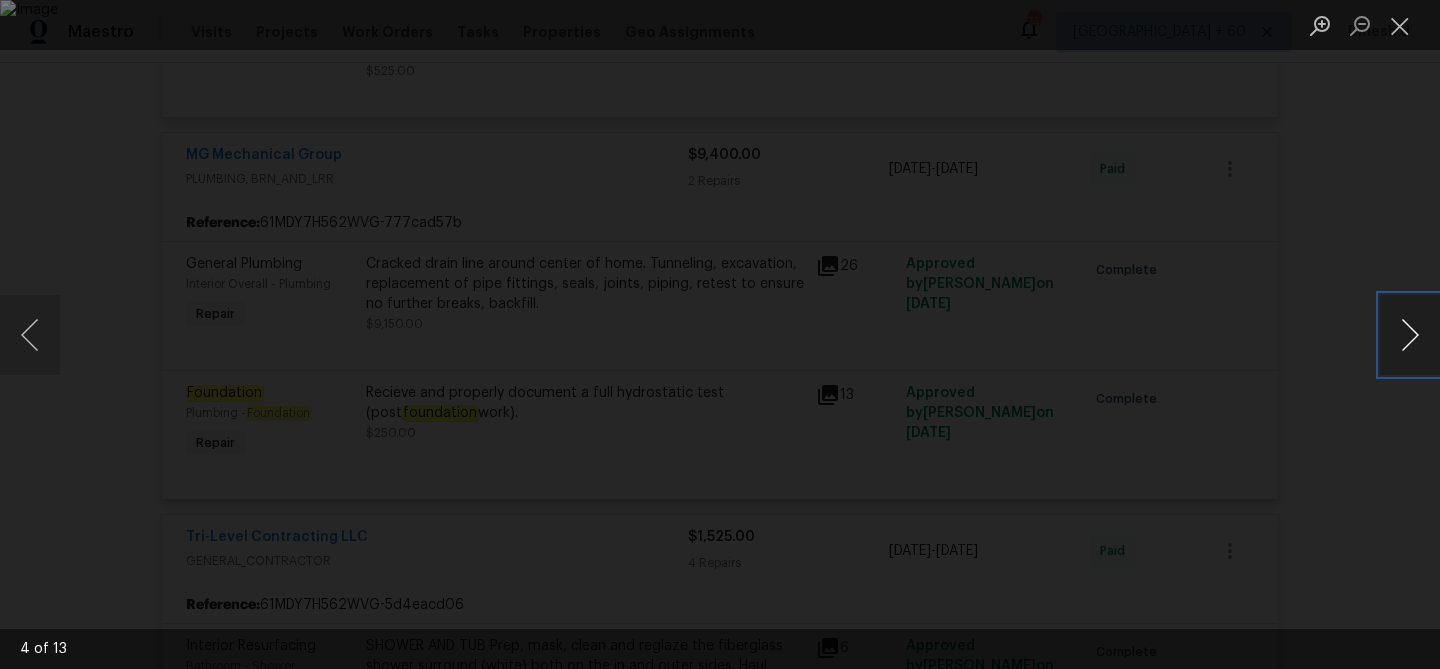 click at bounding box center (1410, 335) 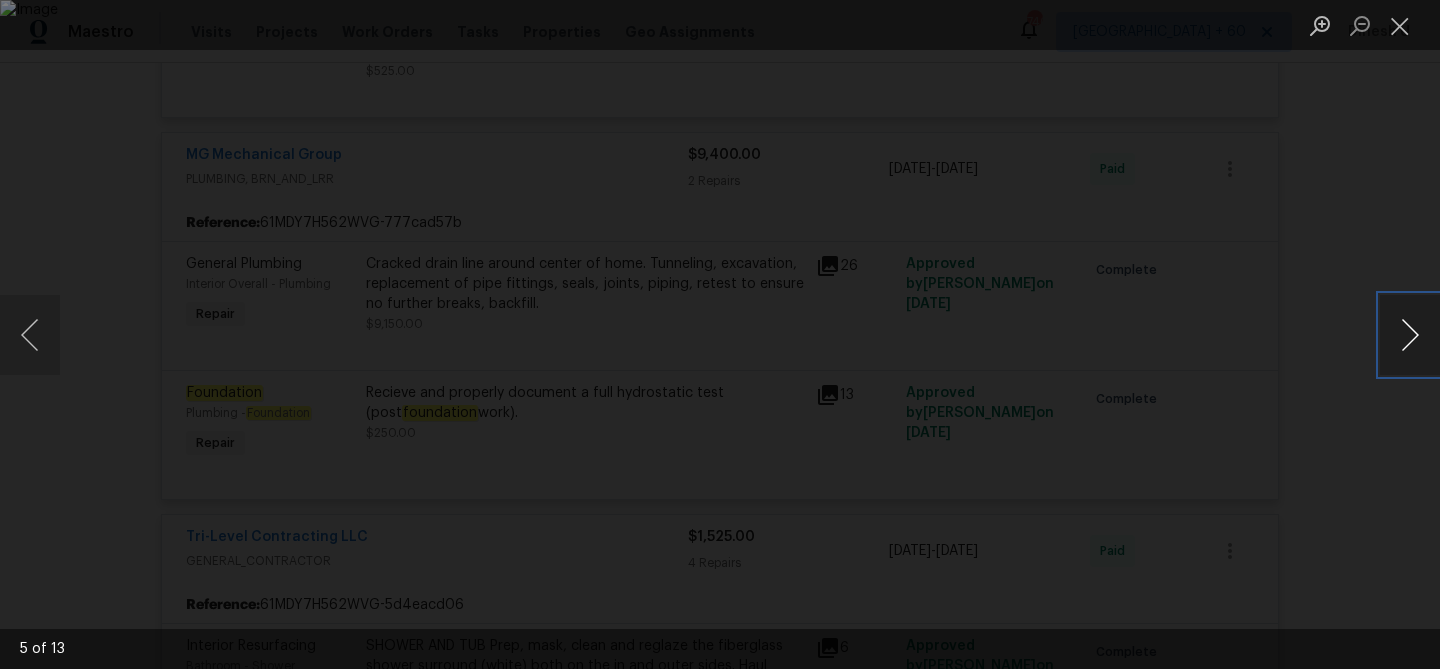click at bounding box center (1410, 335) 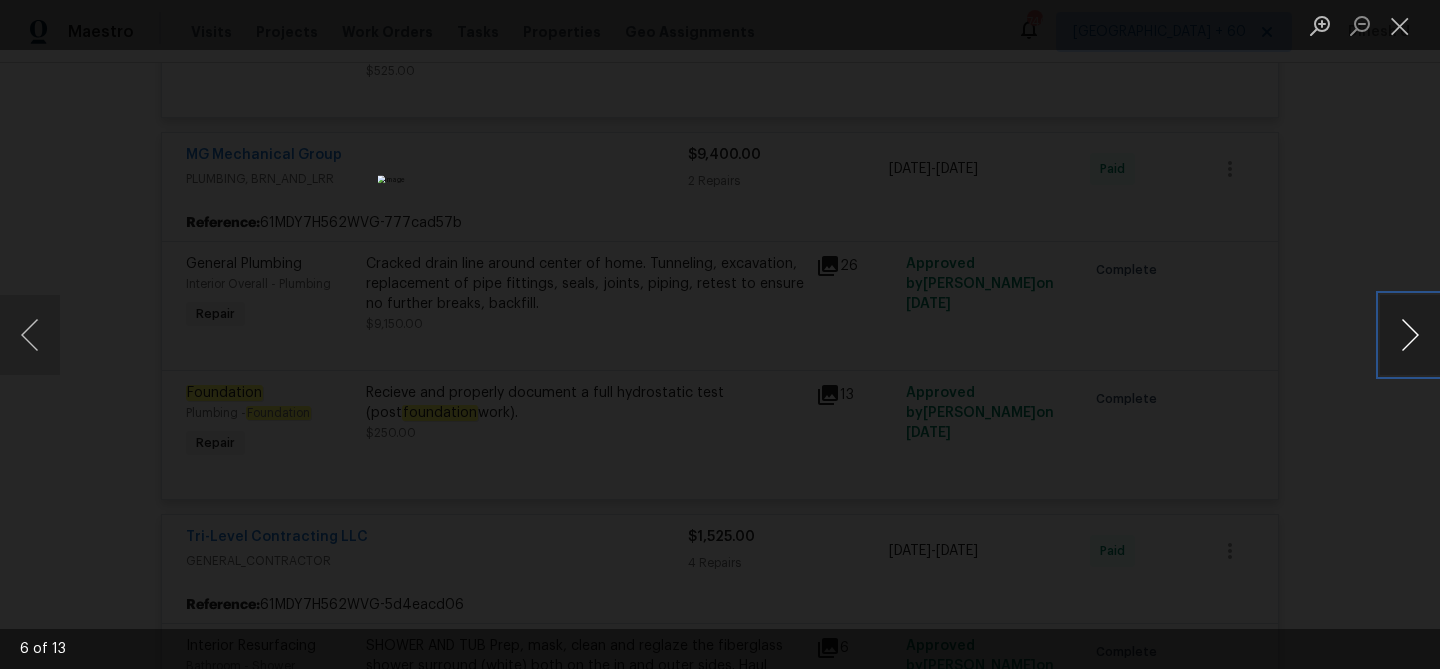 click at bounding box center [1410, 335] 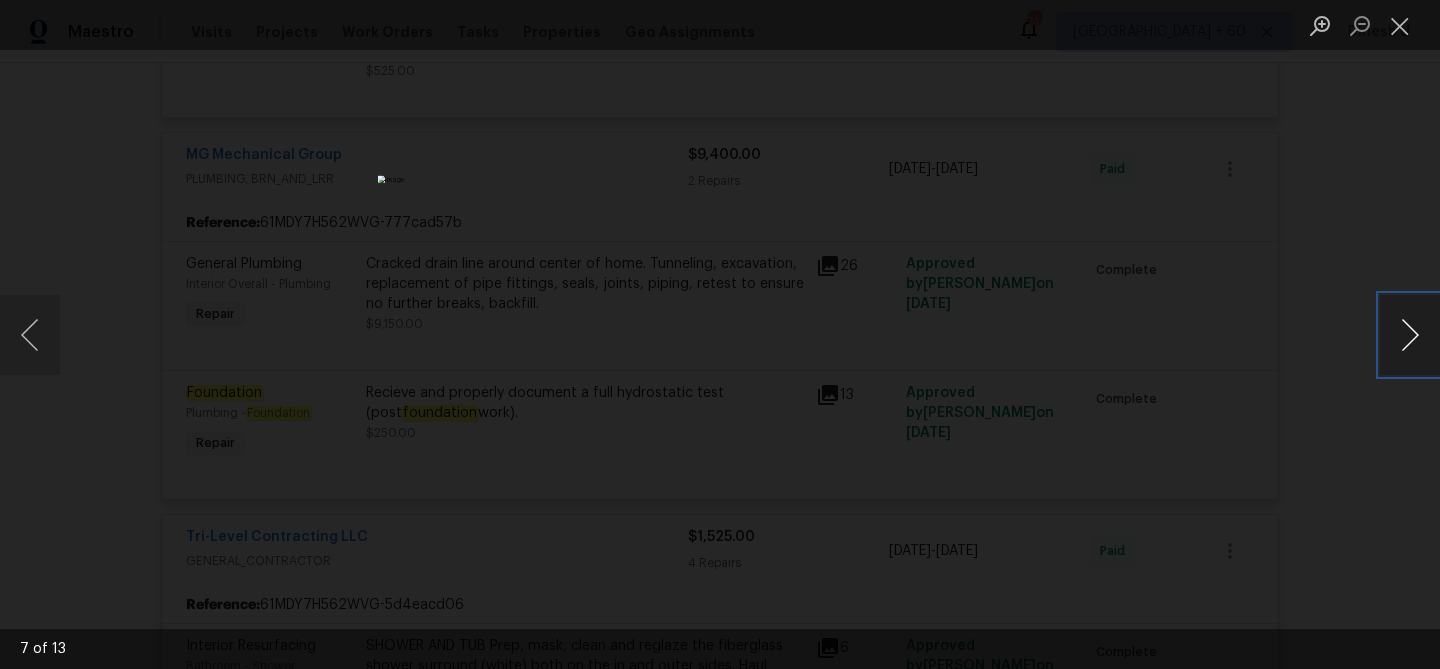click at bounding box center (1410, 335) 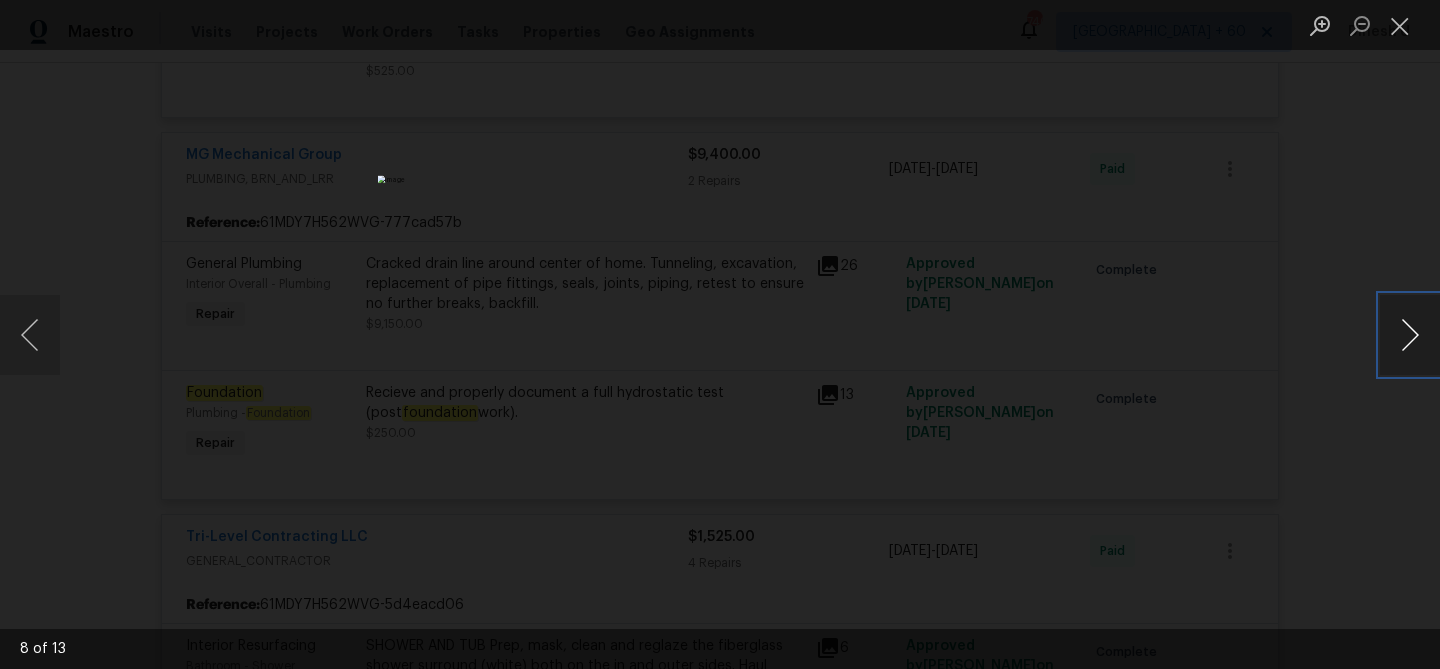click at bounding box center (1410, 335) 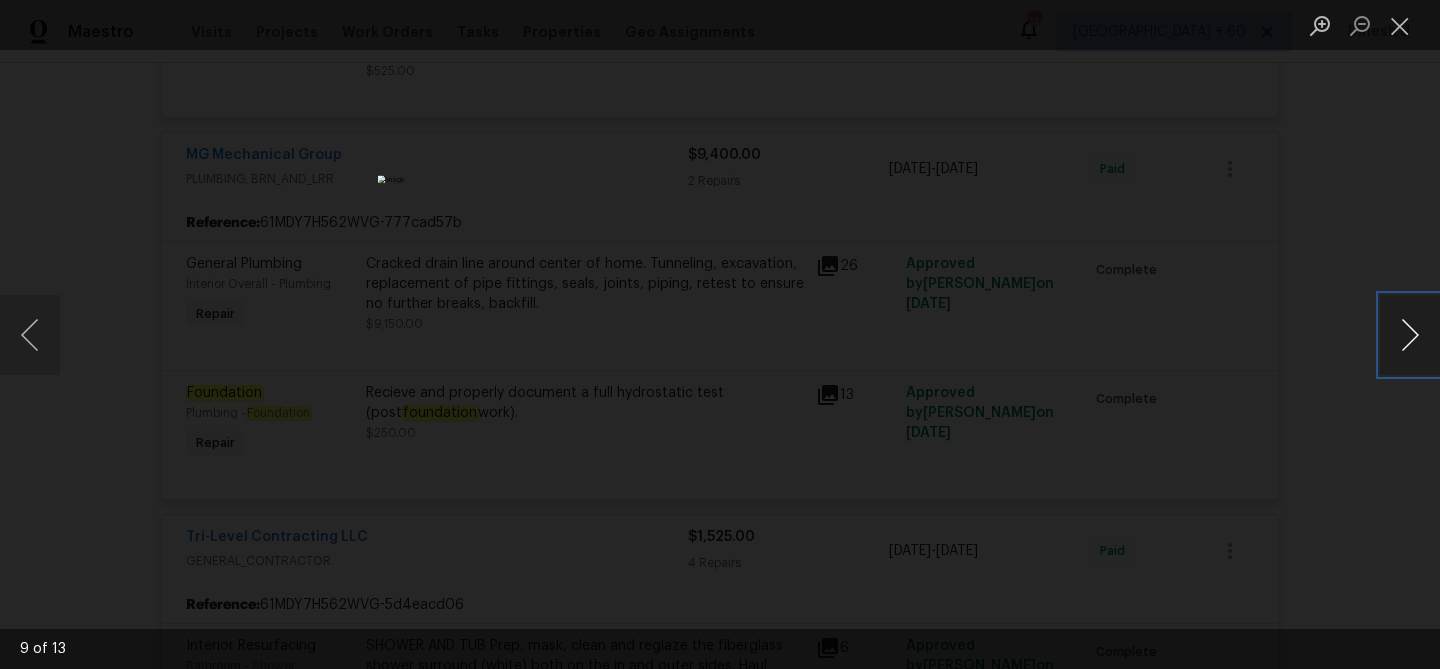 click at bounding box center (1410, 335) 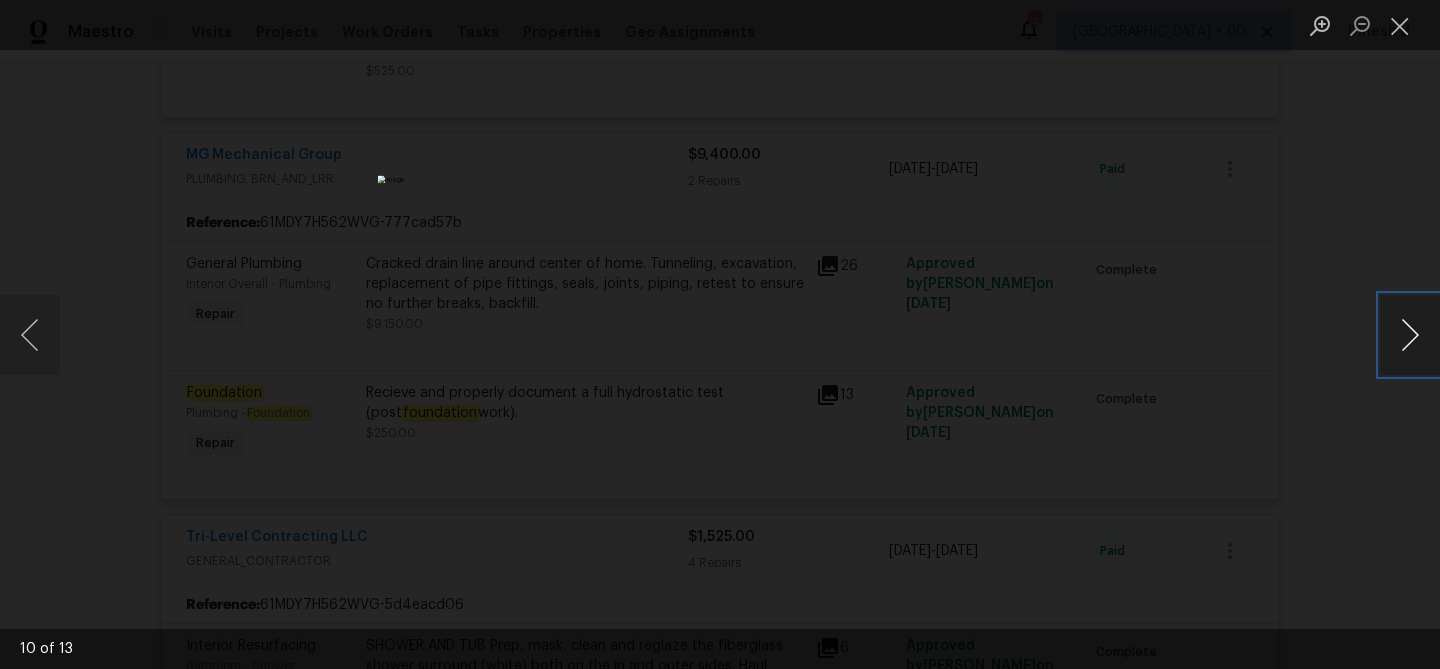 click at bounding box center [1410, 335] 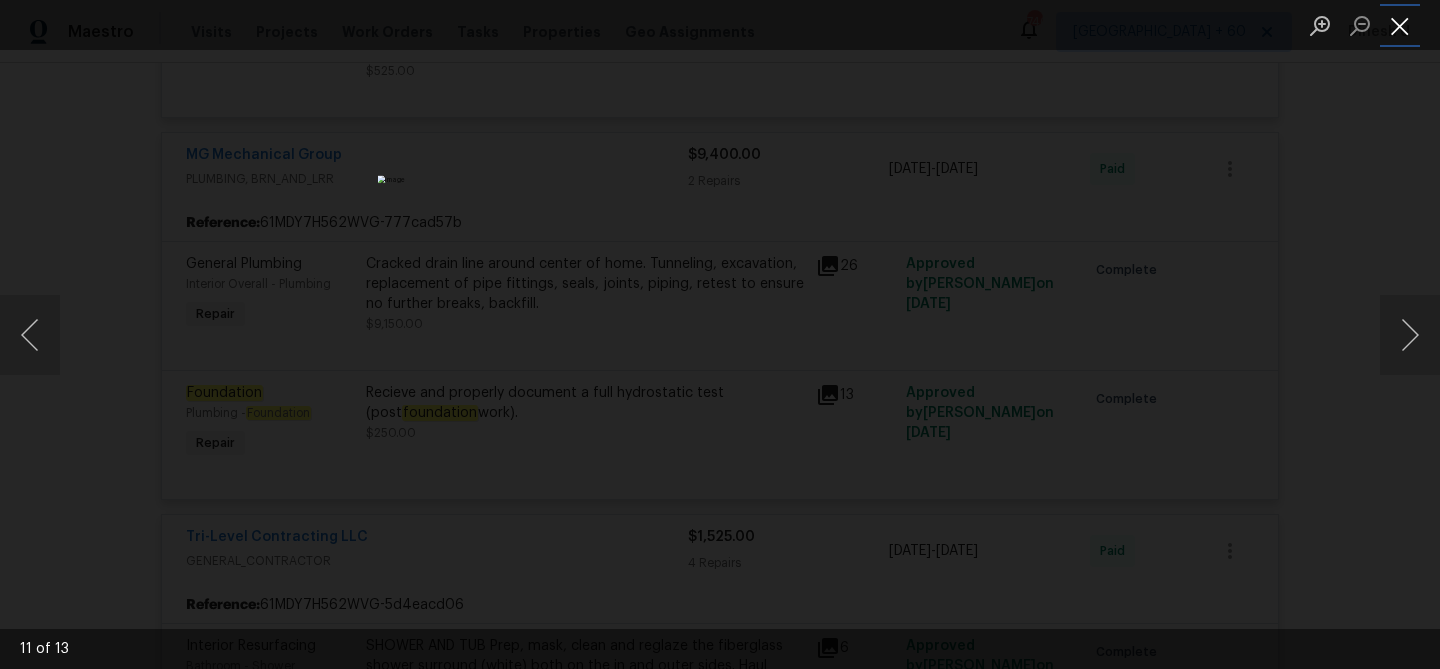 click at bounding box center (1400, 25) 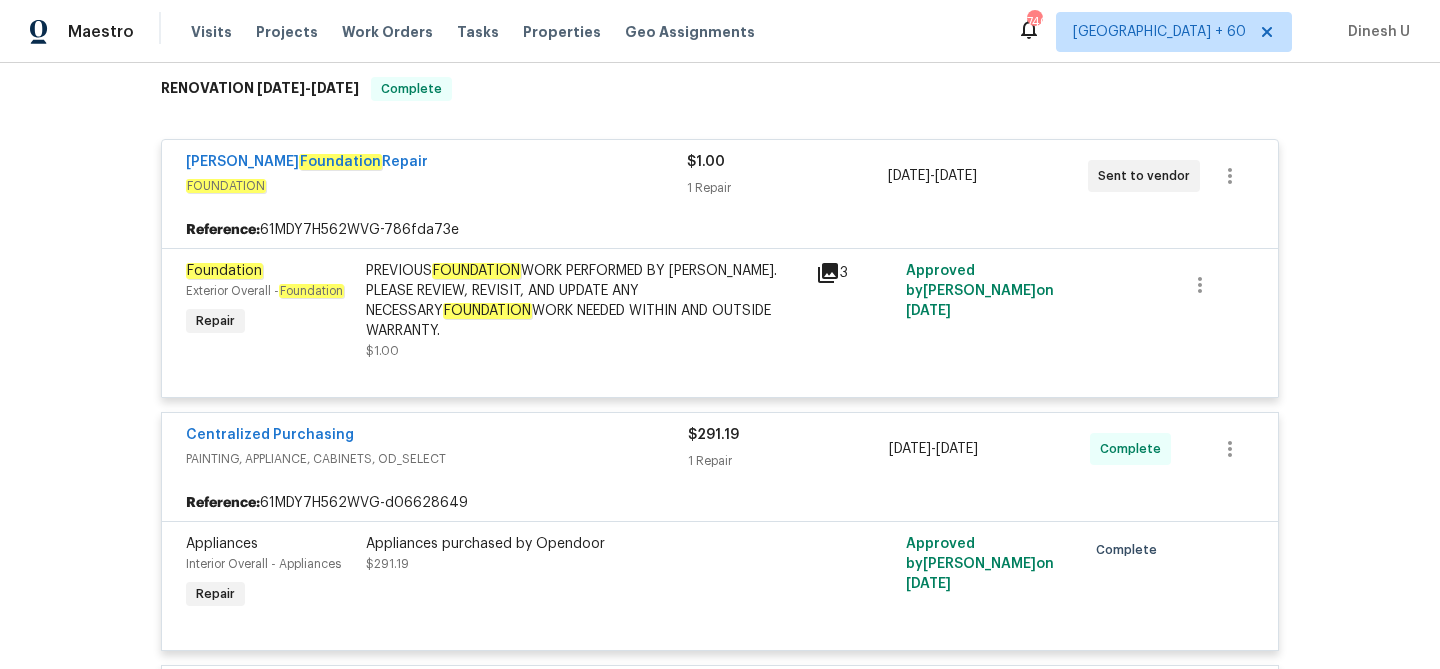 scroll, scrollTop: 320, scrollLeft: 0, axis: vertical 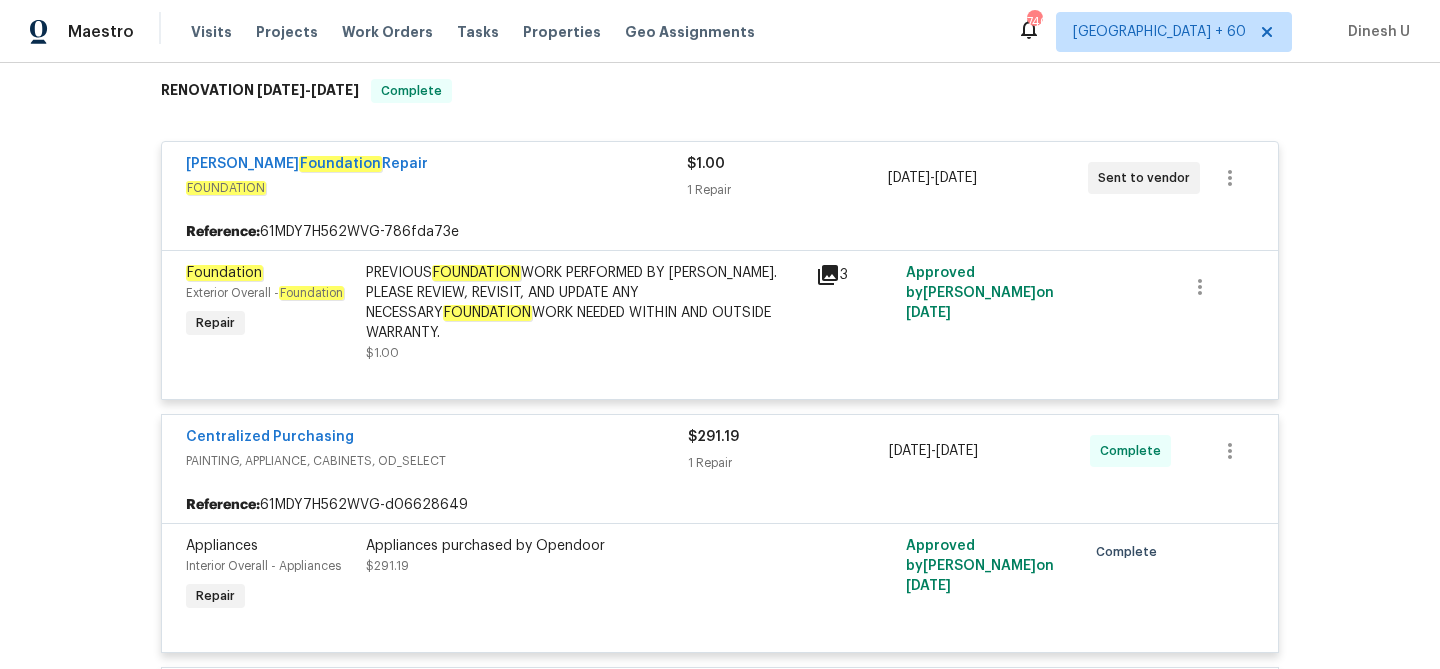 click 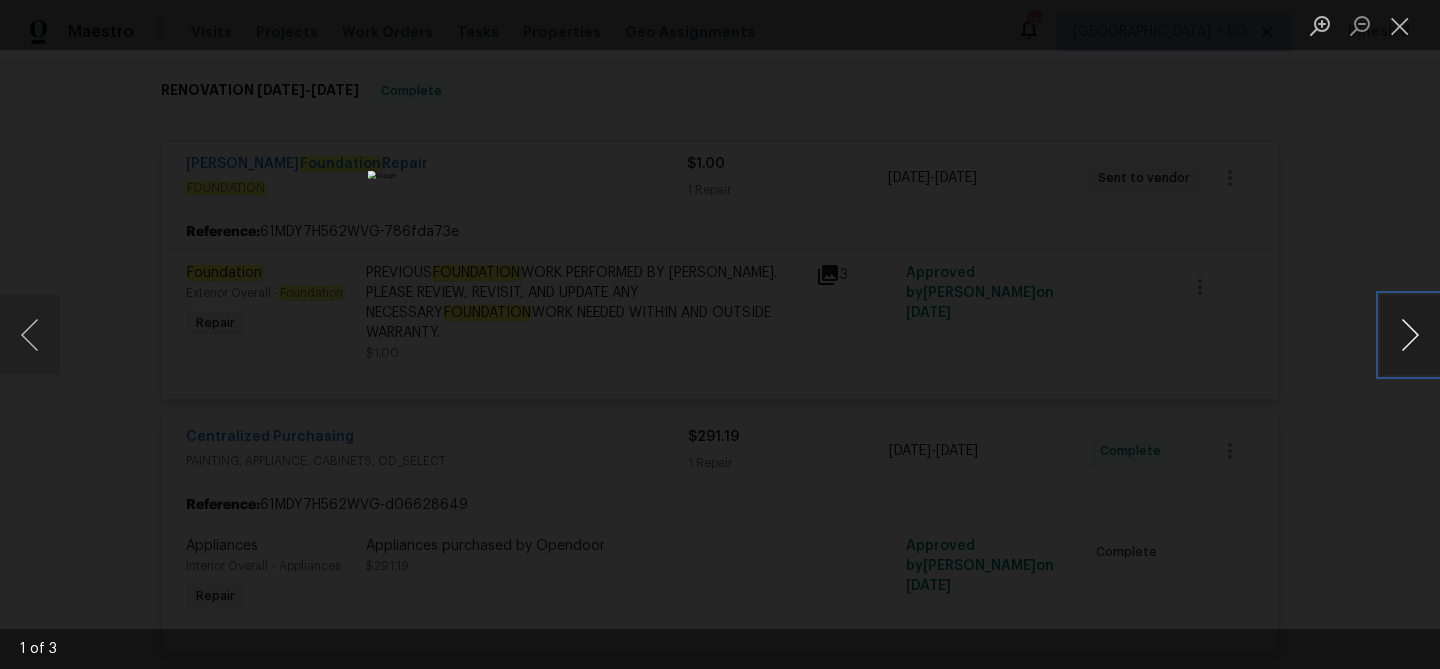 click at bounding box center [1410, 335] 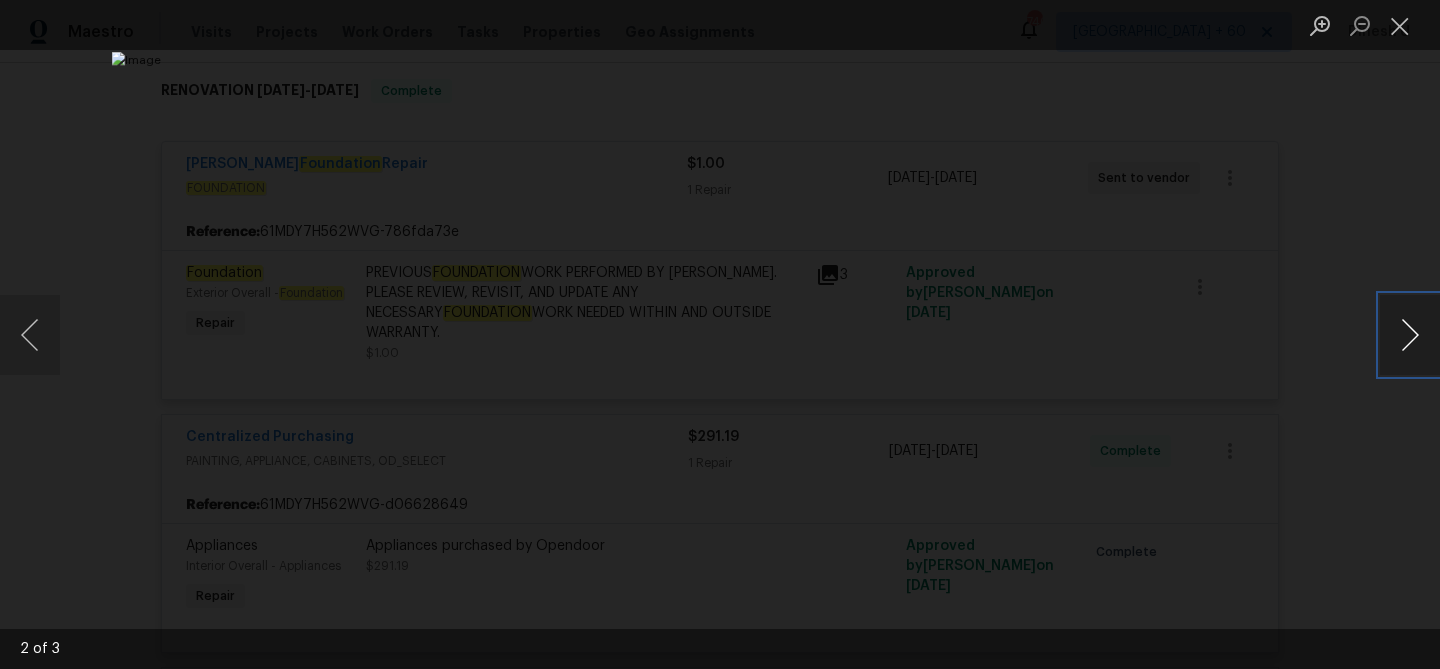 click at bounding box center [1410, 335] 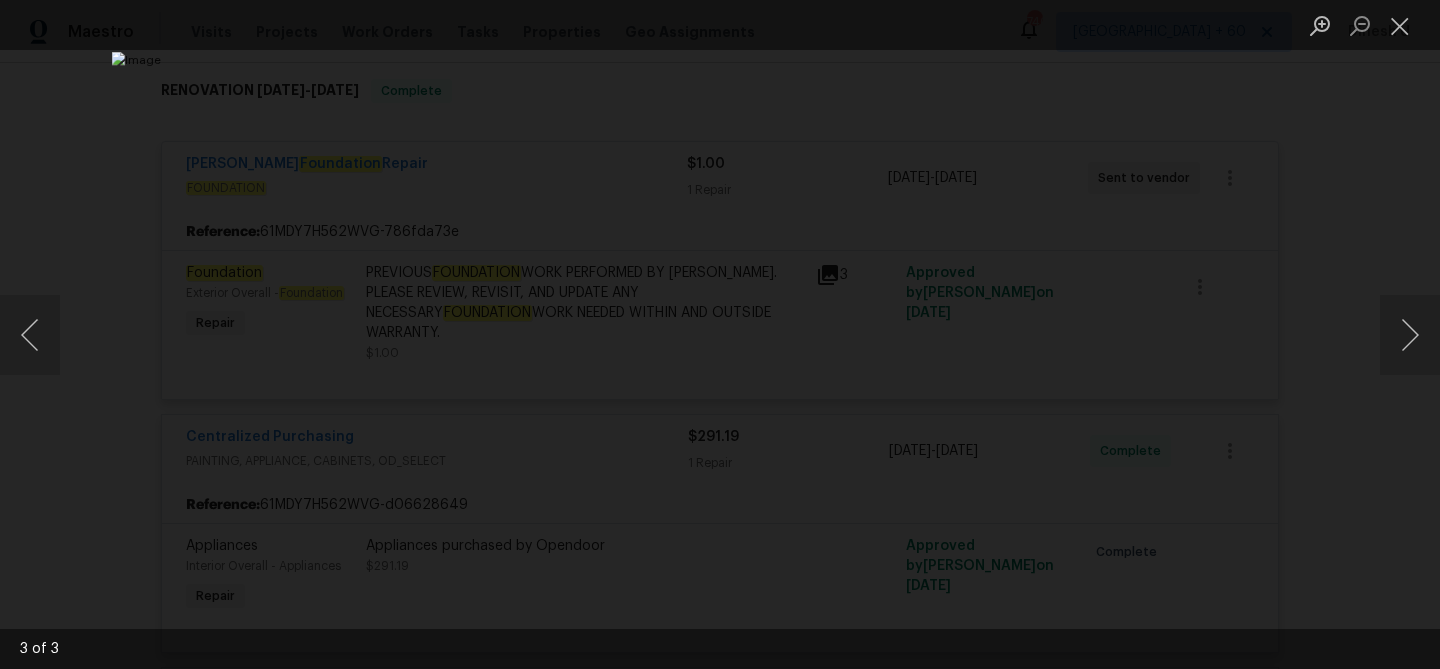 click at bounding box center (1400, 25) 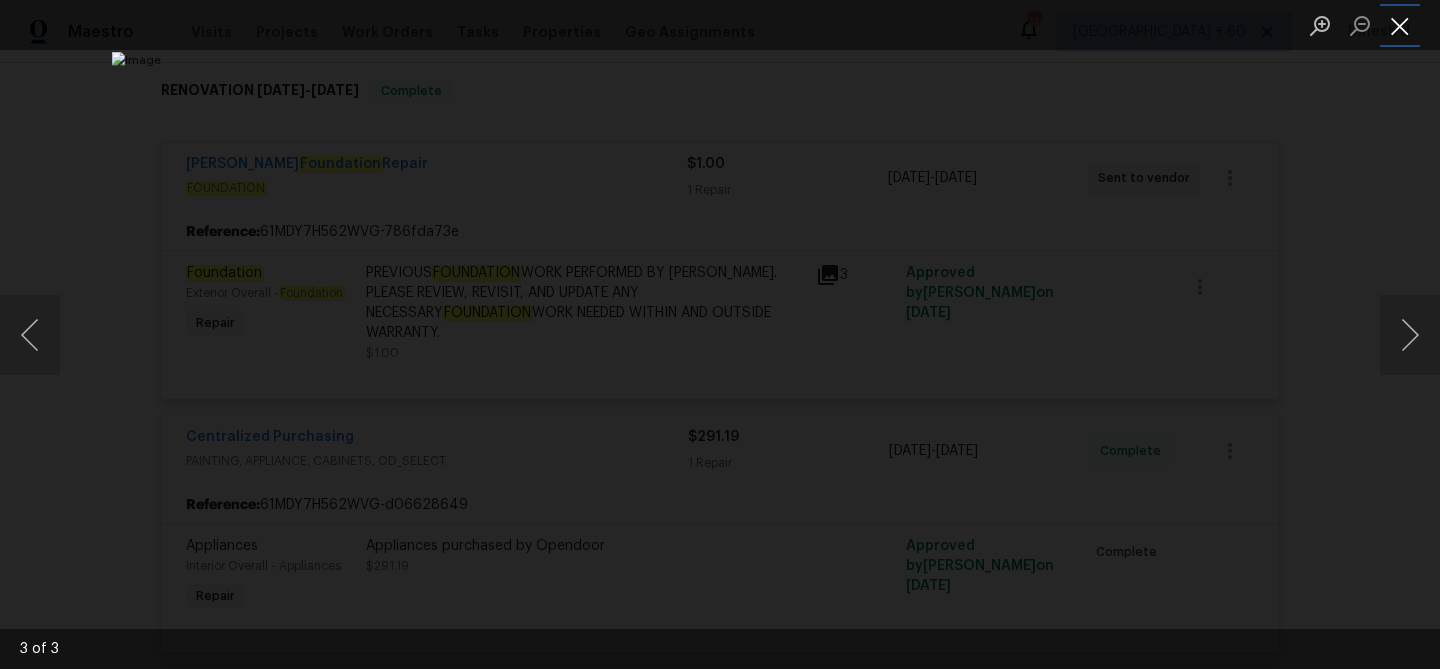 click at bounding box center [1400, 25] 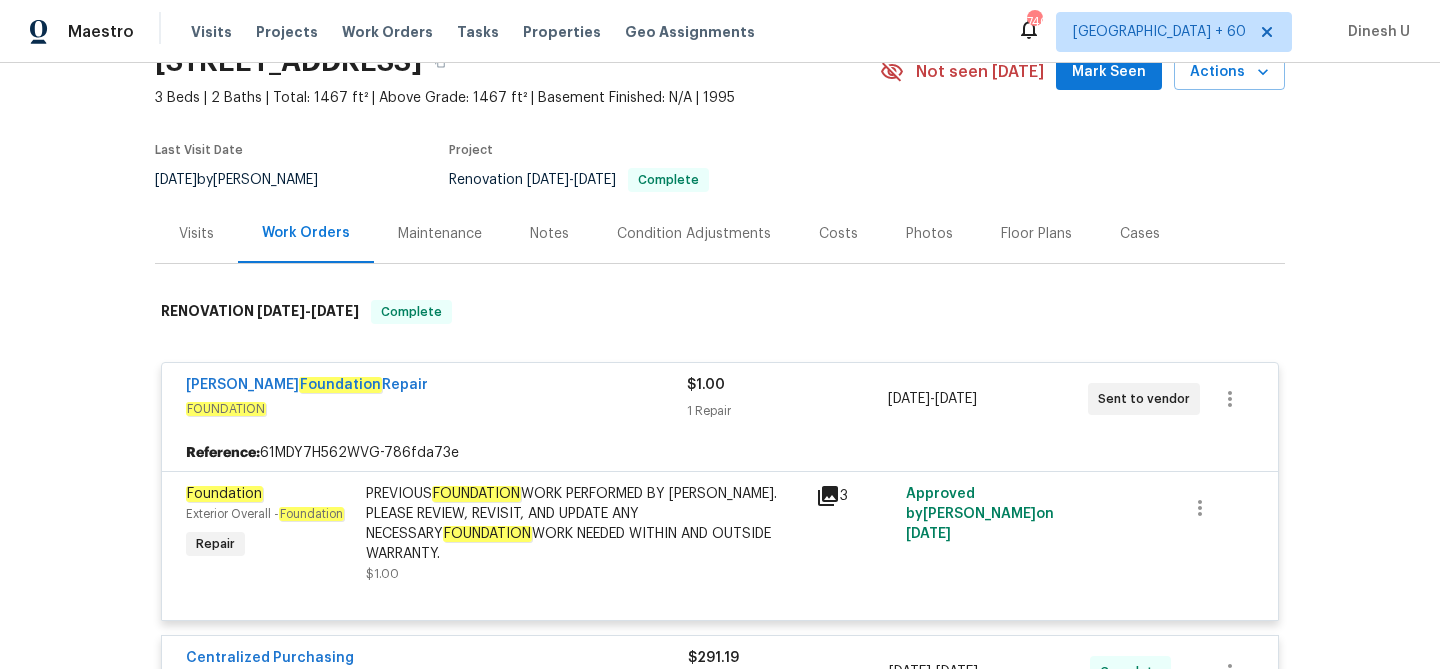 scroll, scrollTop: 89, scrollLeft: 0, axis: vertical 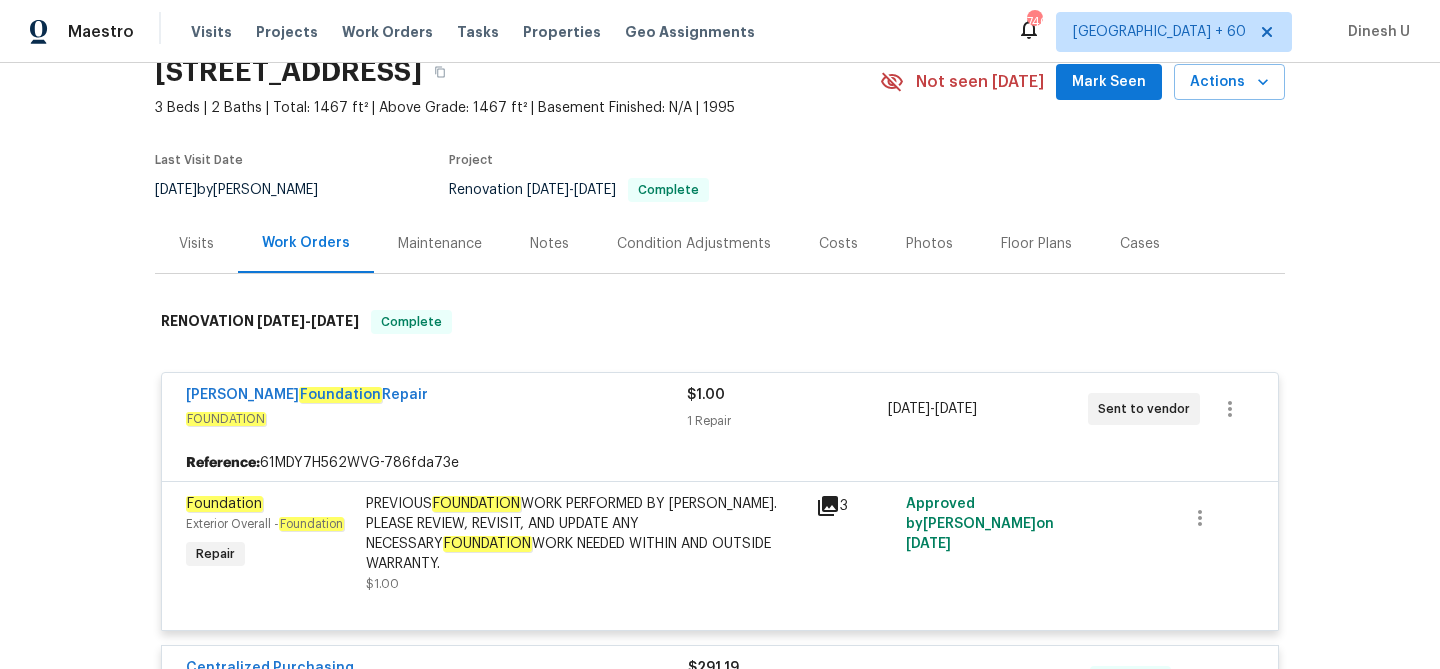 click on "Visits" at bounding box center [196, 243] 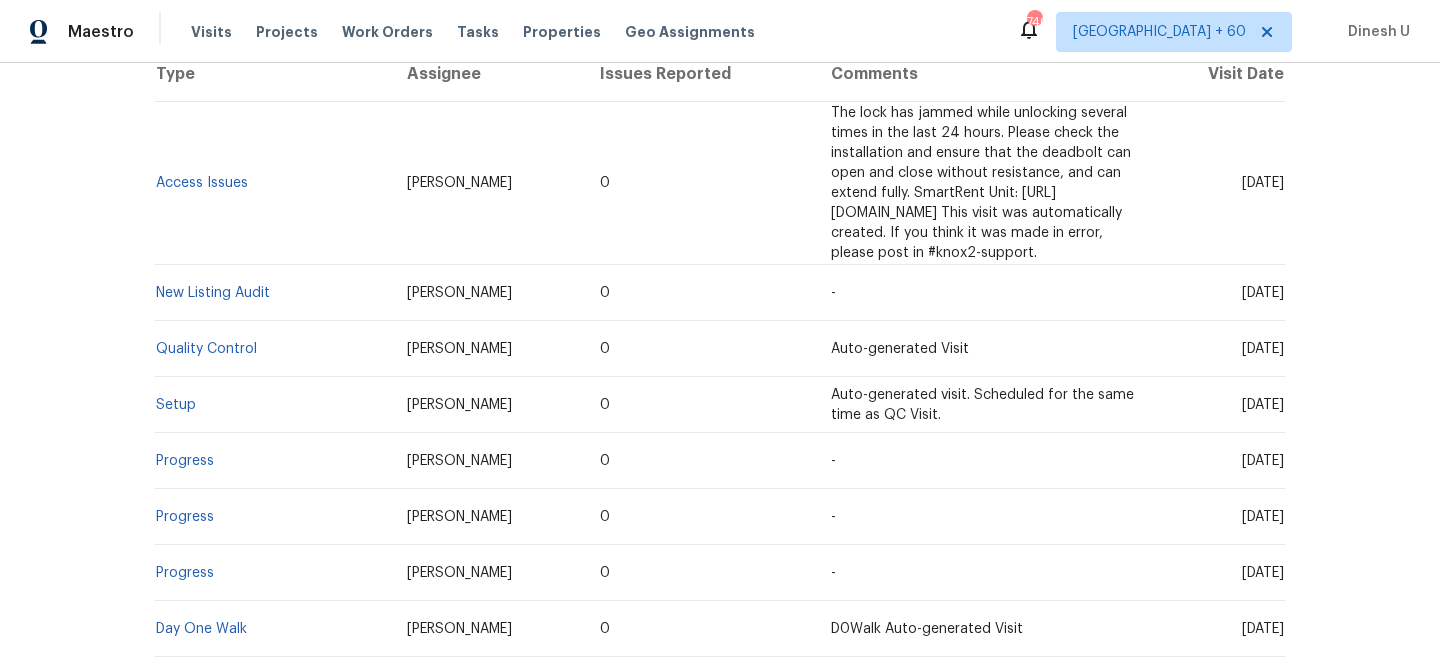 scroll, scrollTop: 570, scrollLeft: 0, axis: vertical 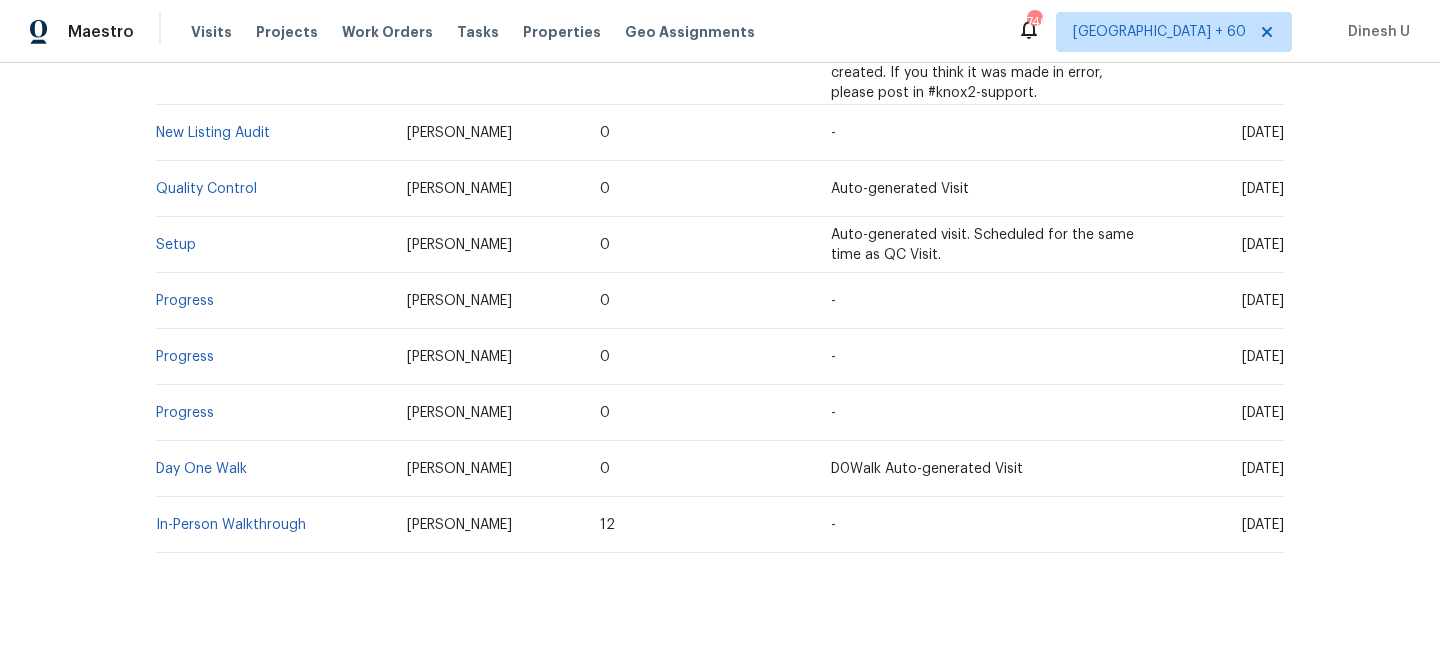 click on "In-Person Walkthrough" at bounding box center (273, 525) 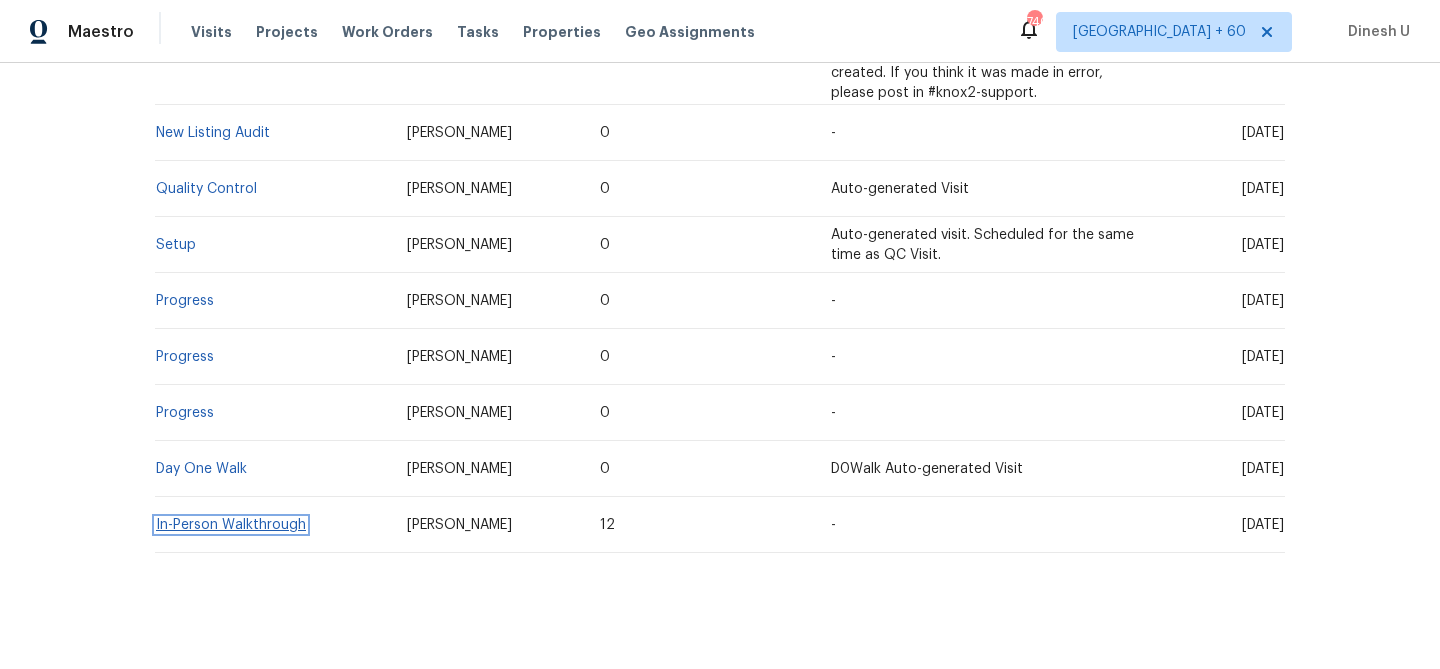 click on "In-Person Walkthrough" at bounding box center (231, 525) 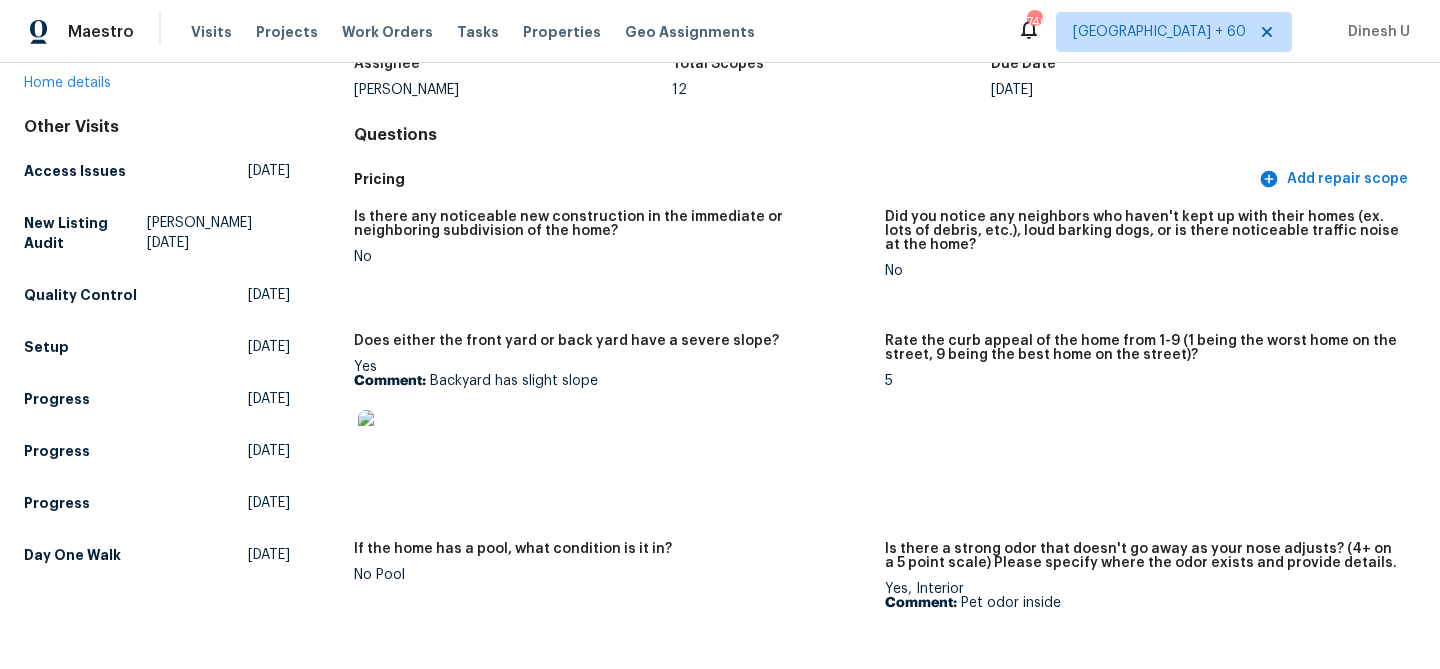 scroll, scrollTop: 0, scrollLeft: 0, axis: both 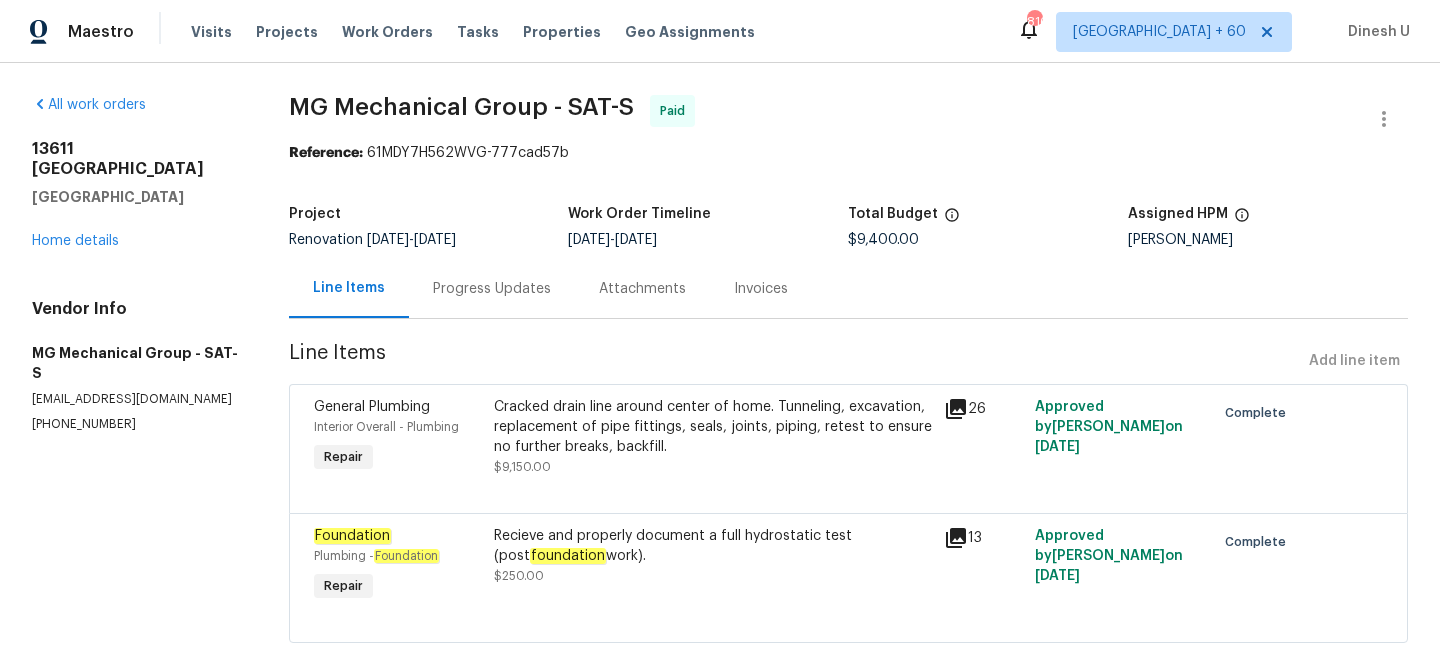 click on "Progress Updates" at bounding box center [492, 288] 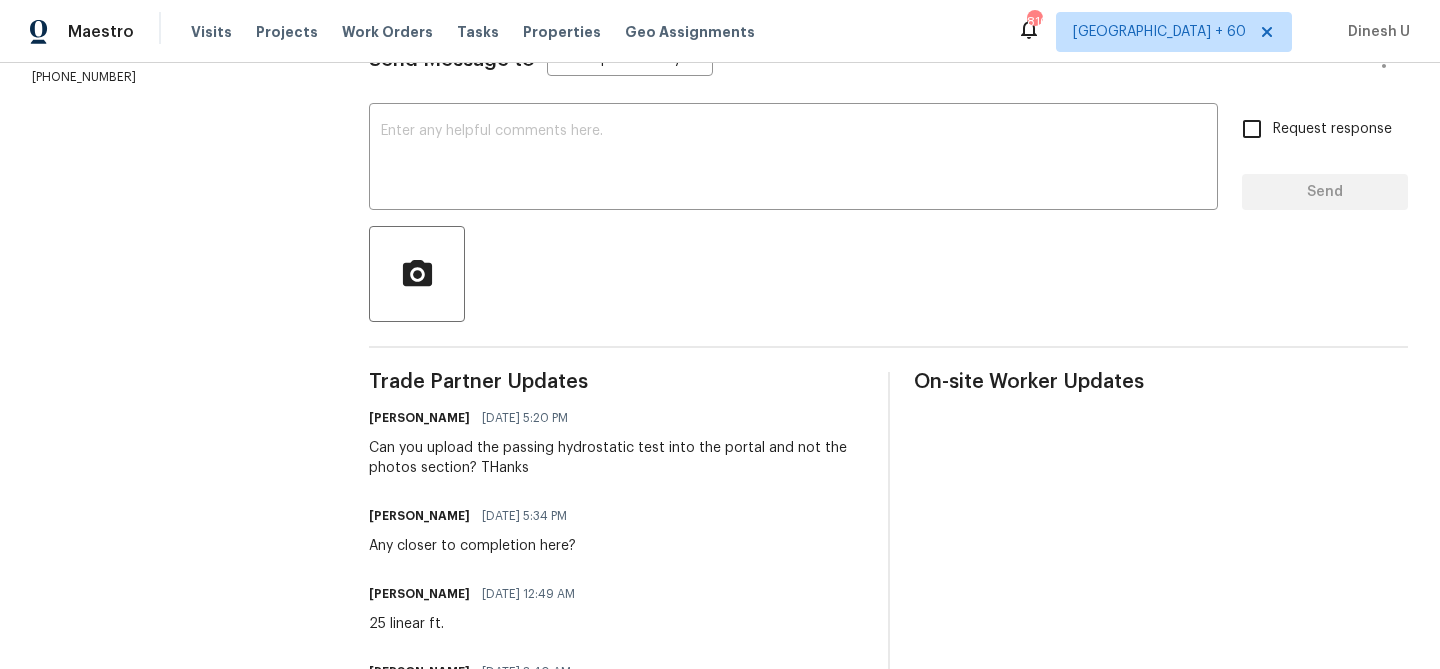 scroll, scrollTop: 251, scrollLeft: 0, axis: vertical 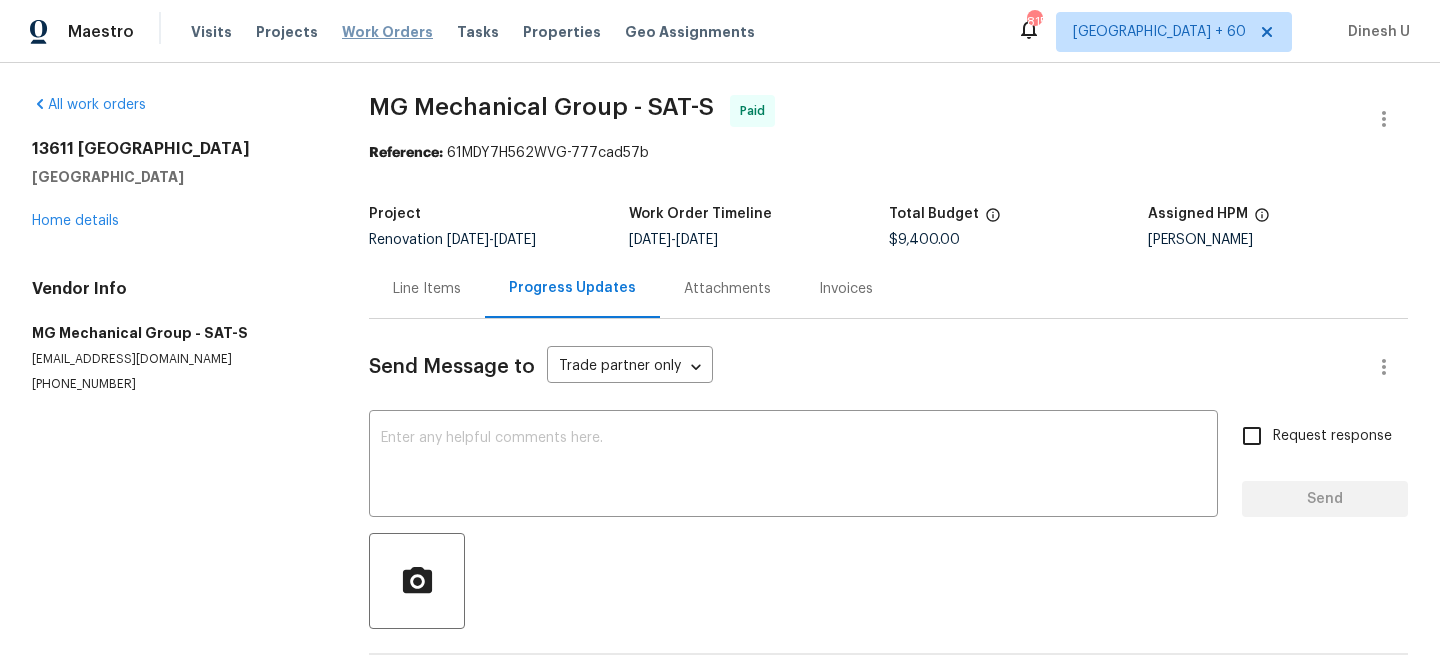 click on "Work Orders" at bounding box center (387, 32) 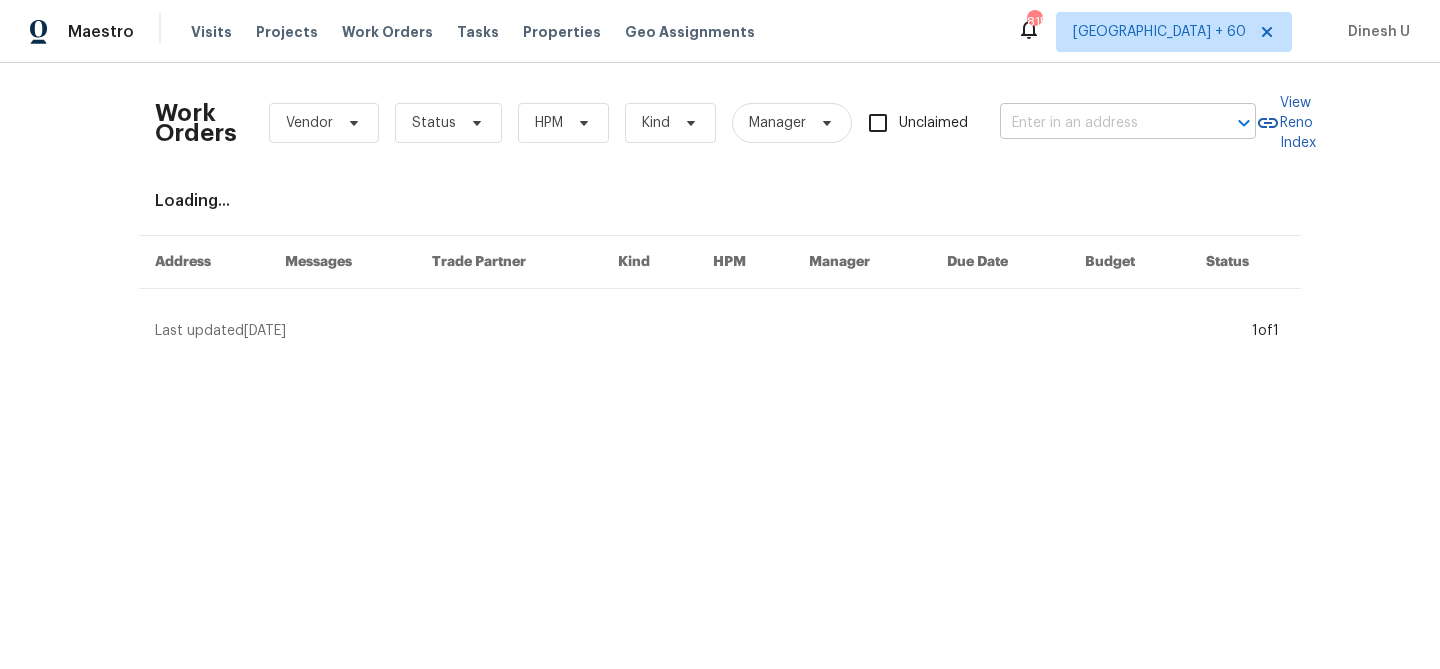 click at bounding box center [1100, 123] 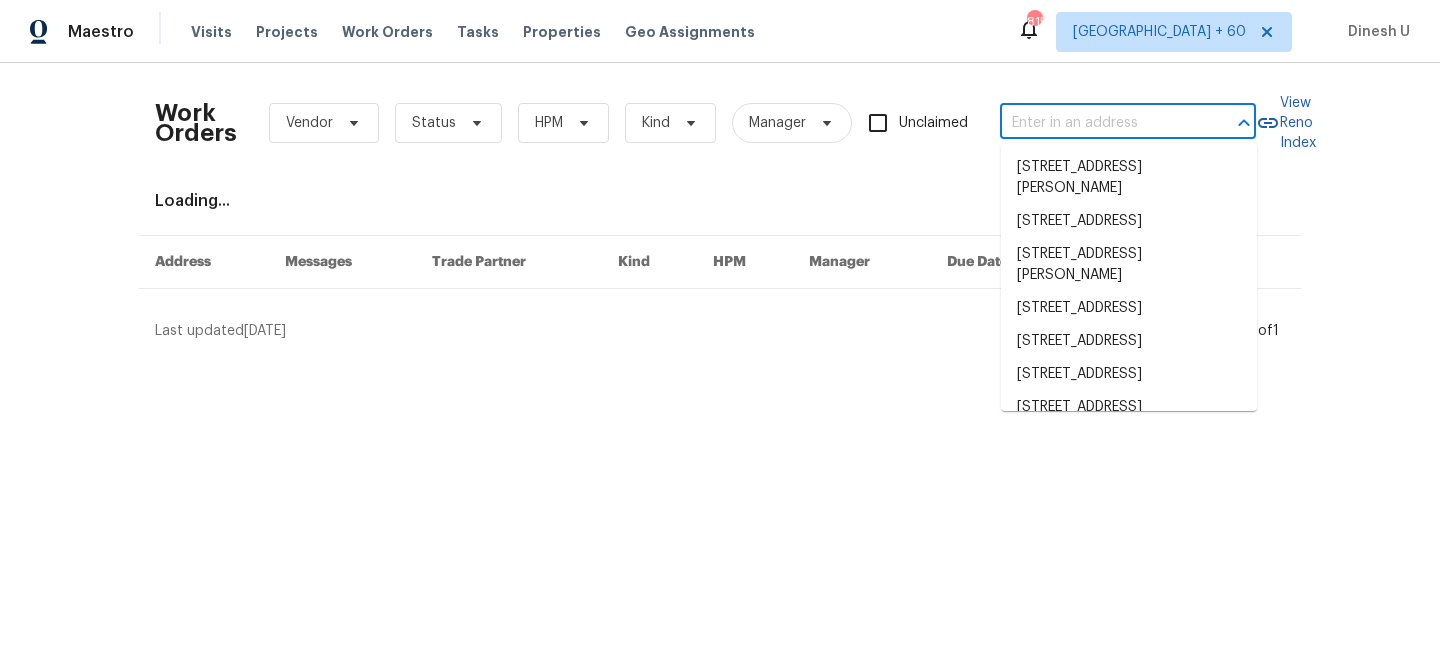 paste on "619 Hammond Dr, Mansfield, TX 76063" 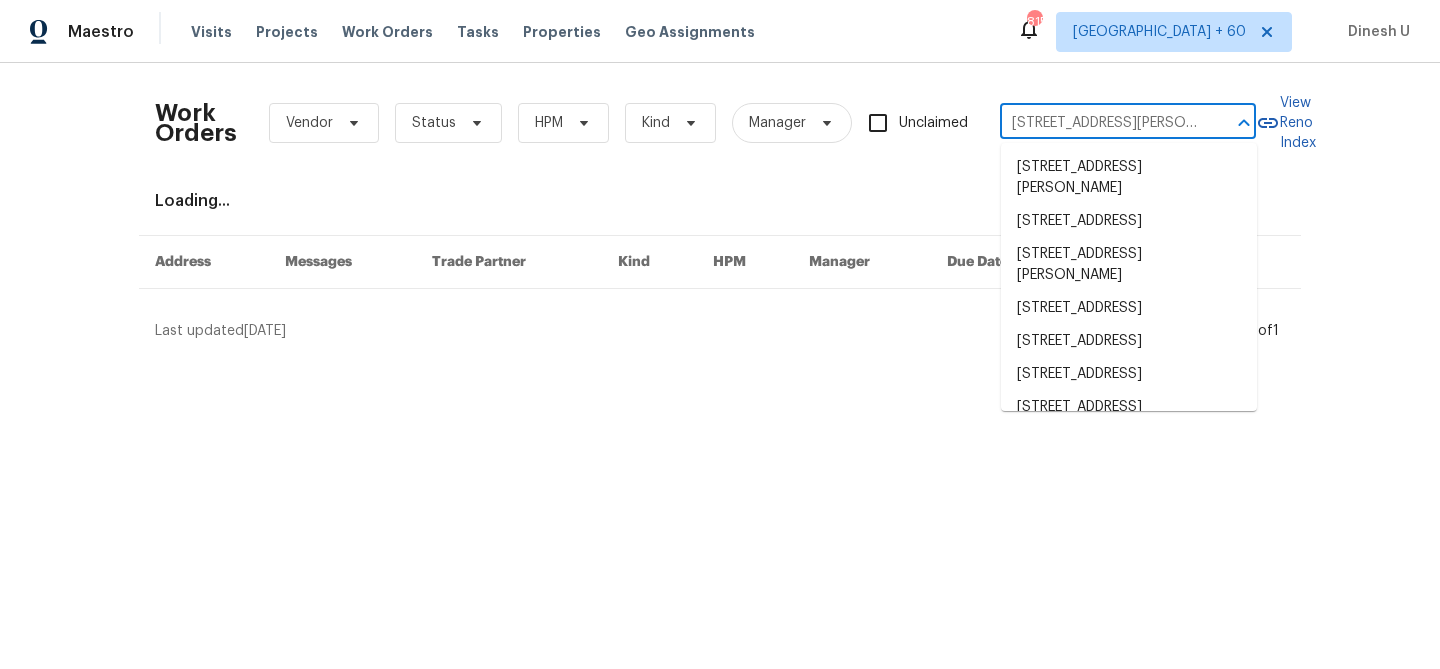 scroll, scrollTop: 0, scrollLeft: 66, axis: horizontal 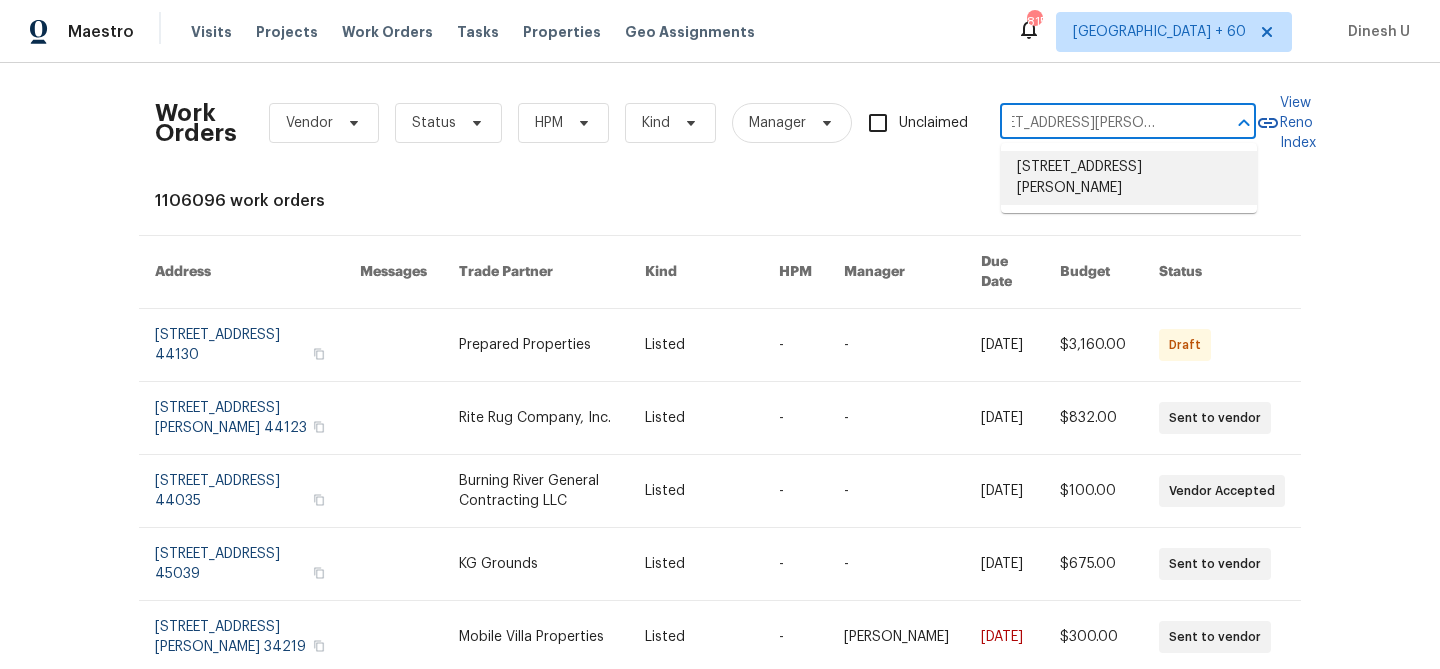 click on "619 Hammond Dr, Mansfield, TX 76063" at bounding box center (1129, 178) 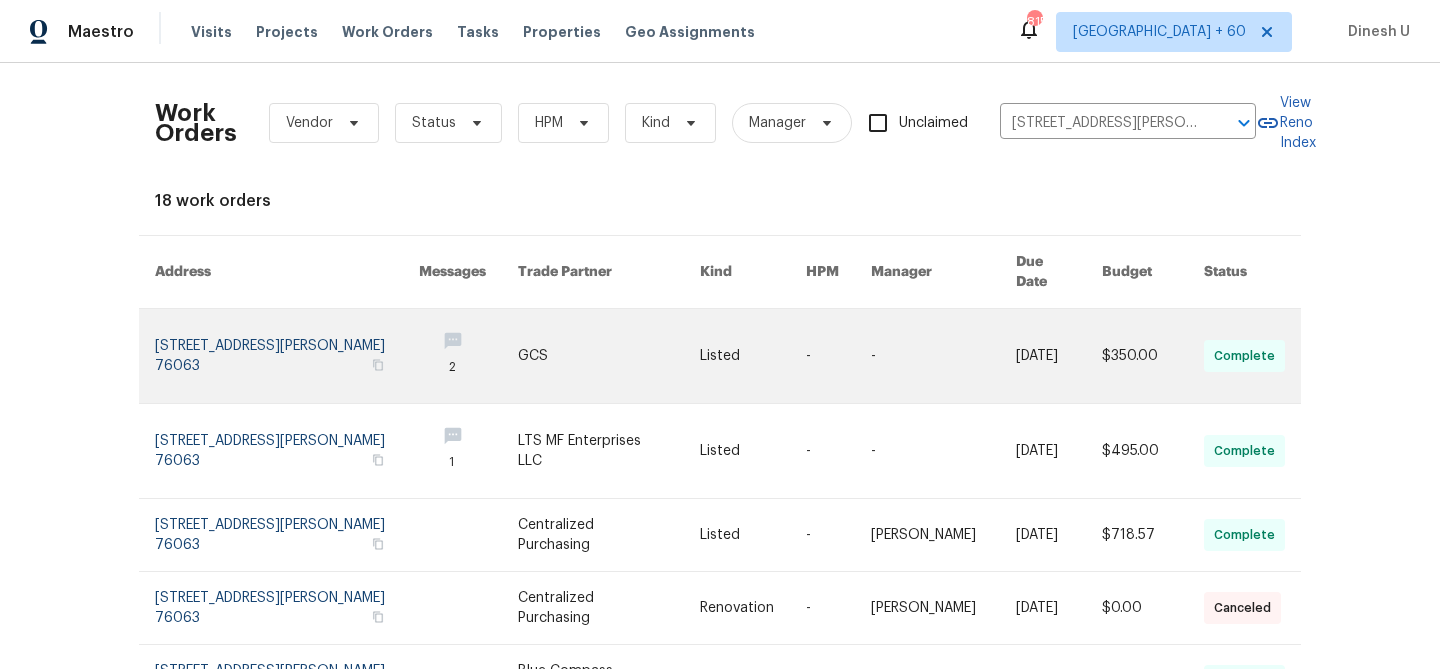 click at bounding box center (287, 356) 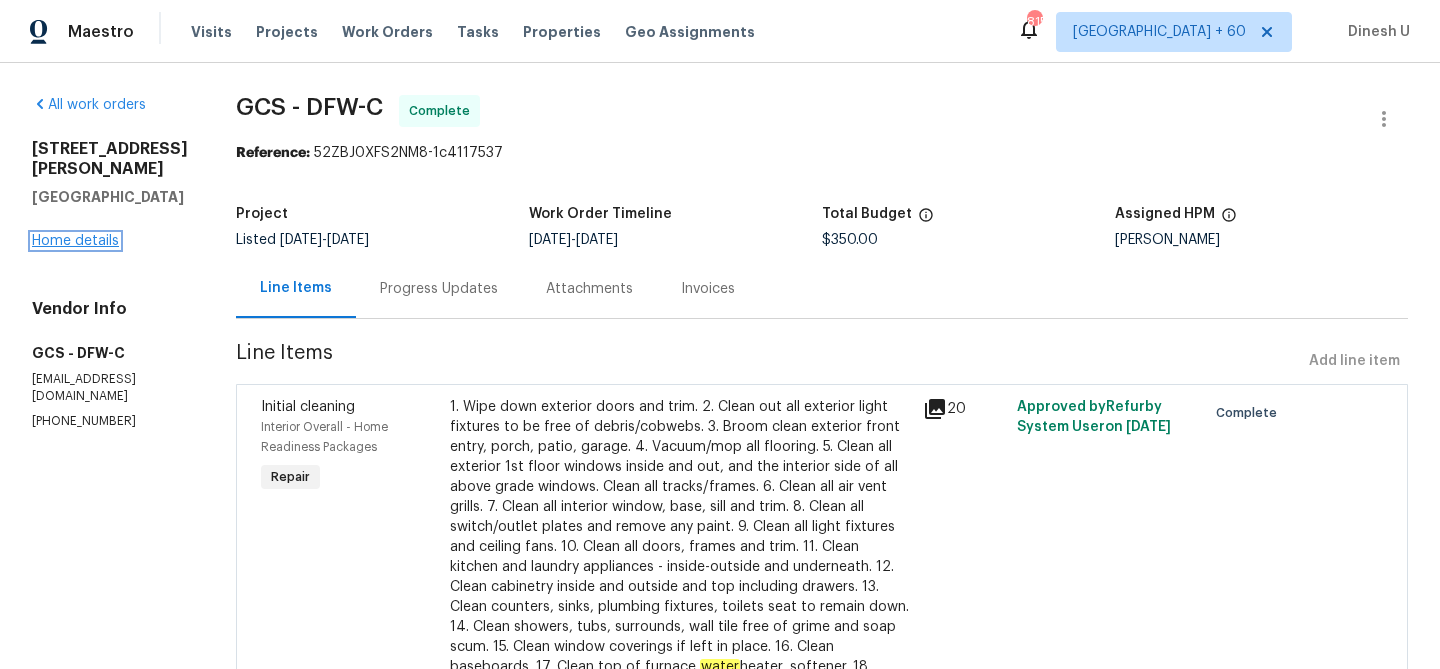 click on "Home details" at bounding box center [75, 241] 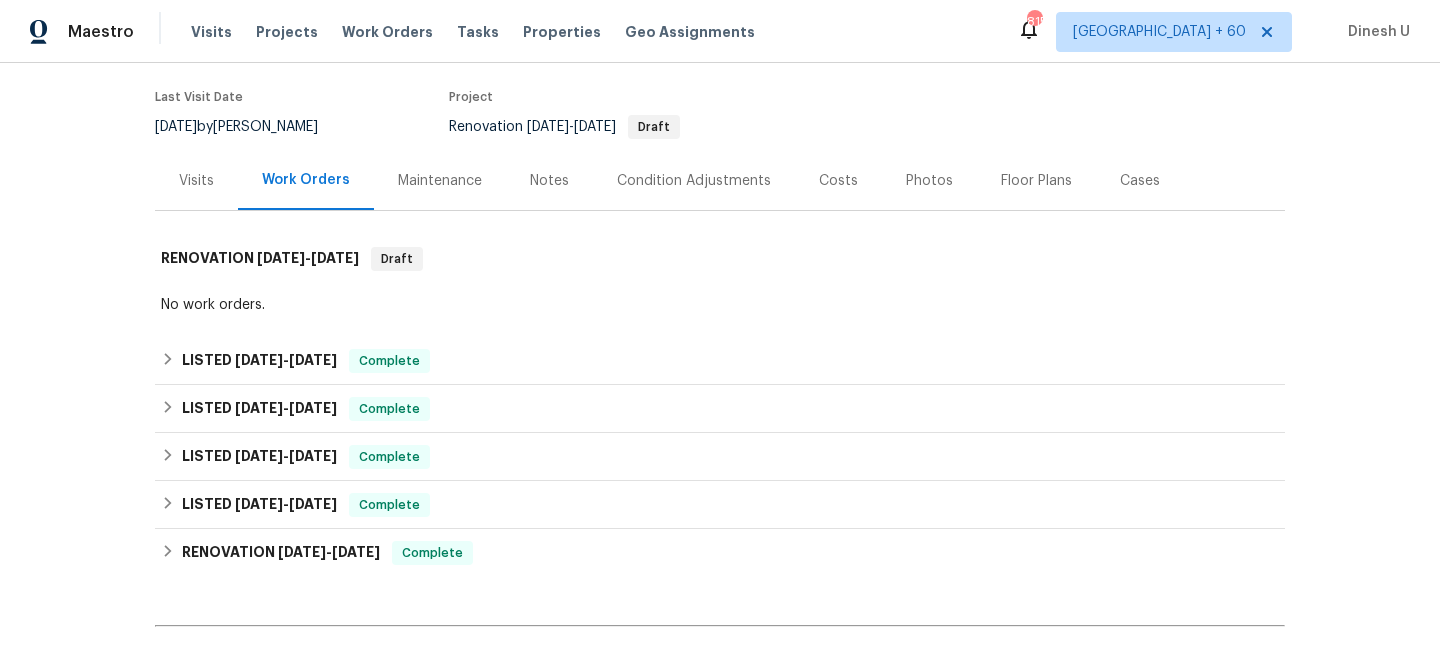 scroll, scrollTop: 175, scrollLeft: 0, axis: vertical 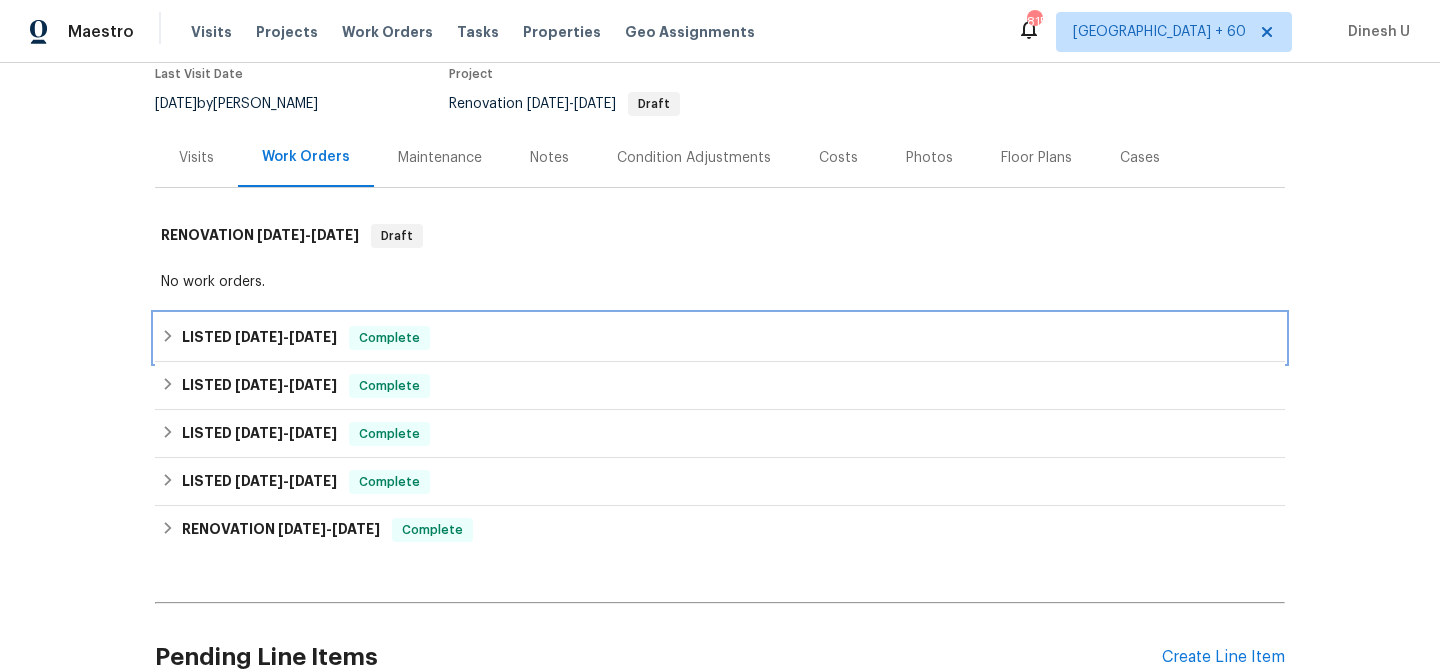 click on "5/2/25" at bounding box center (259, 337) 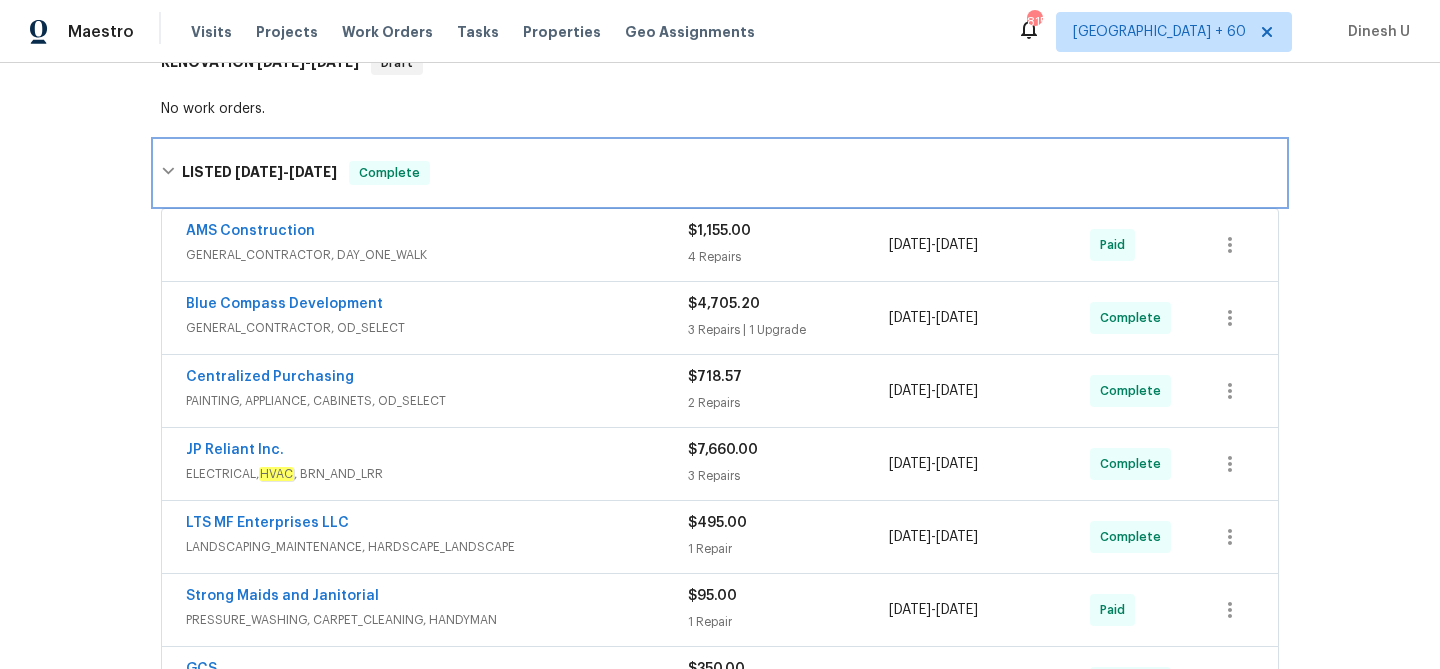 scroll, scrollTop: 251, scrollLeft: 0, axis: vertical 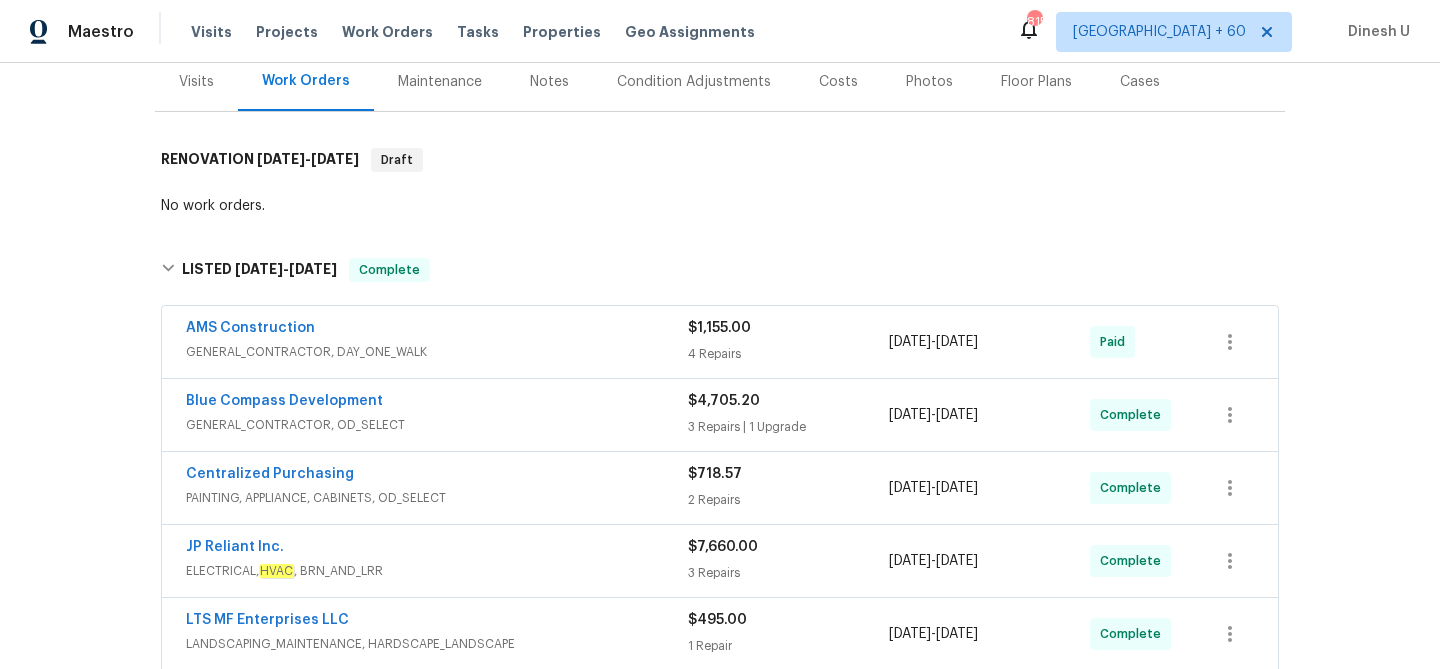 click on "4 Repairs" at bounding box center (788, 354) 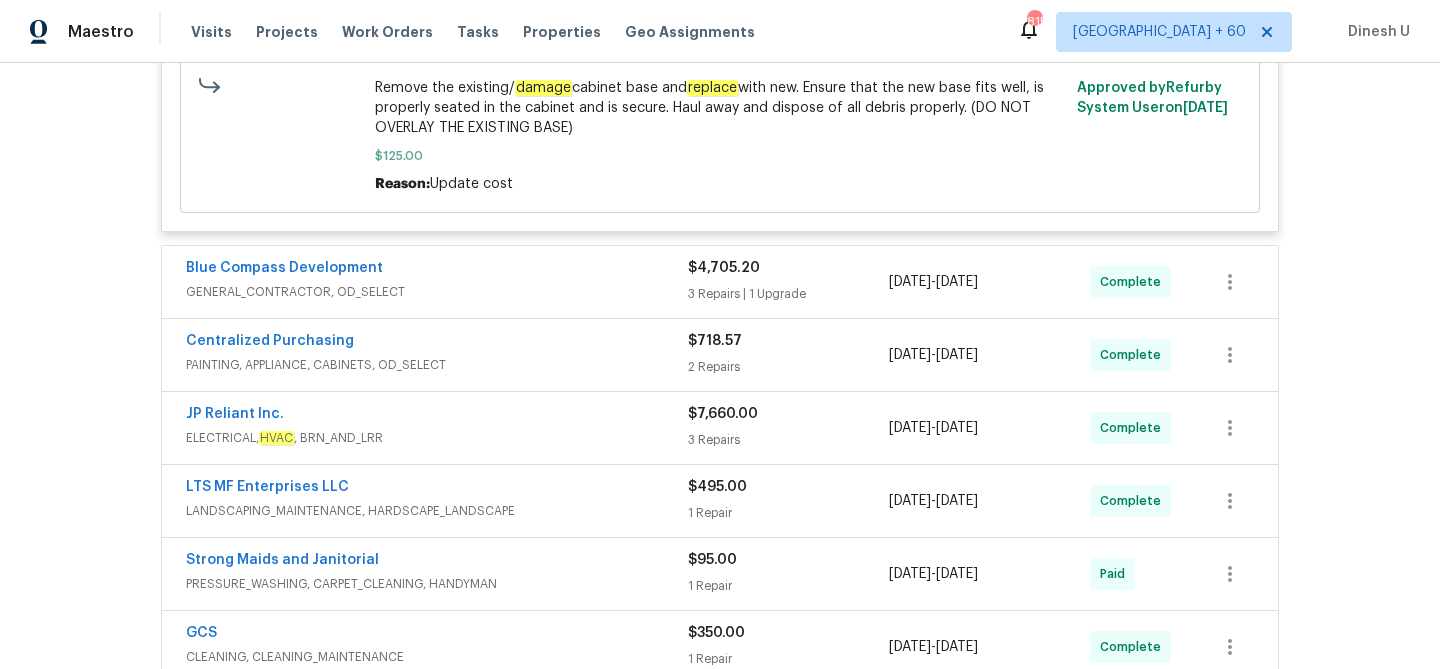 scroll, scrollTop: 1436, scrollLeft: 0, axis: vertical 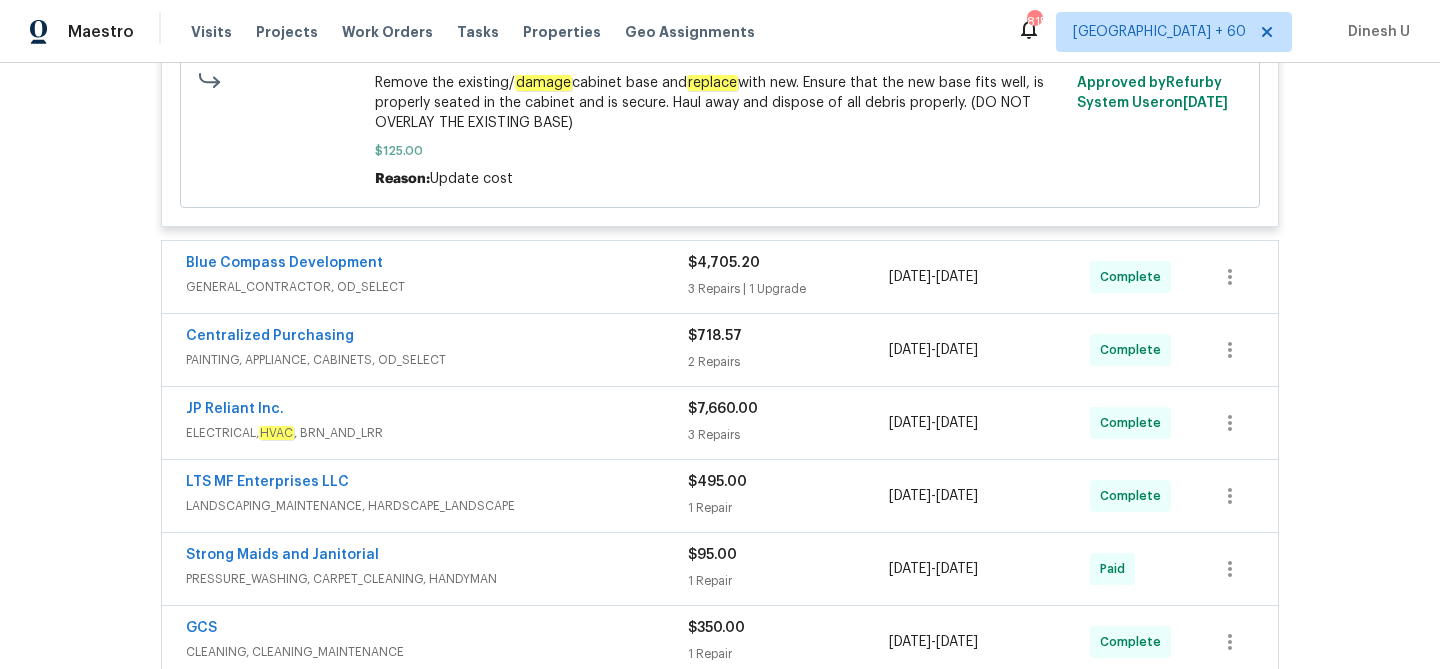 click on "GENERAL_CONTRACTOR, OD_SELECT" at bounding box center (437, 287) 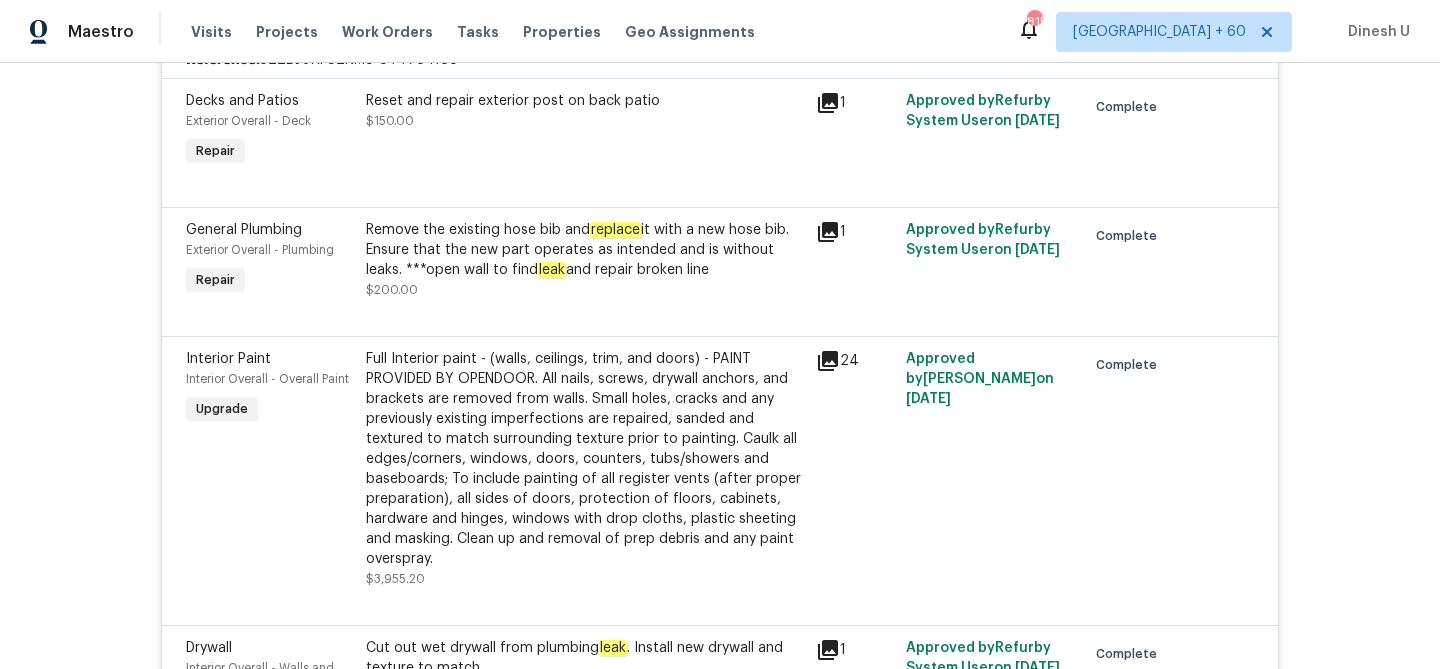 scroll, scrollTop: 1715, scrollLeft: 0, axis: vertical 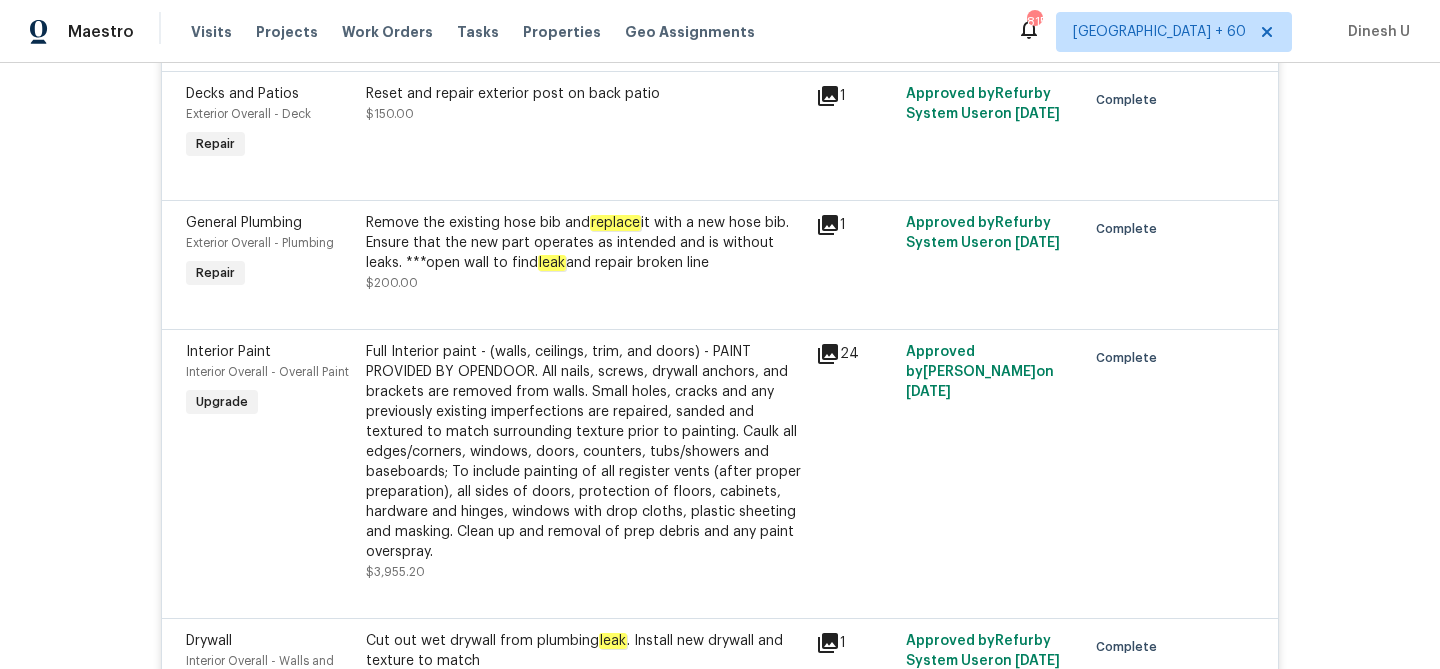 click 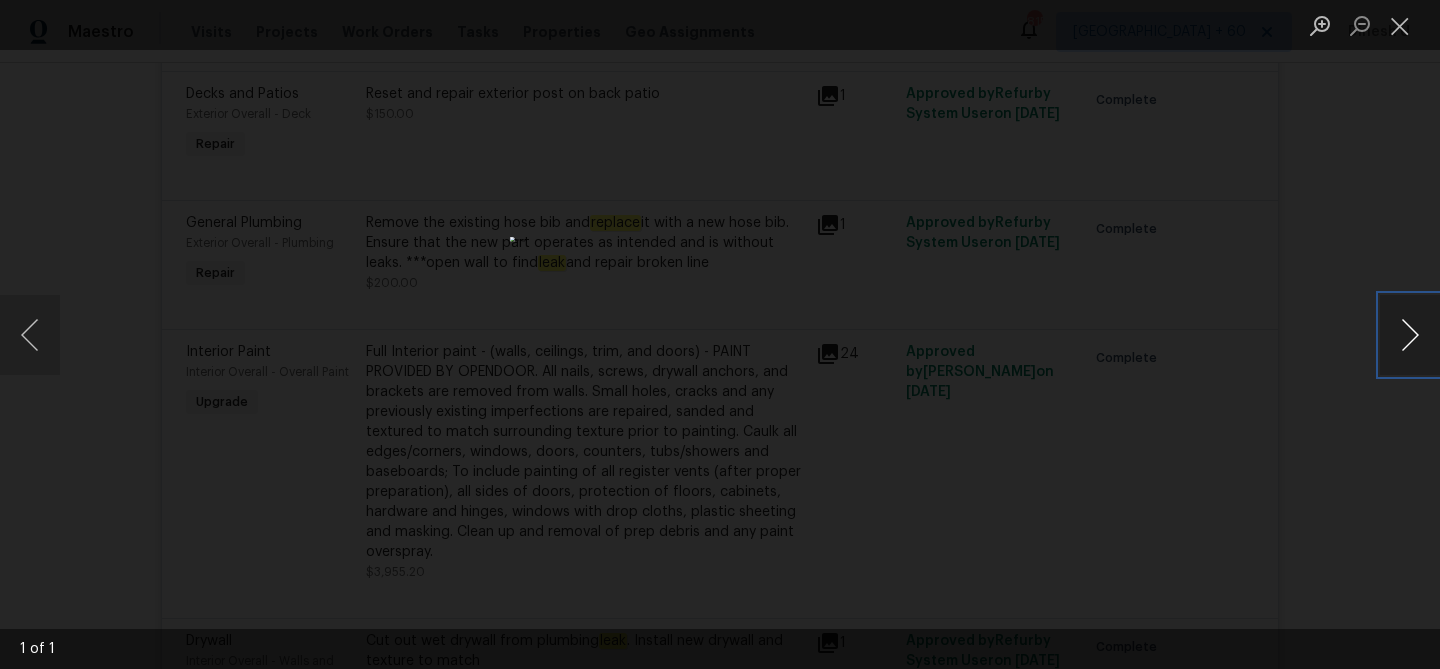 click at bounding box center [1410, 335] 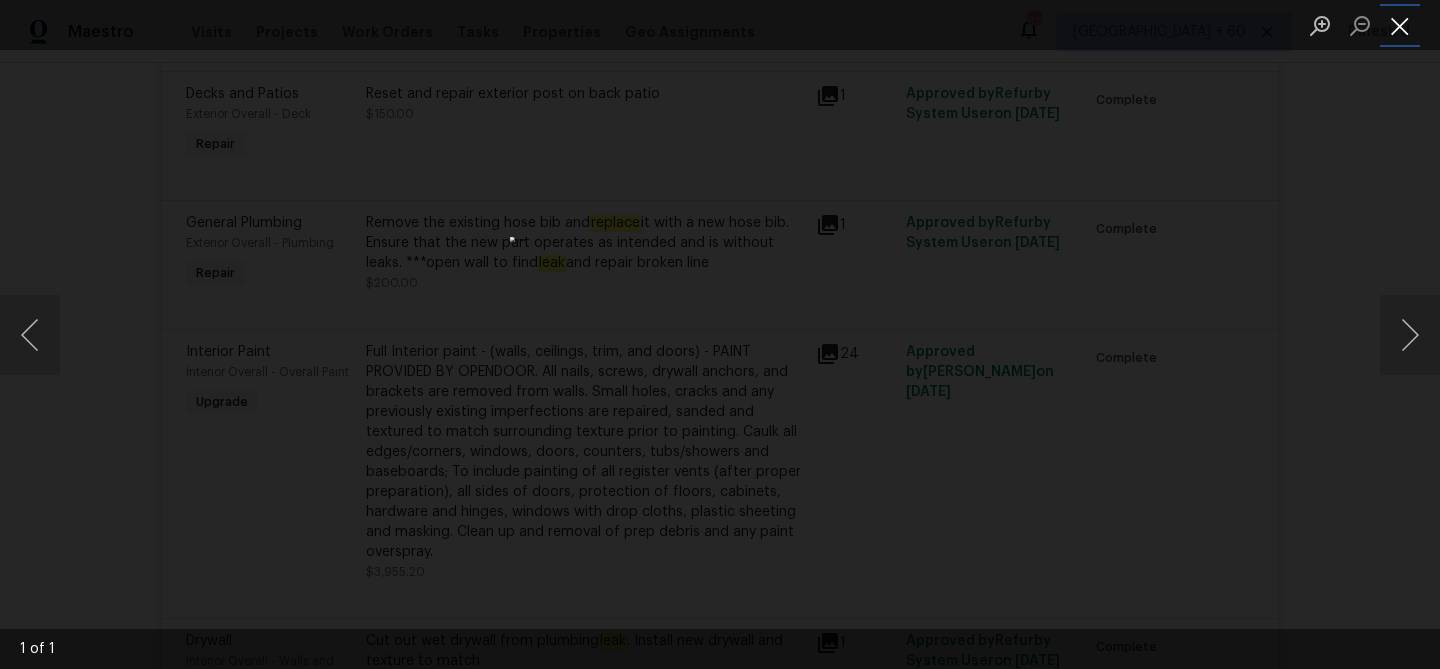 click at bounding box center [1400, 25] 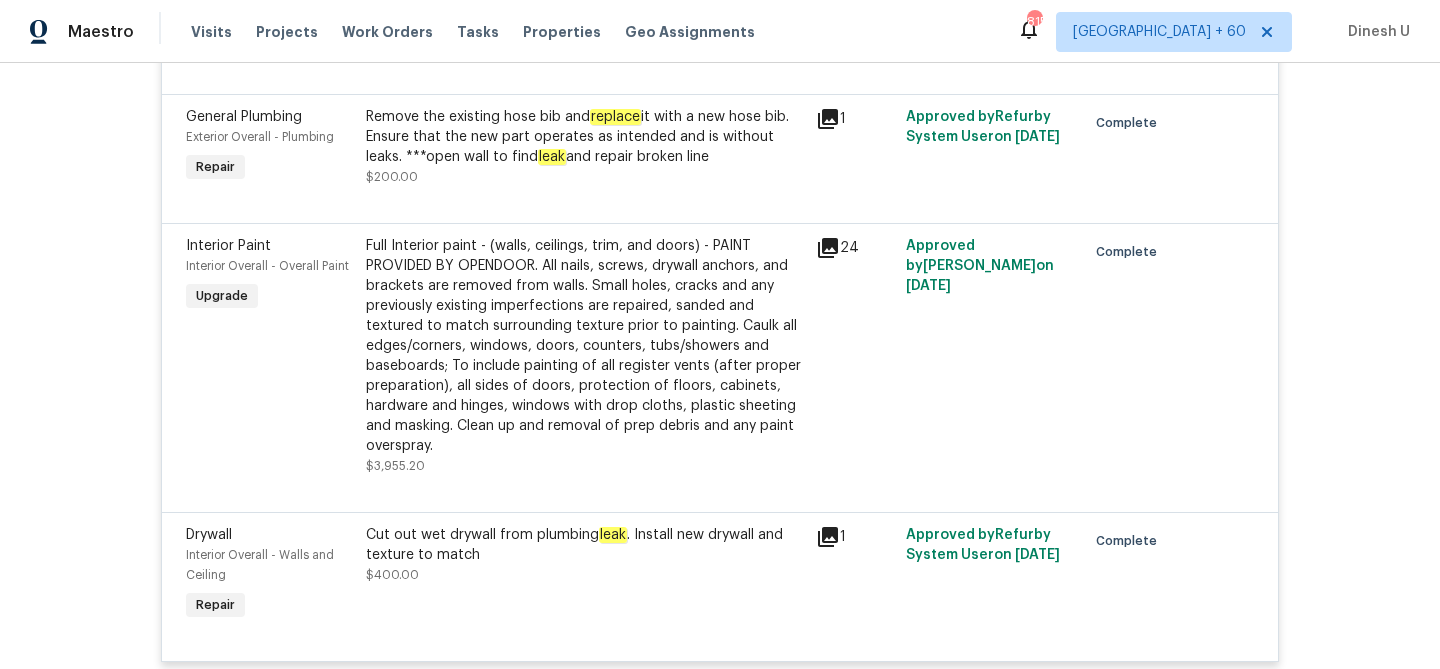 scroll, scrollTop: 1859, scrollLeft: 0, axis: vertical 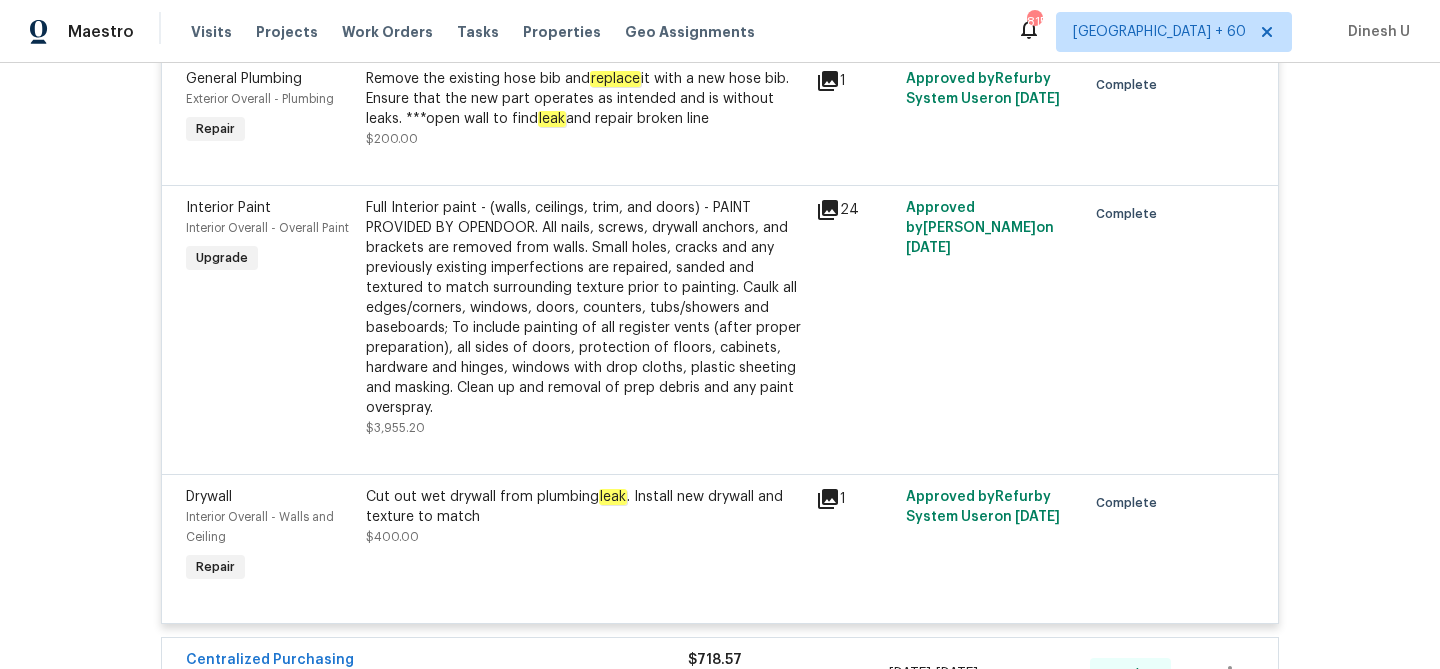 click on "Full Interior paint - (walls, ceilings, trim, and doors) - PAINT PROVIDED BY OPENDOOR. All nails, screws, drywall anchors, and brackets are removed from walls. Small holes, cracks and any previously existing imperfections are repaired, sanded and textured to match surrounding texture prior to painting. Caulk all edges/corners, windows, doors, counters, tubs/showers and baseboards; To include painting of all register vents (after proper preparation), all sides of doors, protection of floors, cabinets, hardware and hinges, windows with drop cloths, plastic sheeting and masking. Clean up and removal of prep debris and any paint overspray." at bounding box center [585, 308] 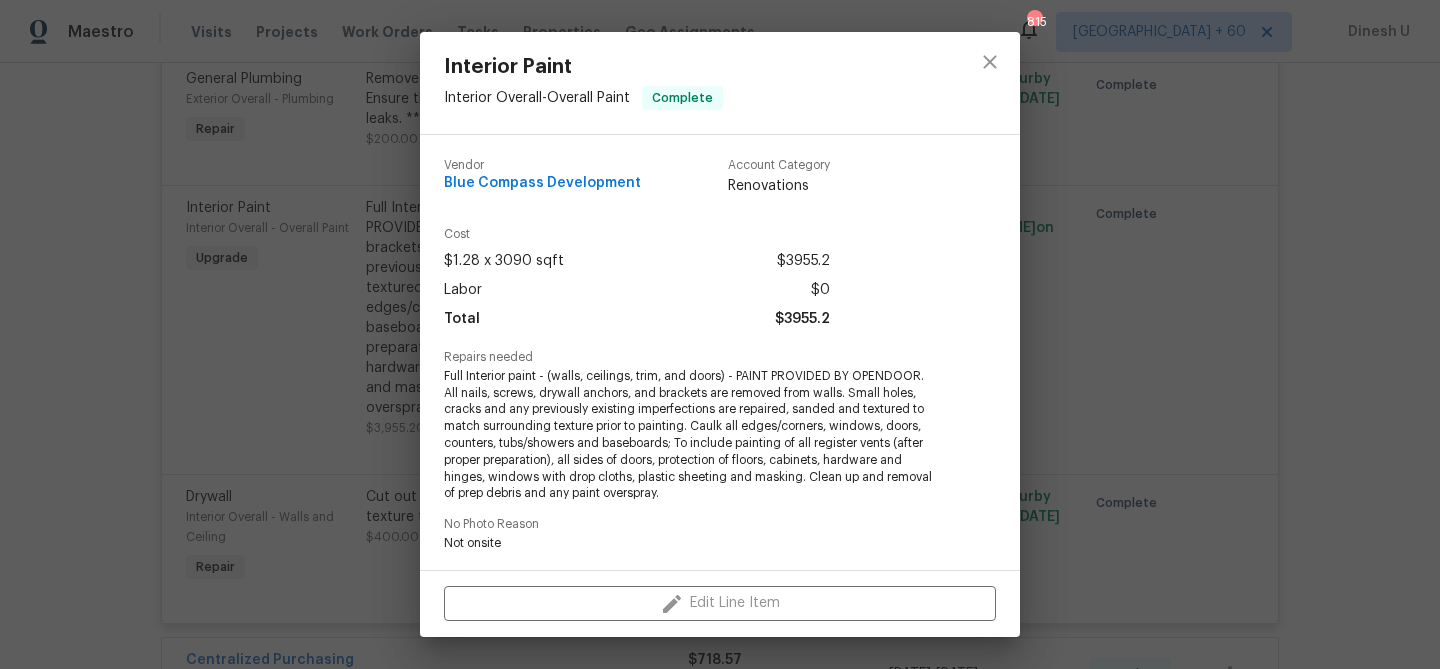 scroll, scrollTop: 15, scrollLeft: 0, axis: vertical 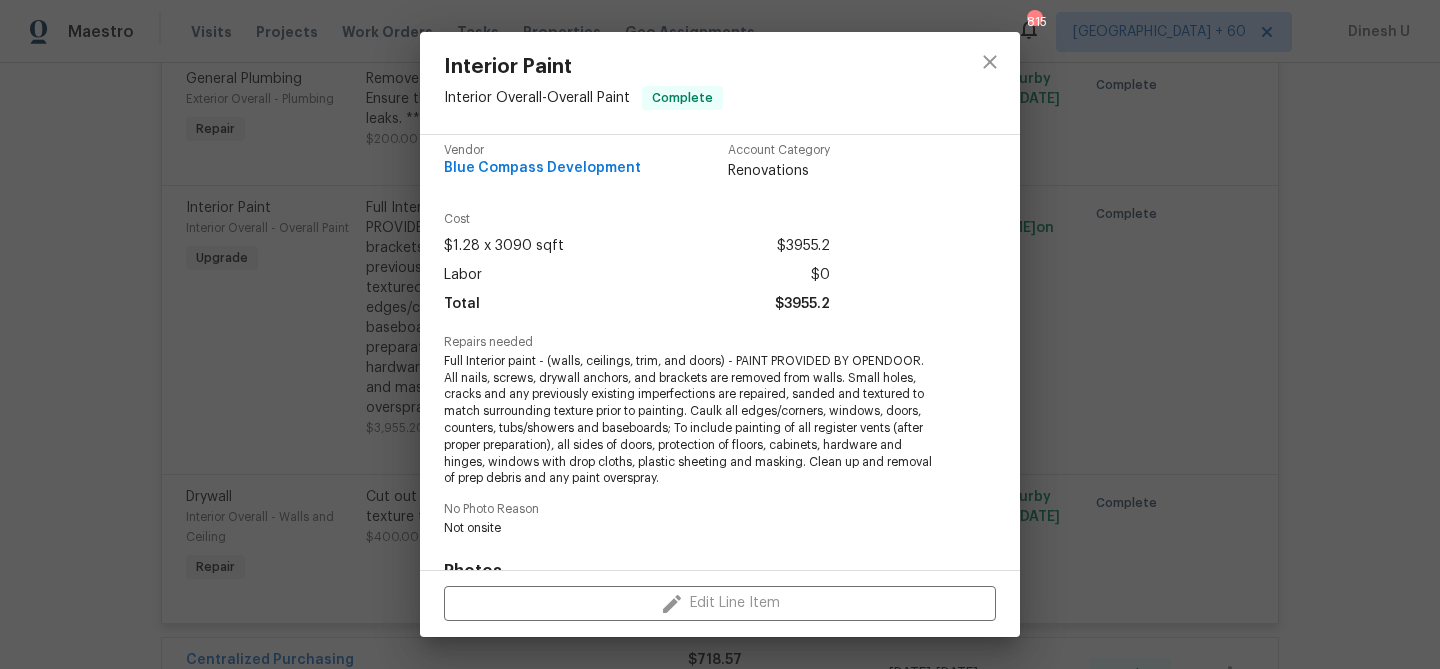 click on "Interior Paint Interior Overall  -  Overall Paint Complete Vendor Blue Compass Development Account Category Renovations Cost $1.28 x 3090 sqft $3955.2 Labor $0 Total $3955.2 Repairs needed Full Interior paint - (walls, ceilings, trim, and doors) - PAINT PROVIDED BY OPENDOOR. All nails, screws, drywall anchors, and brackets are removed from walls. Small holes, cracks and any previously existing imperfections are repaired, sanded and textured to match surrounding texture prior to painting. Caulk all edges/corners, windows, doors, counters, tubs/showers and baseboards; To include painting of all register vents (after proper preparation), all sides of doors, protection of floors, cabinets, hardware and hinges, windows with drop cloths, plastic sheeting and masking. Clean up and removal of prep debris and any paint overspray. No Photo Reason Not onsite Photos Before After  +20  Edit Line Item" at bounding box center [720, 334] 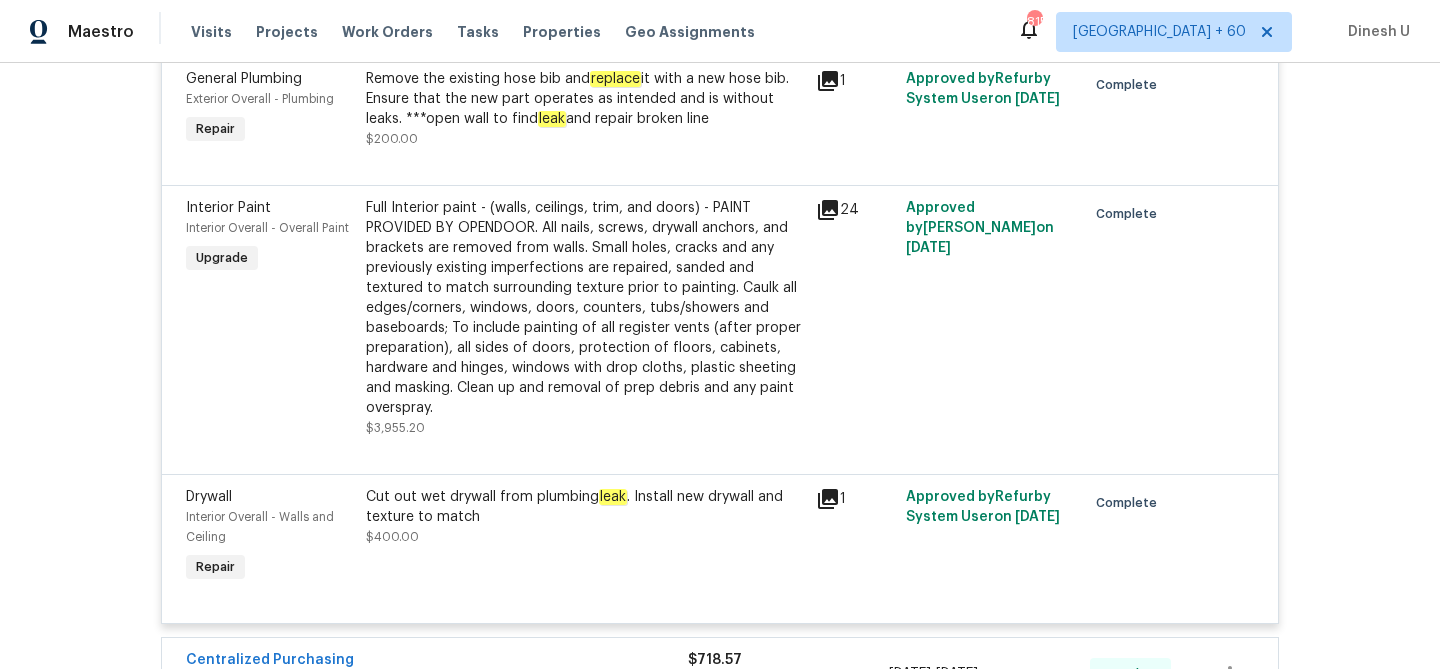 click on "Full Interior paint - (walls, ceilings, trim, and doors) - PAINT PROVIDED BY OPENDOOR. All nails, screws, drywall anchors, and brackets are removed from walls. Small holes, cracks and any previously existing imperfections are repaired, sanded and textured to match surrounding texture prior to painting. Caulk all edges/corners, windows, doors, counters, tubs/showers and baseboards; To include painting of all register vents (after proper preparation), all sides of doors, protection of floors, cabinets, hardware and hinges, windows with drop cloths, plastic sheeting and masking. Clean up and removal of prep debris and any paint overspray." at bounding box center [585, 308] 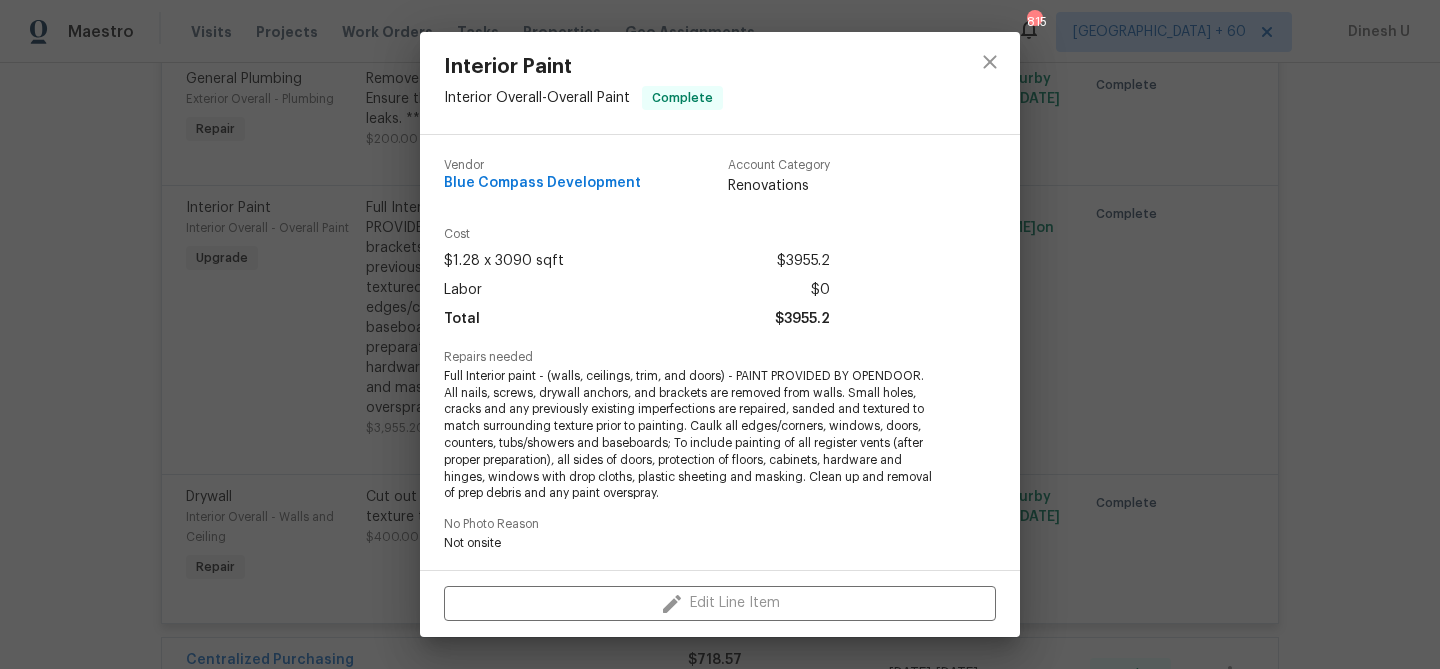click on "Interior Paint Interior Overall  -  Overall Paint Complete Vendor Blue Compass Development Account Category Renovations Cost $1.28 x 3090 sqft $3955.2 Labor $0 Total $3955.2 Repairs needed Full Interior paint - (walls, ceilings, trim, and doors) - PAINT PROVIDED BY OPENDOOR. All nails, screws, drywall anchors, and brackets are removed from walls. Small holes, cracks and any previously existing imperfections are repaired, sanded and textured to match surrounding texture prior to painting. Caulk all edges/corners, windows, doors, counters, tubs/showers and baseboards; To include painting of all register vents (after proper preparation), all sides of doors, protection of floors, cabinets, hardware and hinges, windows with drop cloths, plastic sheeting and masking. Clean up and removal of prep debris and any paint overspray. No Photo Reason Not onsite Photos Before After  +20  Edit Line Item" at bounding box center (720, 334) 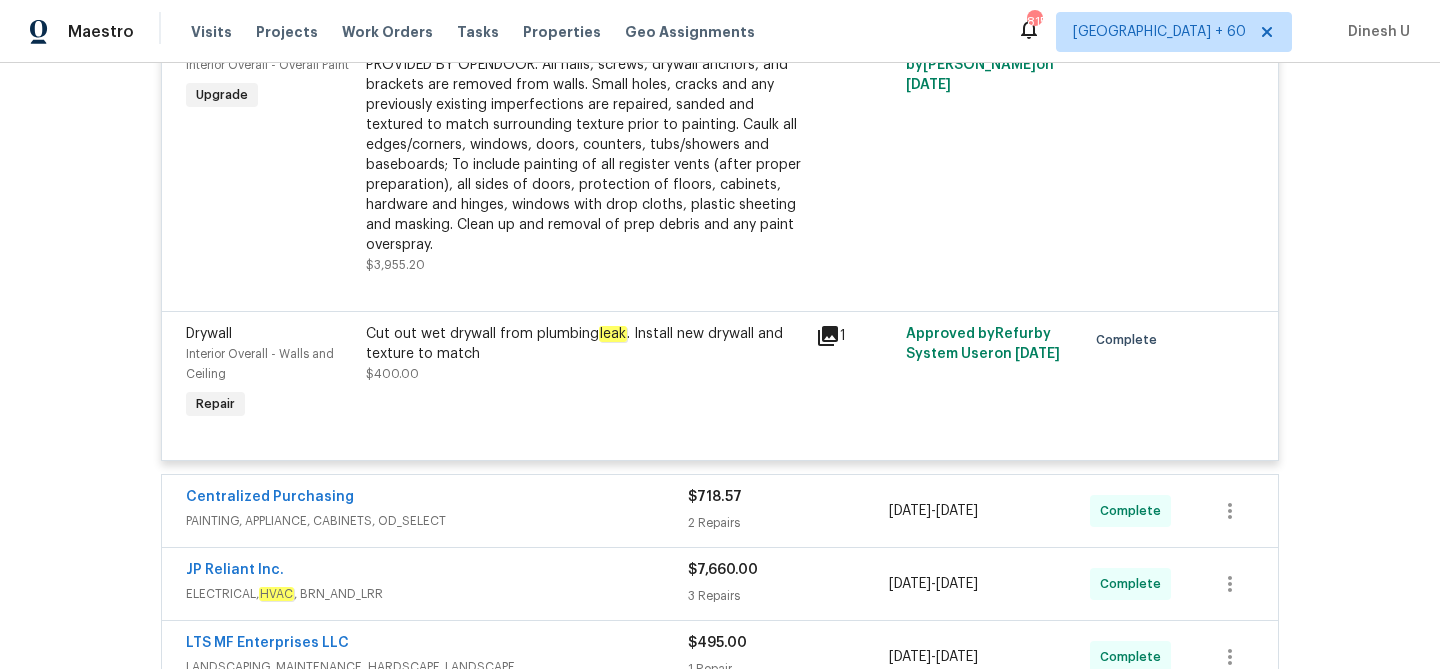scroll, scrollTop: 2079, scrollLeft: 0, axis: vertical 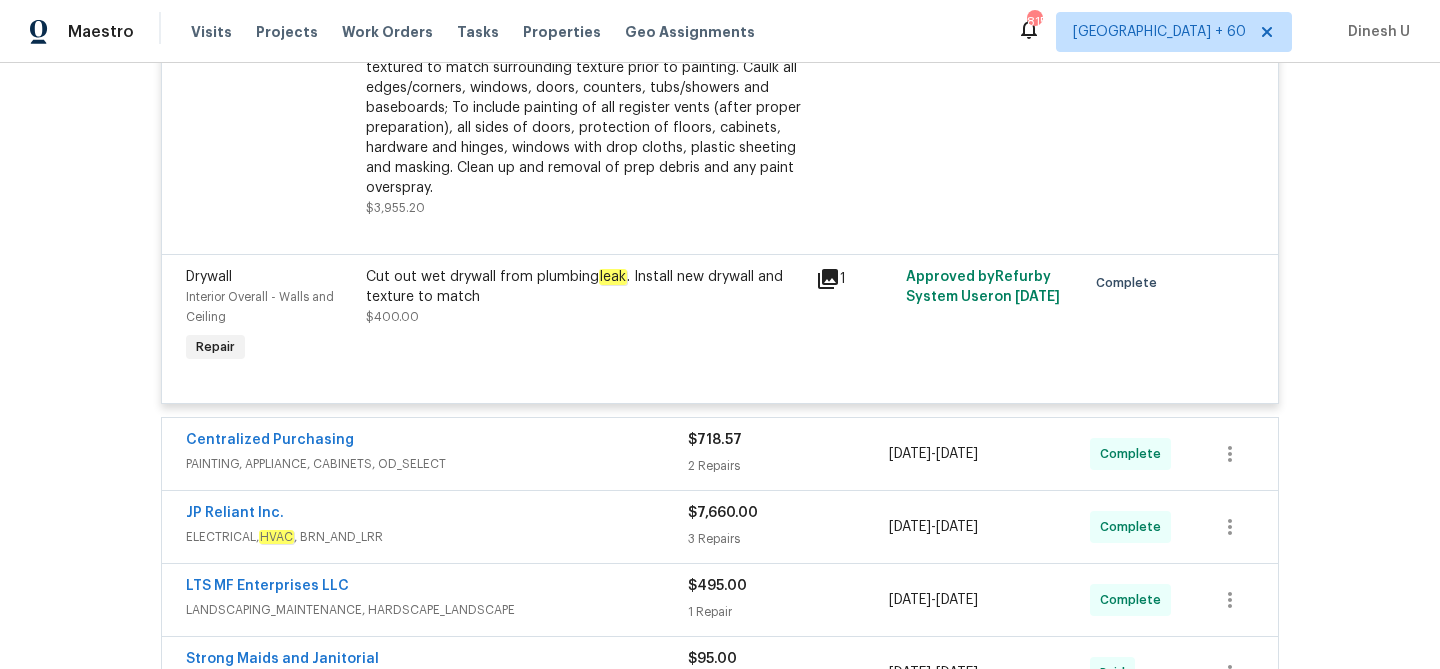 click 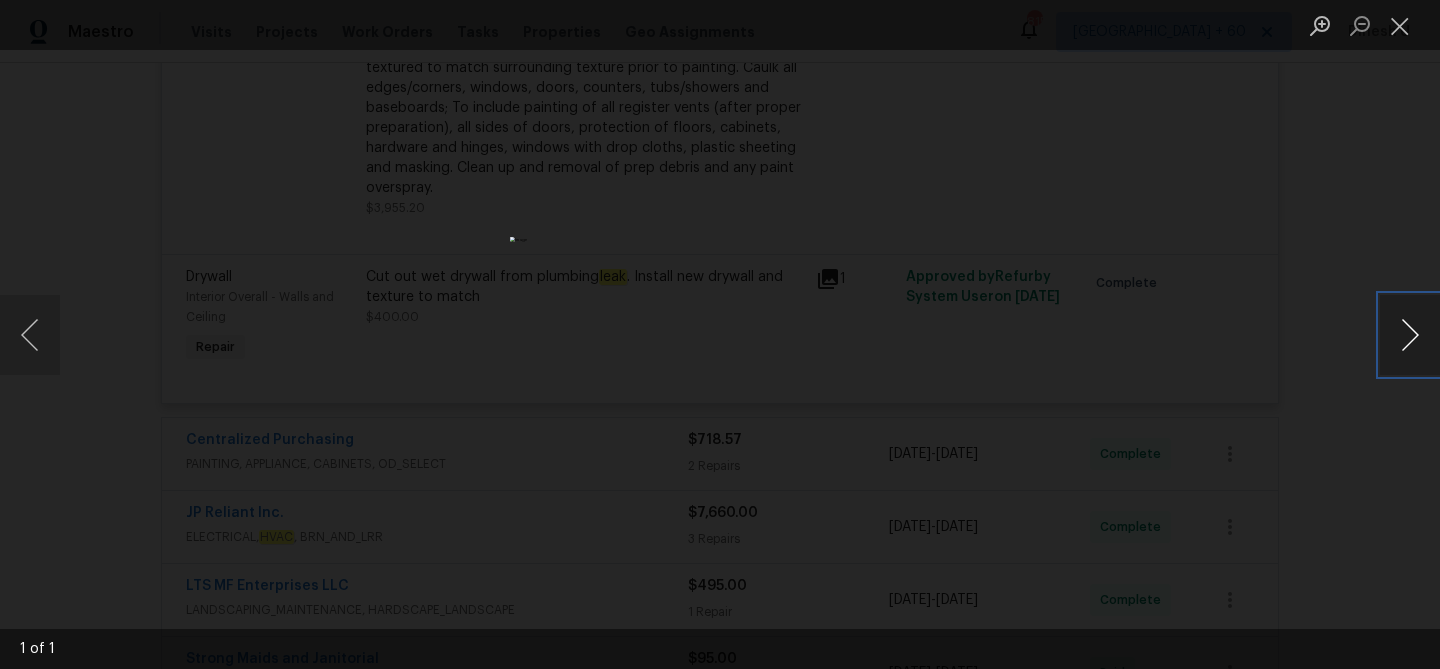click at bounding box center (1410, 335) 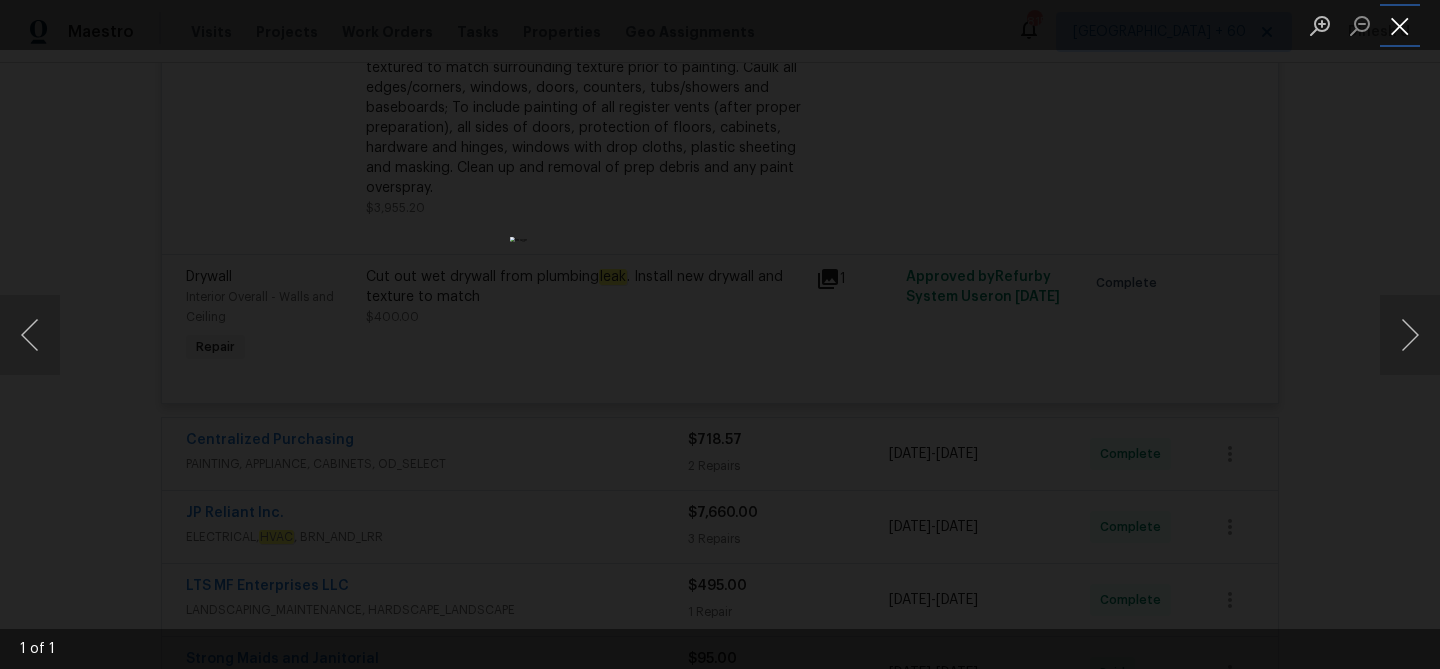 click at bounding box center [1400, 25] 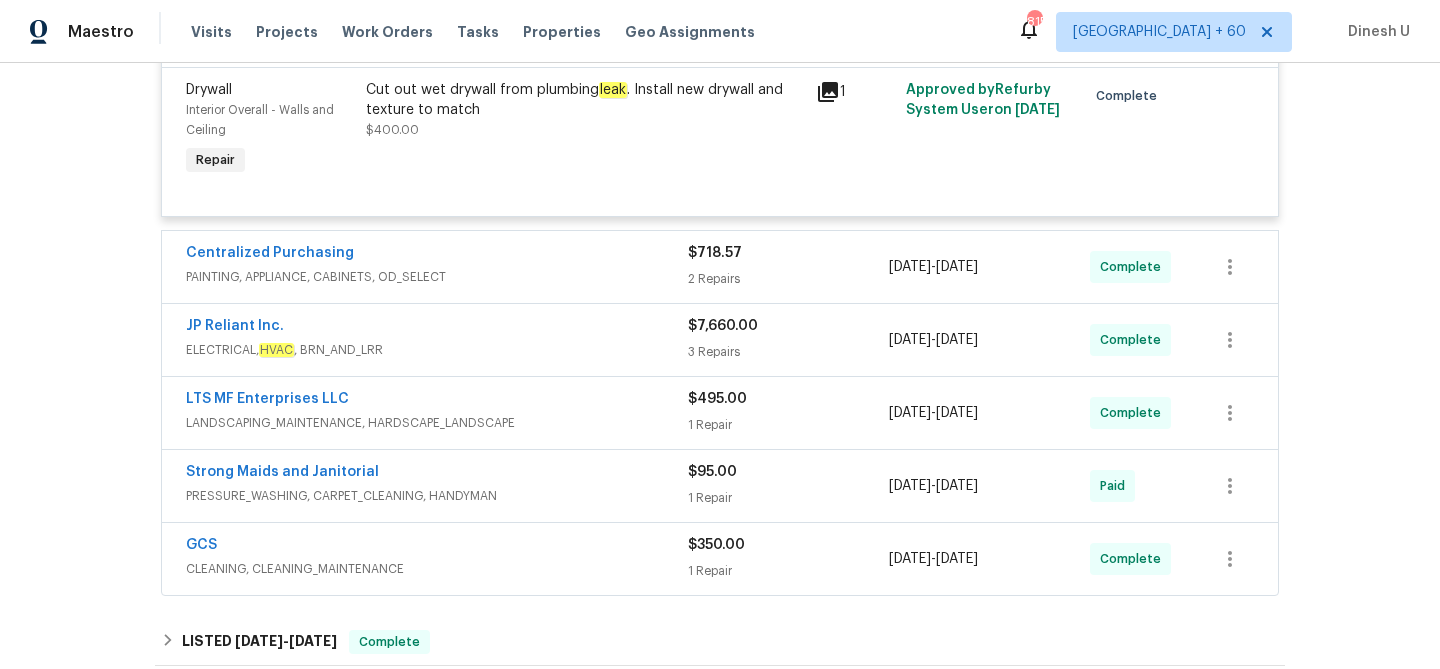 scroll, scrollTop: 2301, scrollLeft: 0, axis: vertical 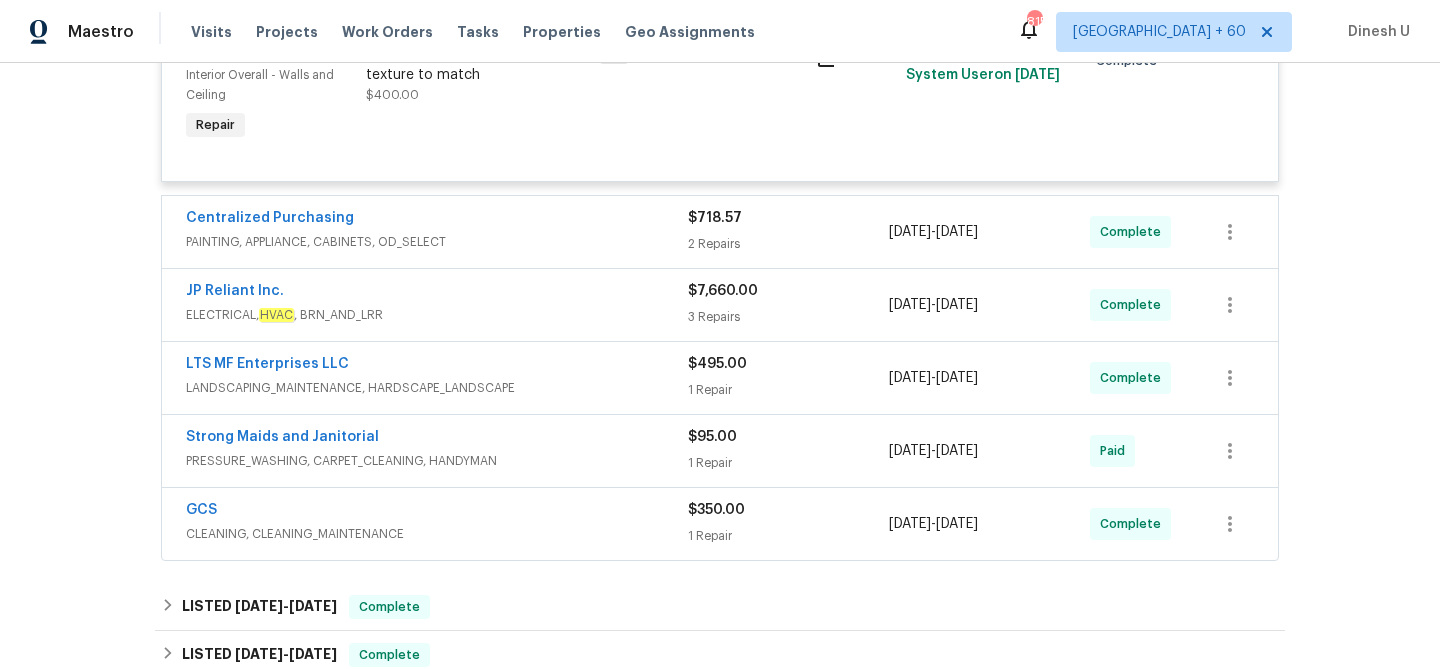 click on "$718.57 2 Repairs" at bounding box center [788, 232] 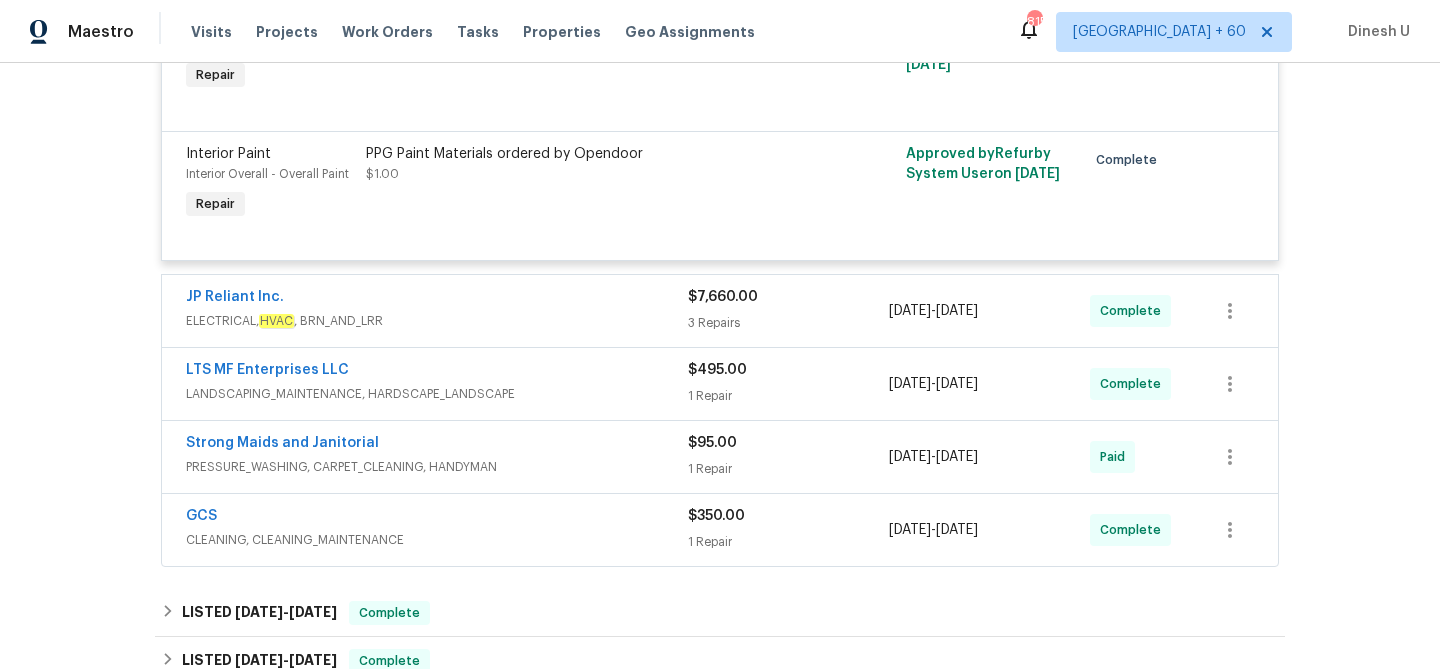 scroll, scrollTop: 2614, scrollLeft: 0, axis: vertical 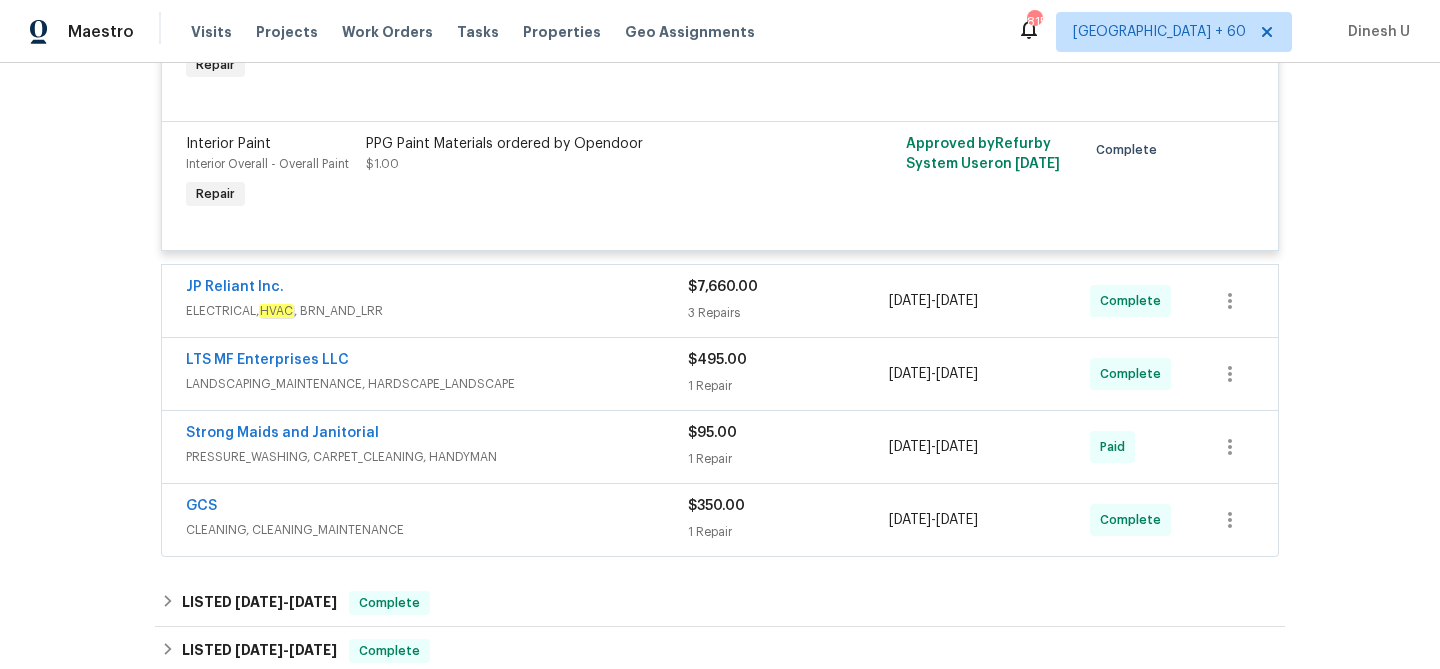 click on "3 Repairs" at bounding box center [788, 313] 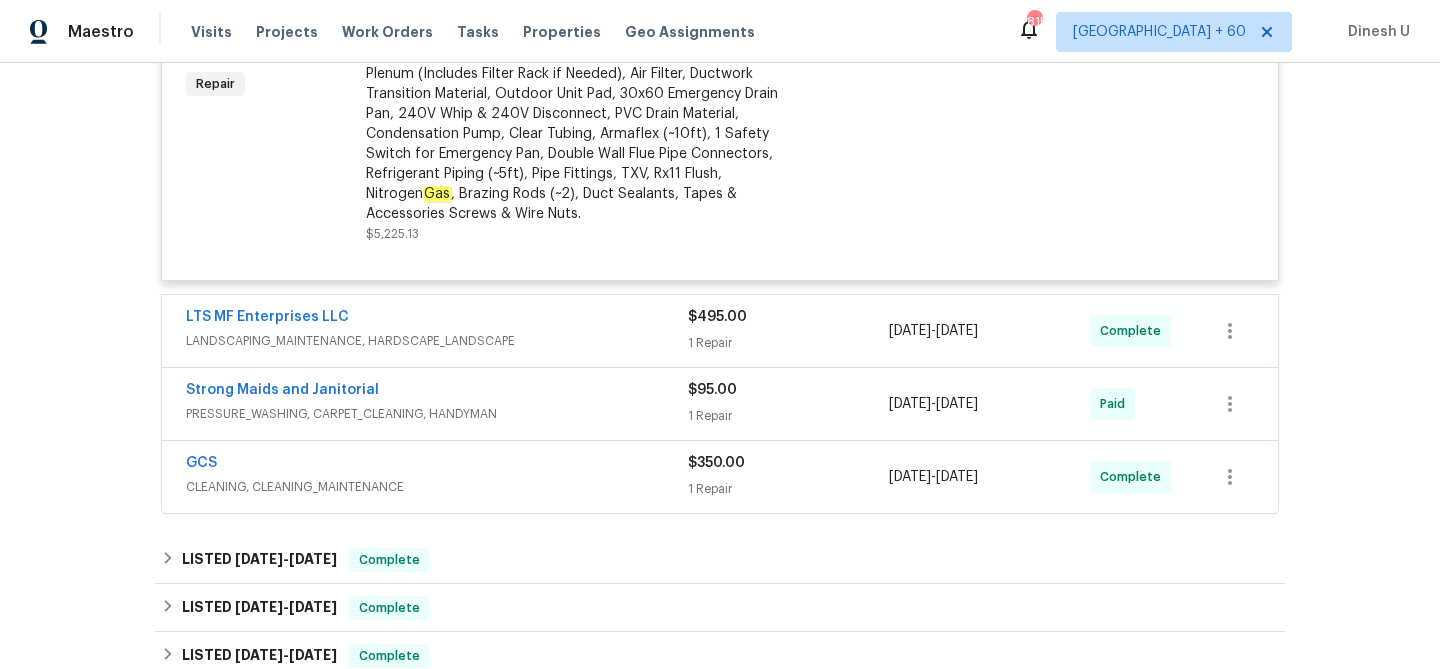 scroll, scrollTop: 3377, scrollLeft: 0, axis: vertical 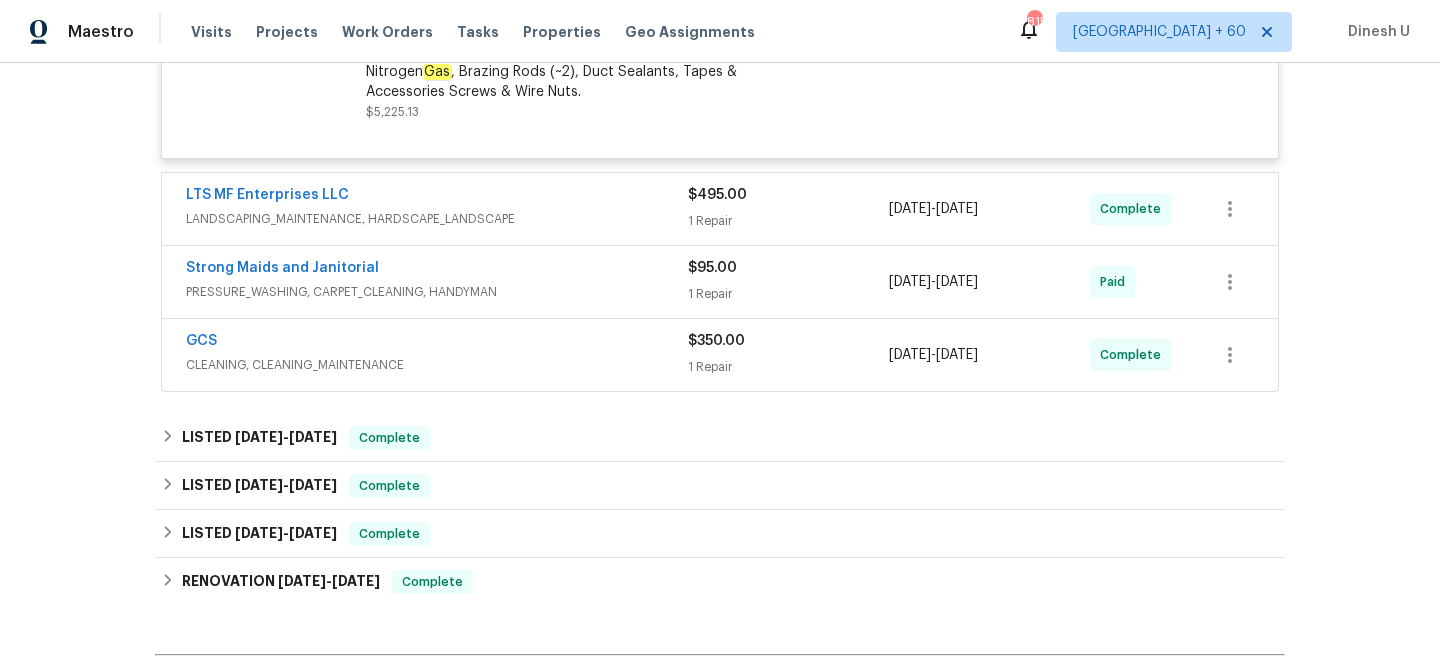 click on "$495.00 1 Repair" at bounding box center (788, 209) 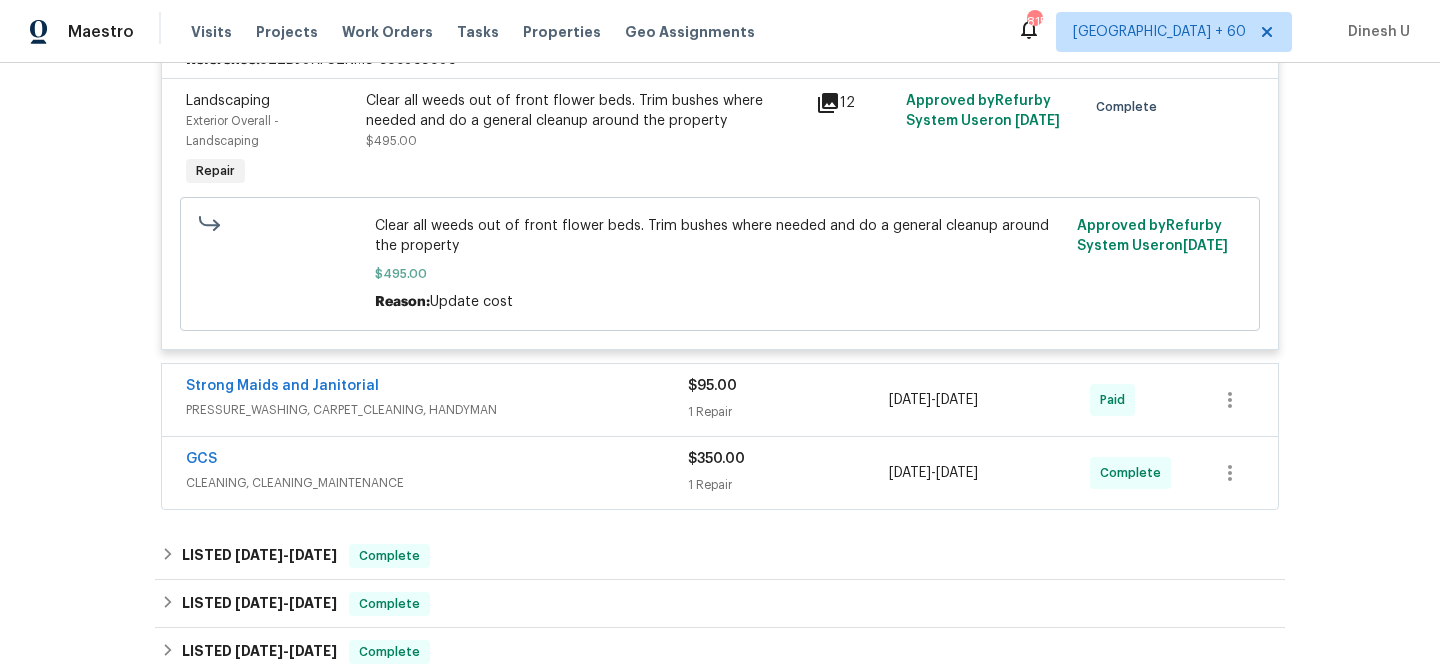 scroll, scrollTop: 3636, scrollLeft: 0, axis: vertical 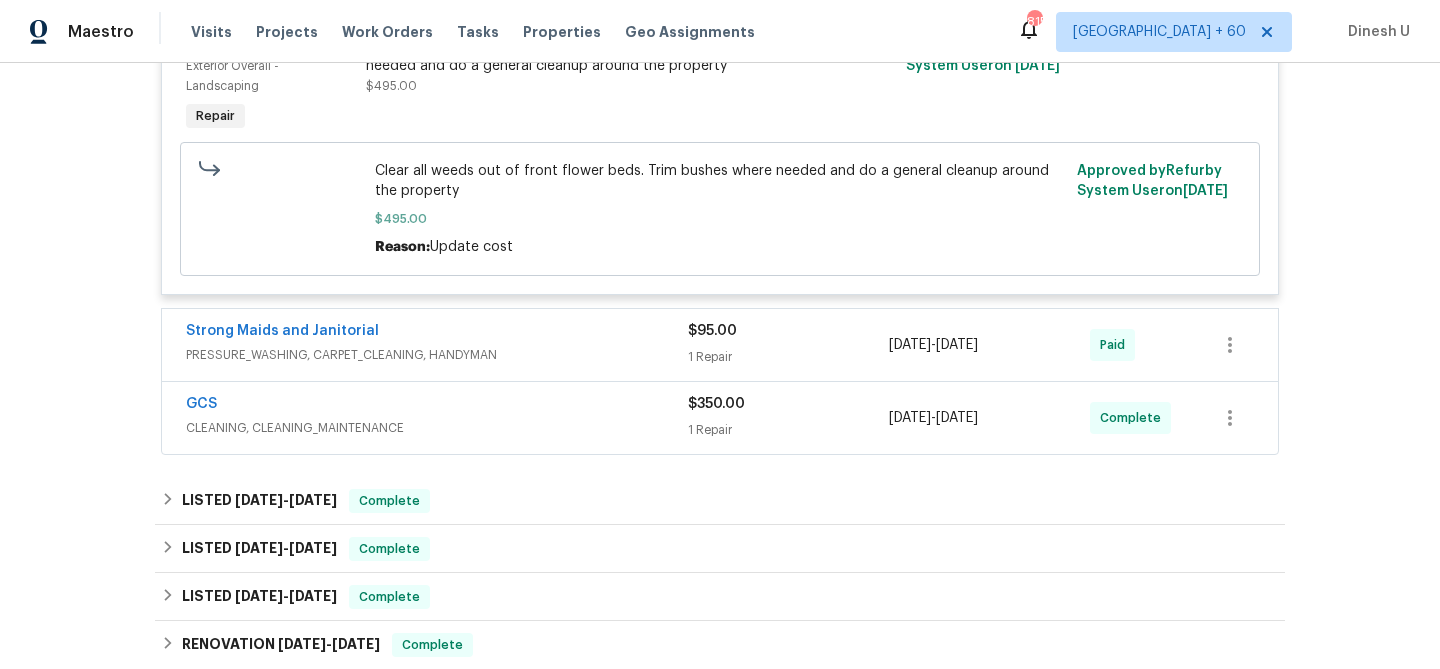 click on "$95.00" at bounding box center (712, 331) 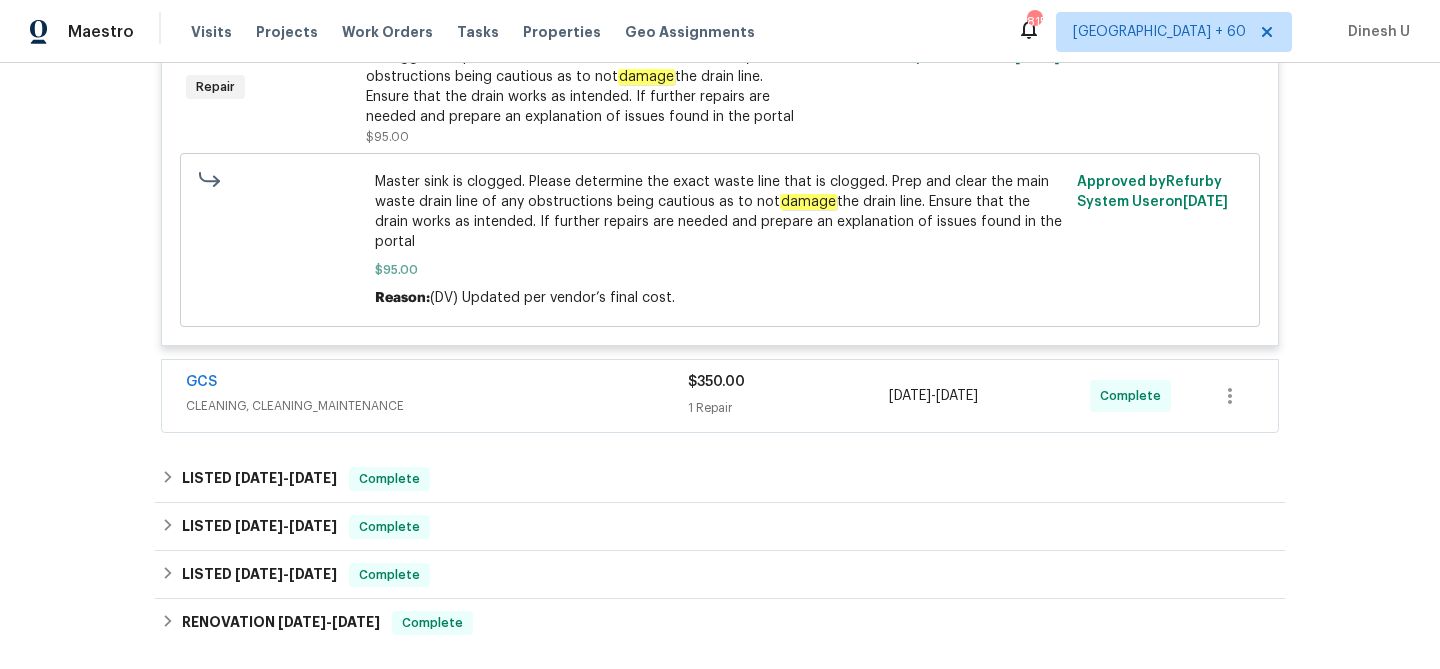 scroll, scrollTop: 4045, scrollLeft: 0, axis: vertical 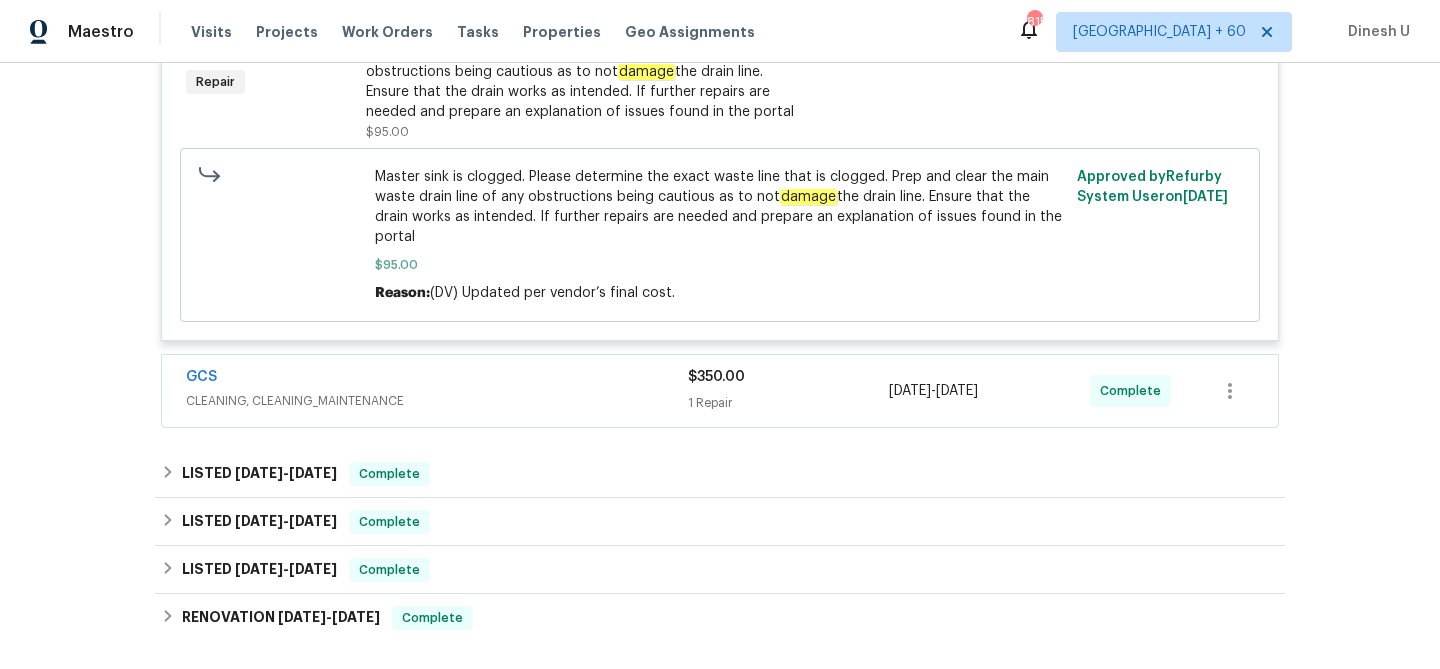 click on "1 Repair" at bounding box center (788, 403) 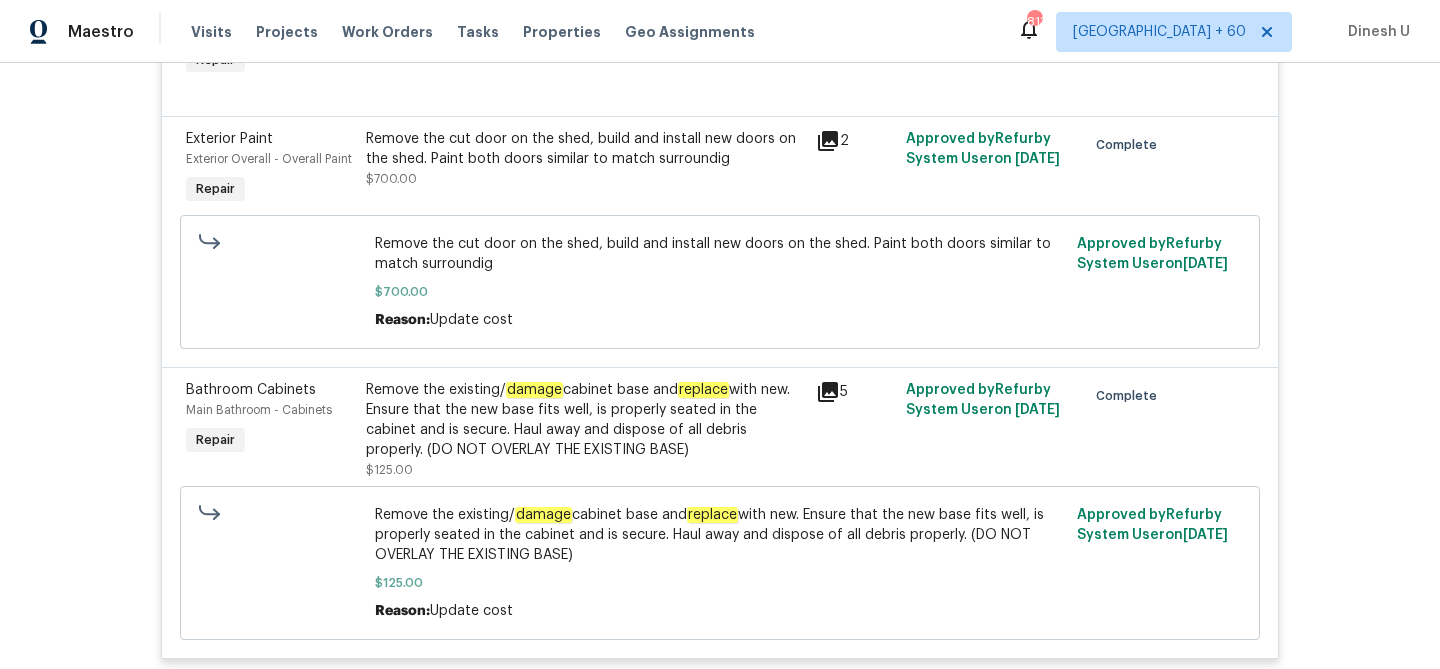 scroll, scrollTop: 0, scrollLeft: 0, axis: both 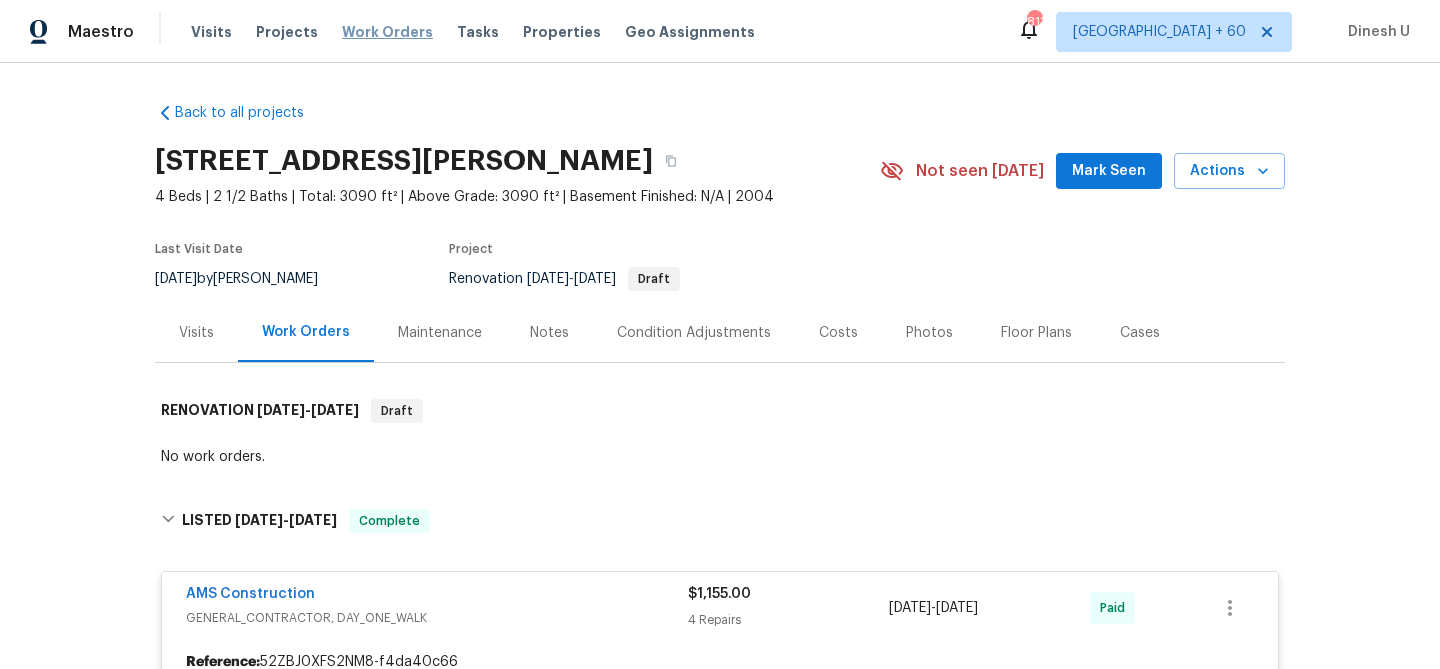 click on "Work Orders" at bounding box center (387, 32) 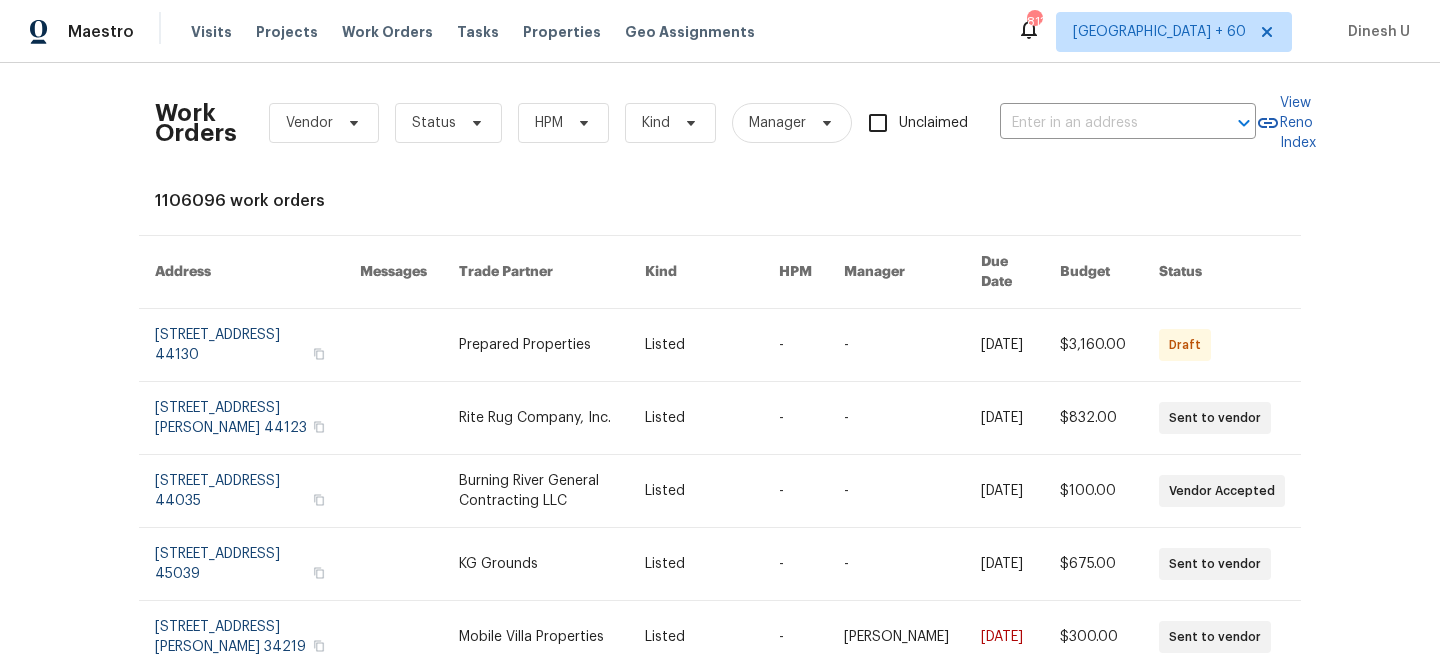 click on "Work Orders Vendor Status HPM Kind Manager Unclaimed ​" at bounding box center [705, 123] 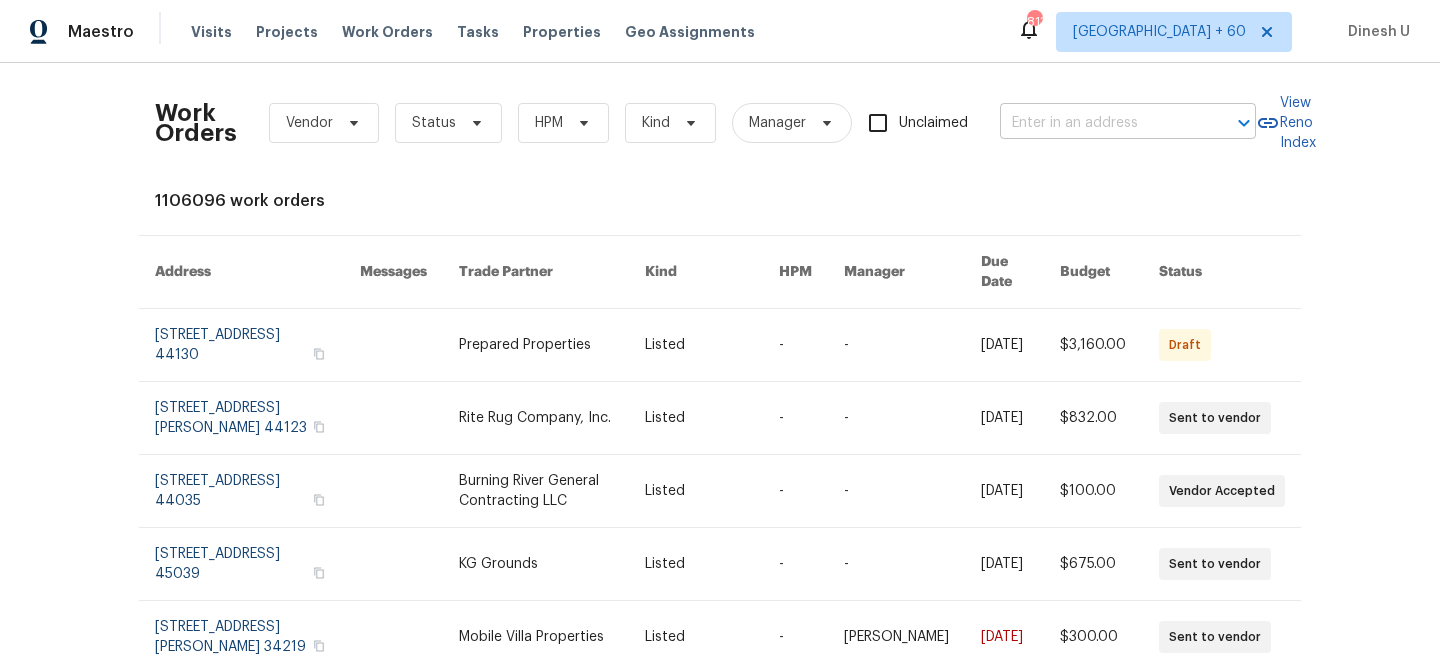 click at bounding box center [1100, 123] 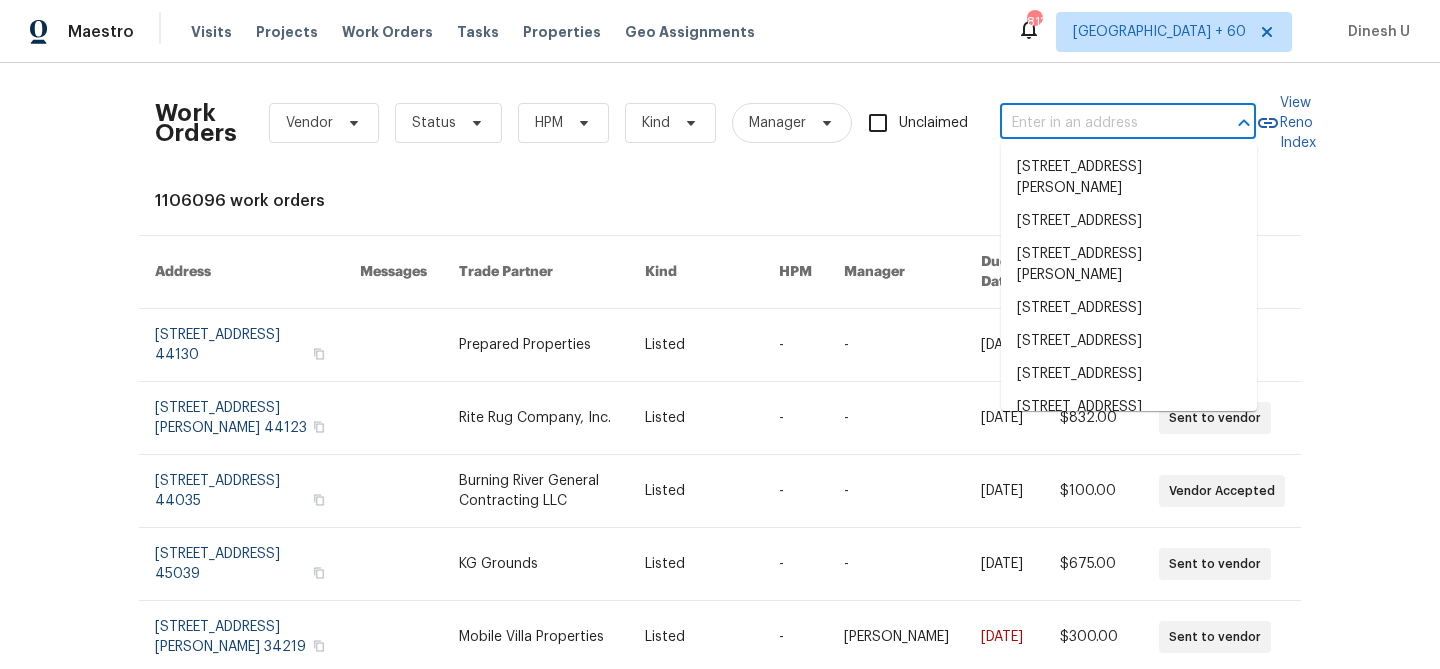 paste on "1116 Marlee Cir, Copperas Cove, TX 76522" 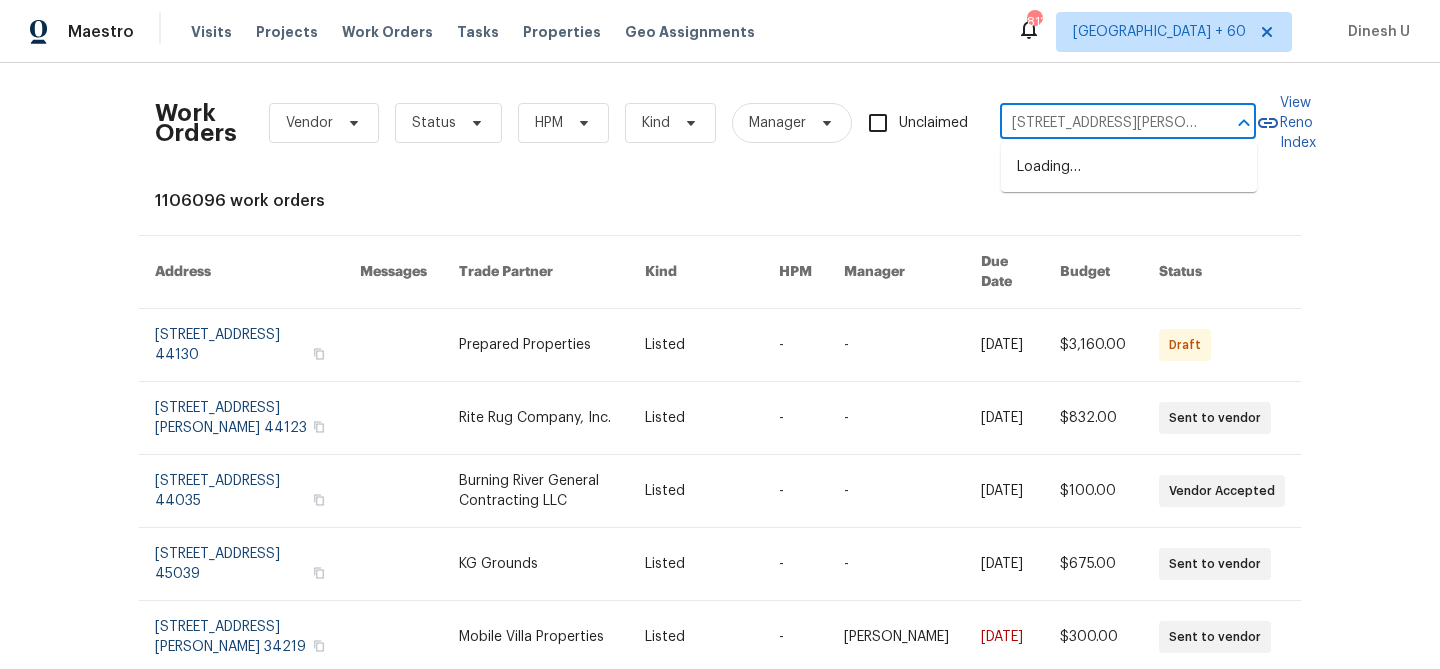 scroll, scrollTop: 0, scrollLeft: 83, axis: horizontal 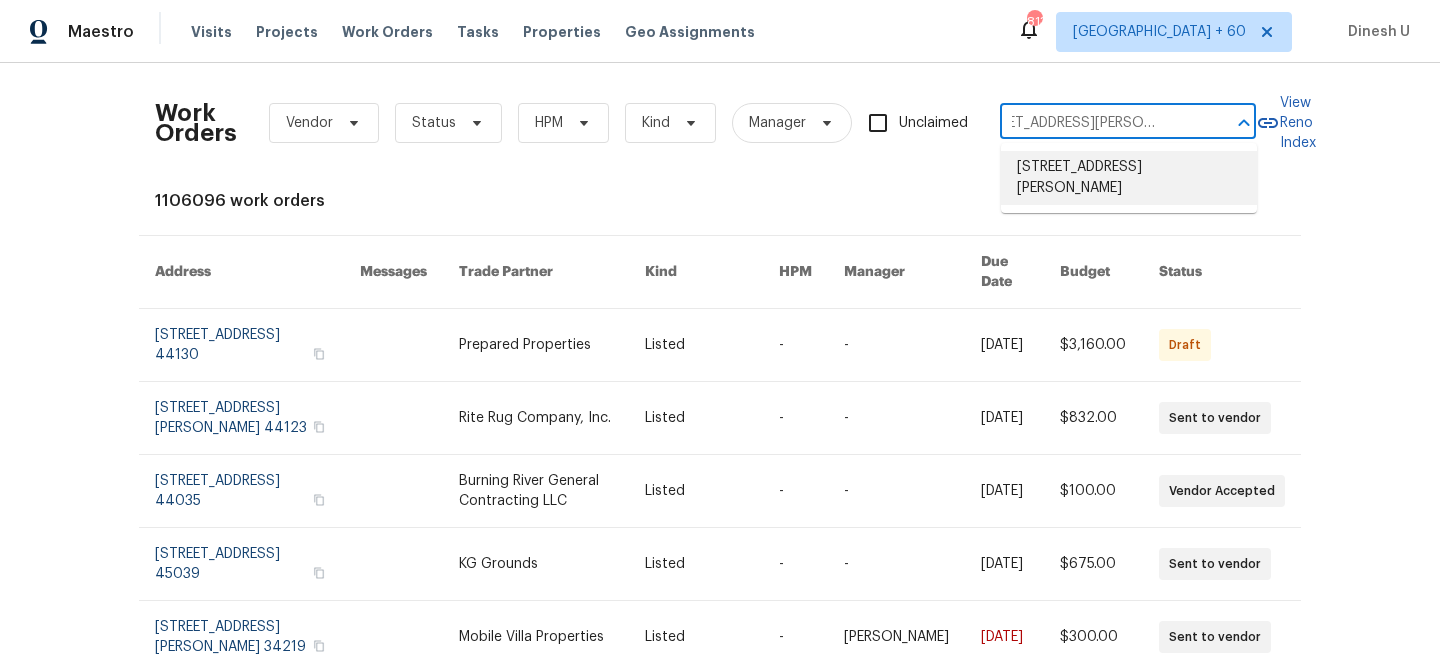 click on "1116 Marlee Cir, Copperas Cove, TX 76522" at bounding box center [1129, 178] 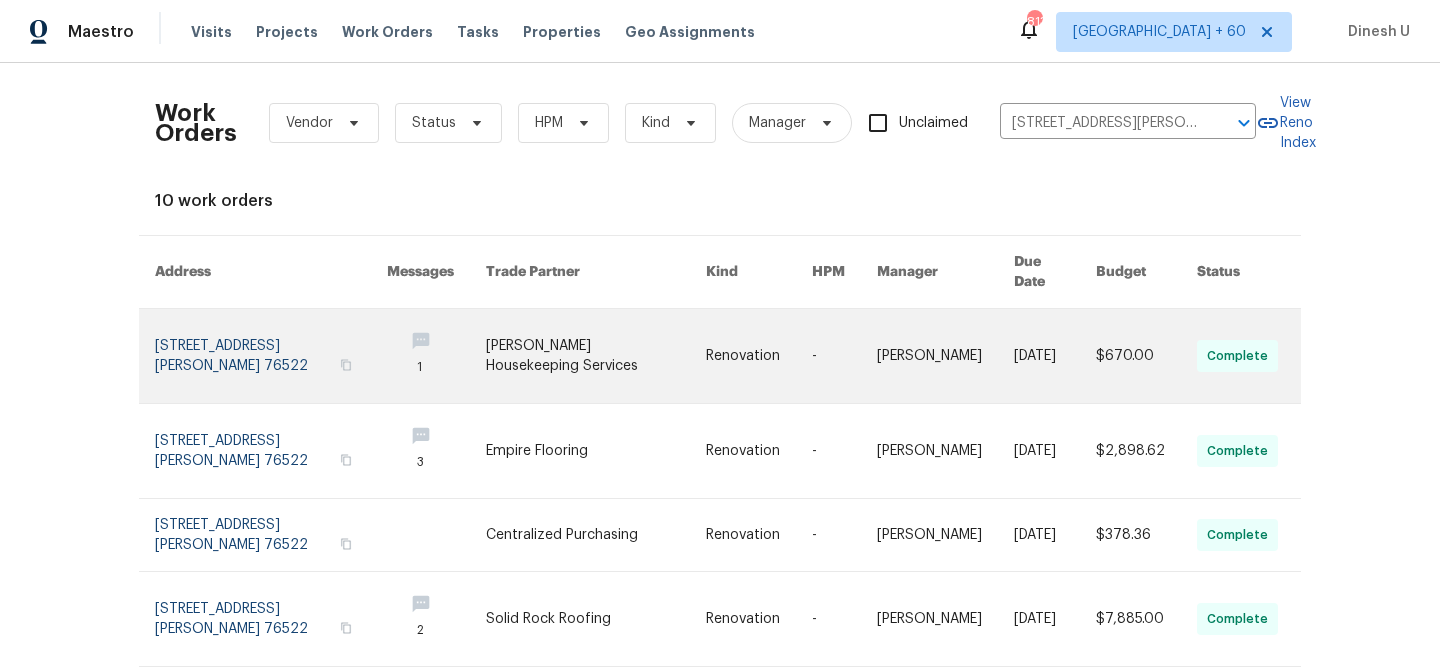 click at bounding box center [271, 356] 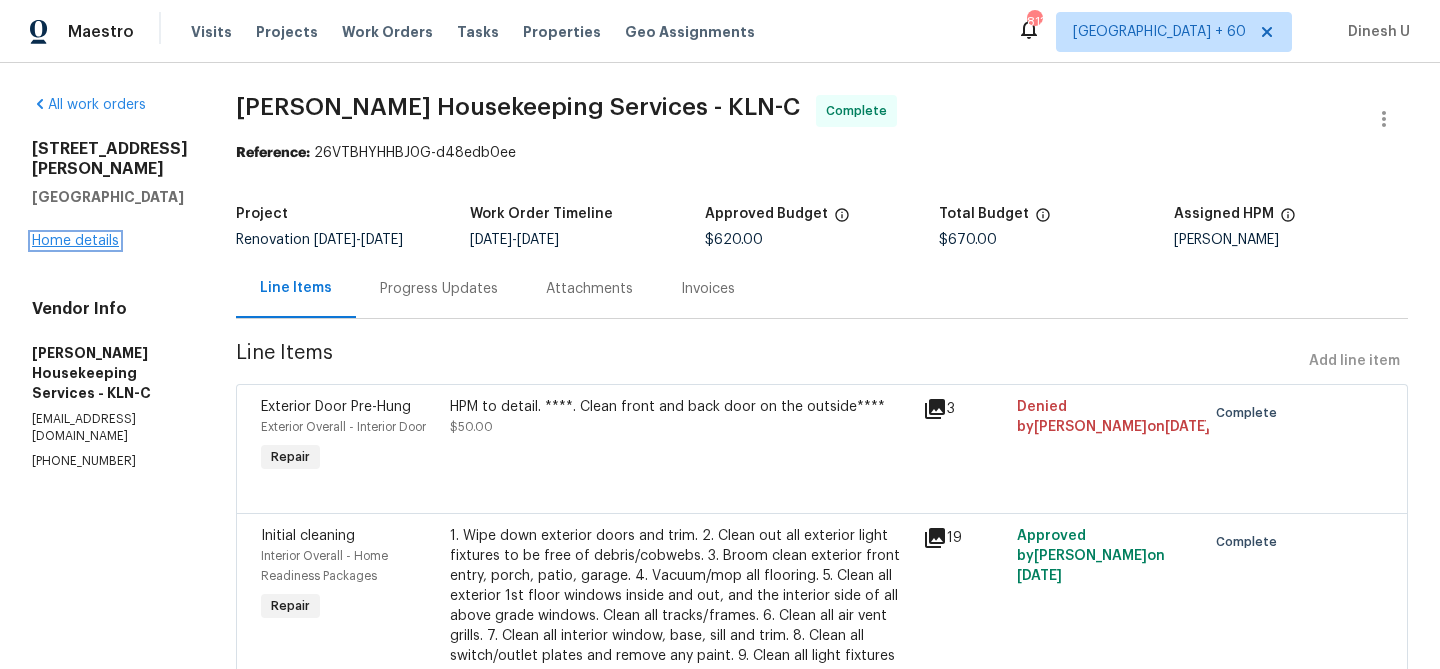 click on "Home details" at bounding box center (75, 241) 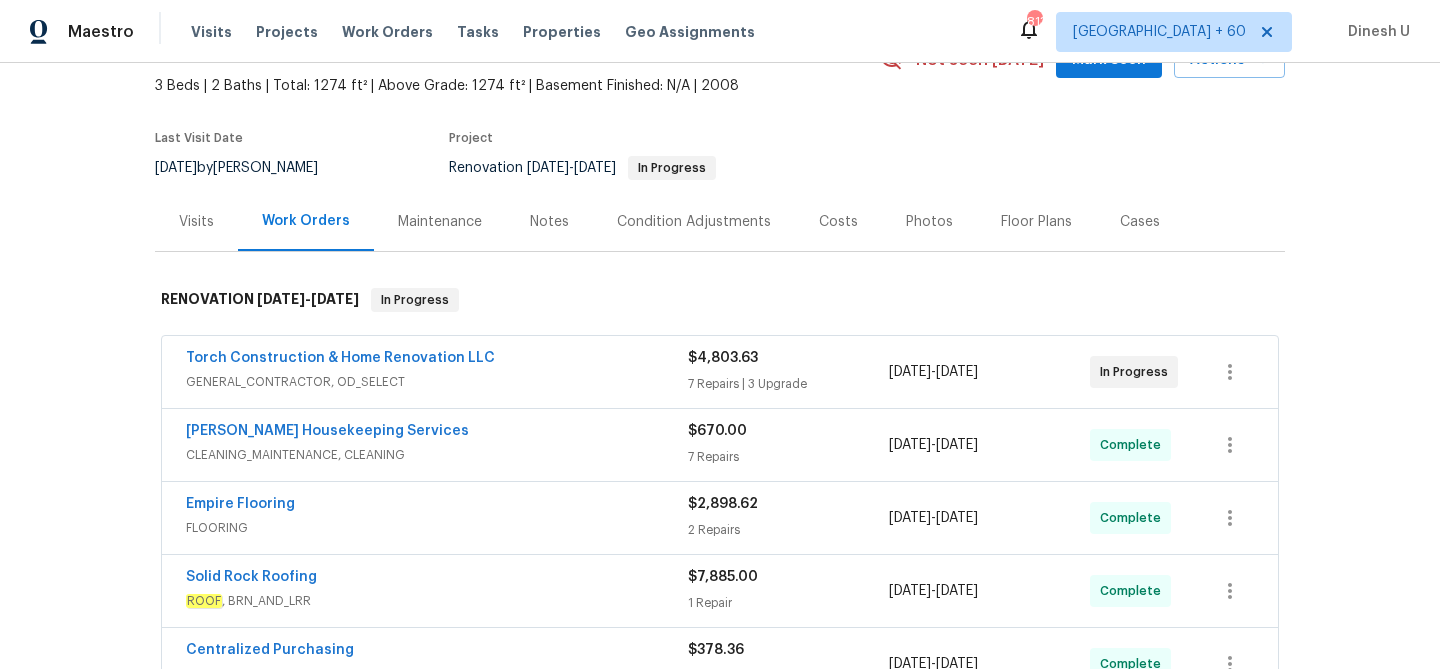 scroll, scrollTop: 94, scrollLeft: 0, axis: vertical 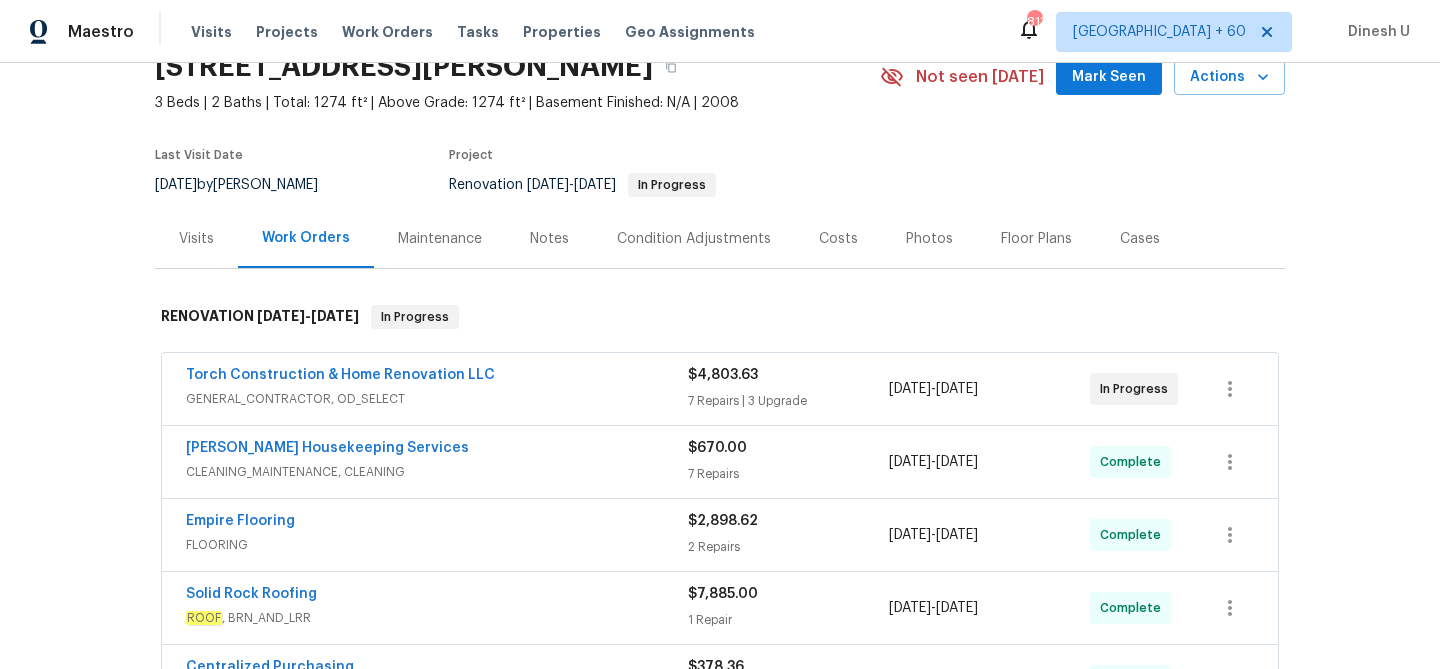click on "7 Repairs | 3 Upgrade" at bounding box center [788, 401] 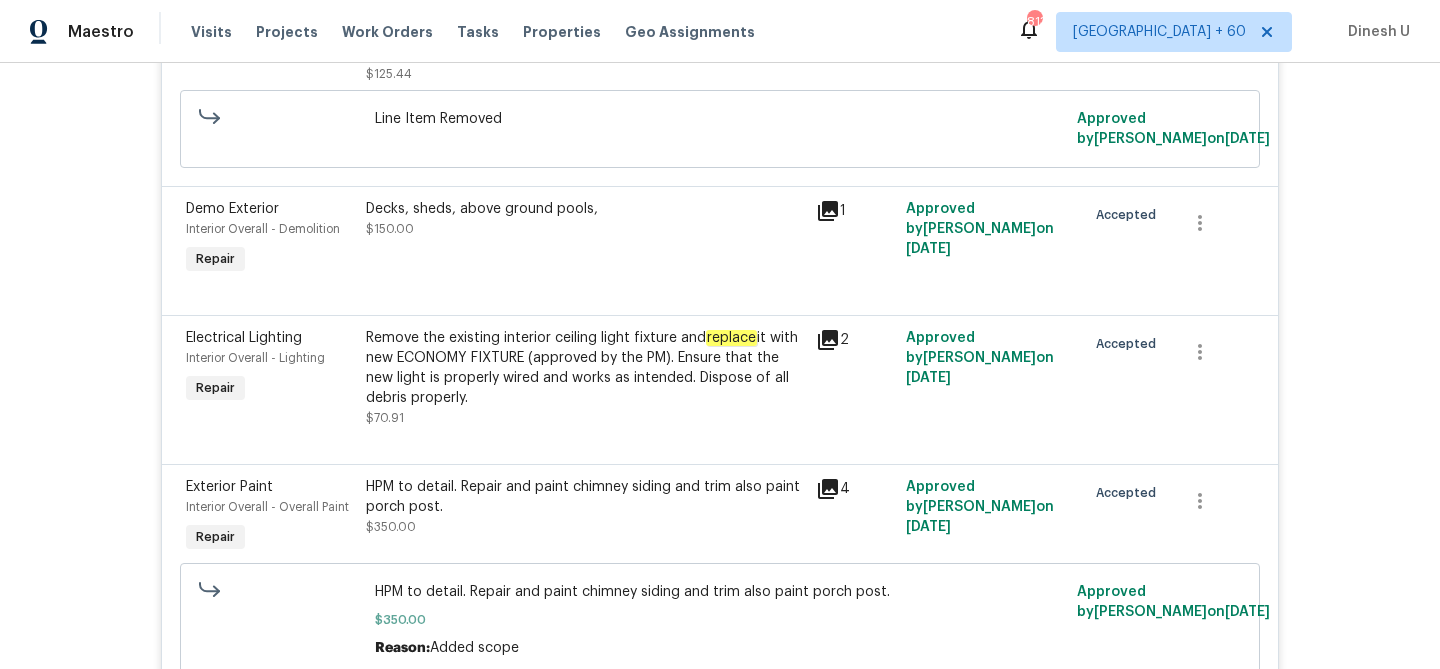 scroll, scrollTop: 941, scrollLeft: 0, axis: vertical 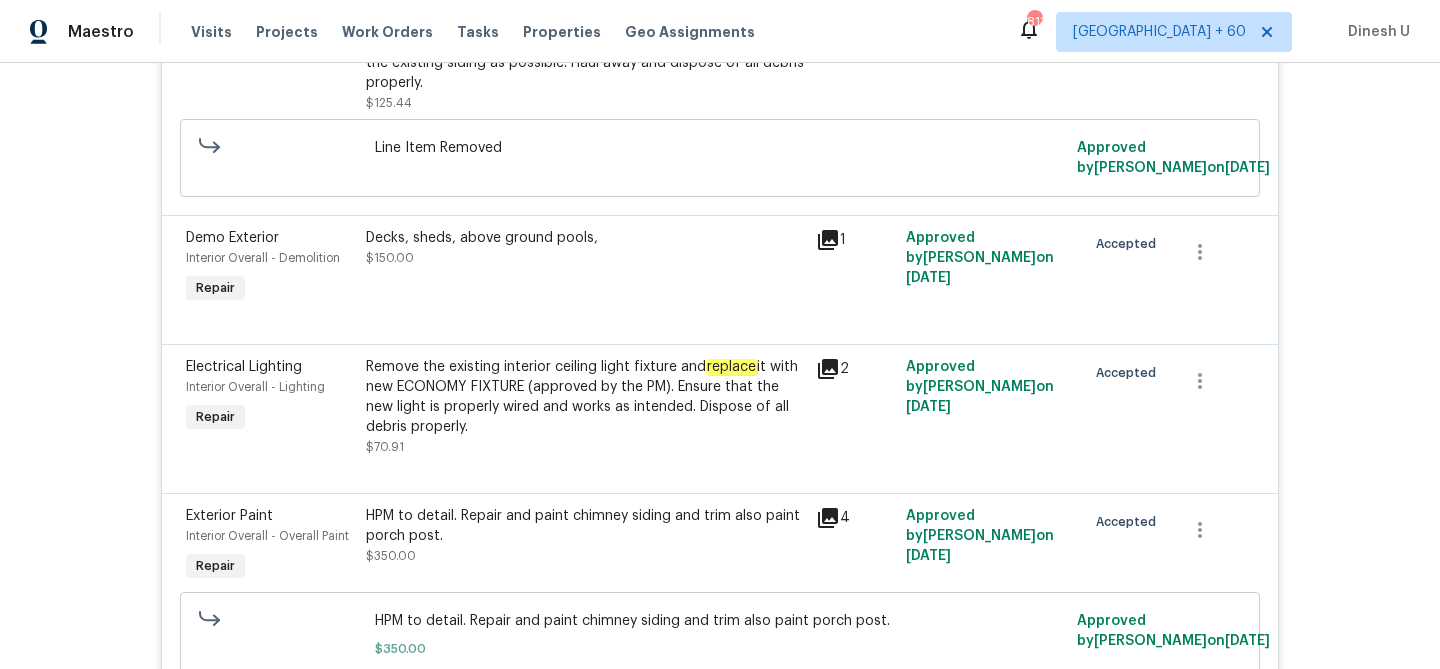 click 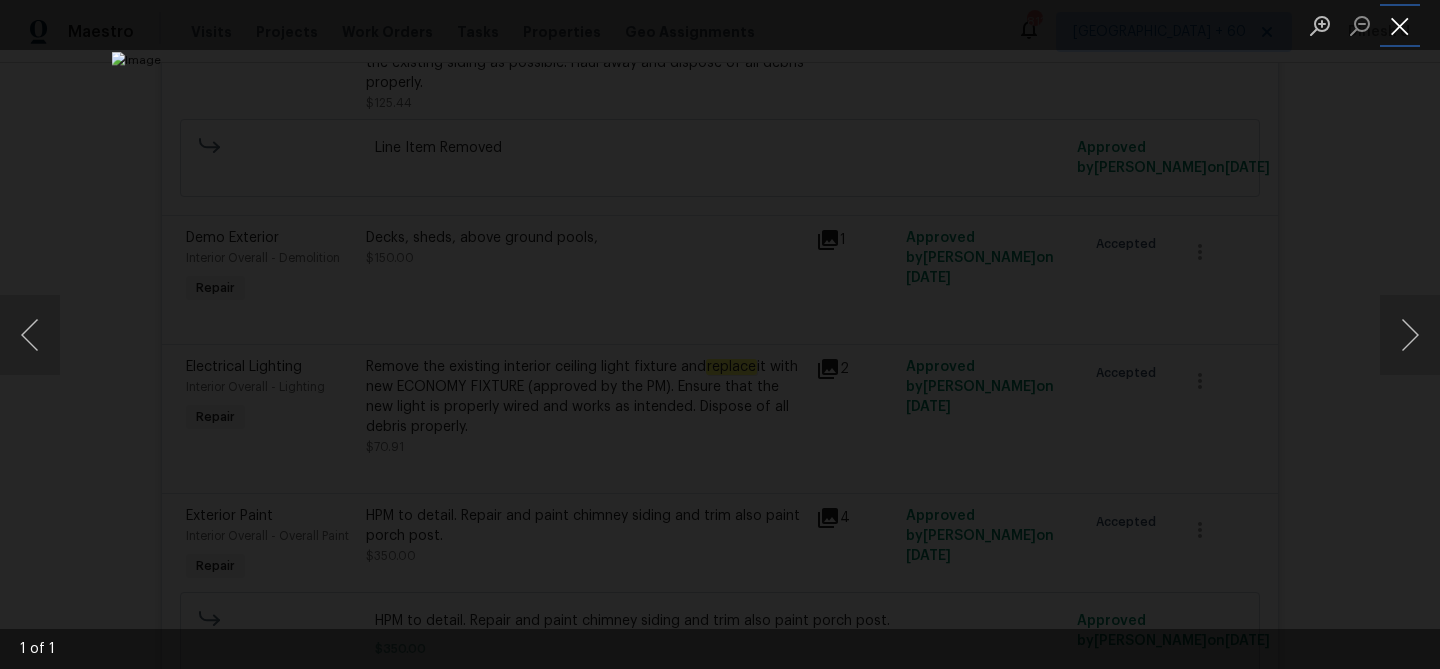 click at bounding box center (1400, 25) 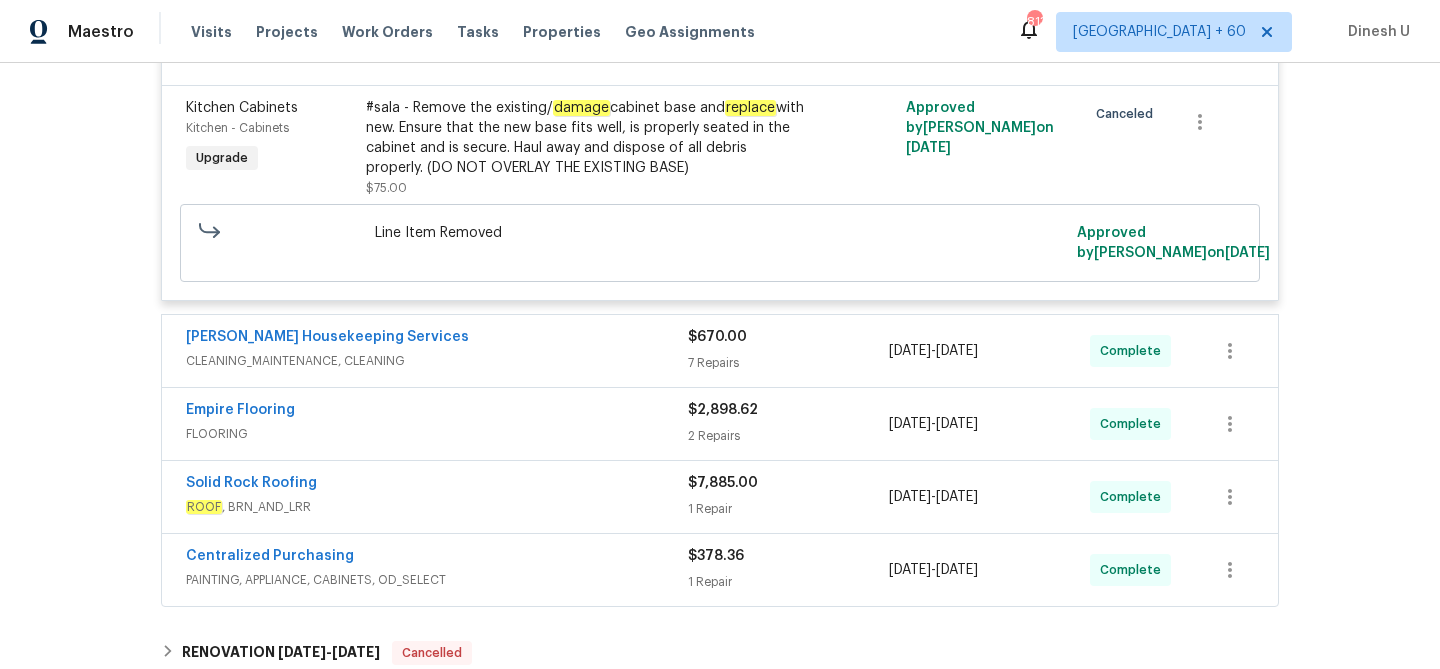 scroll, scrollTop: 2444, scrollLeft: 0, axis: vertical 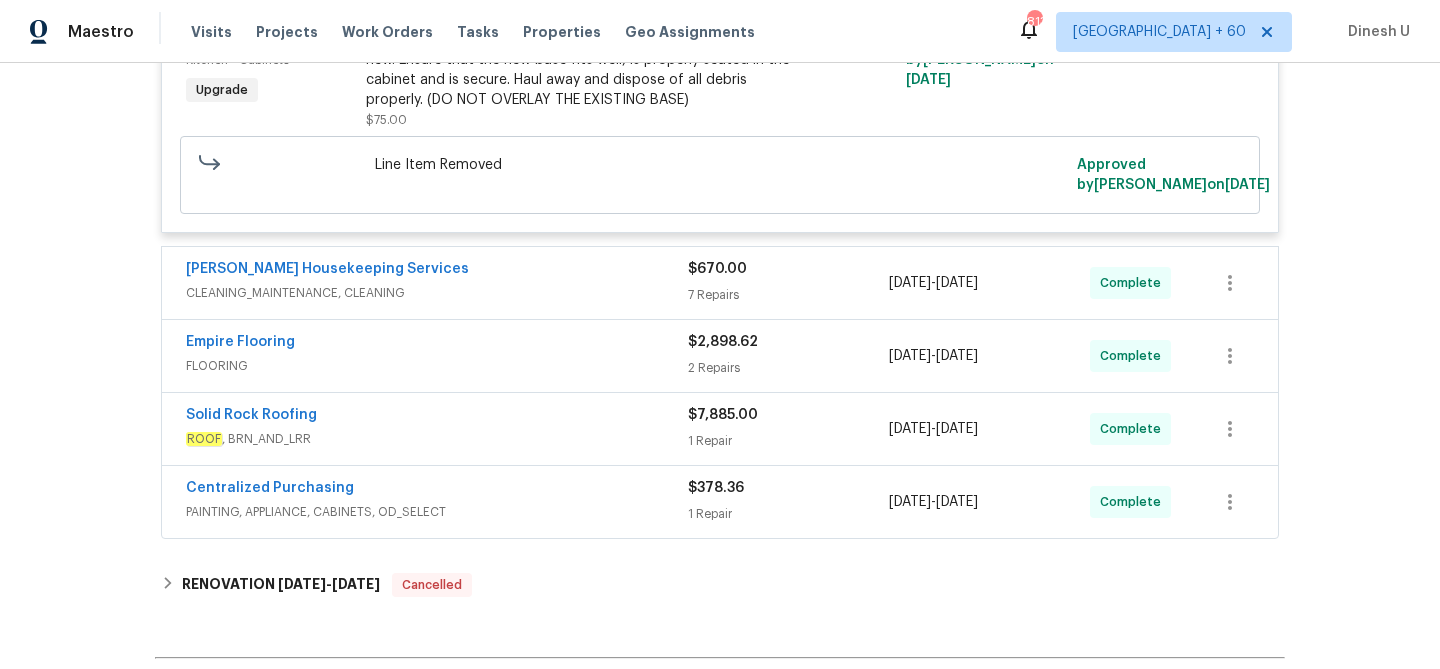 click on "7 Repairs" at bounding box center [788, 295] 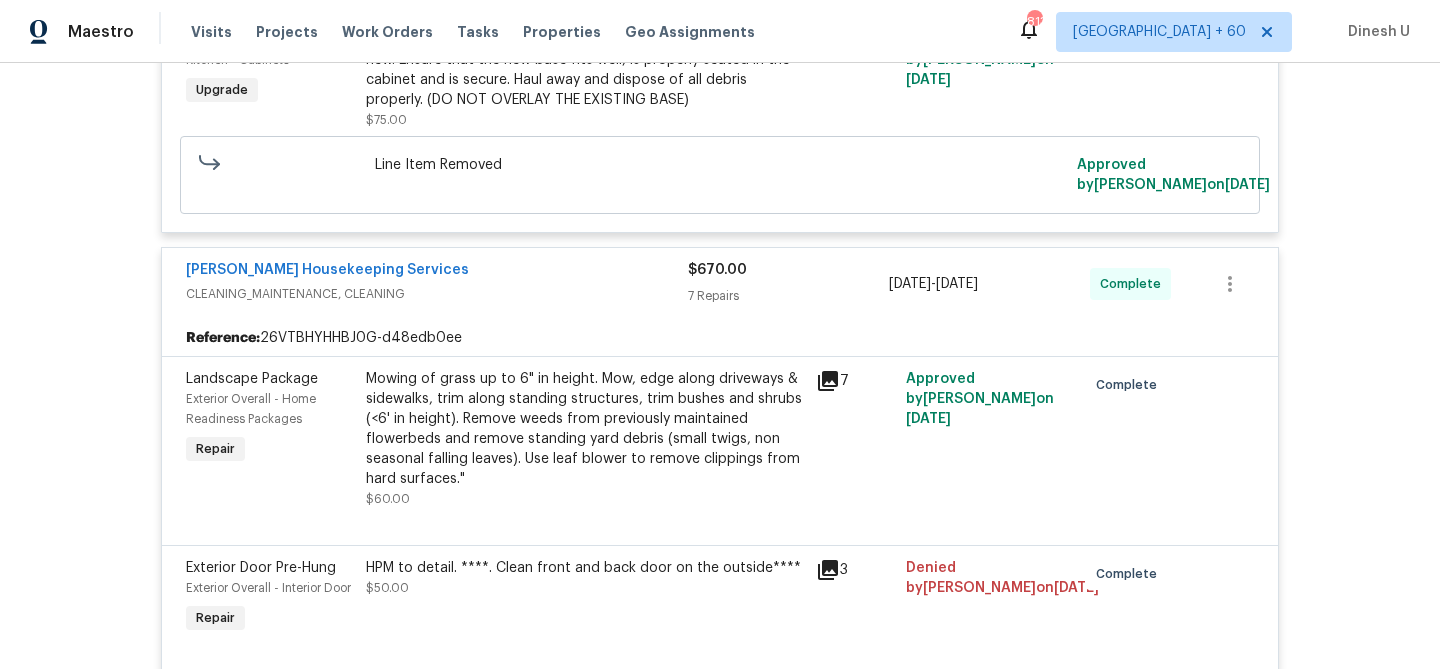 click 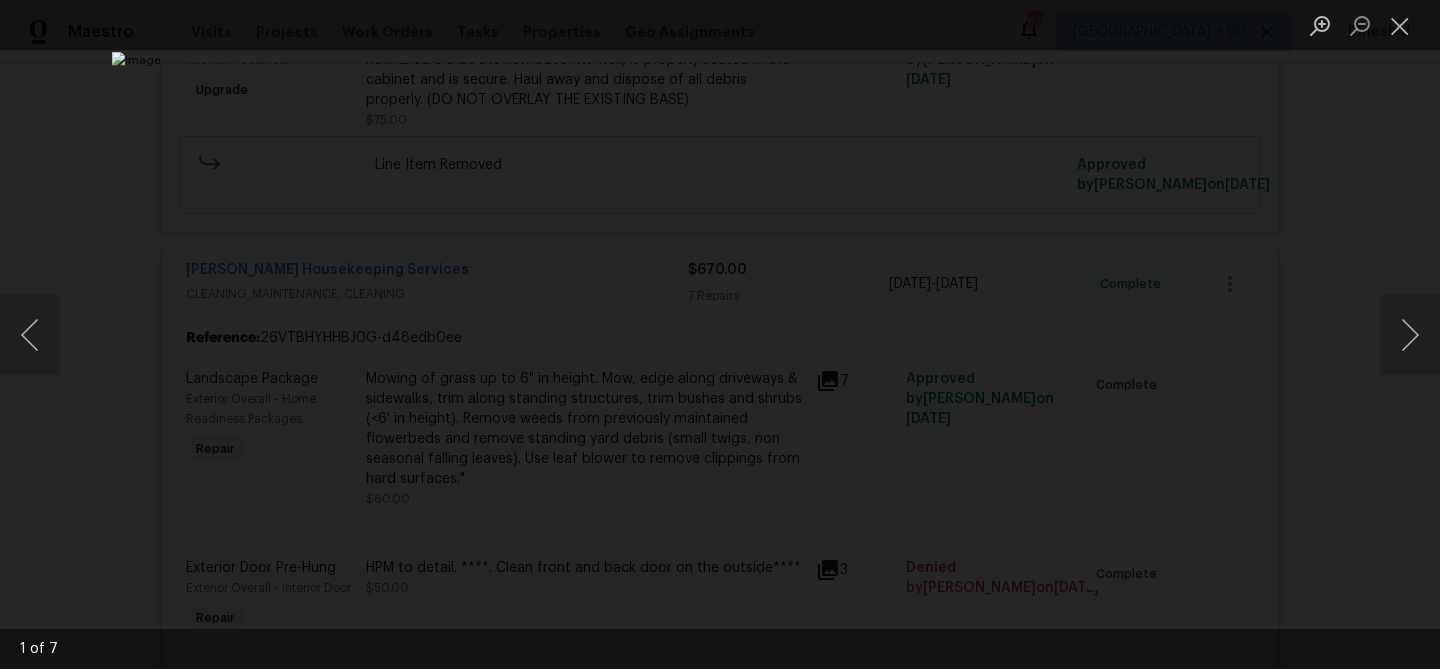 click at bounding box center [720, 334] 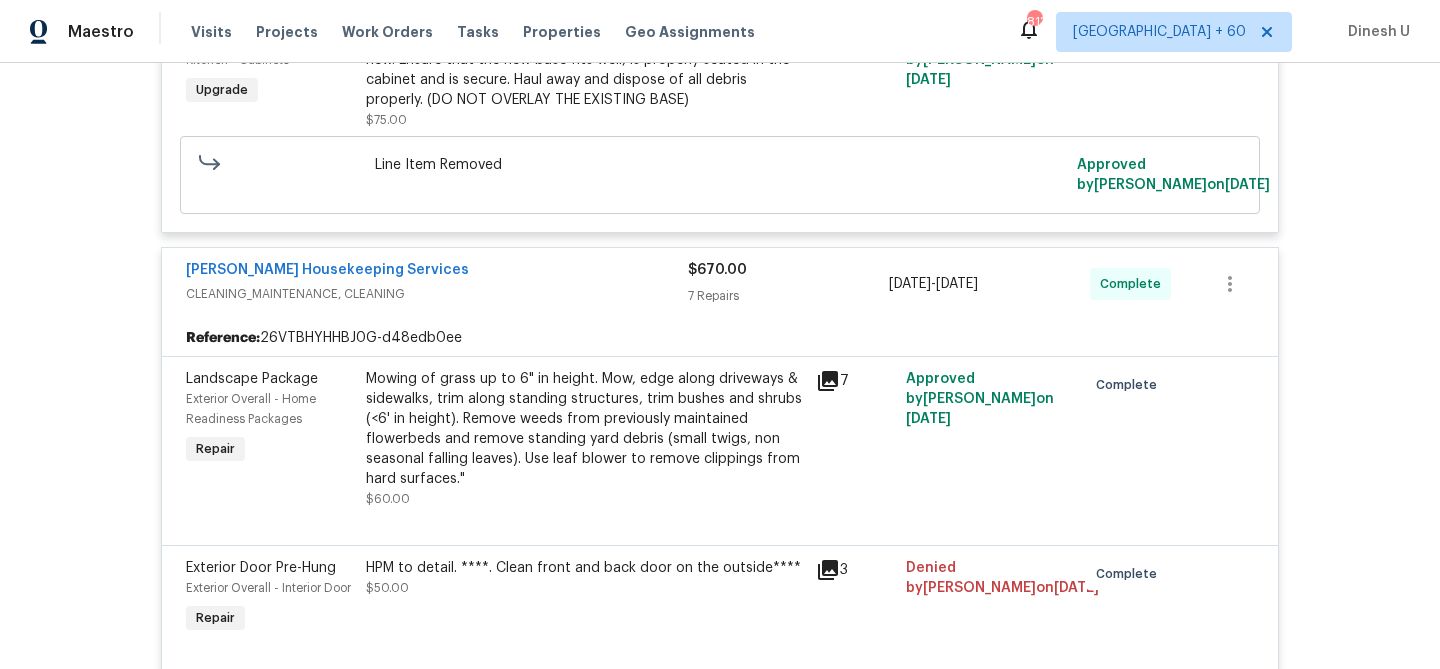 click 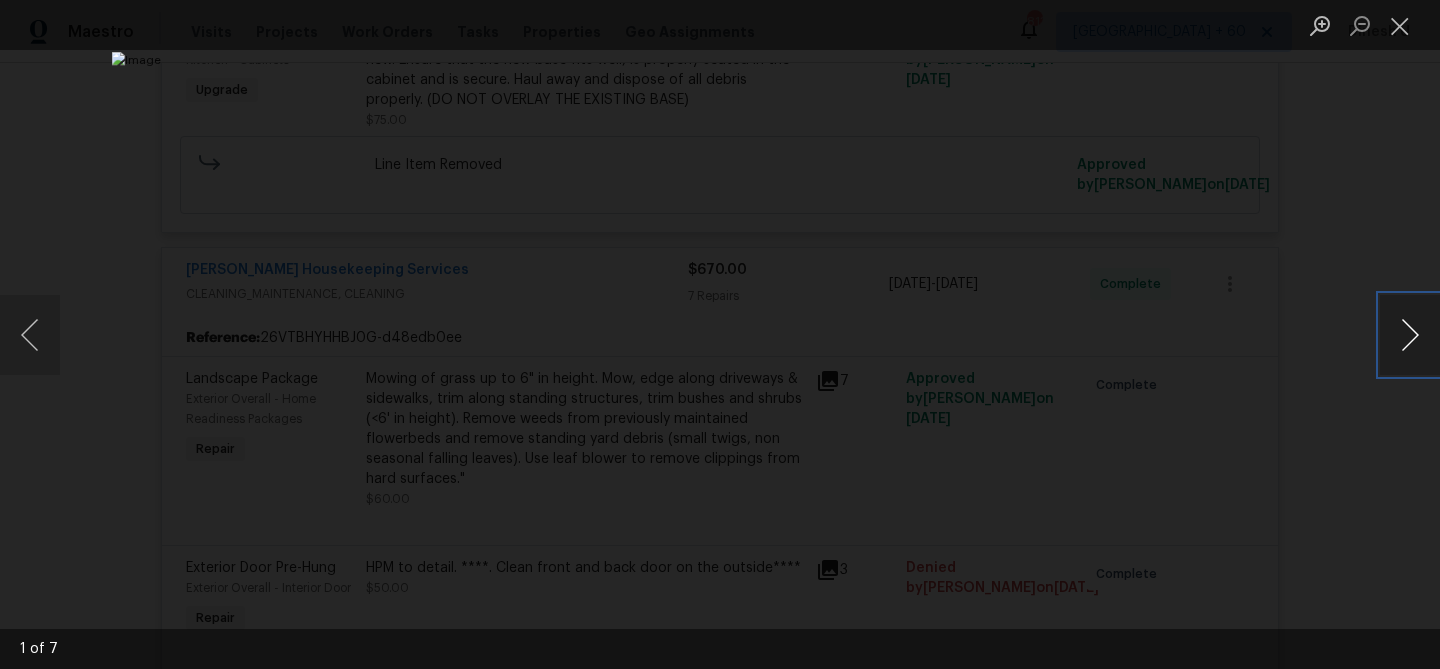 click at bounding box center (1410, 335) 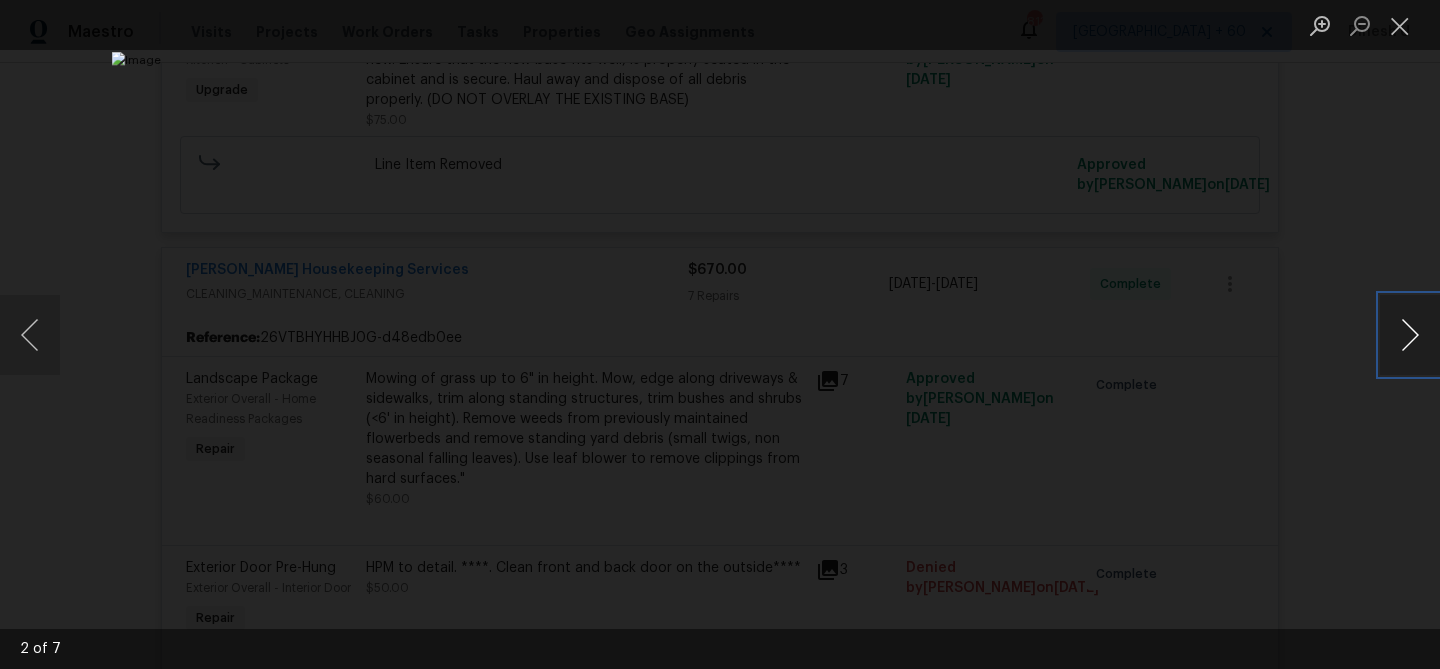 click at bounding box center (1410, 335) 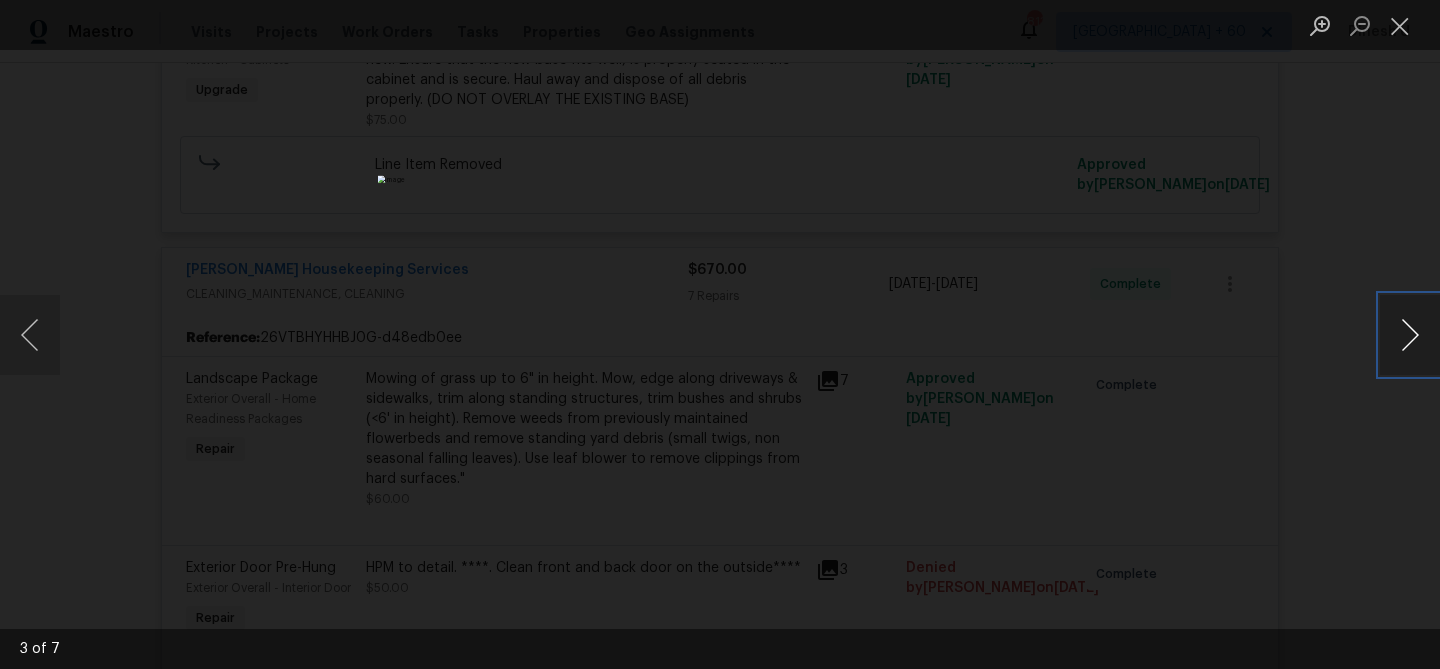 click at bounding box center [1410, 335] 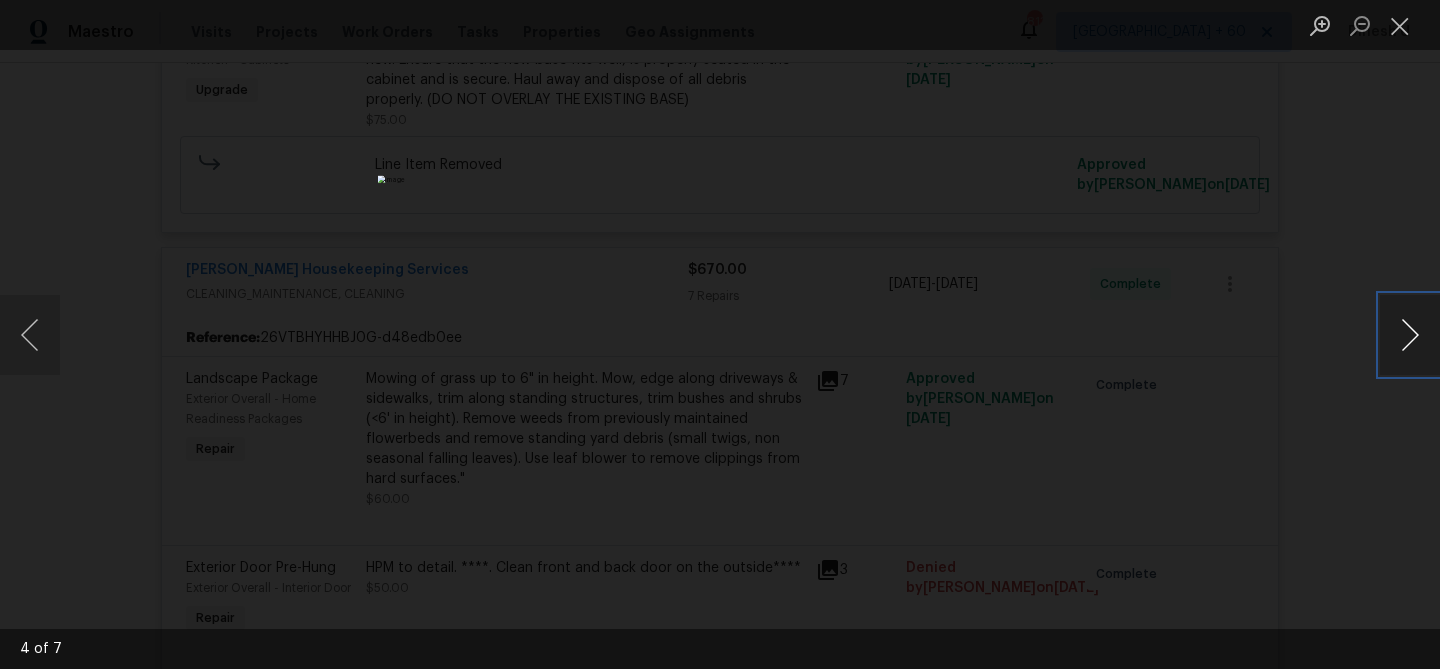 click at bounding box center (1410, 335) 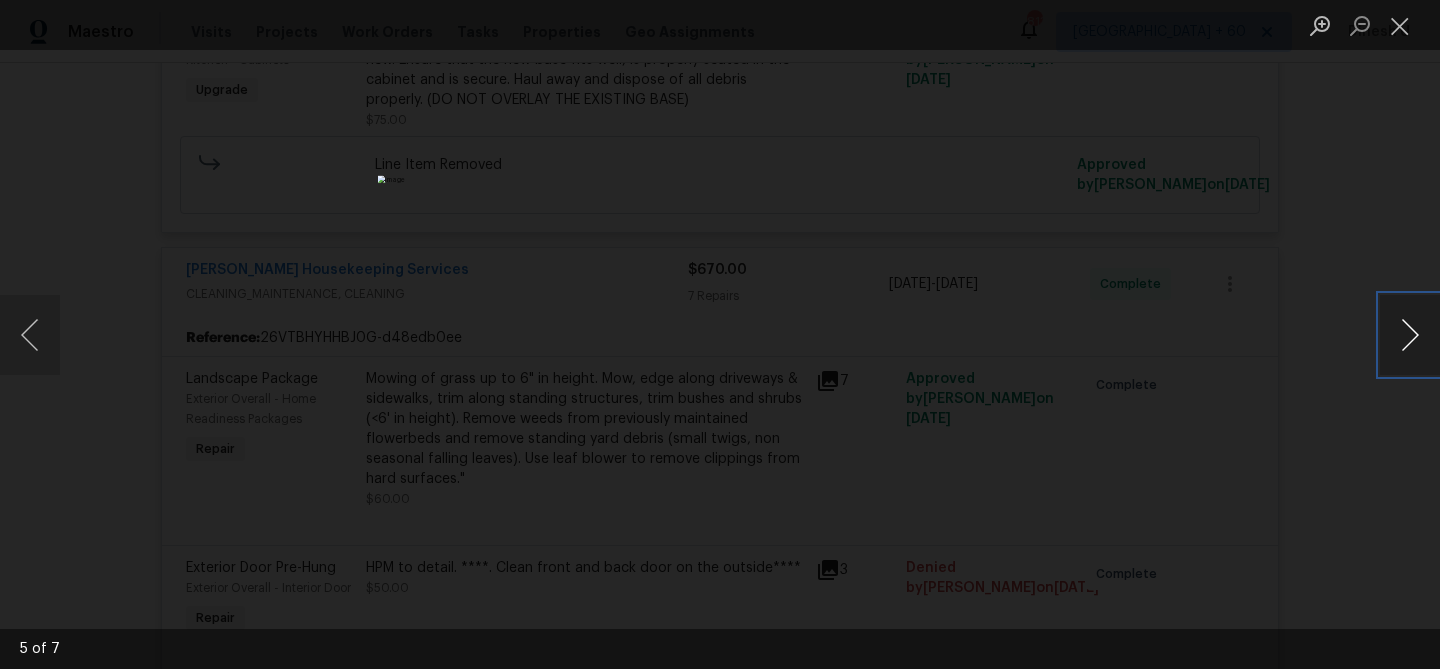 click at bounding box center (1410, 335) 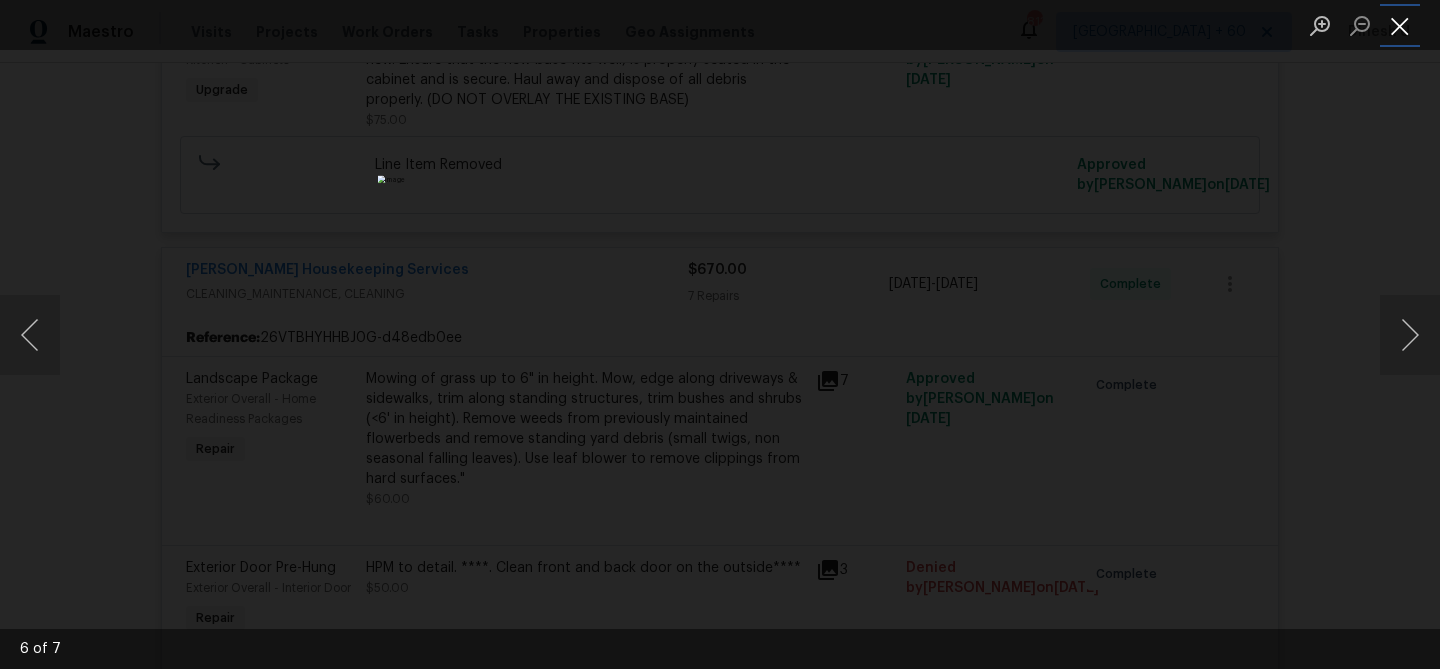 click at bounding box center (1400, 25) 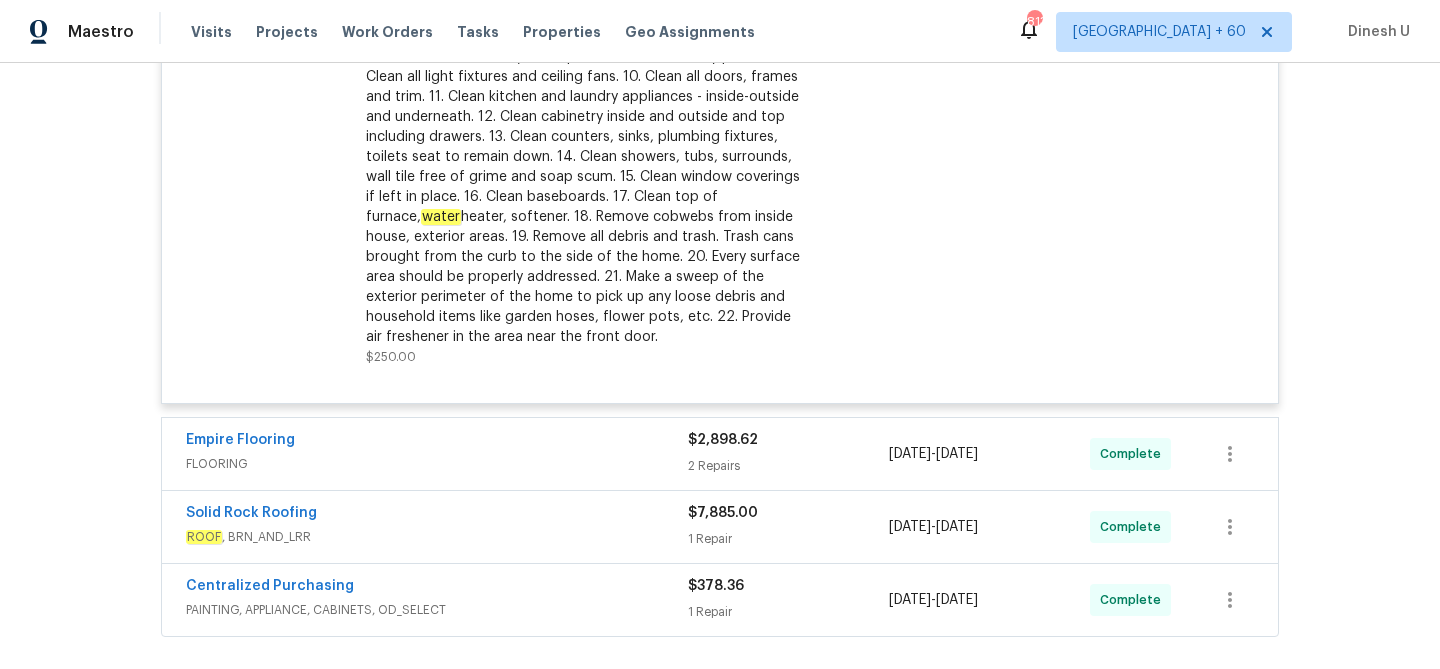 scroll, scrollTop: 4138, scrollLeft: 0, axis: vertical 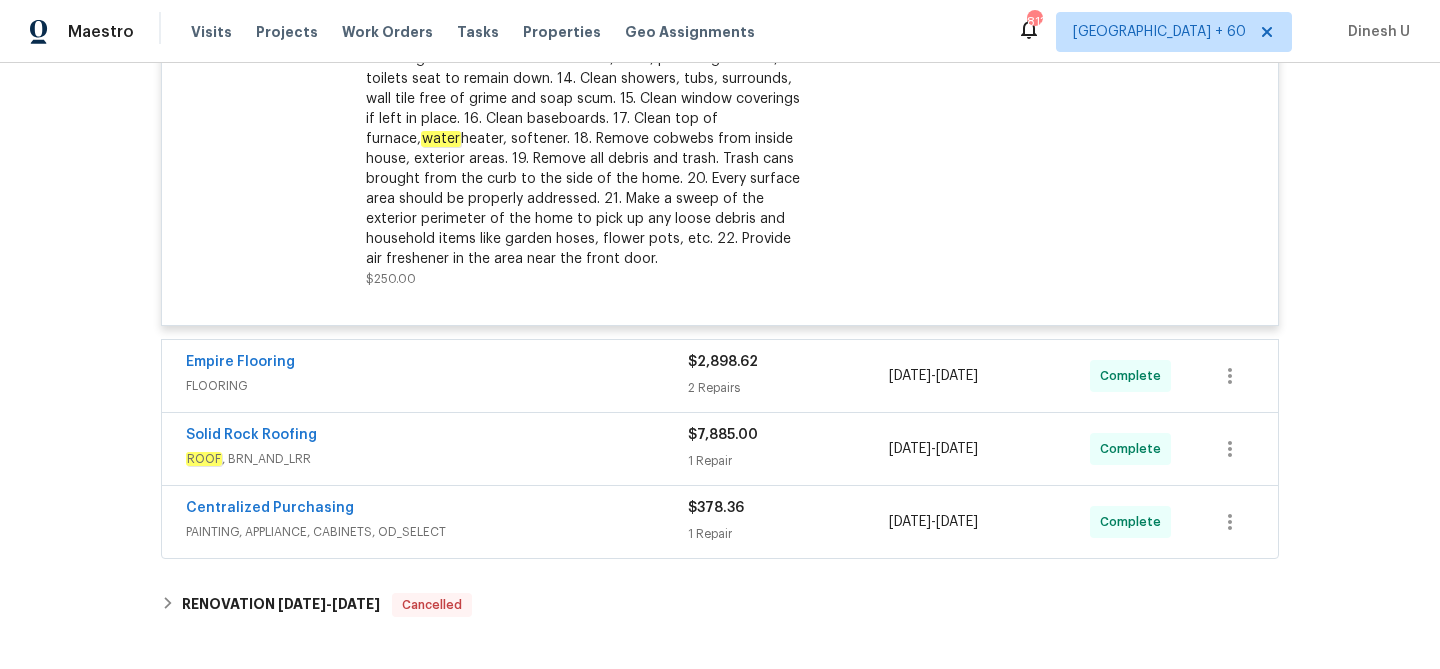click on "$2,898.62" at bounding box center (788, 362) 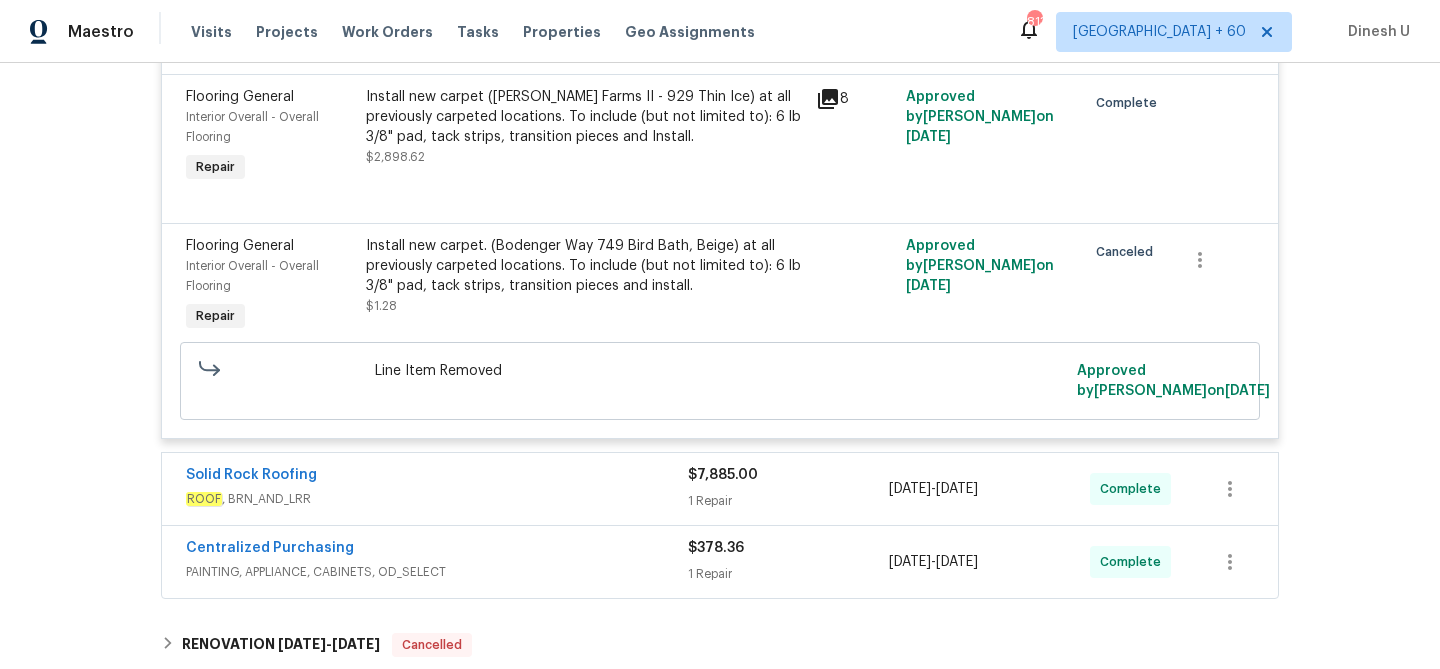 scroll, scrollTop: 4613, scrollLeft: 0, axis: vertical 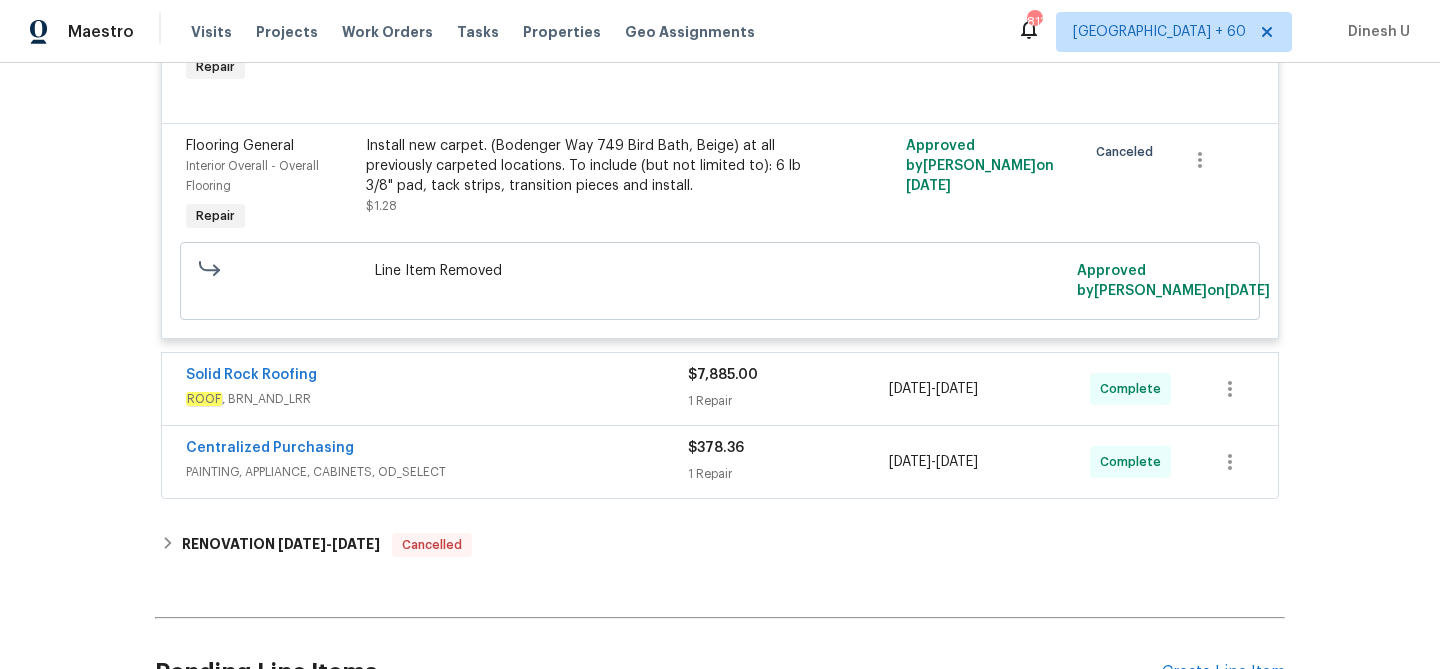 click on "1 Repair" at bounding box center [788, 401] 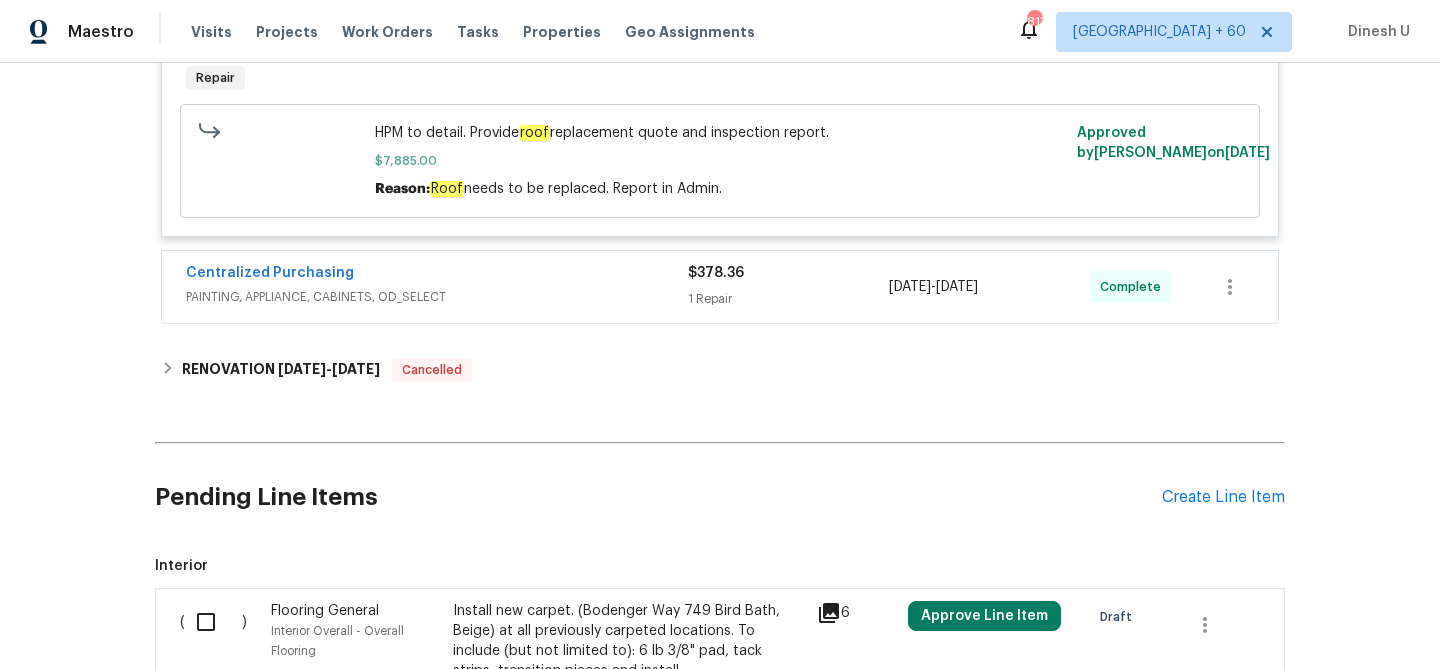 scroll, scrollTop: 5109, scrollLeft: 0, axis: vertical 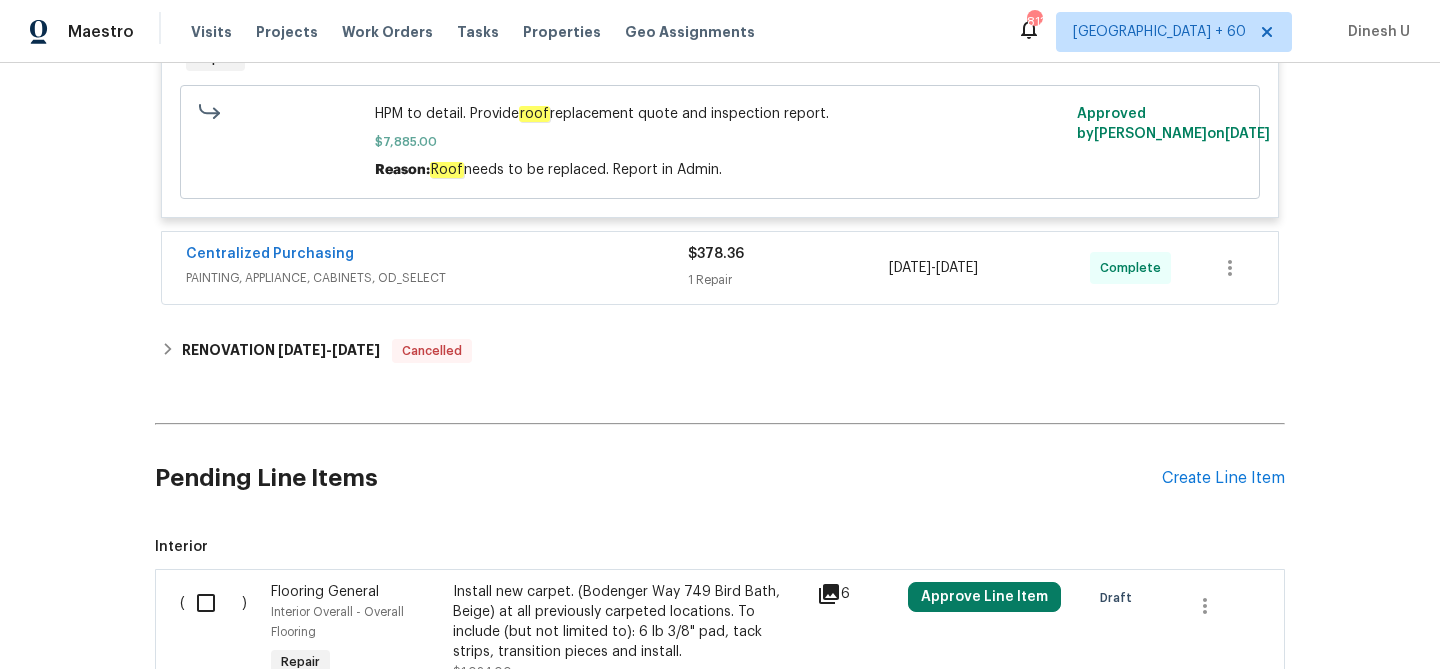click on "1 Repair" at bounding box center [788, 280] 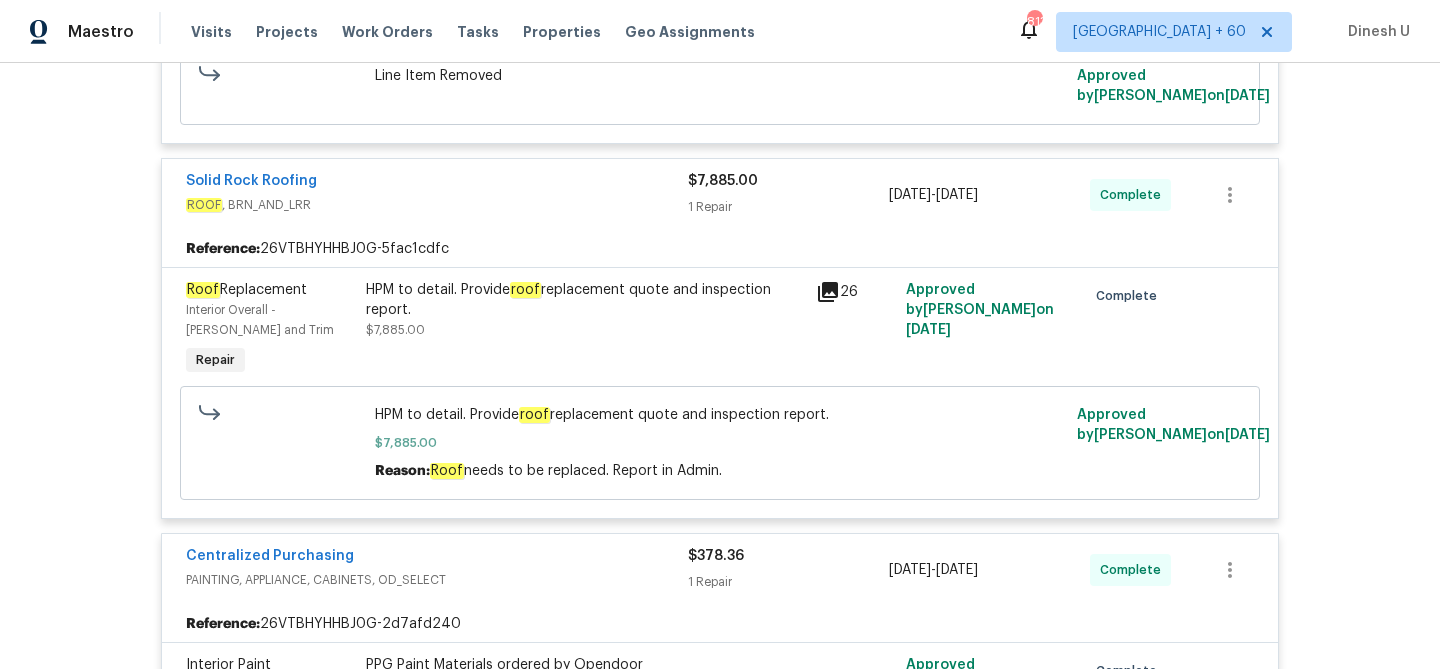 scroll, scrollTop: 4783, scrollLeft: 0, axis: vertical 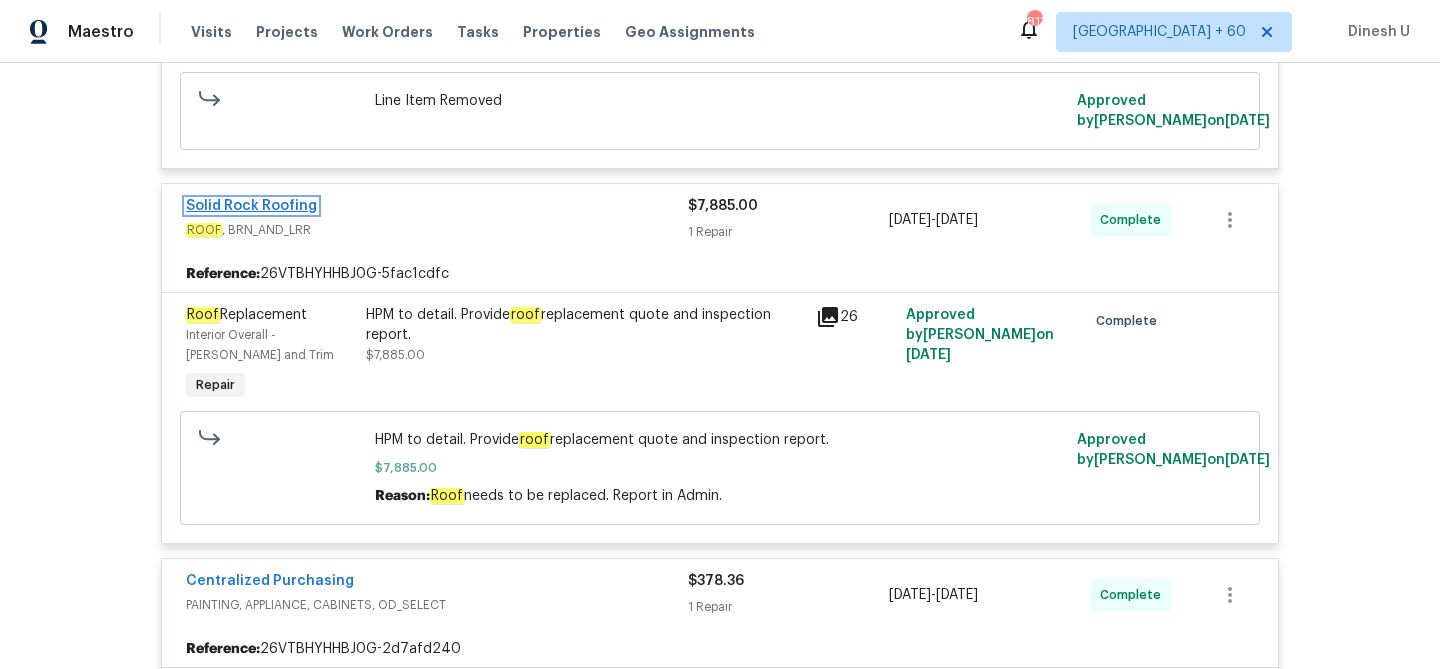 click on "Solid Rock Roofing" at bounding box center (251, 206) 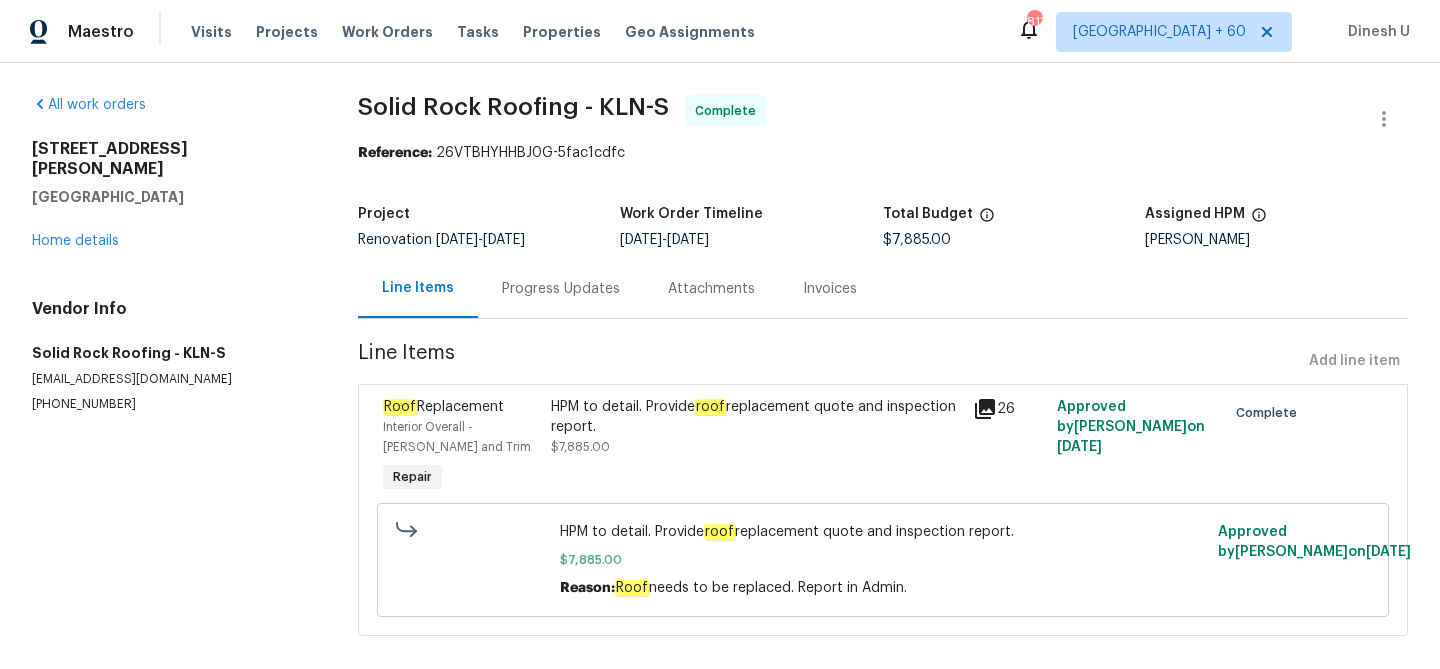 click on "Progress Updates" at bounding box center (561, 289) 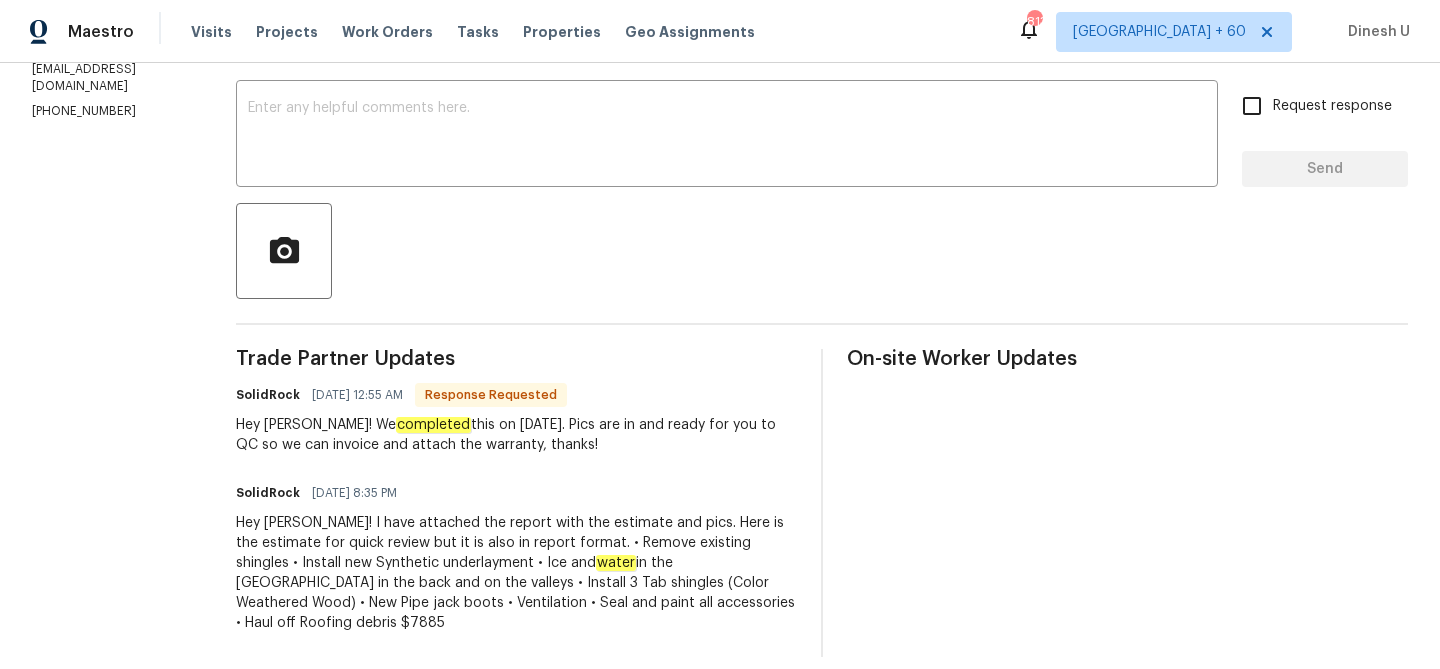 scroll, scrollTop: 0, scrollLeft: 0, axis: both 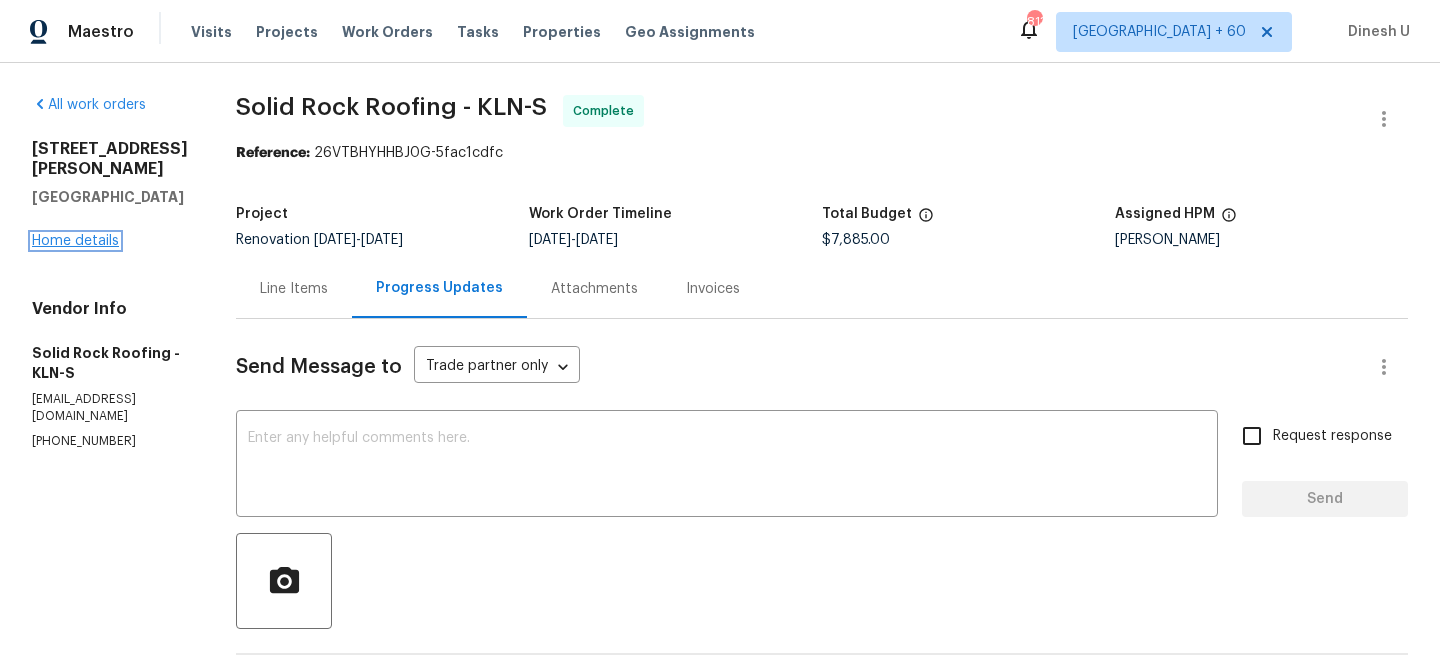 click on "Home details" at bounding box center [75, 241] 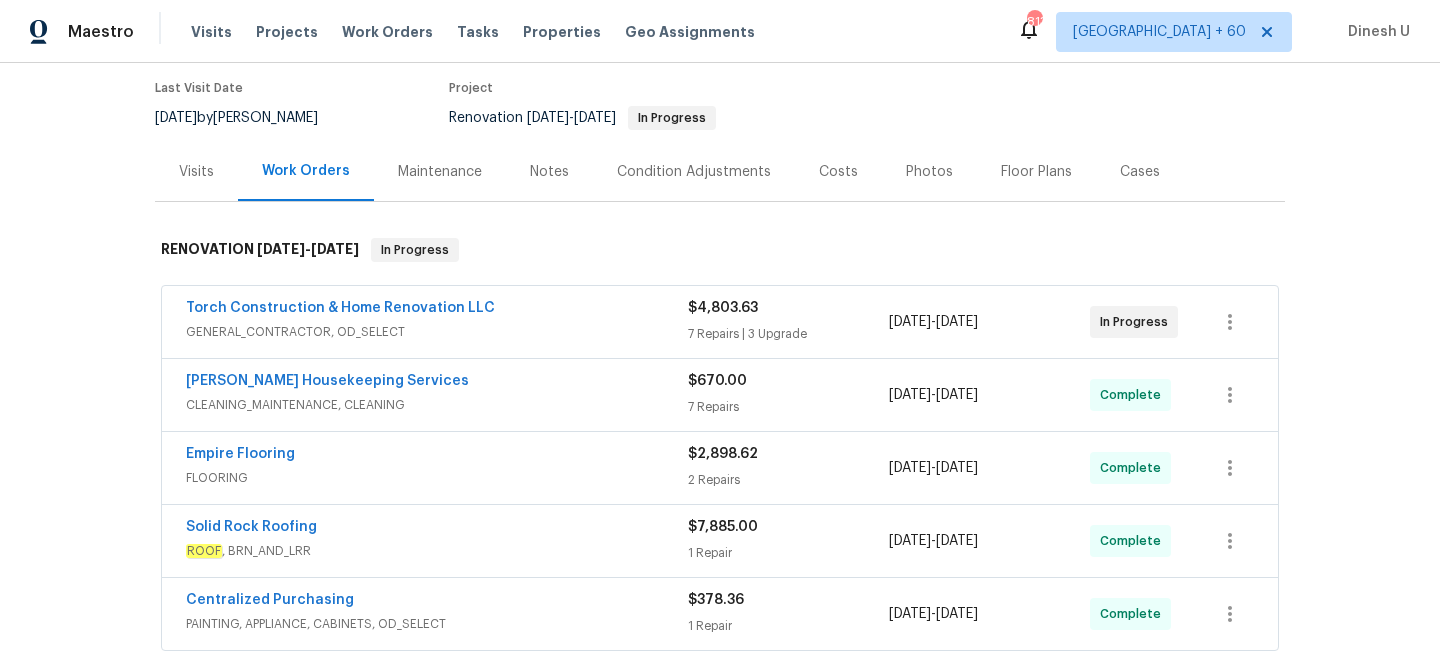 scroll, scrollTop: 279, scrollLeft: 0, axis: vertical 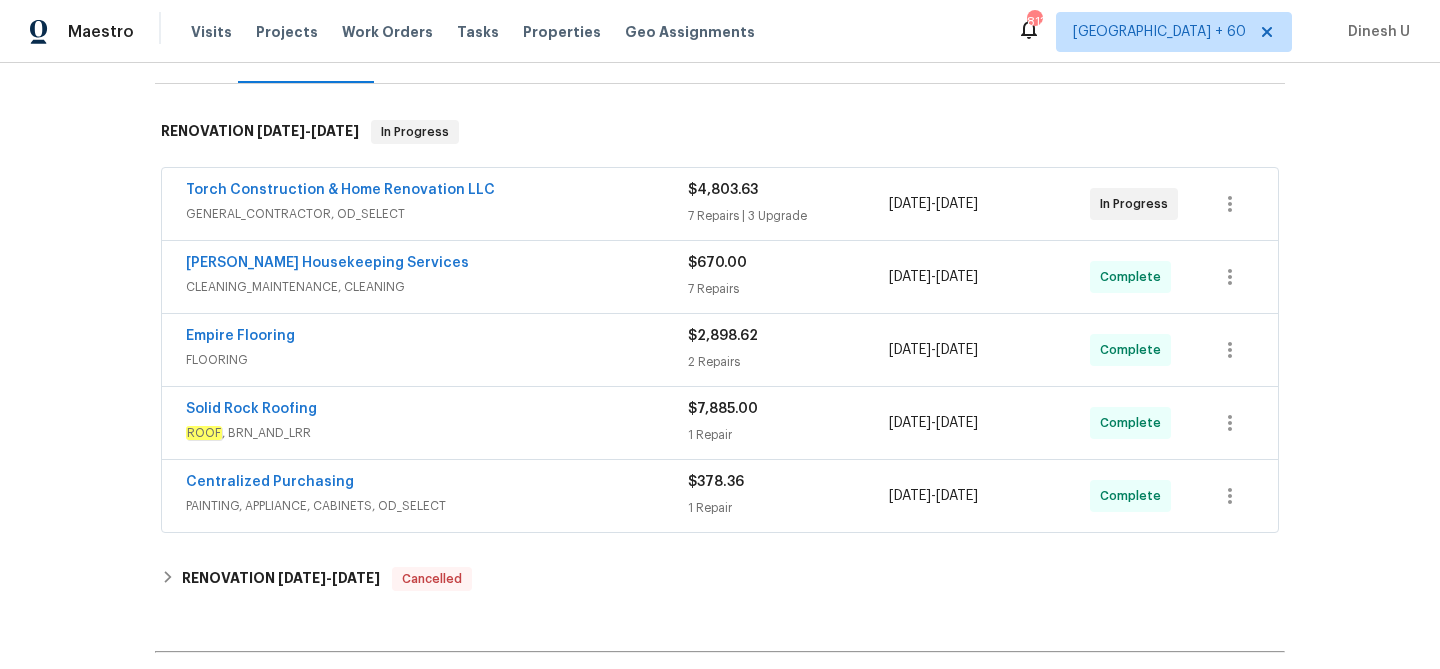 click on "1 Repair" at bounding box center [788, 435] 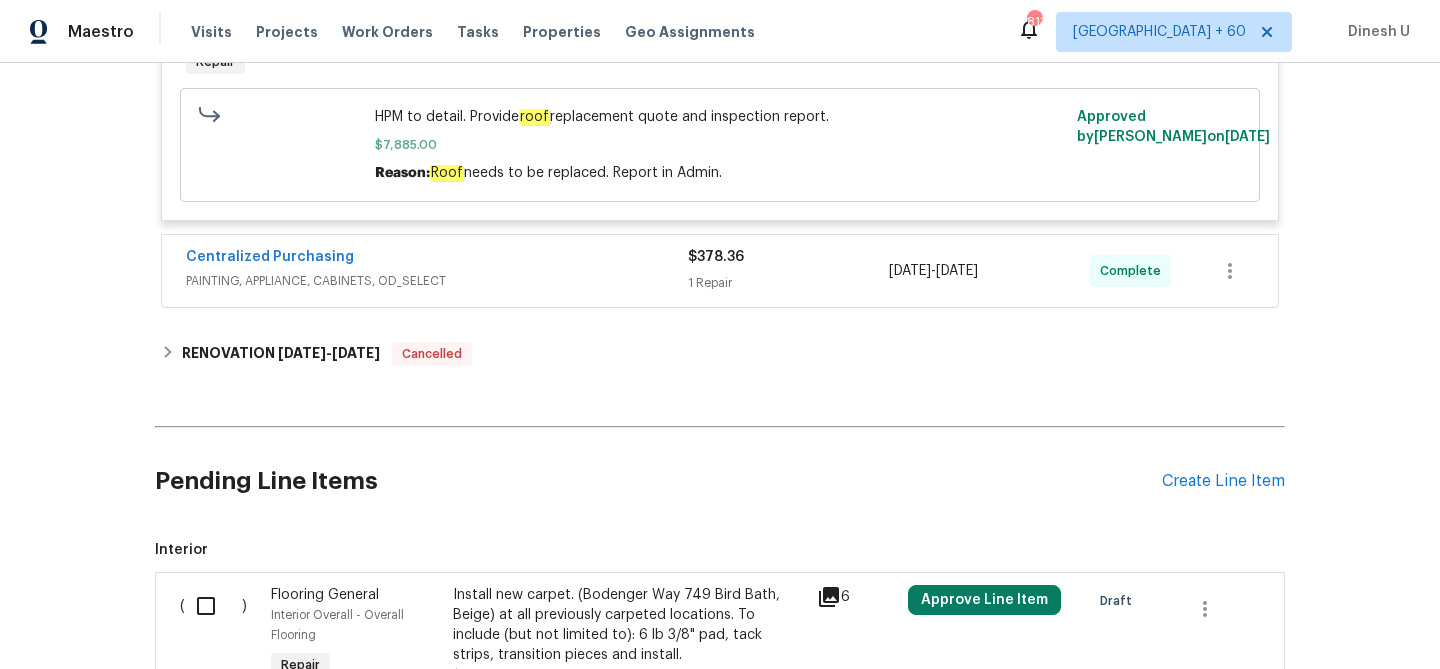 scroll, scrollTop: 824, scrollLeft: 0, axis: vertical 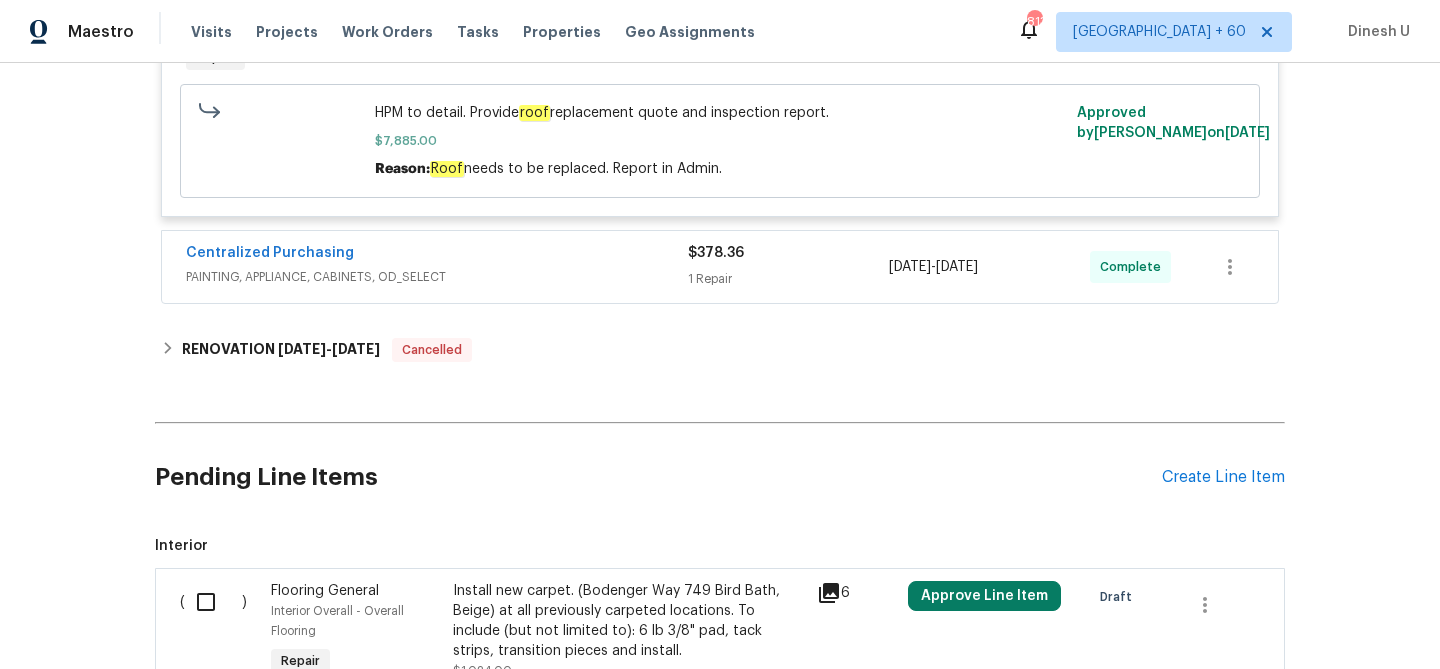 click on "Centralized Purchasing PAINTING, APPLIANCE, CABINETS, OD_SELECT $378.36 1 Repair 6/30/2025  -  6/30/2025 Complete" at bounding box center (720, 267) 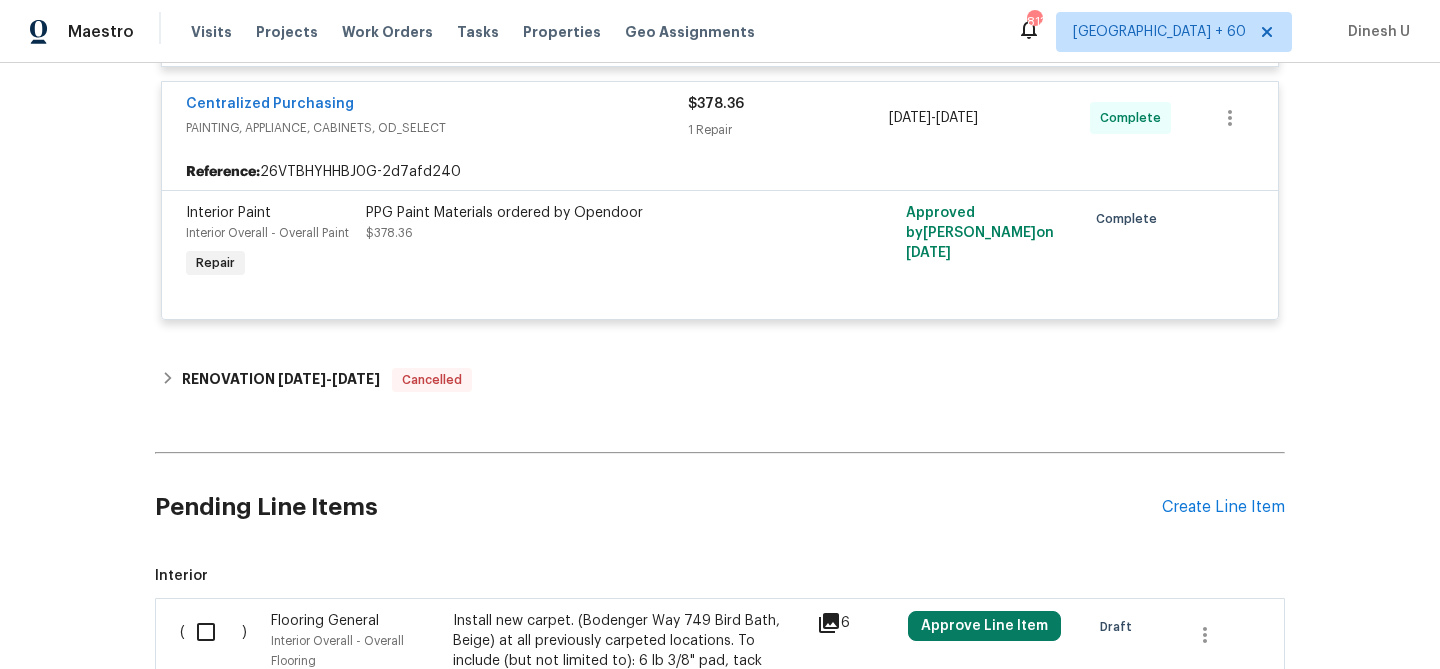 scroll, scrollTop: 989, scrollLeft: 0, axis: vertical 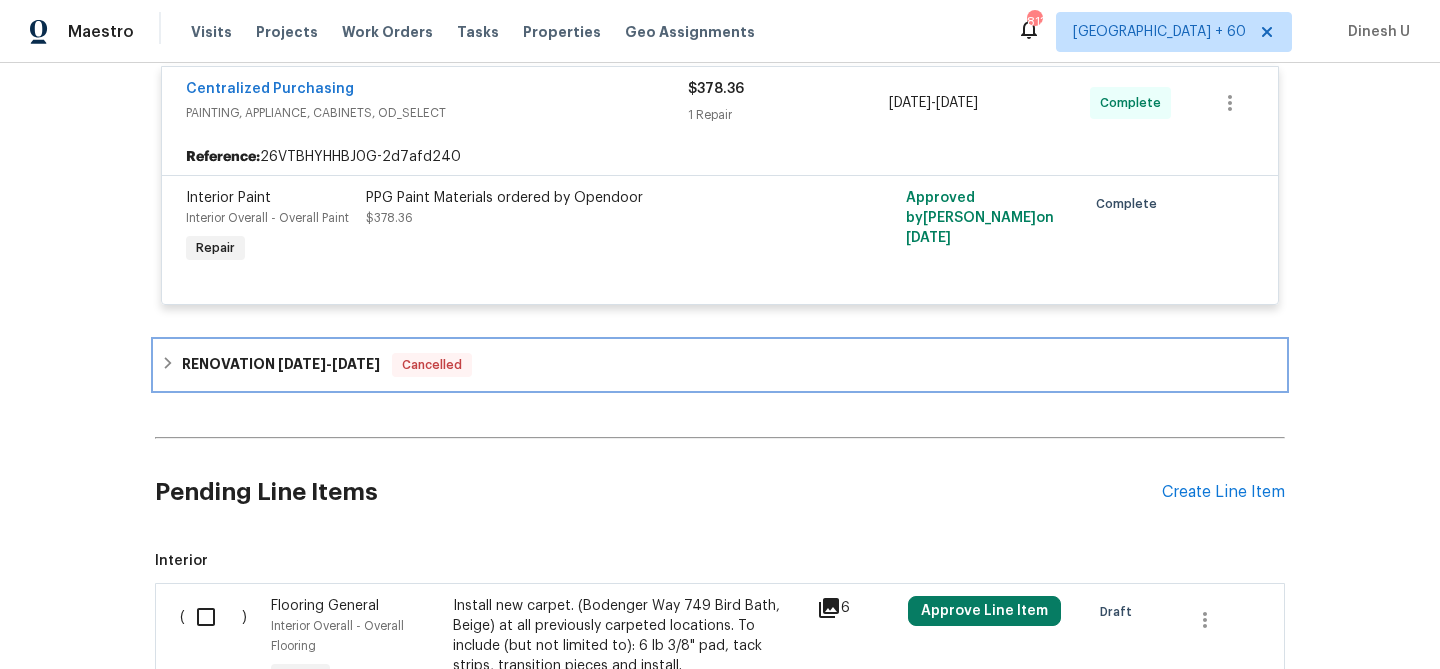 click on "RENOVATION   1/29/25  -  1/31/25" at bounding box center [281, 365] 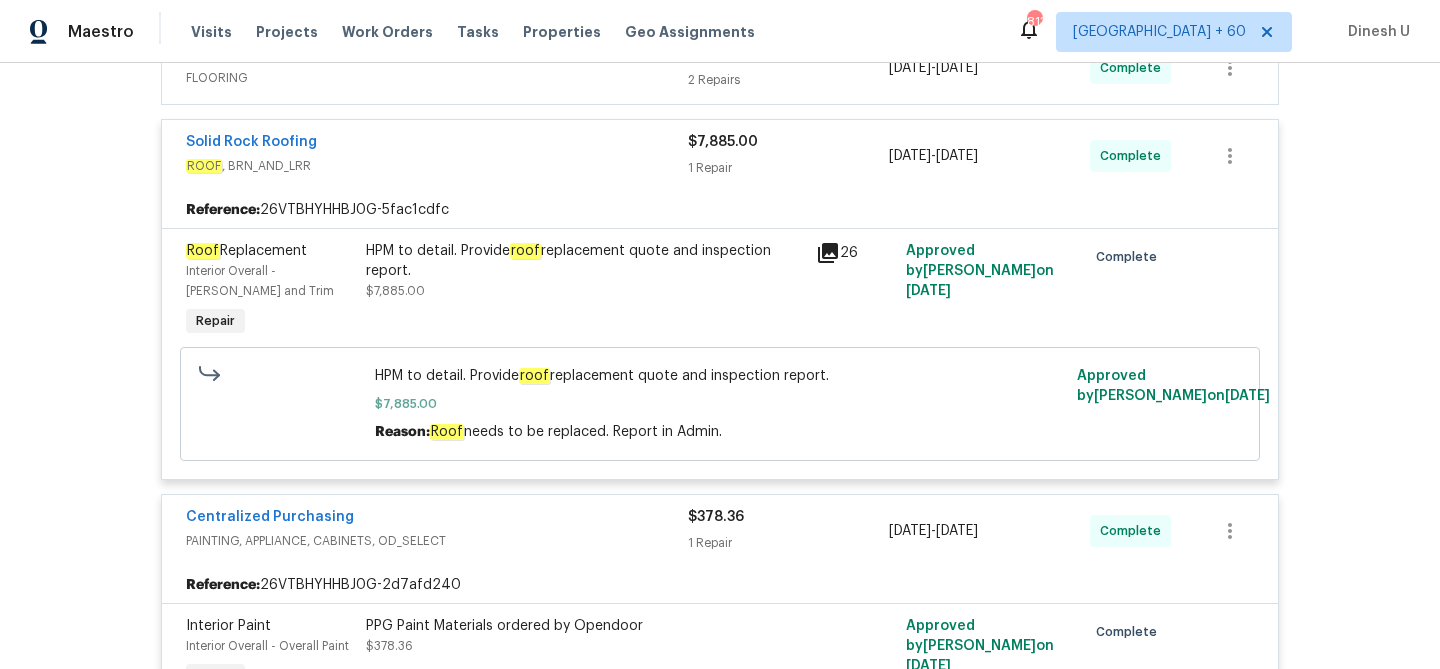 scroll, scrollTop: 563, scrollLeft: 0, axis: vertical 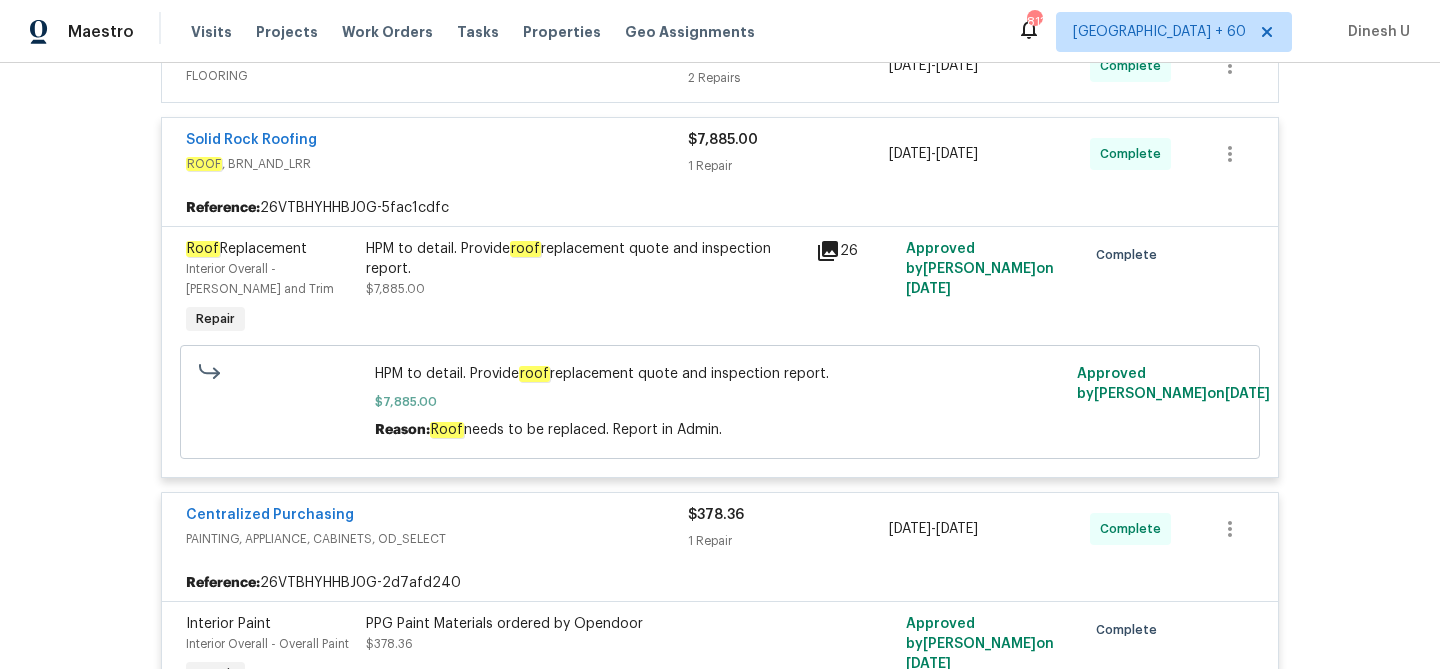 click 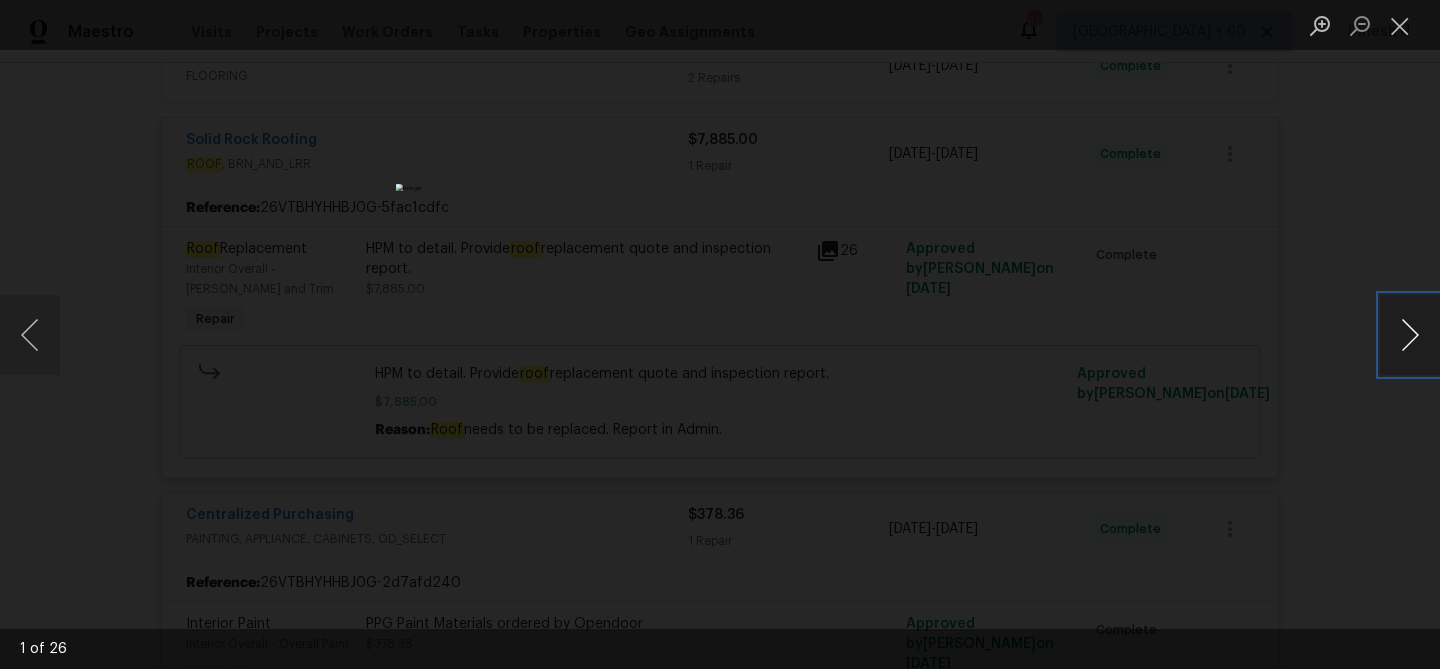 click at bounding box center (1410, 335) 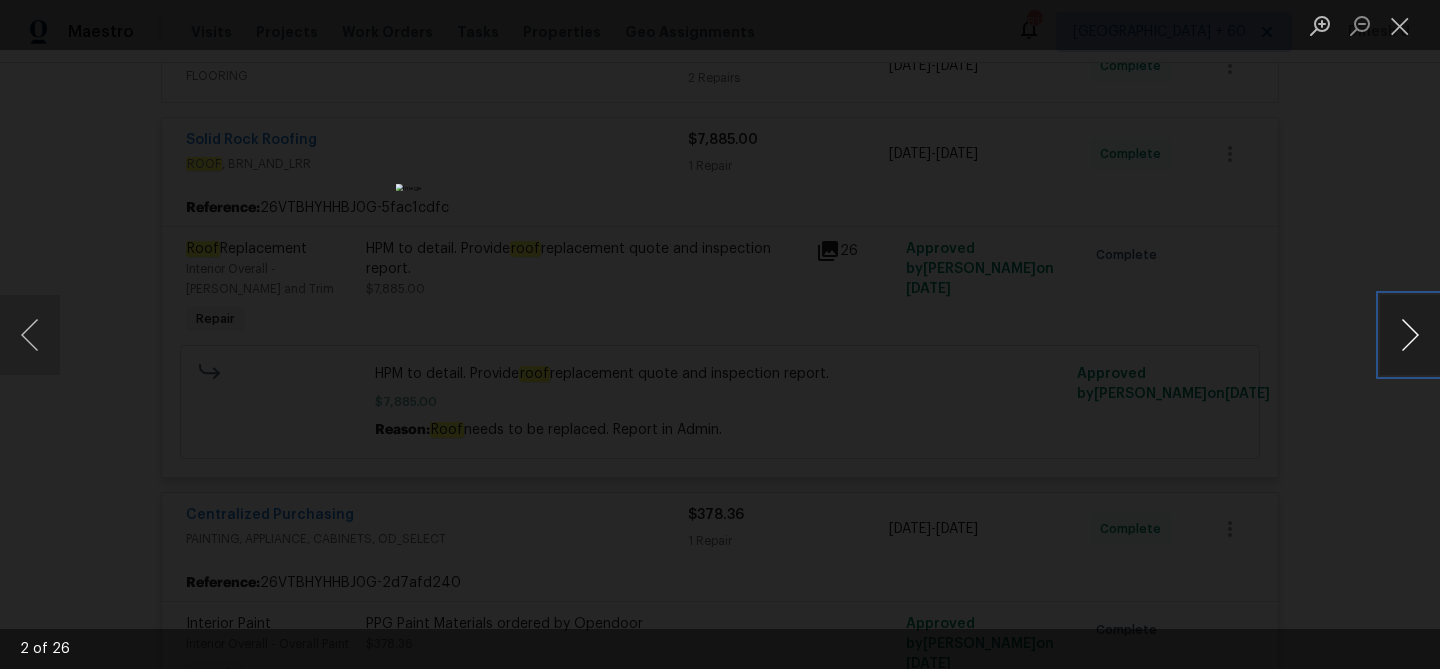 click at bounding box center [1410, 335] 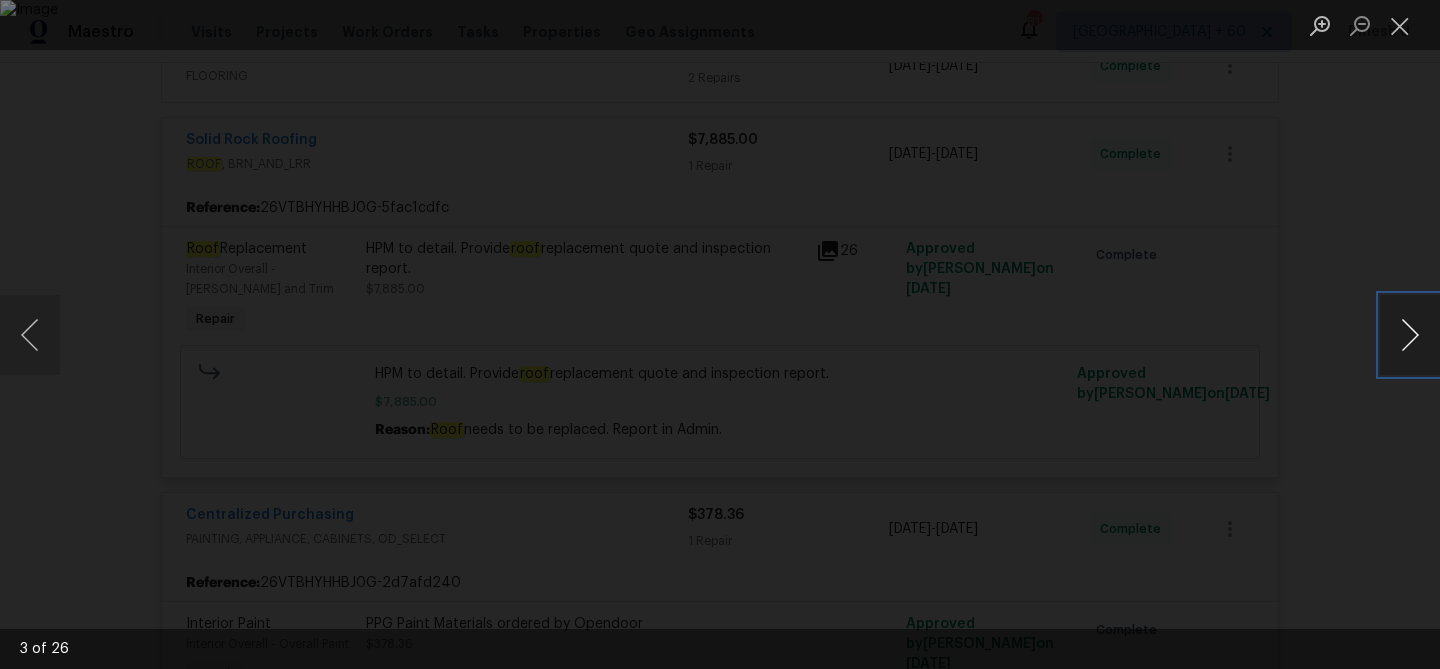 click at bounding box center [1410, 335] 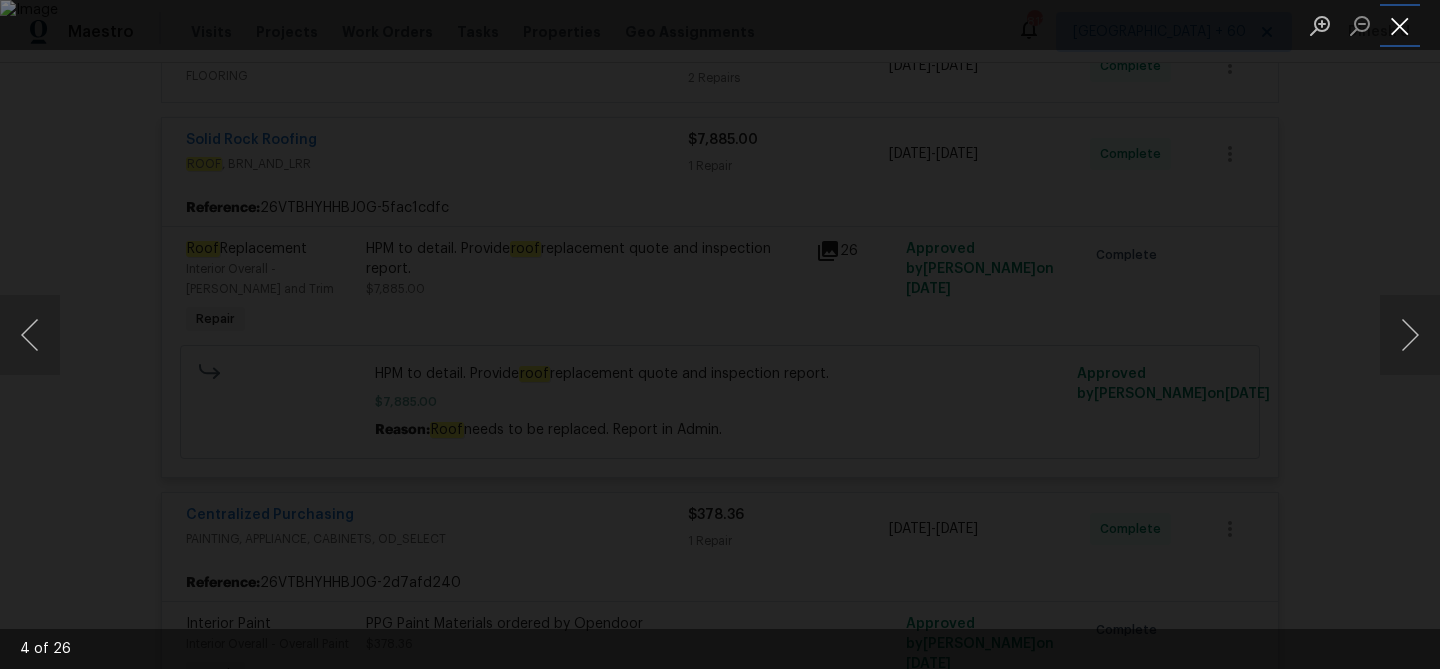 click at bounding box center [1400, 25] 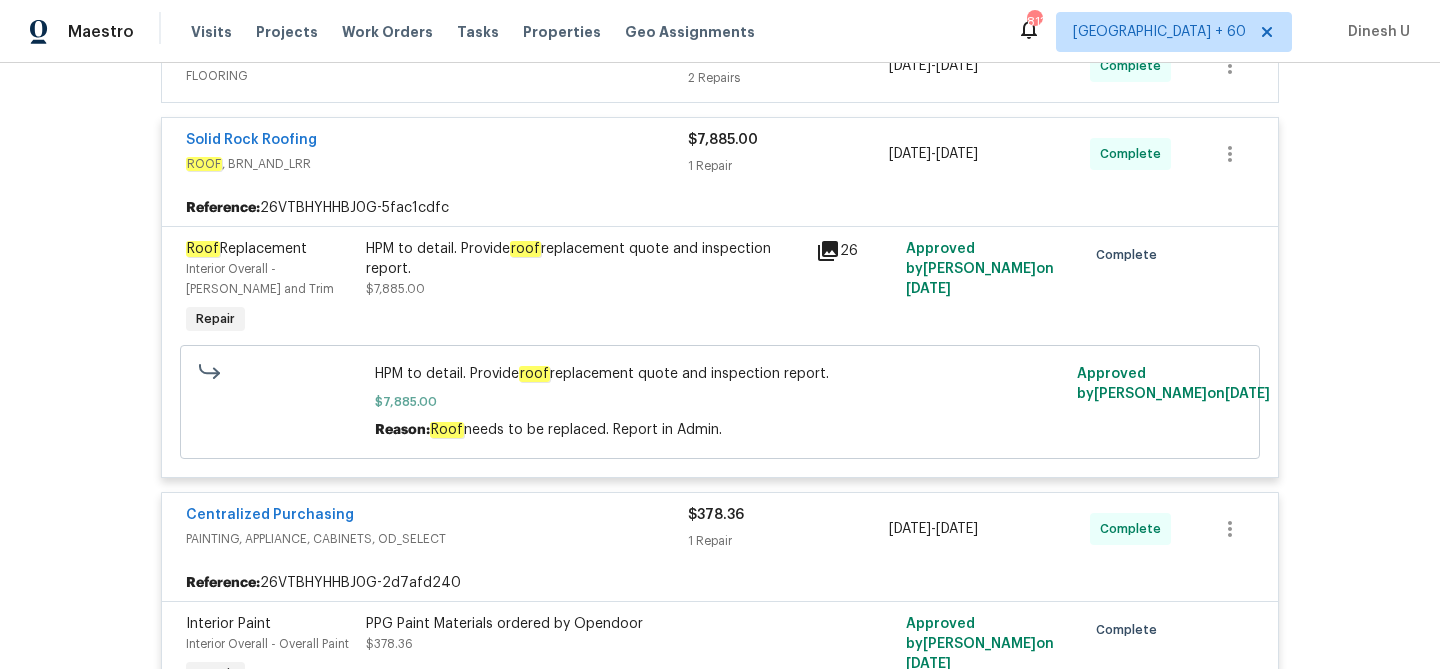 scroll, scrollTop: 0, scrollLeft: 0, axis: both 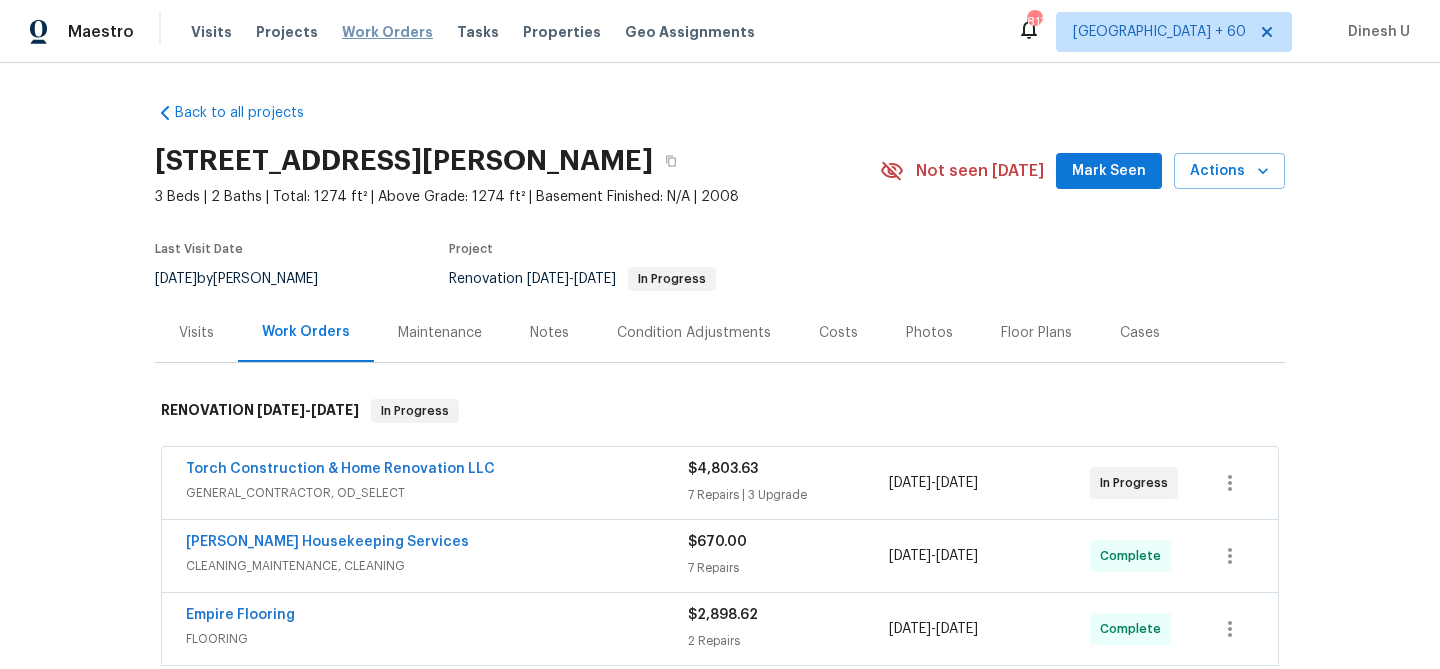 click on "Work Orders" at bounding box center [387, 32] 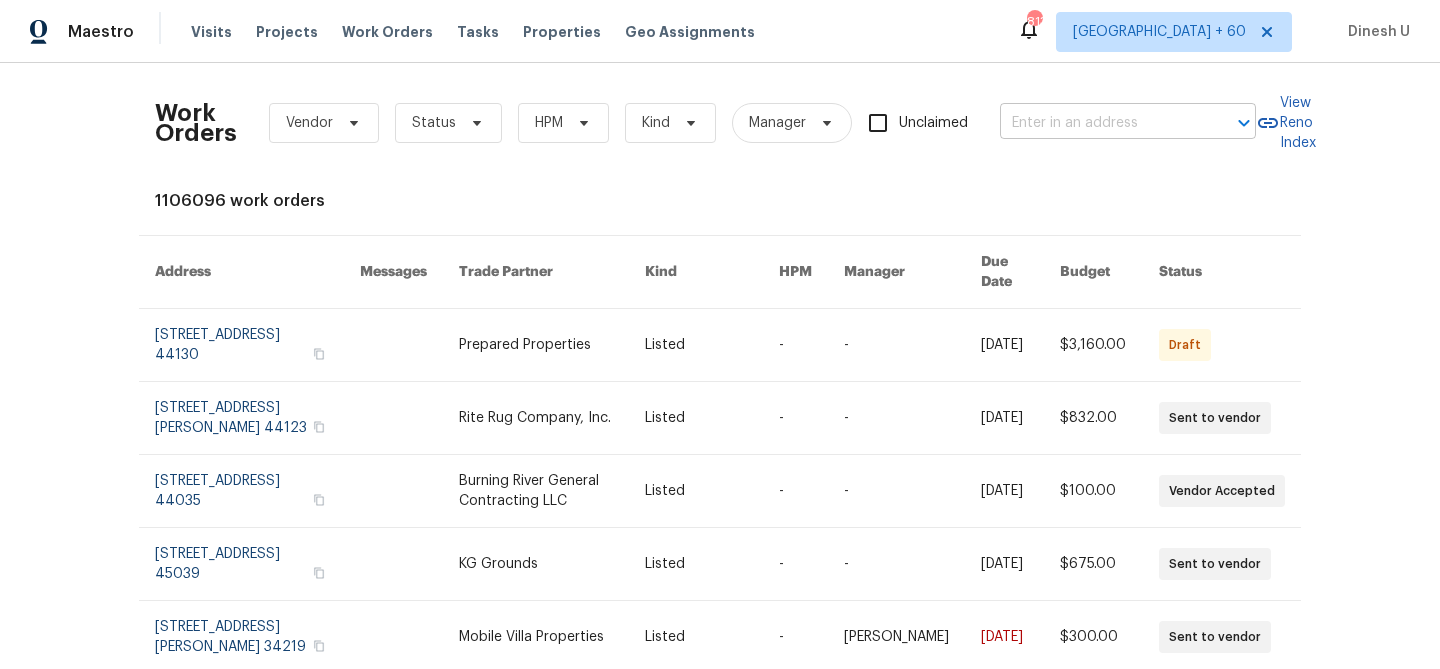 click at bounding box center (1100, 123) 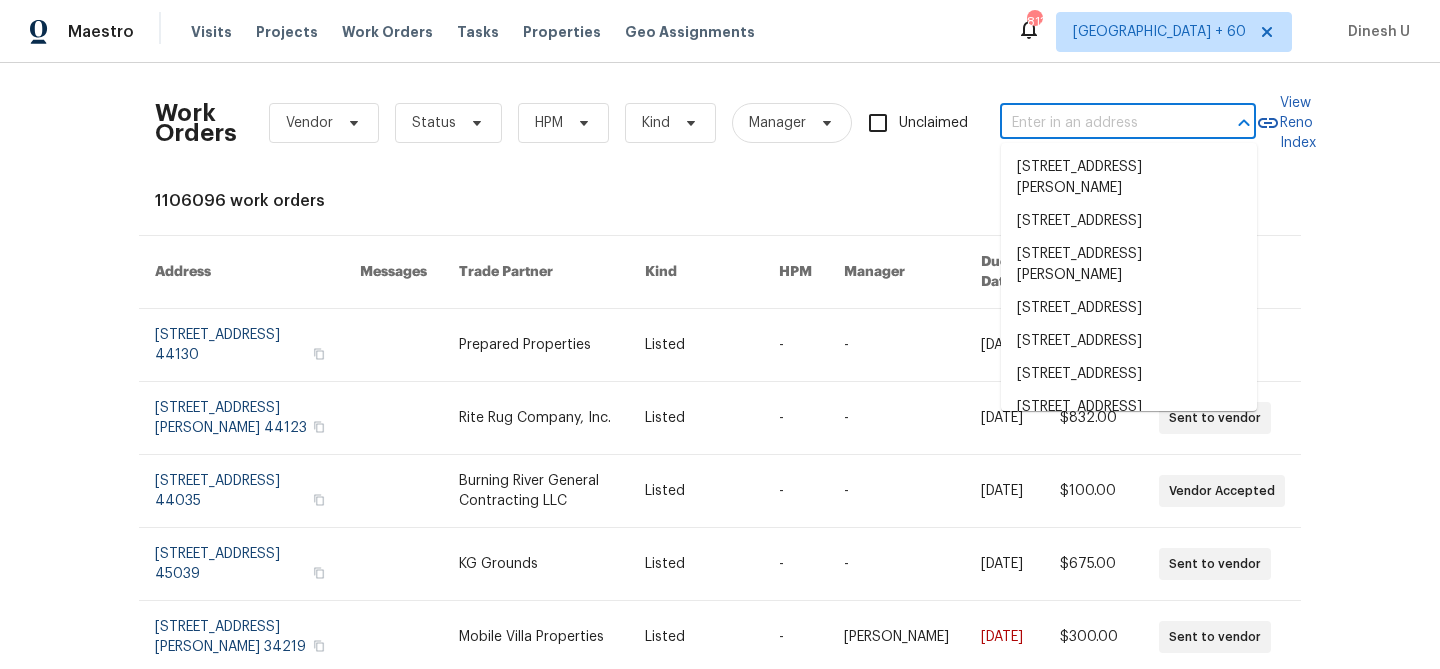 paste on "1021 Villa Dr, Fort Worth, TX 76120" 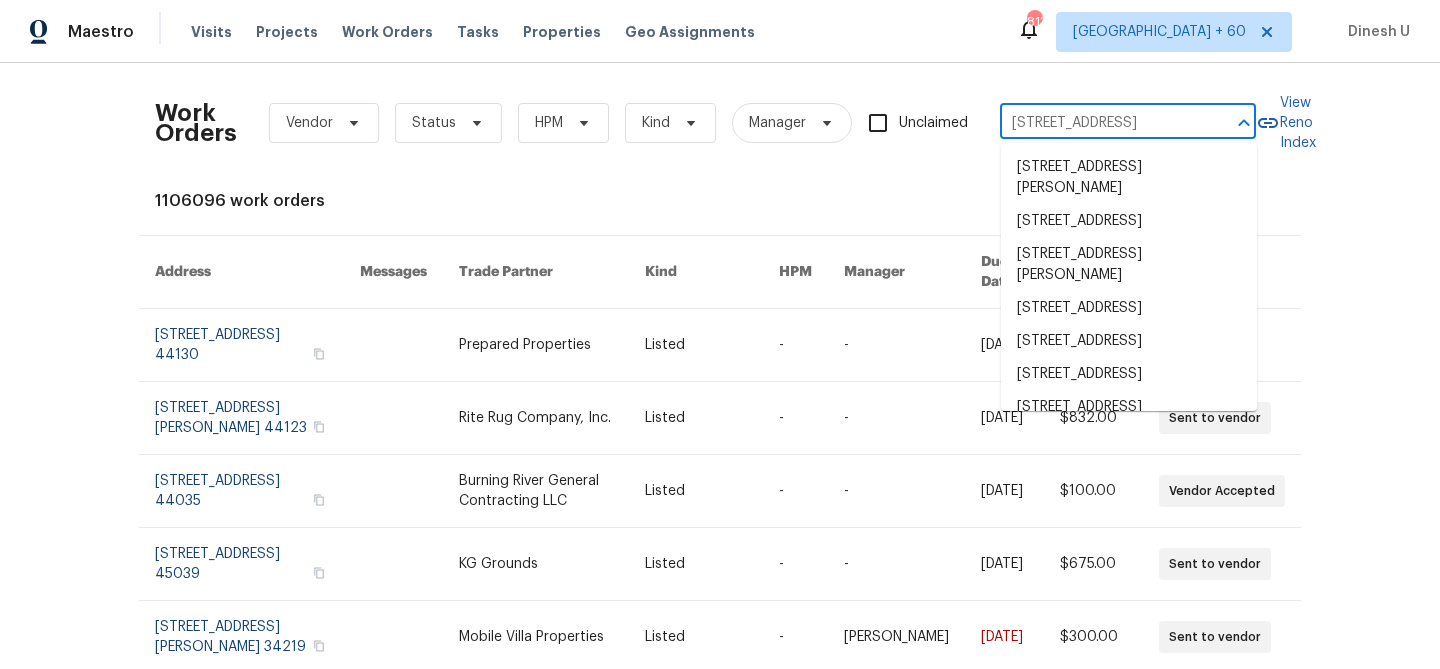 scroll, scrollTop: 0, scrollLeft: 33, axis: horizontal 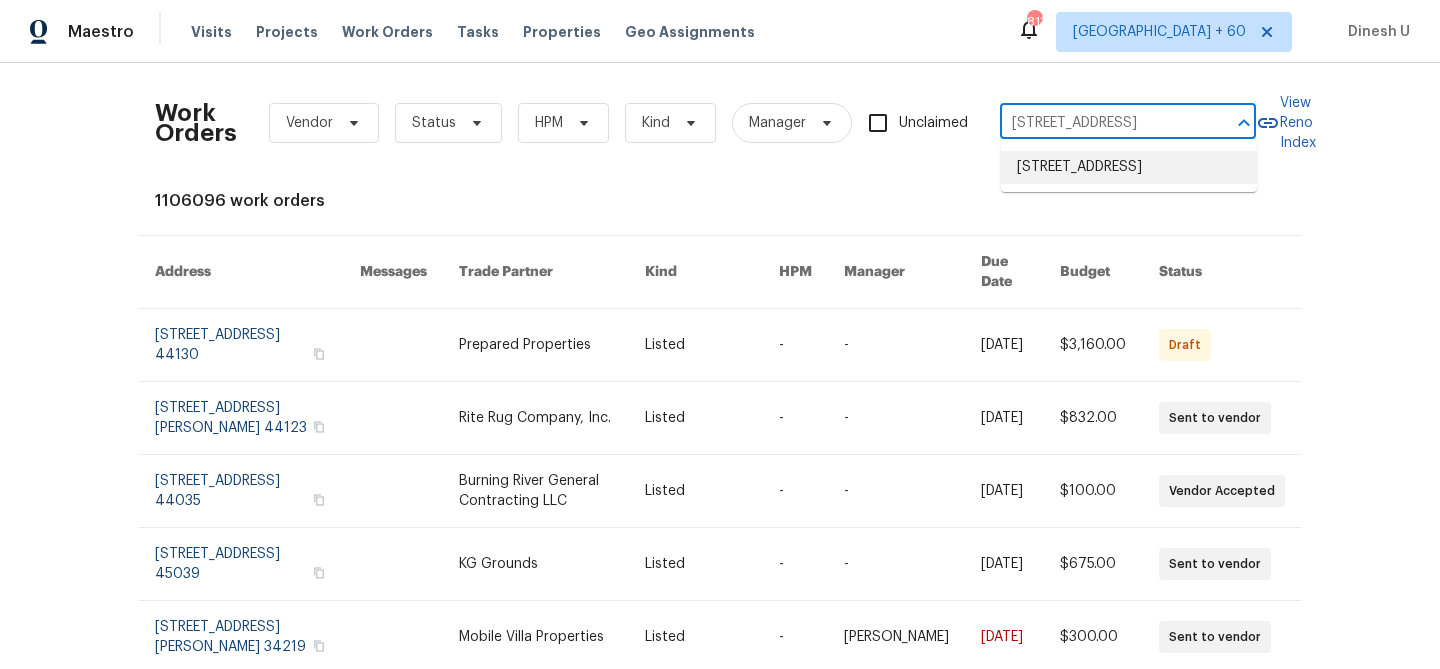 click on "1021 Villa Dr, Fort Worth, TX 76120" at bounding box center (1129, 167) 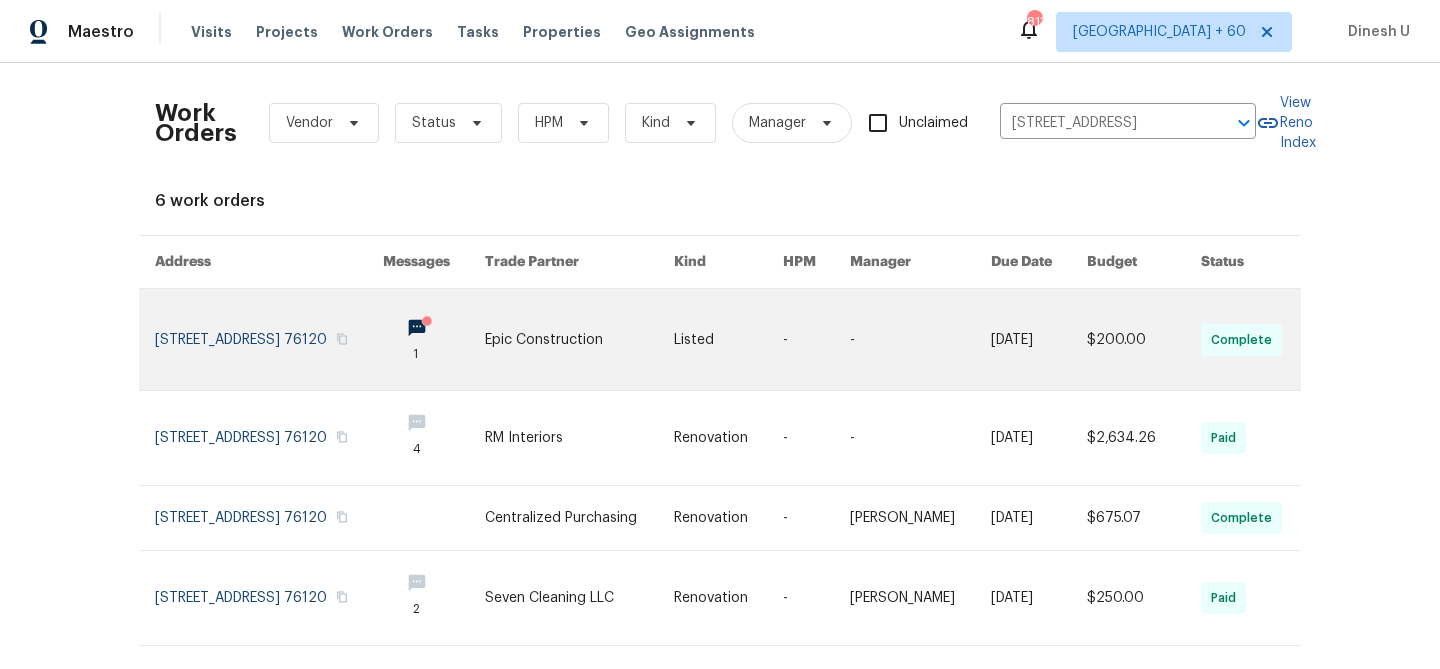 click at bounding box center (269, 339) 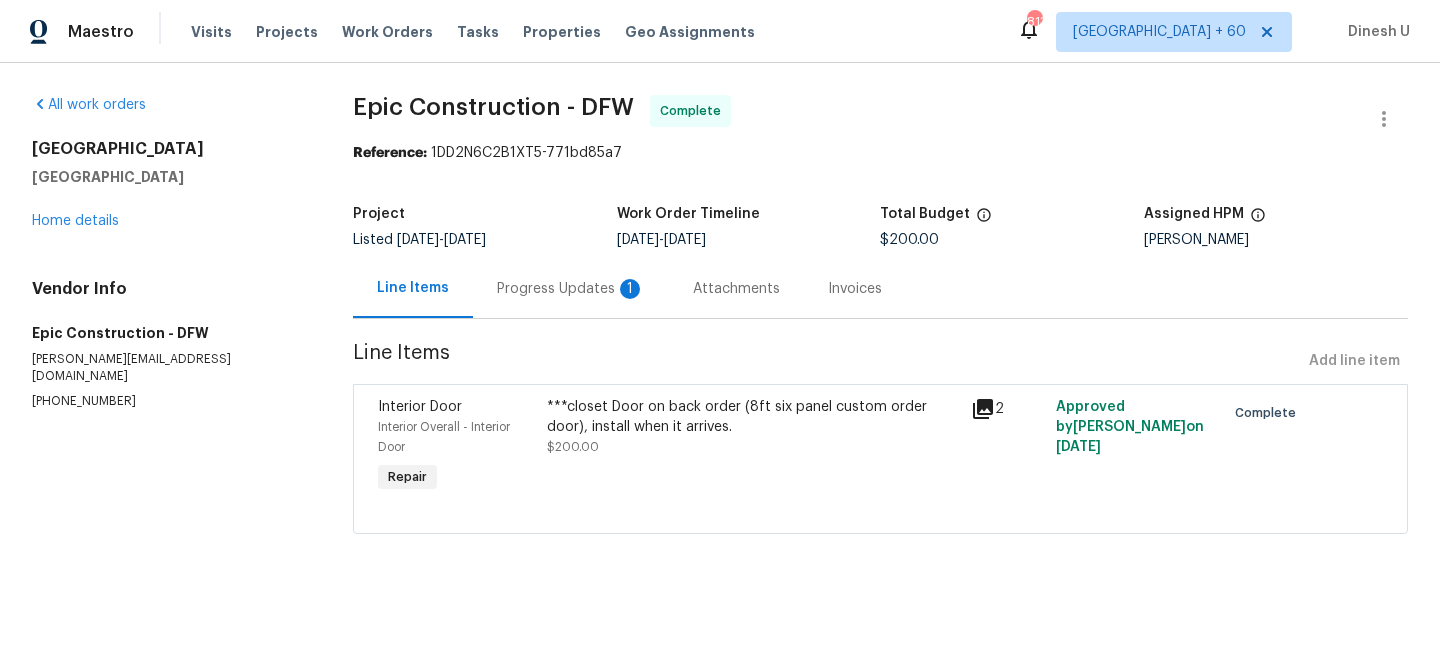 click on "1021 Villa Dr Fort Worth, TX 76120 Home details" at bounding box center [168, 185] 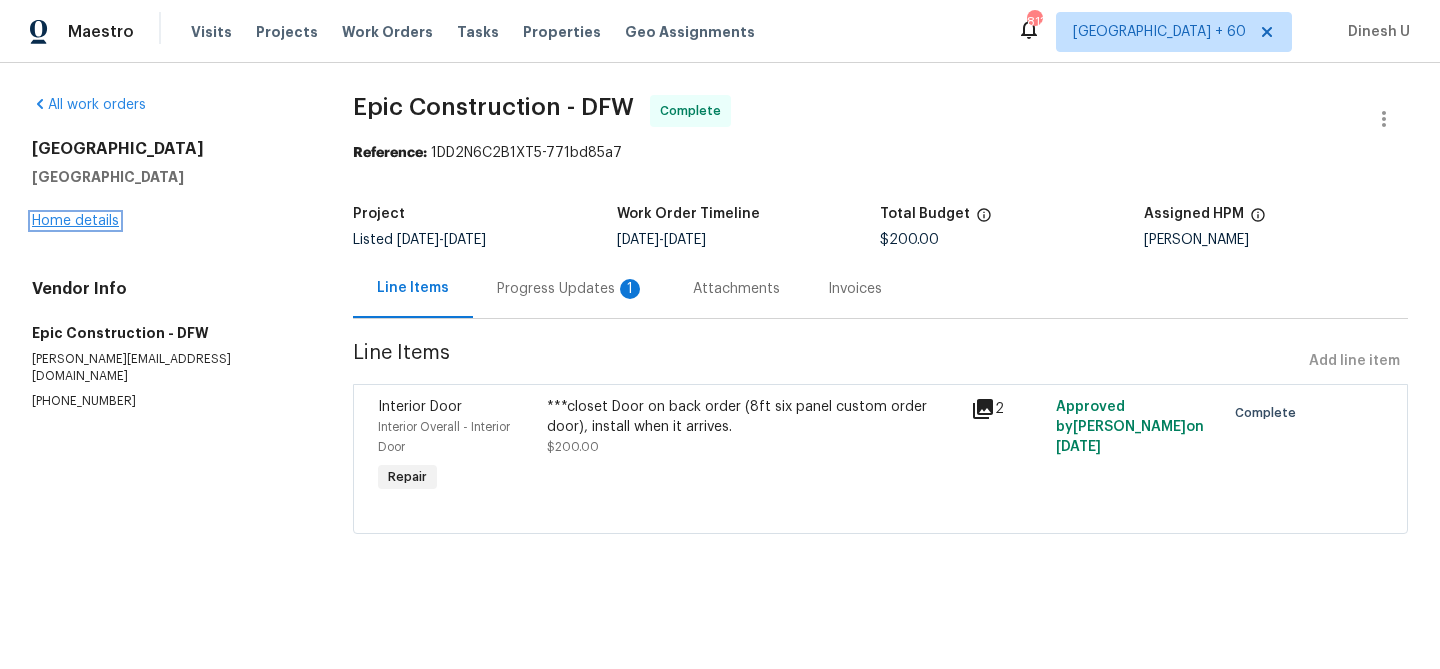 click on "Home details" at bounding box center [75, 221] 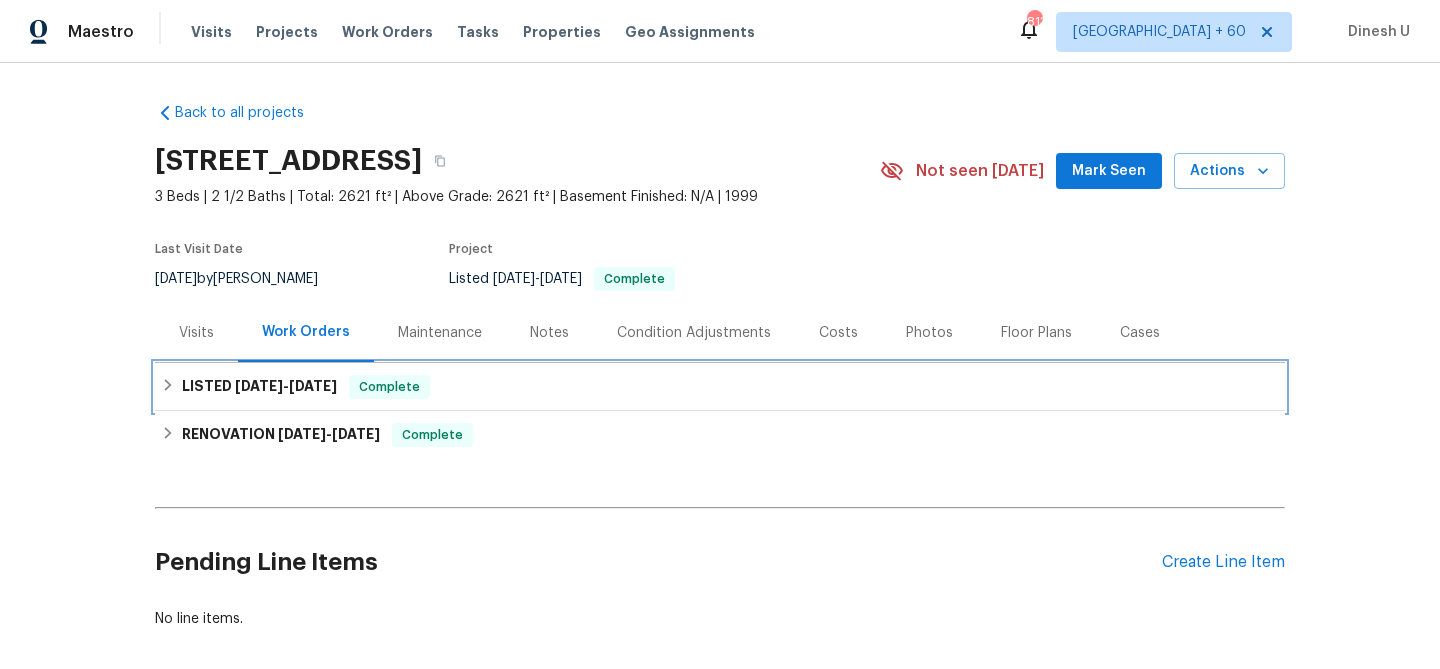 click on "6/20/25" at bounding box center [313, 386] 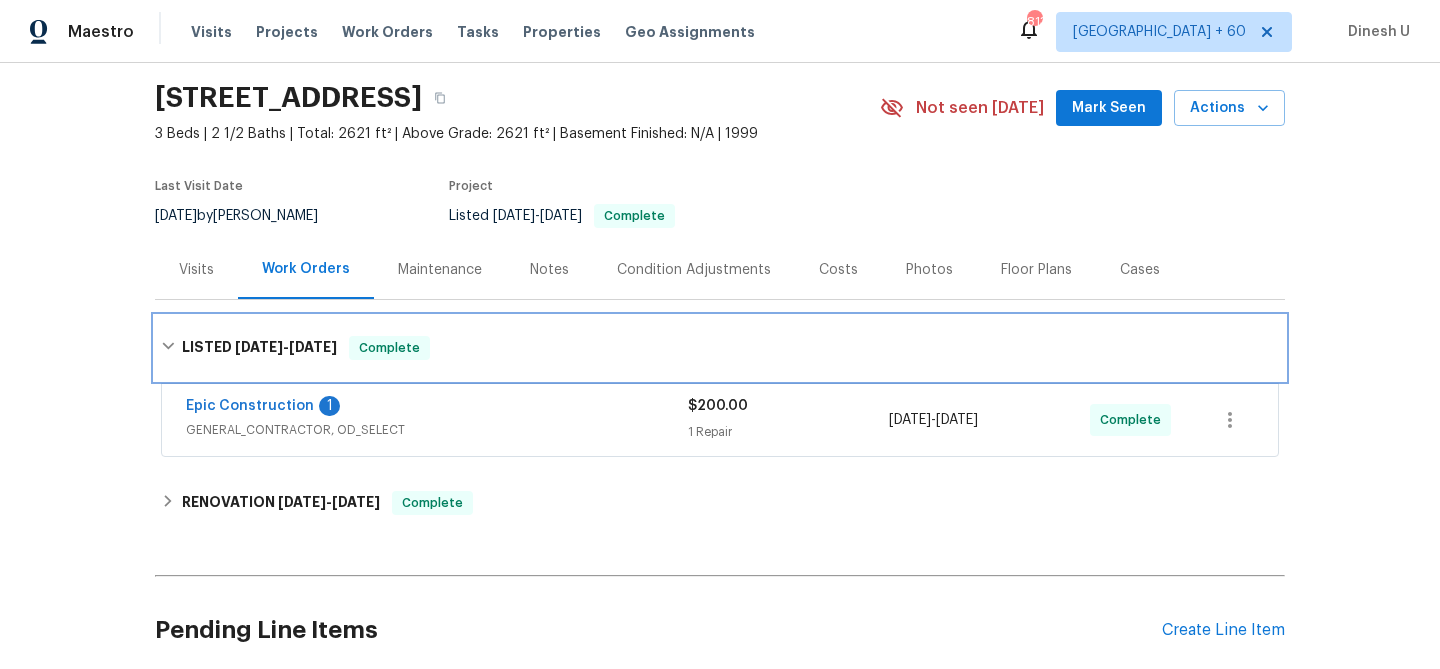 scroll, scrollTop: 143, scrollLeft: 0, axis: vertical 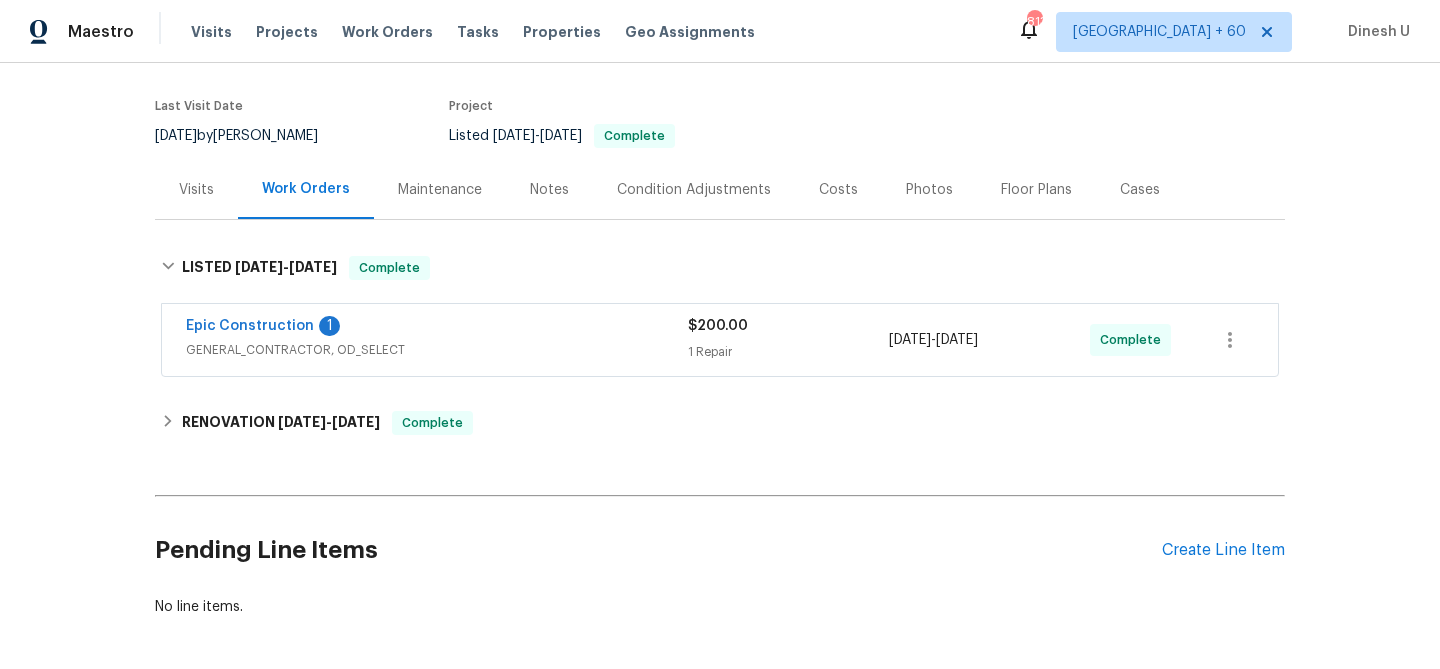 click on "1 Repair" at bounding box center (788, 352) 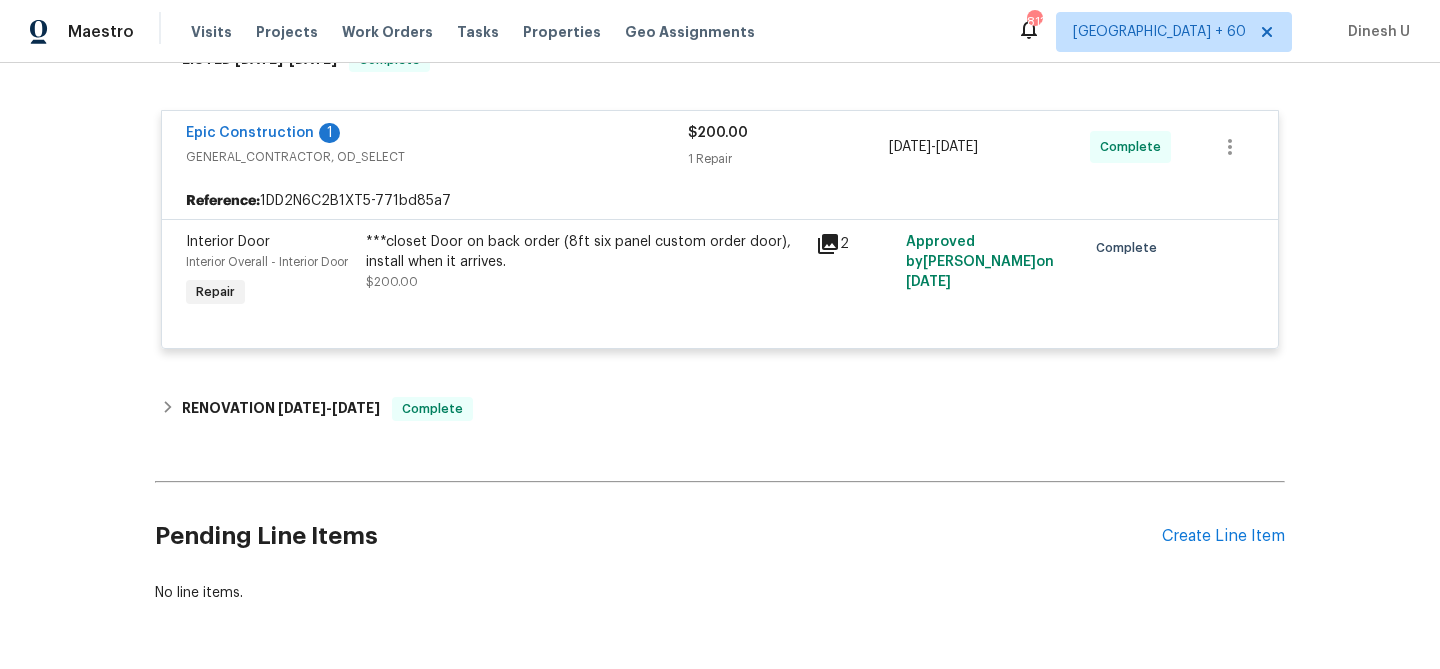 scroll, scrollTop: 421, scrollLeft: 0, axis: vertical 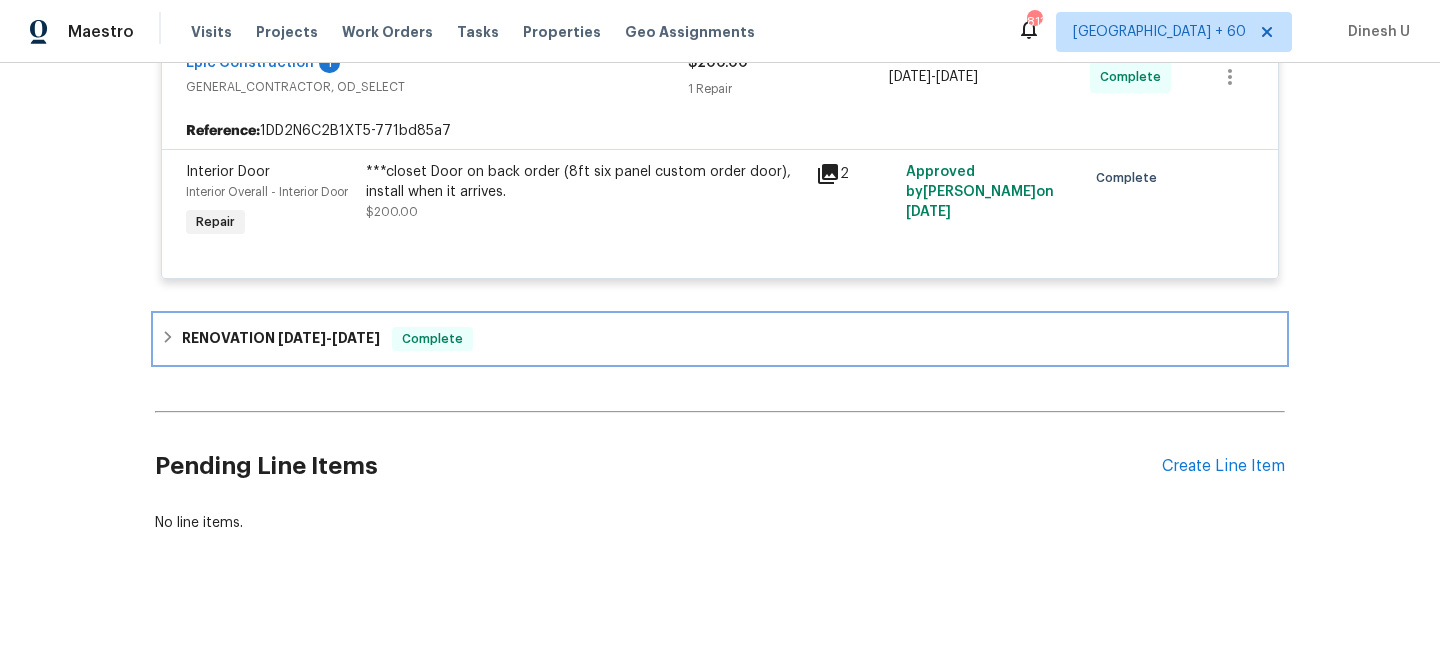 click on "5/12/25" at bounding box center (302, 338) 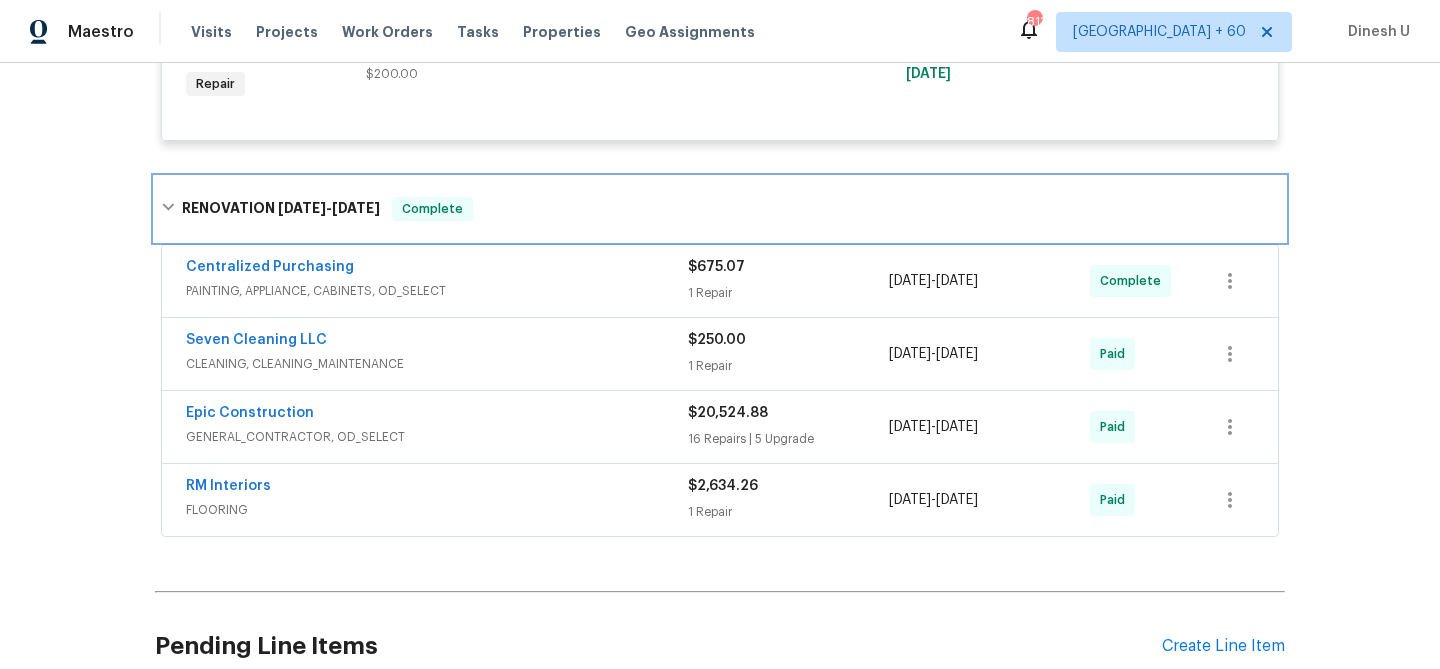 scroll, scrollTop: 586, scrollLeft: 0, axis: vertical 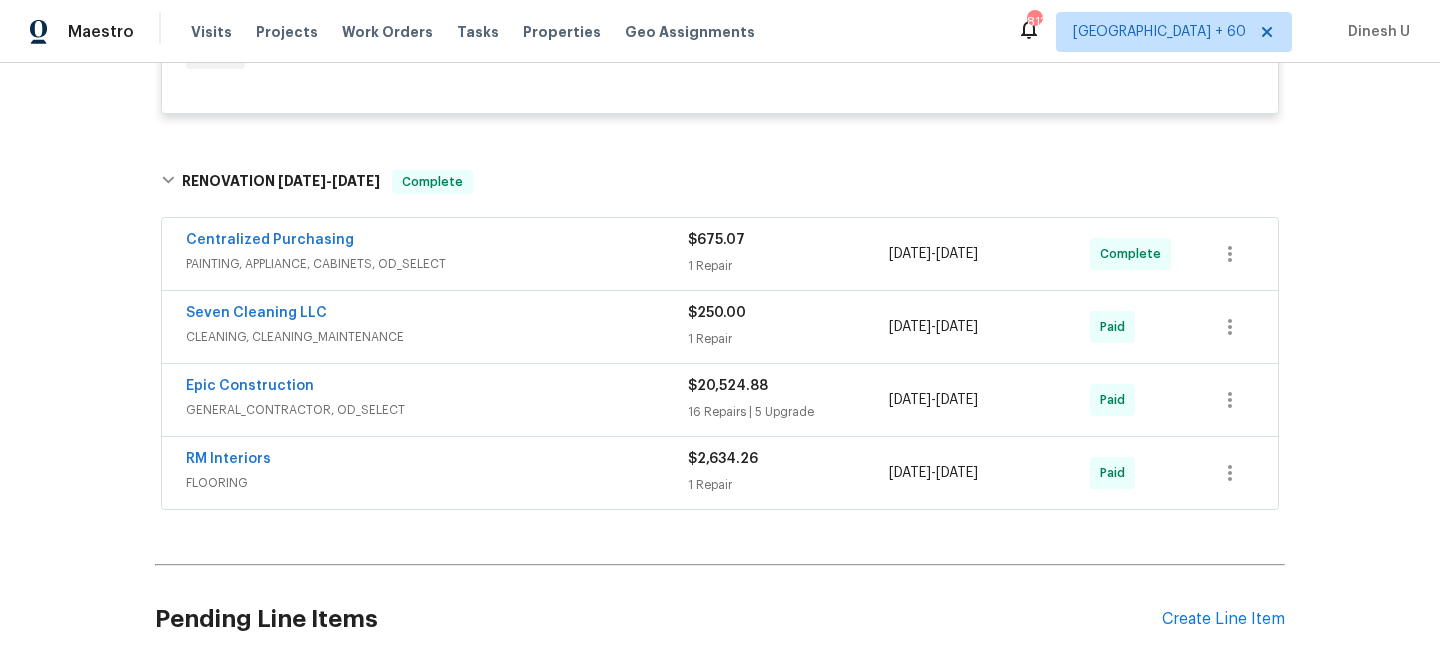 click on "Centralized Purchasing" at bounding box center (437, 242) 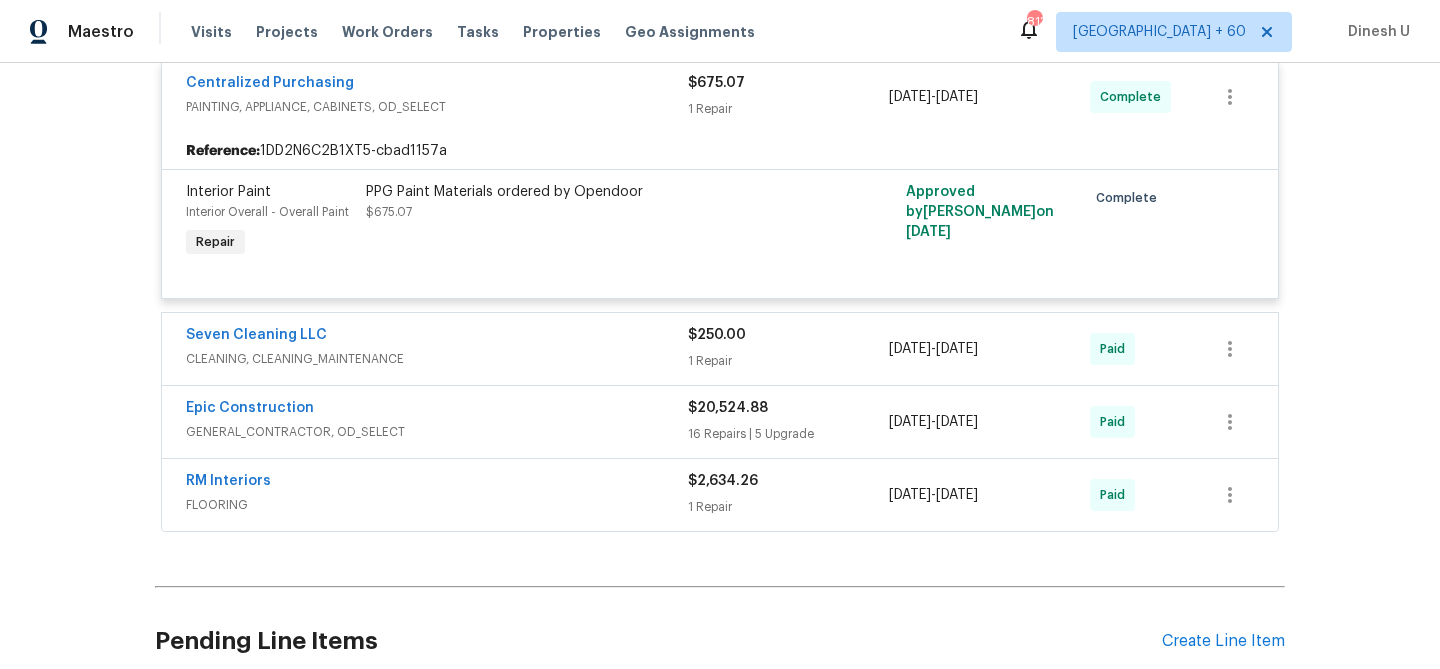 scroll, scrollTop: 783, scrollLeft: 0, axis: vertical 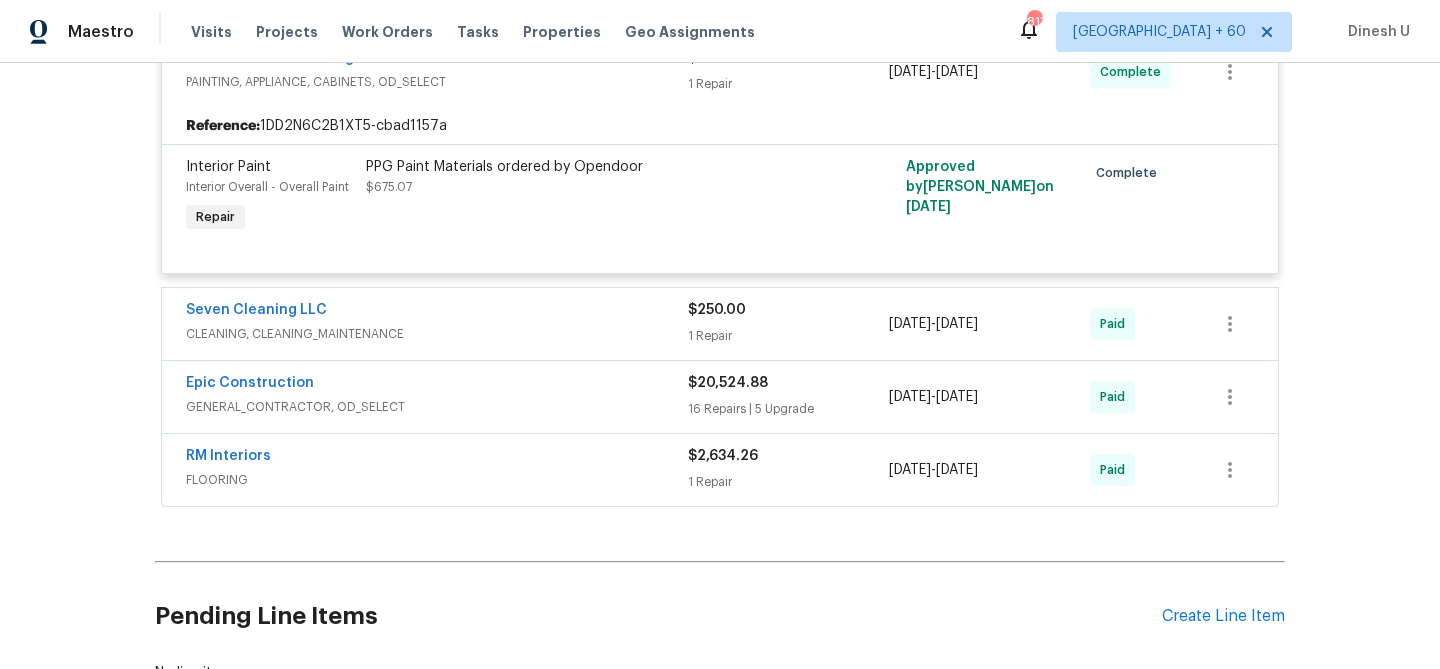 click on "1 Repair" at bounding box center [788, 336] 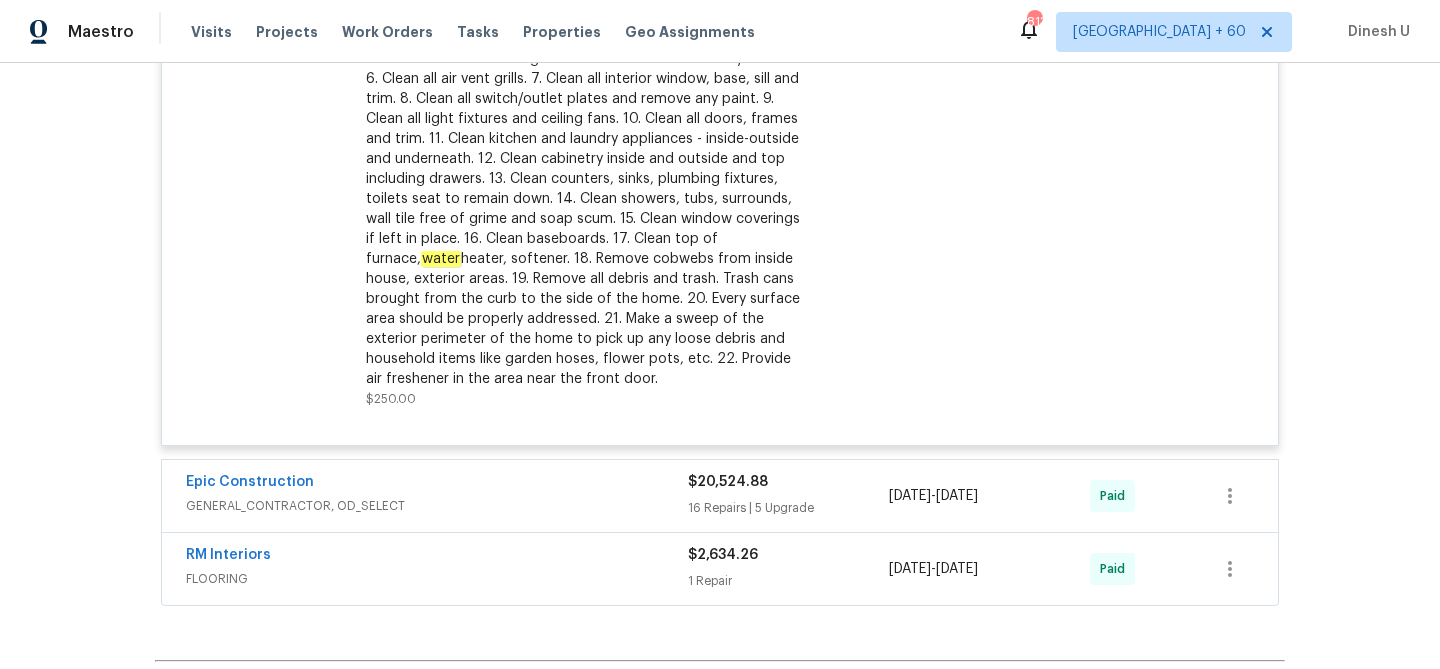 scroll, scrollTop: 1254, scrollLeft: 0, axis: vertical 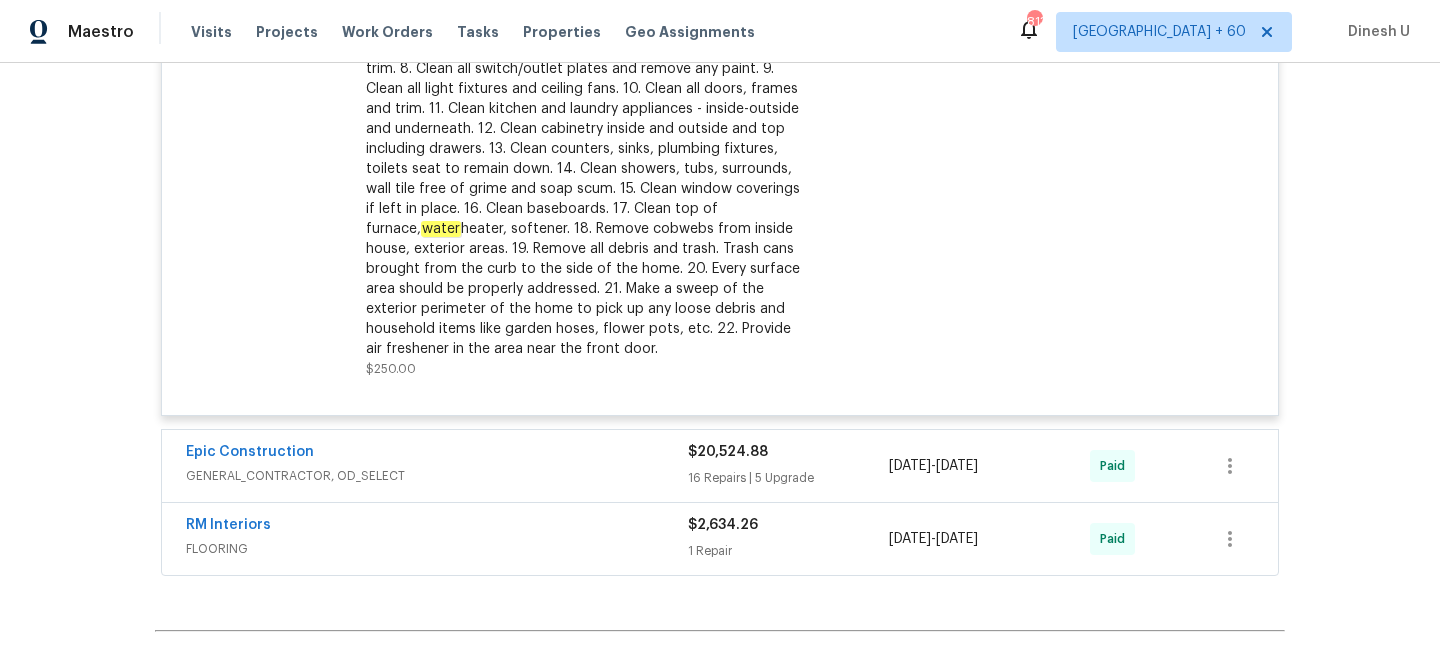 click on "16 Repairs | 5 Upgrade" at bounding box center [788, 478] 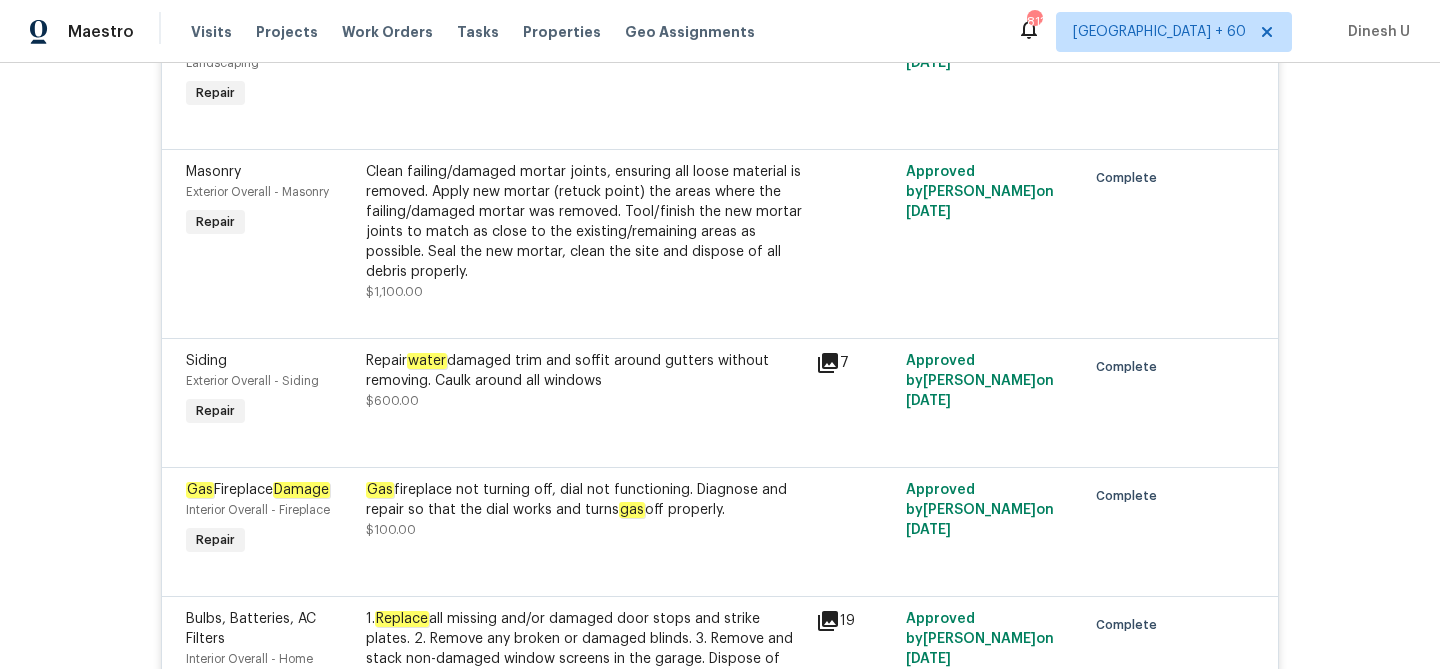 scroll, scrollTop: 2424, scrollLeft: 0, axis: vertical 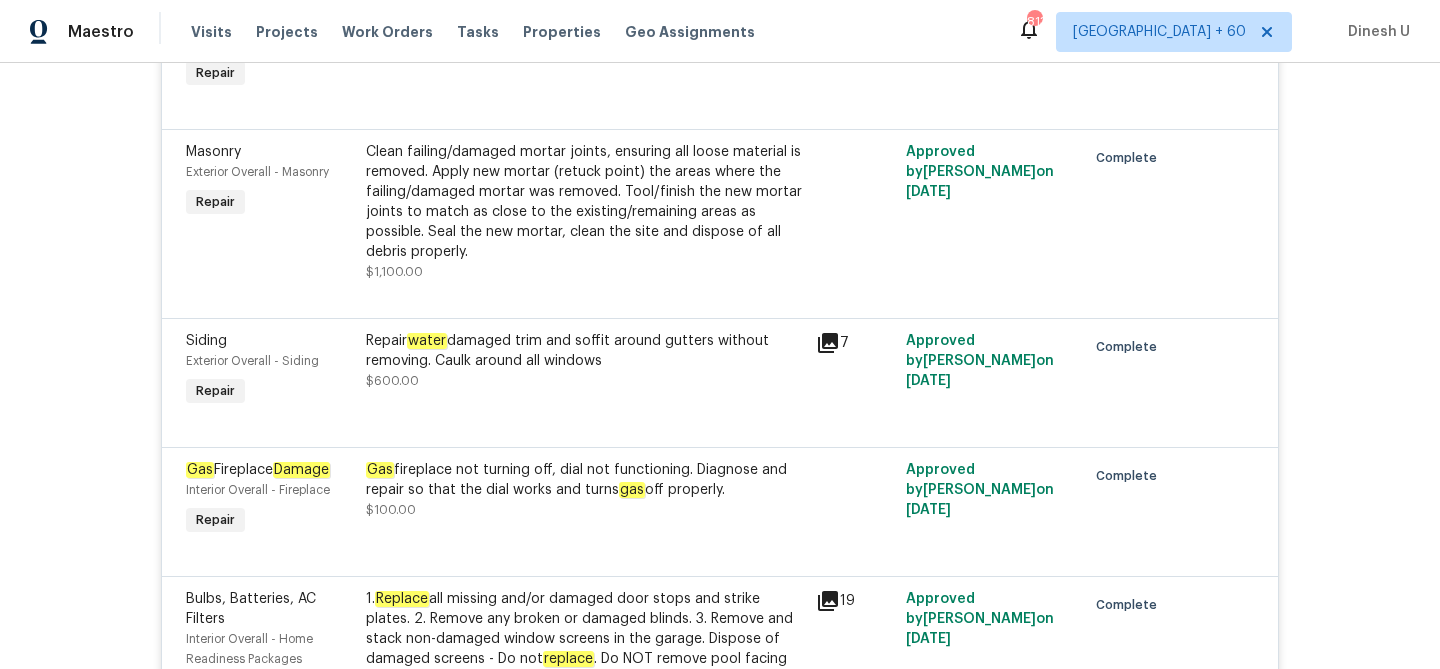 click on "Clean failing/damaged mortar joints, ensuring all loose material is removed. Apply new mortar (retuck point) the areas where the failing/damaged mortar was removed. Tool/finish the new mortar joints to match as close to the existing/remaining areas as possible. Seal the new mortar, clean the site and dispose of all debris properly." at bounding box center [585, 202] 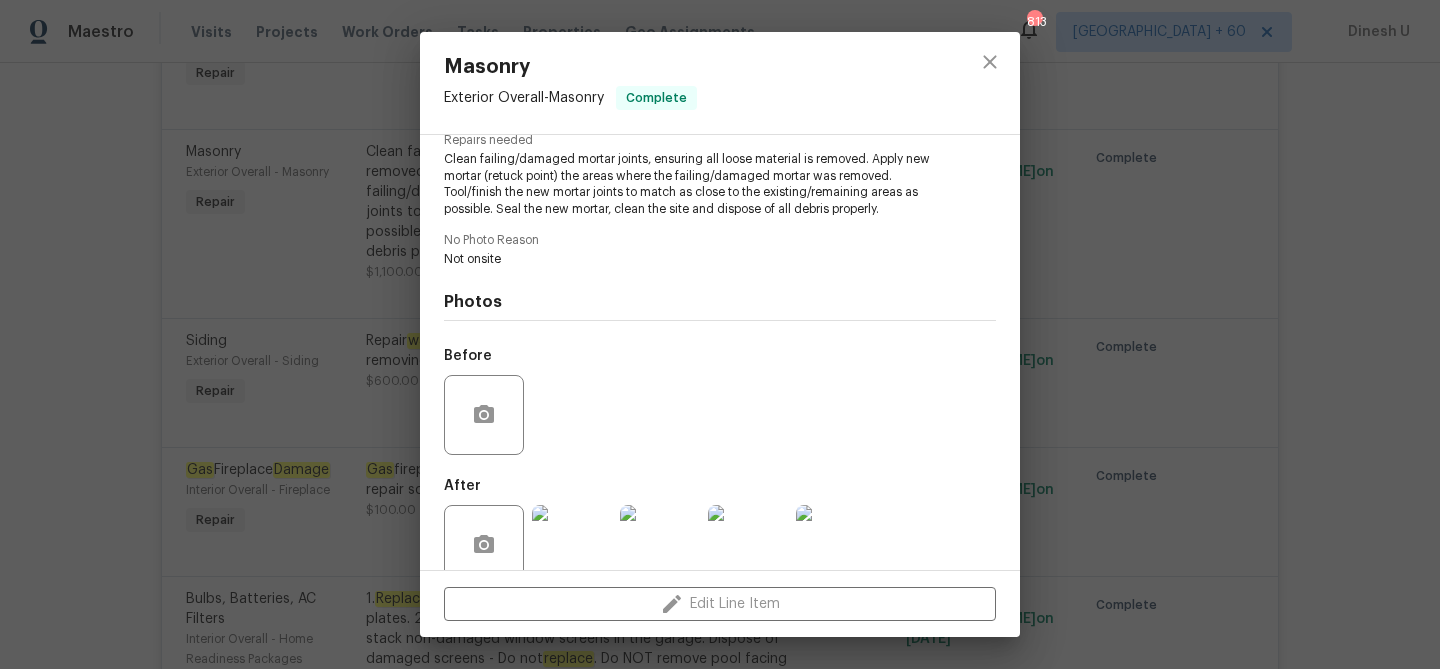 scroll, scrollTop: 251, scrollLeft: 0, axis: vertical 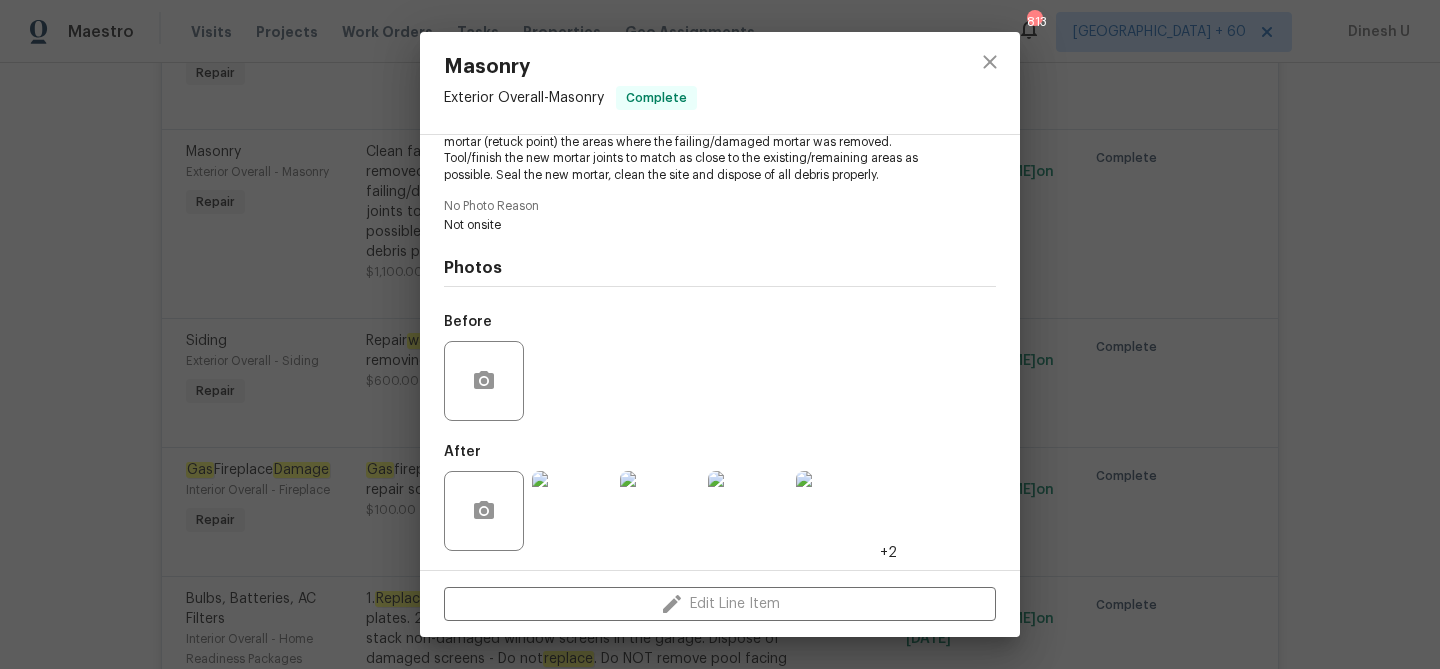 click at bounding box center (572, 511) 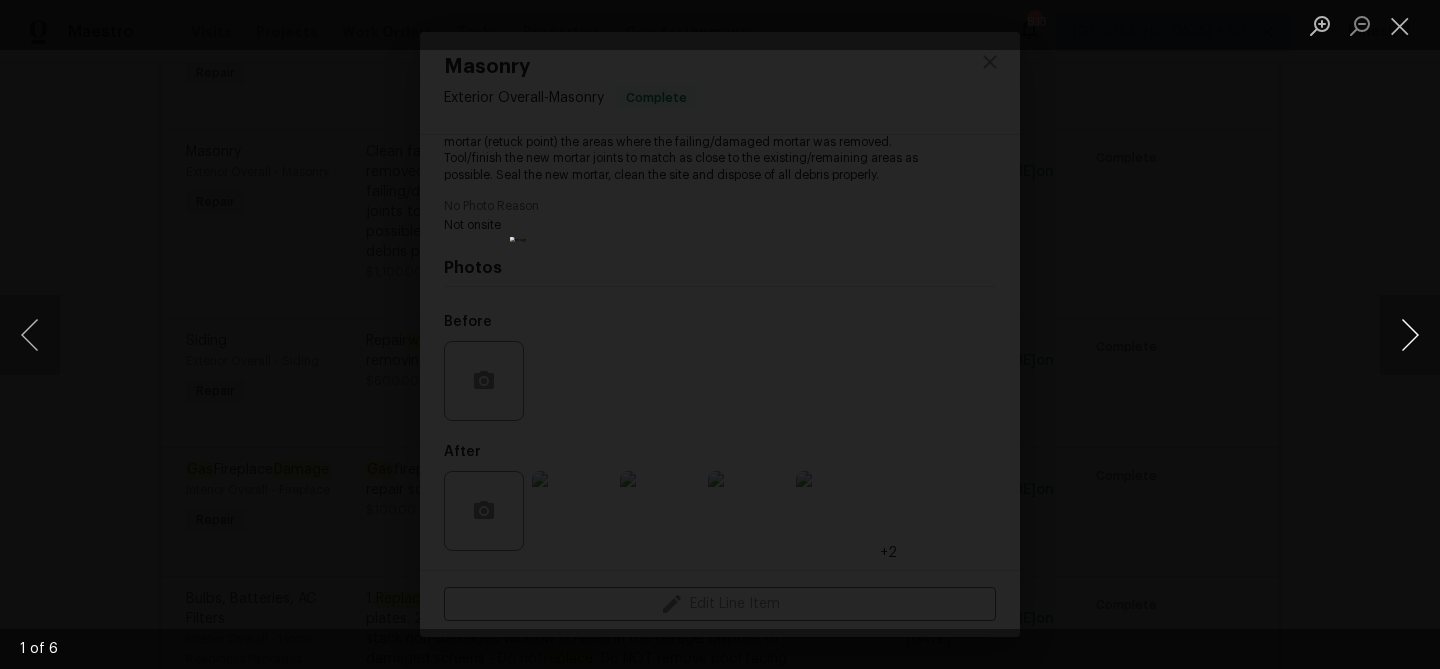 click at bounding box center (1410, 335) 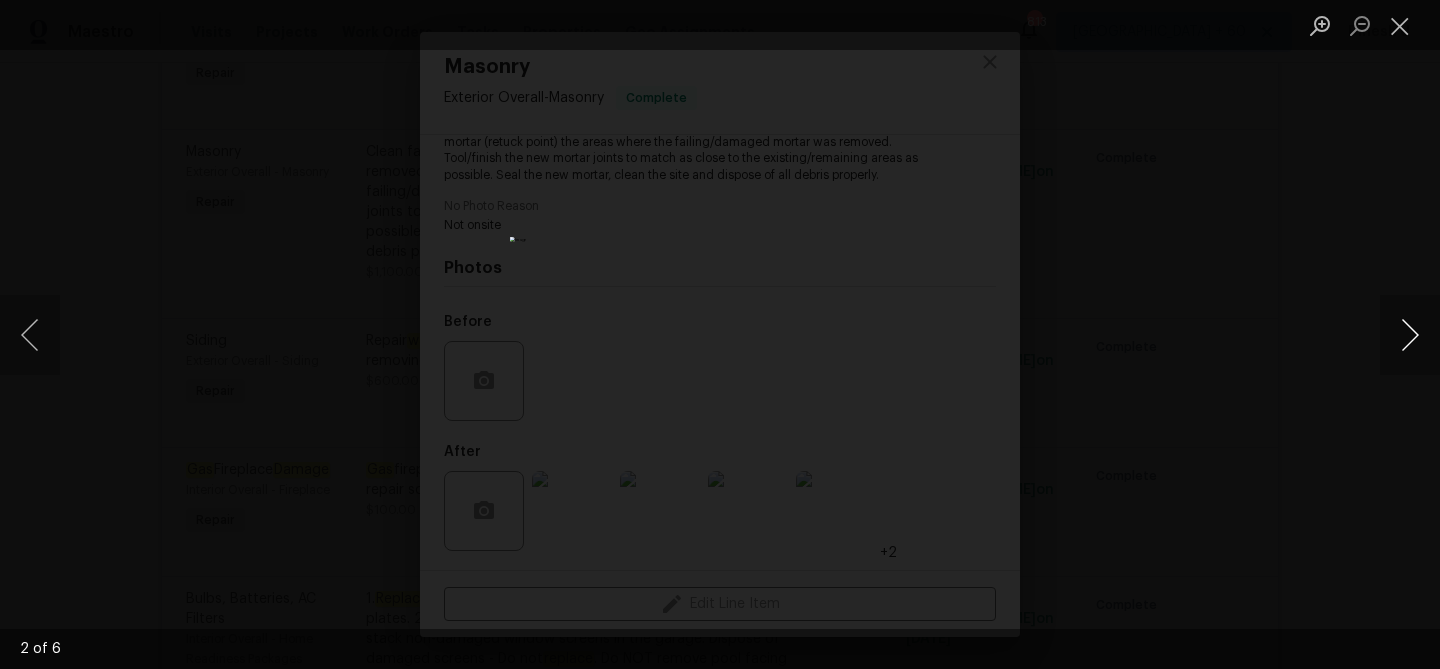 click at bounding box center [1410, 335] 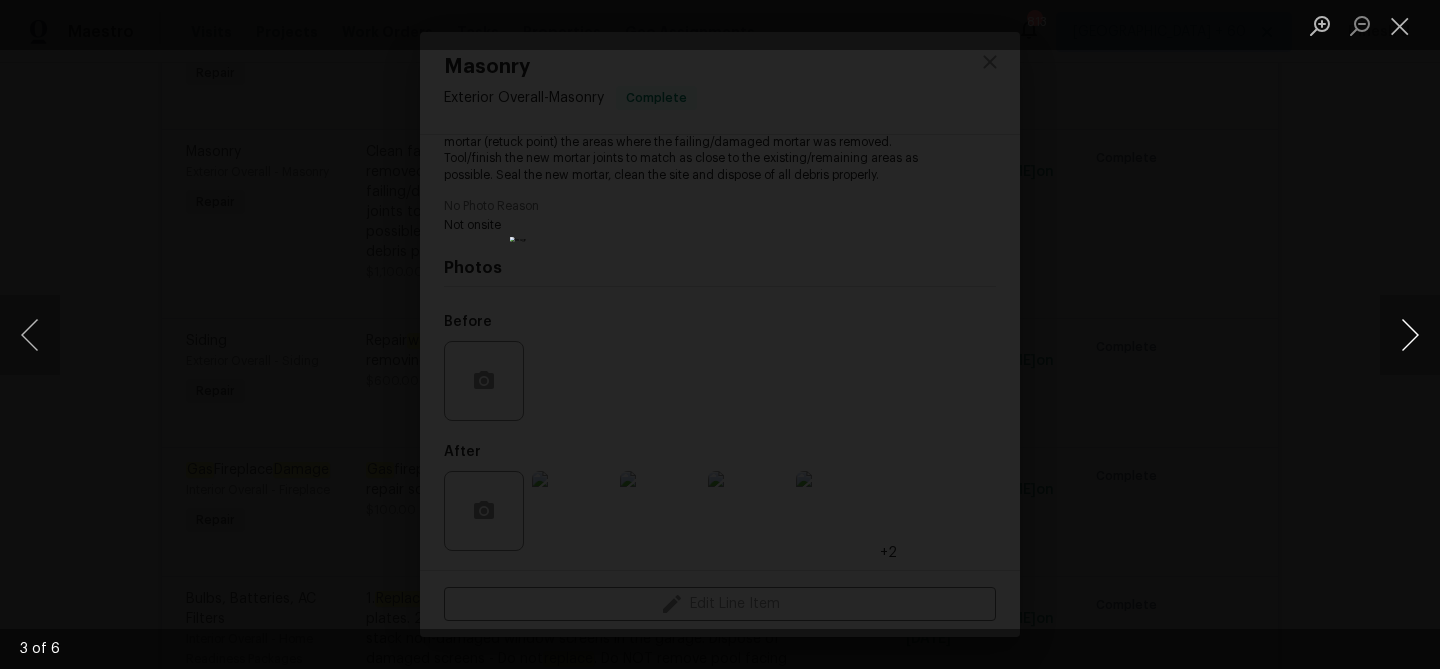 click at bounding box center [1410, 335] 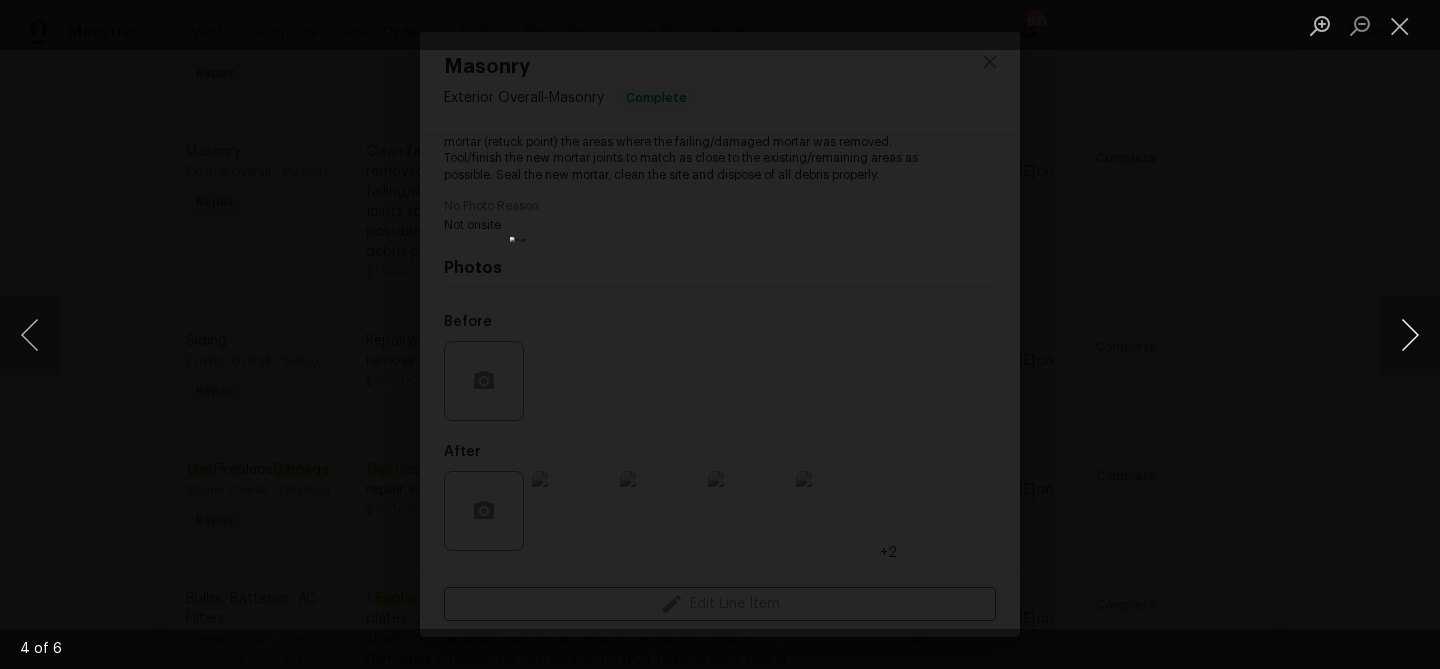 click at bounding box center [1410, 335] 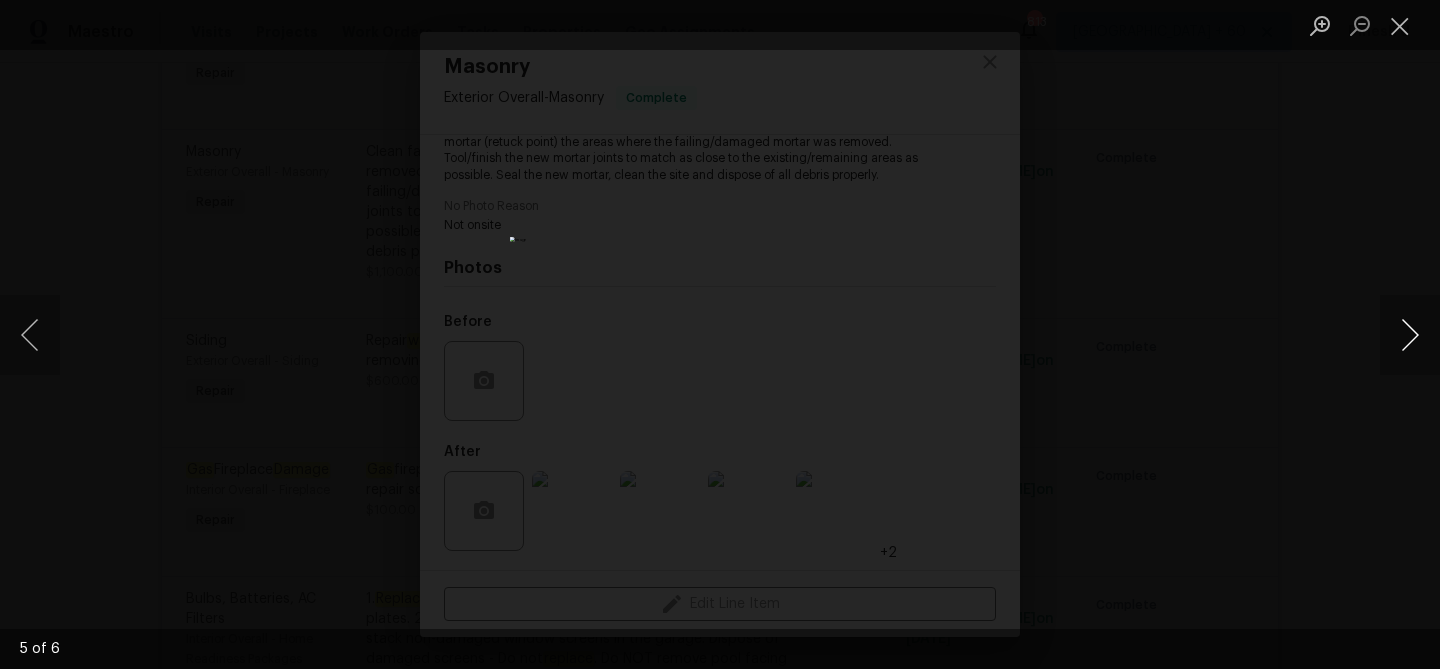 click at bounding box center (1410, 335) 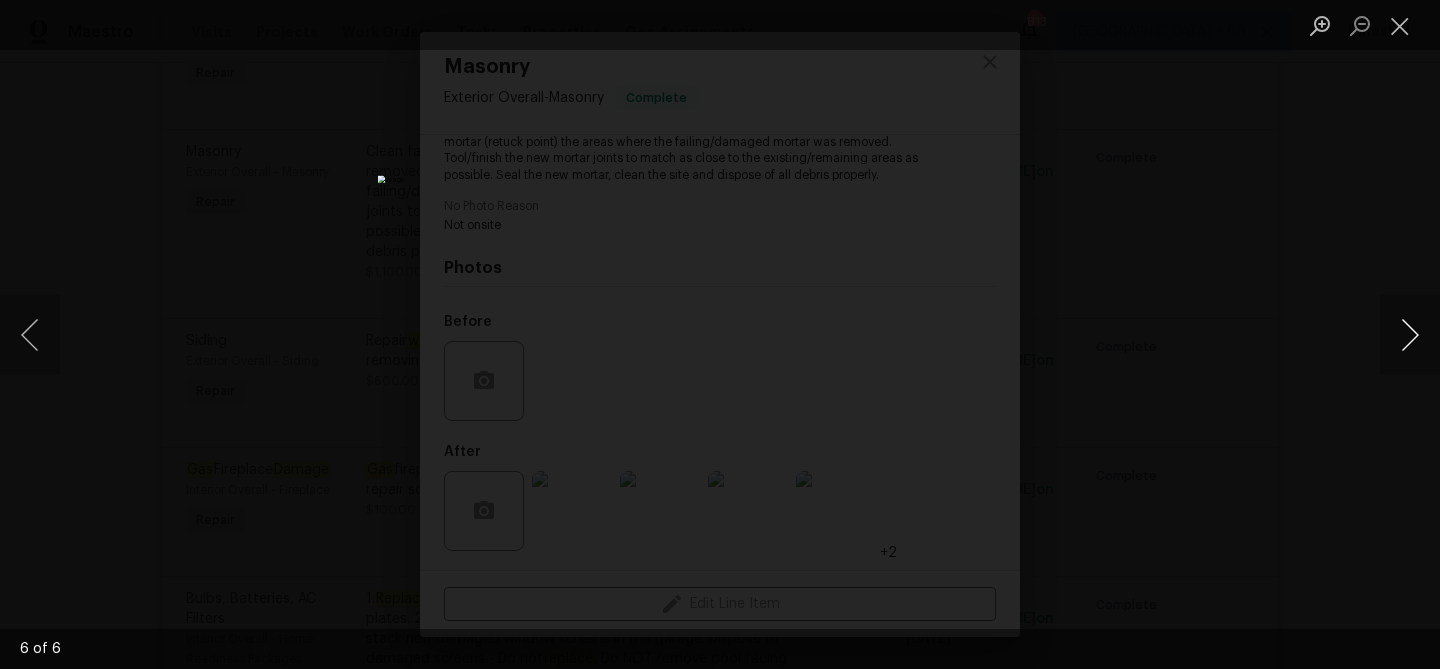 click at bounding box center [1410, 335] 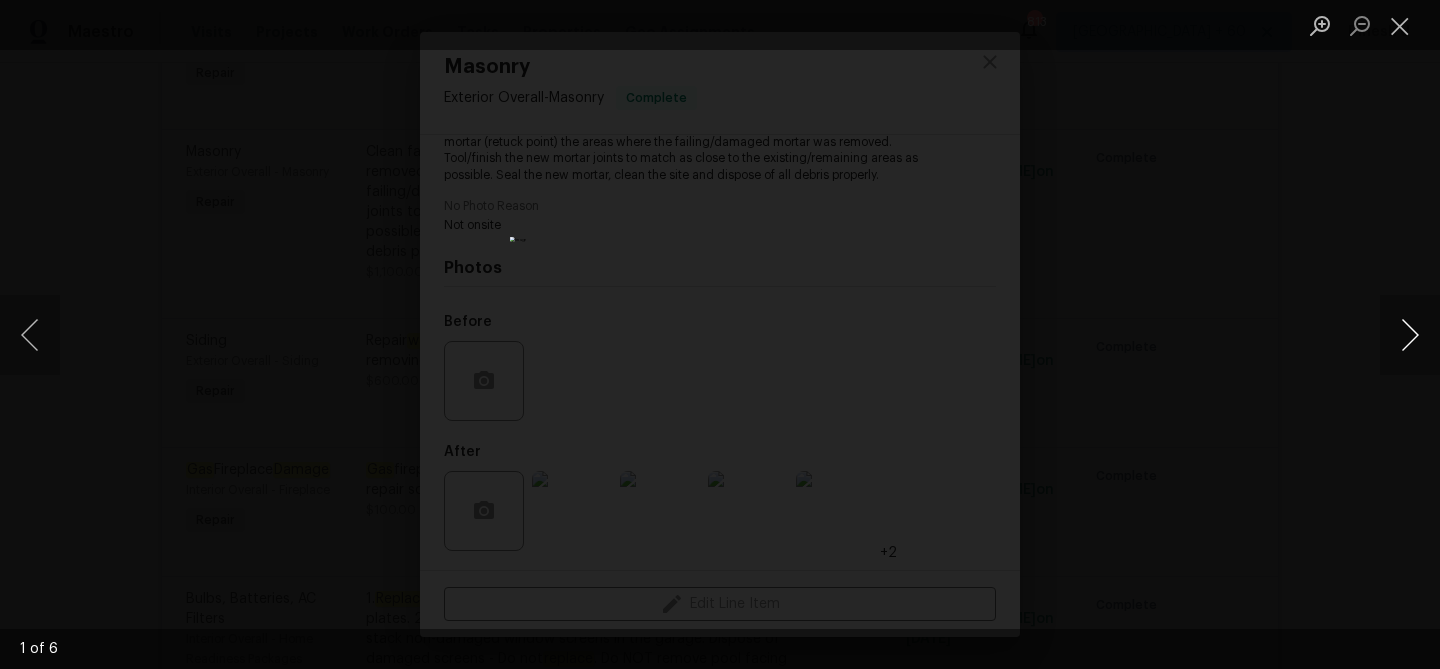 click at bounding box center (1410, 335) 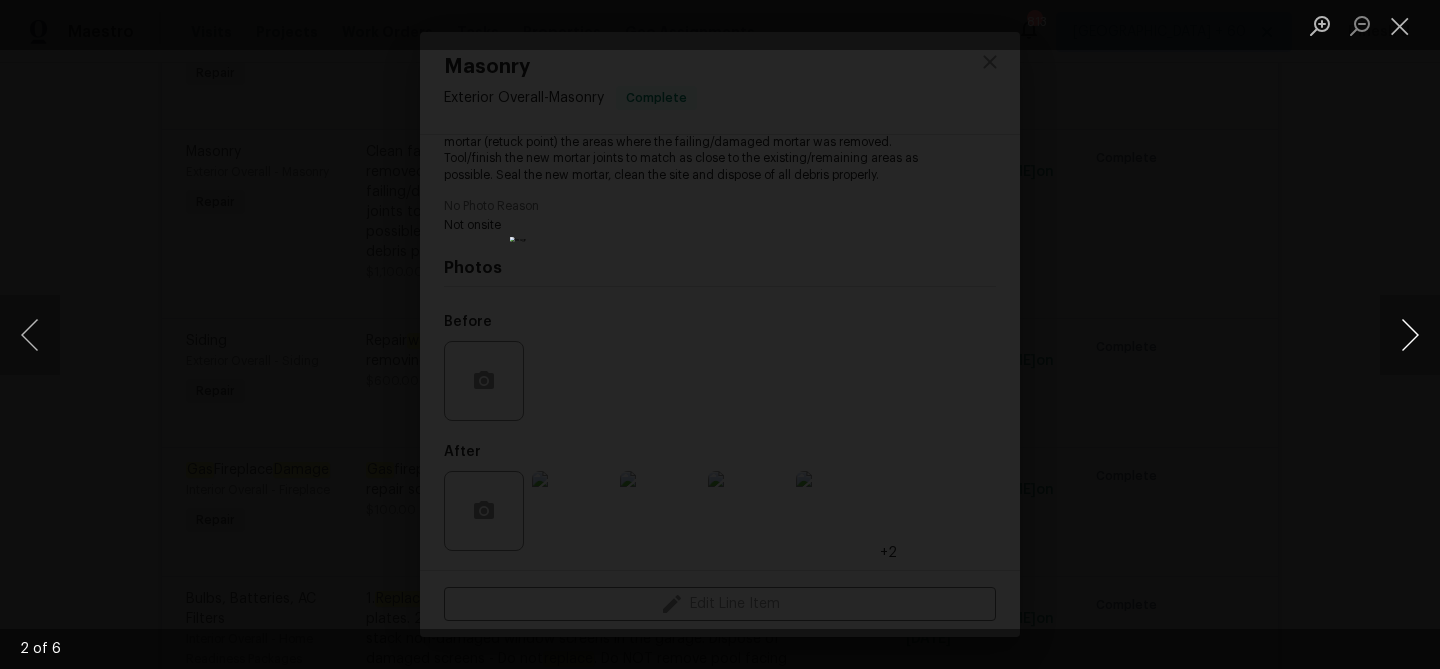 click at bounding box center (1410, 335) 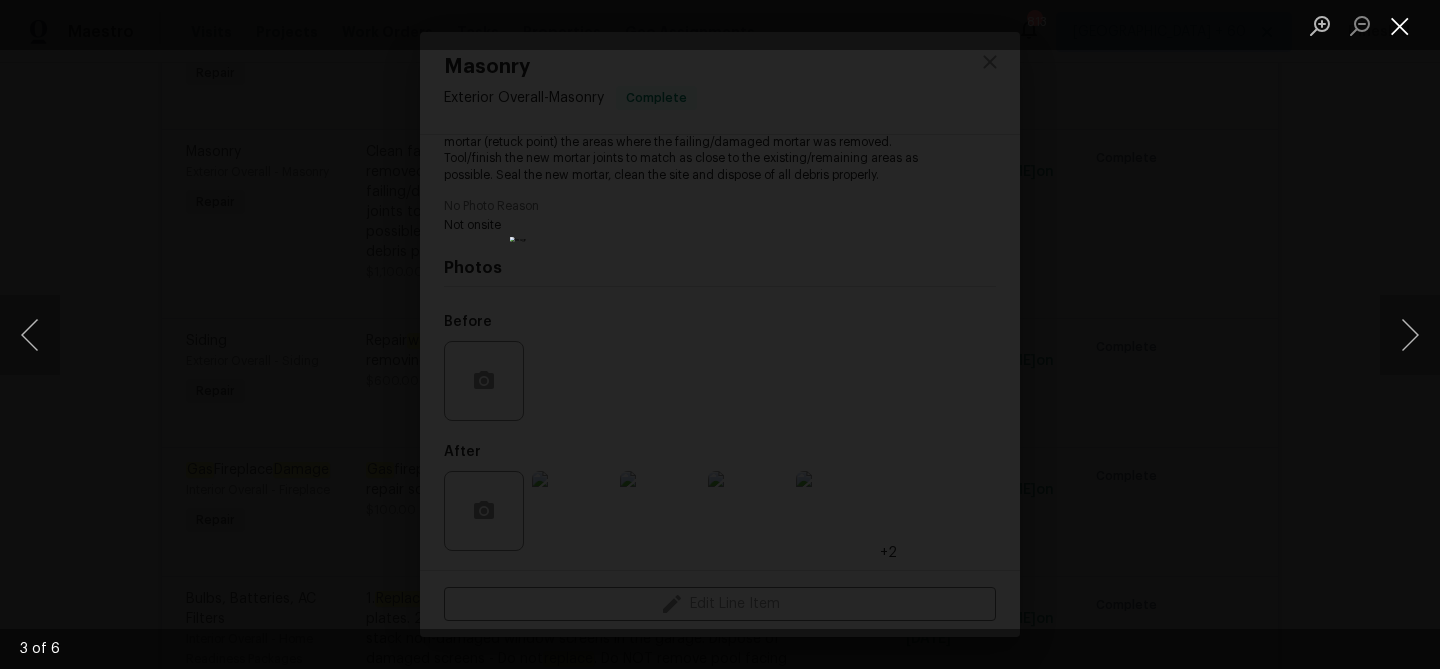 click at bounding box center (1400, 25) 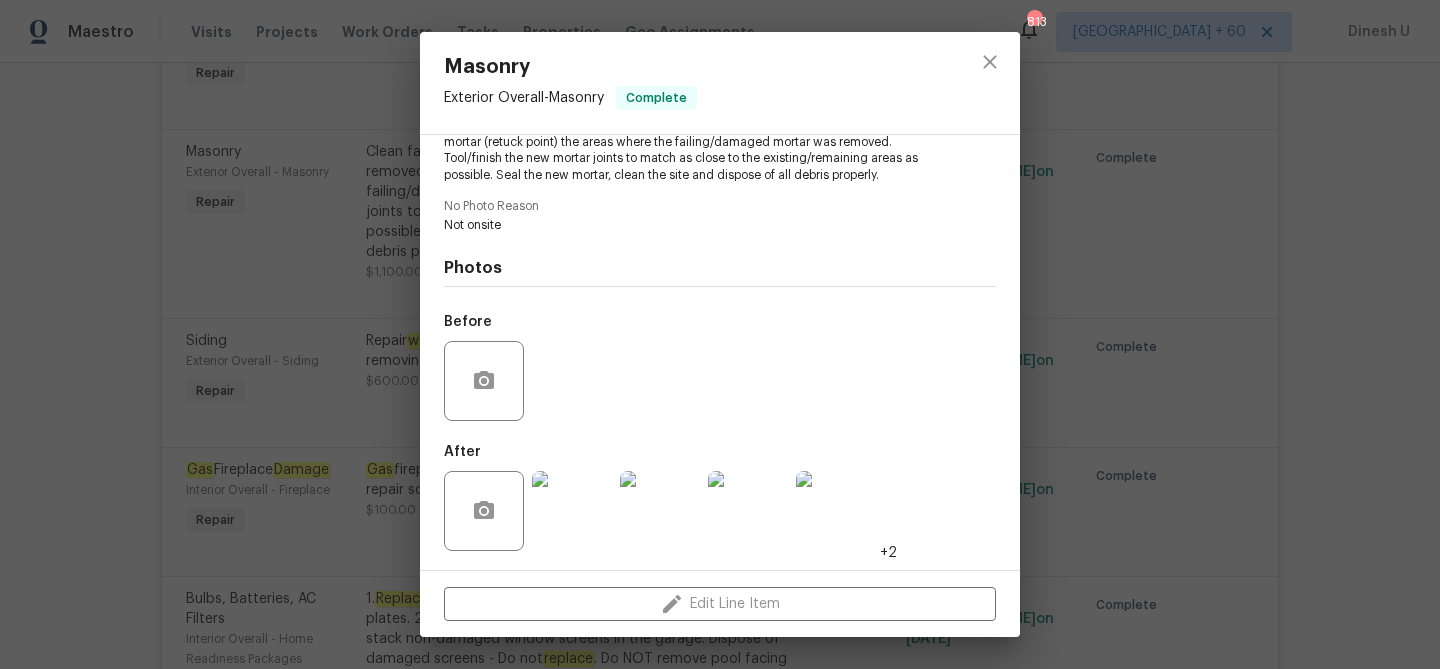 click on "Masonry Exterior Overall  -  Masonry Complete Vendor Epic Construction Account Category Repairs Cost $1100 x 1 count $1100 Labor $0 Total $1100 Repairs needed Clean failing/damaged mortar joints, ensuring all loose material is removed. Apply new mortar (retuck point) the areas where the failing/damaged mortar was removed. Tool/finish the new mortar joints to match as close to the existing/remaining areas as possible. Seal the new mortar, clean the site and dispose of all debris properly. No Photo Reason Not onsite Photos Before After  +2  Edit Line Item" at bounding box center [720, 334] 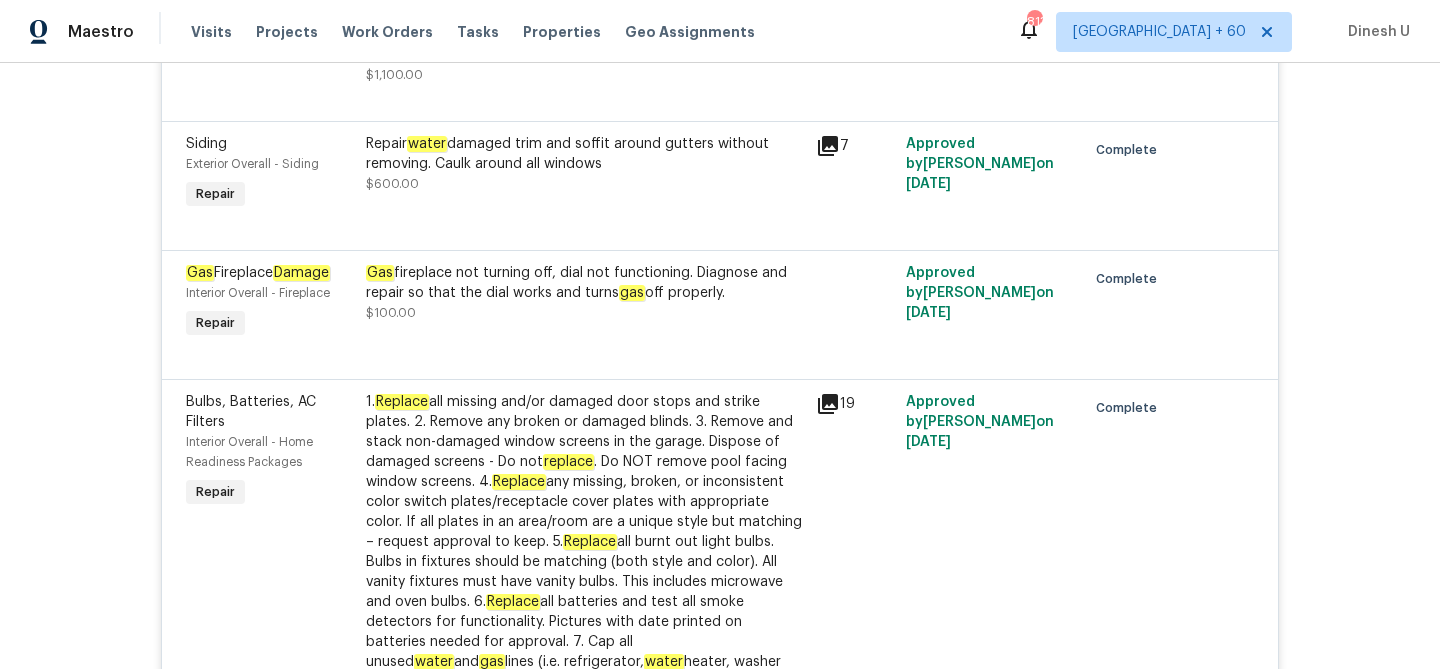 scroll, scrollTop: 2623, scrollLeft: 0, axis: vertical 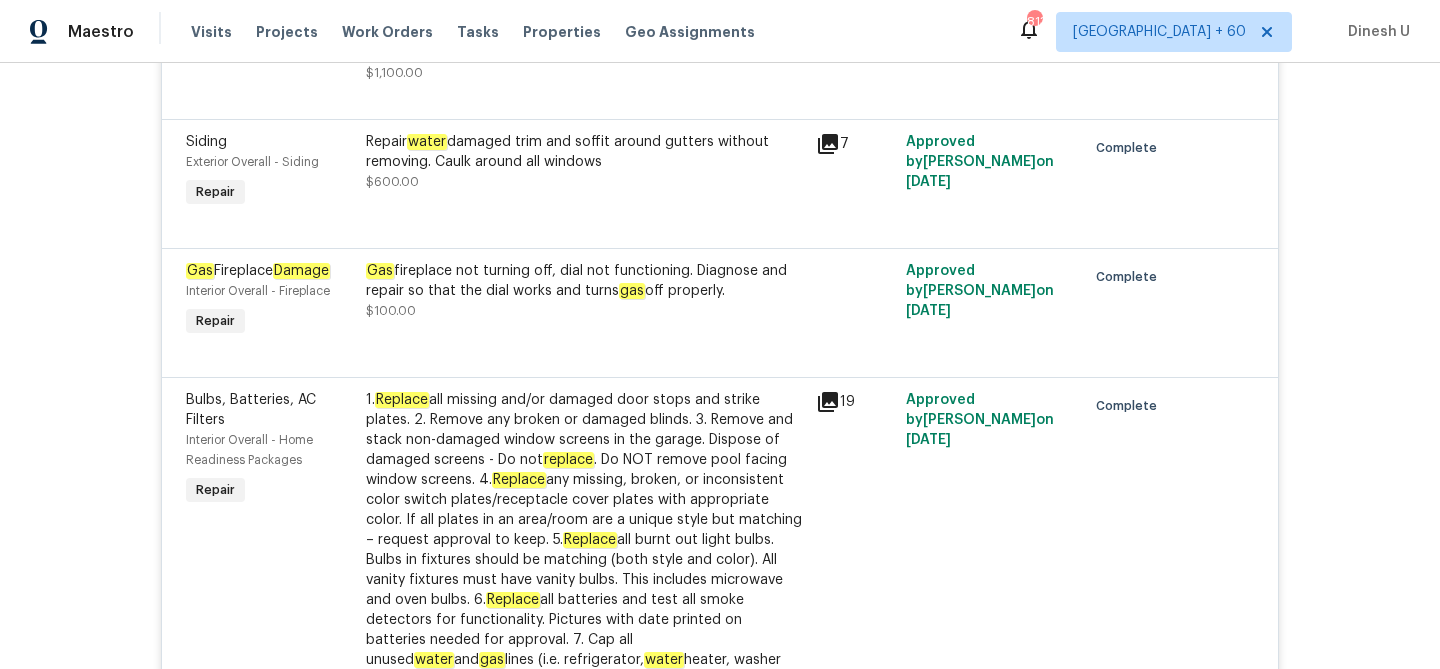 click 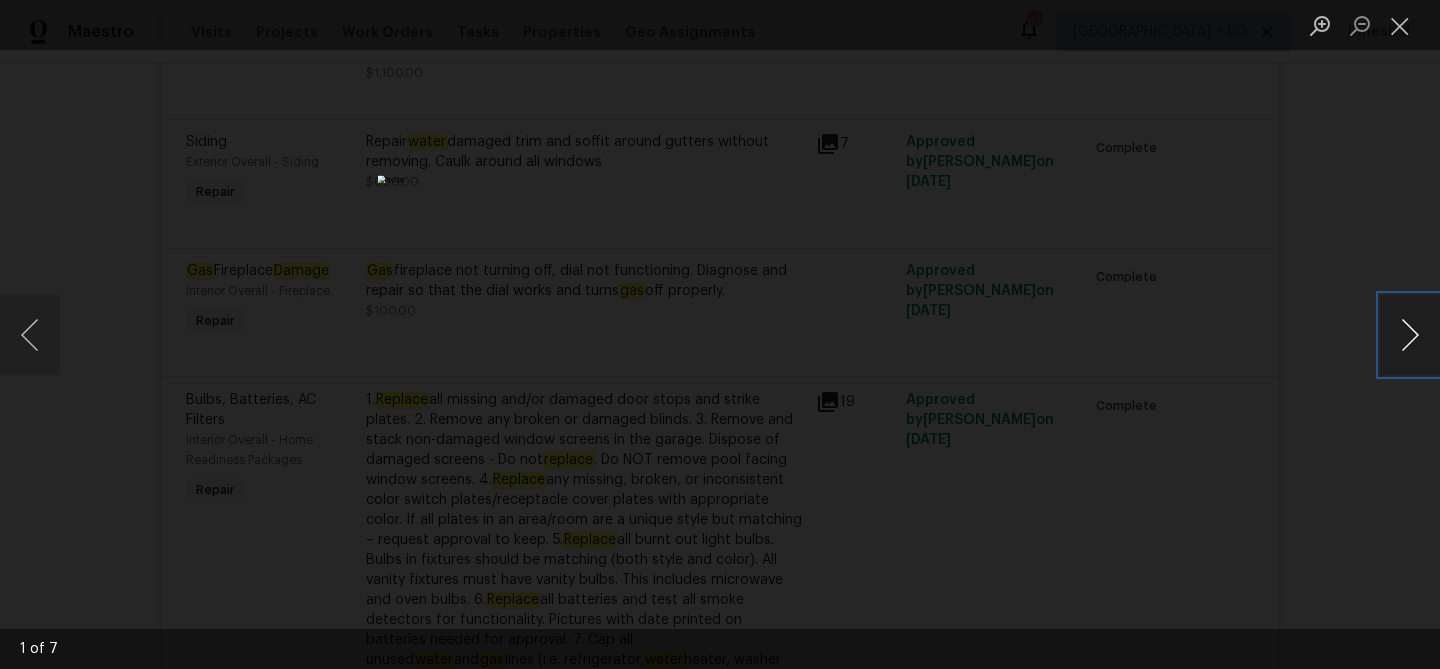 click at bounding box center [1410, 335] 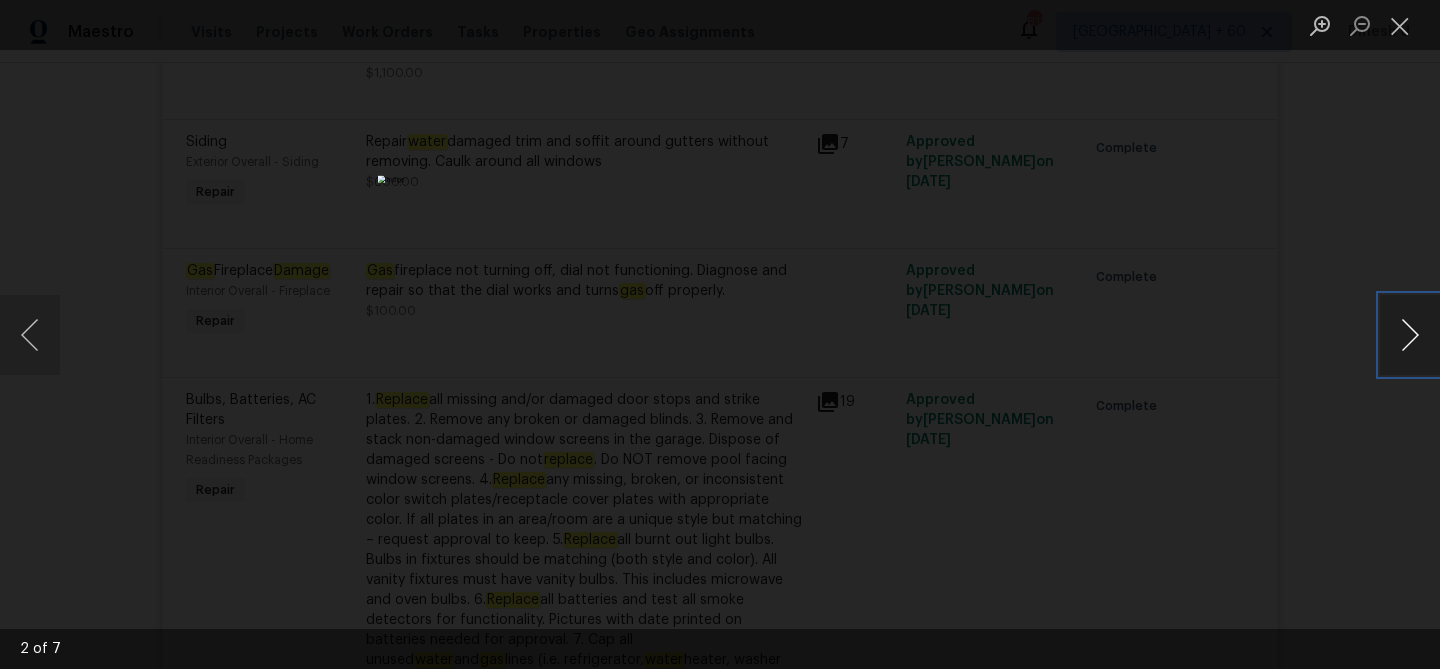 click at bounding box center [1410, 335] 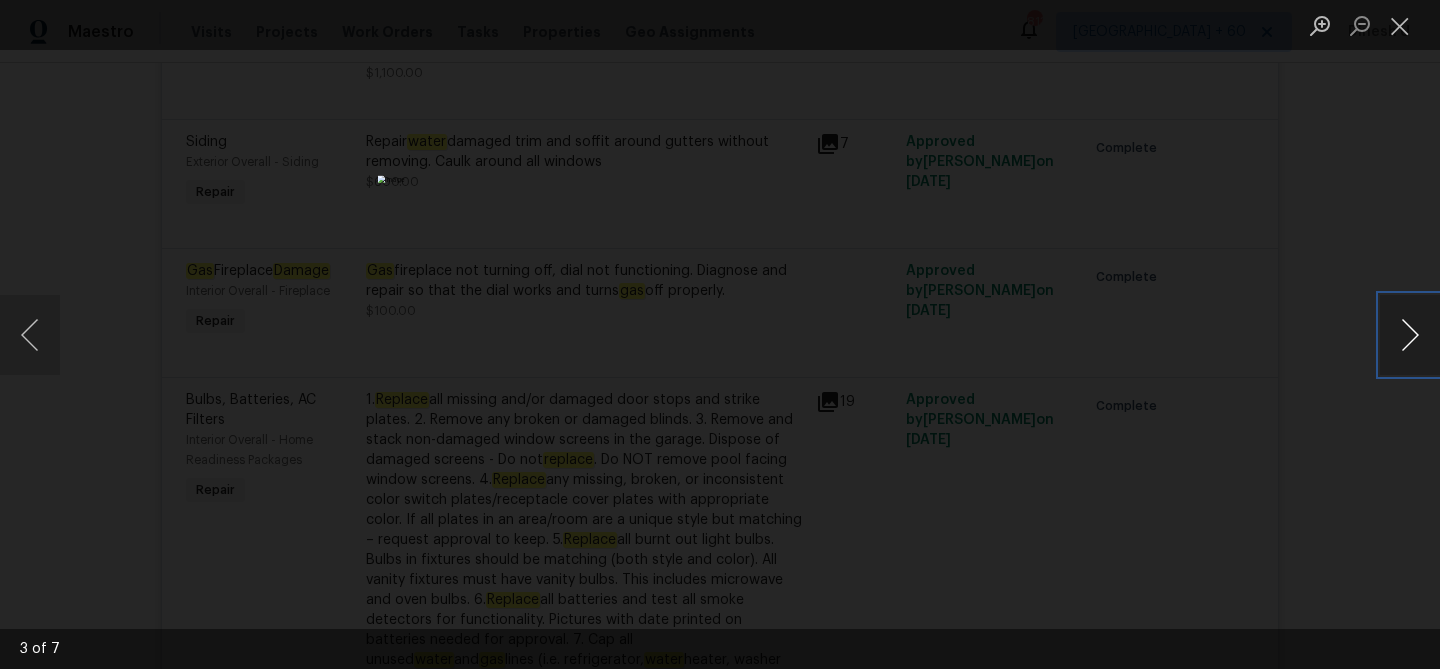 click at bounding box center [1410, 335] 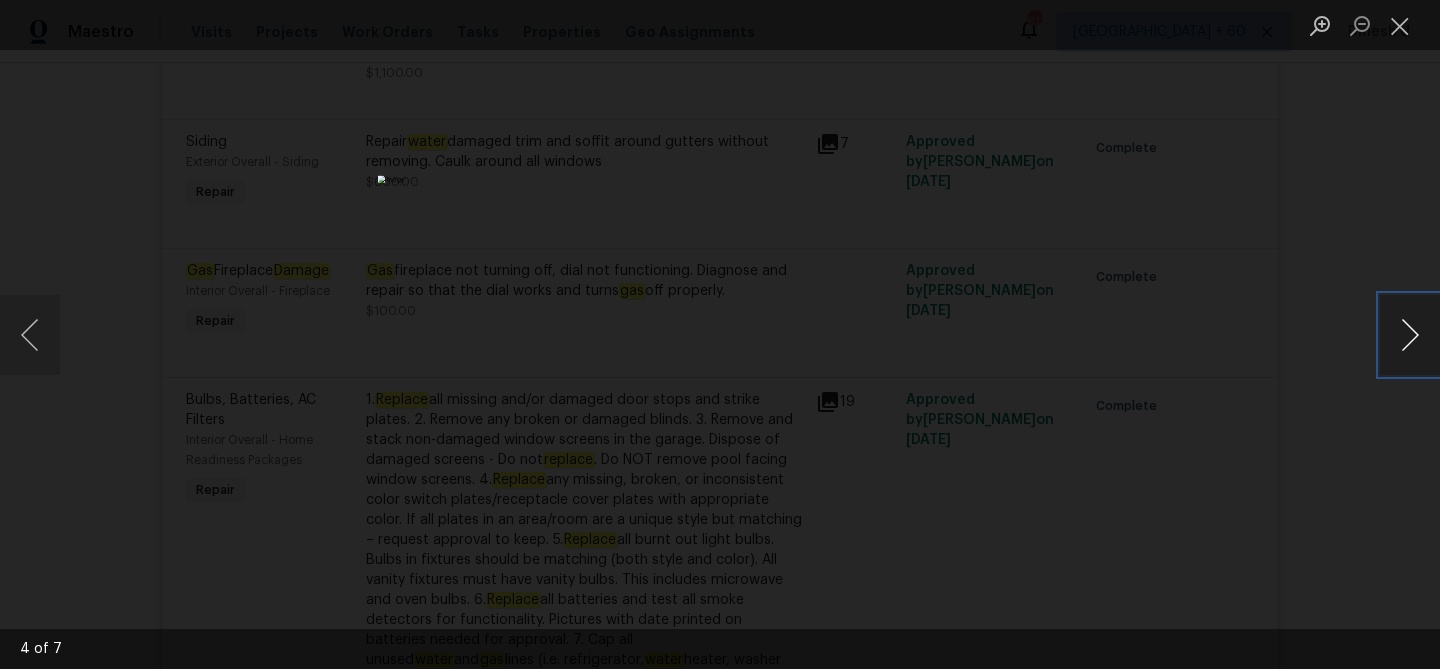 click at bounding box center [1410, 335] 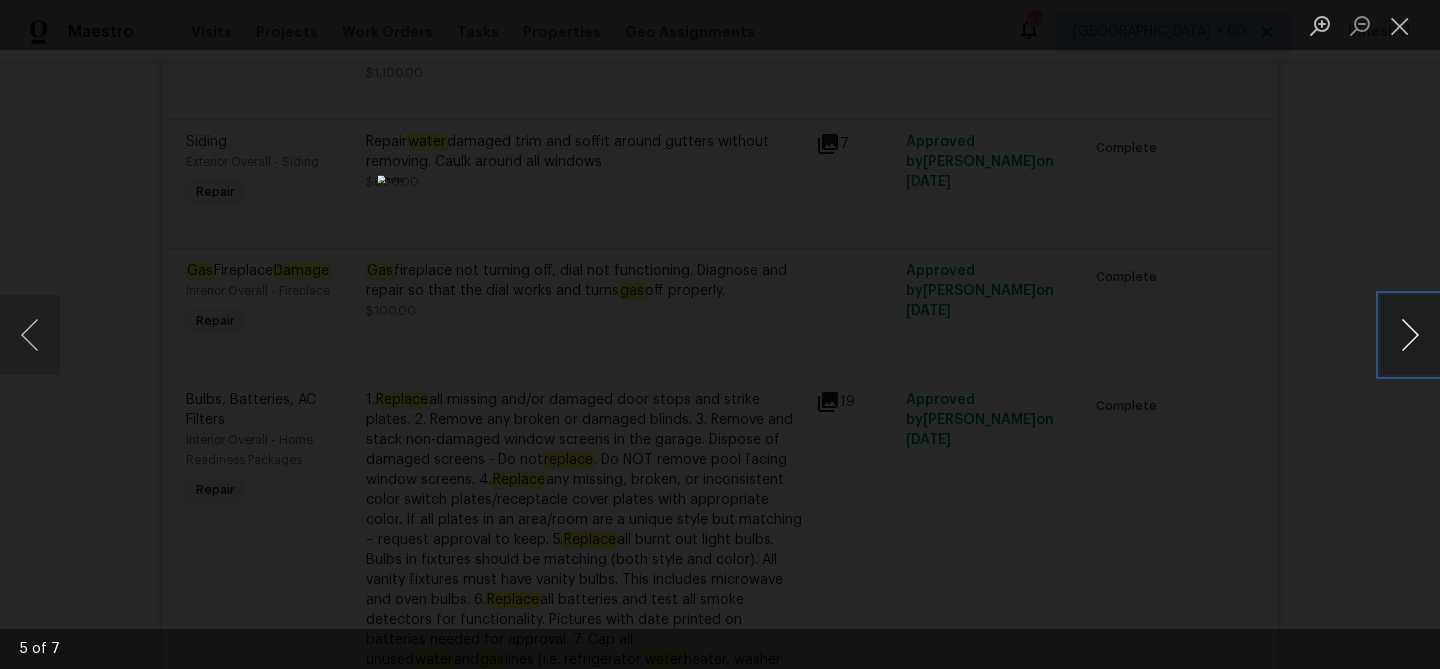 click at bounding box center (1410, 335) 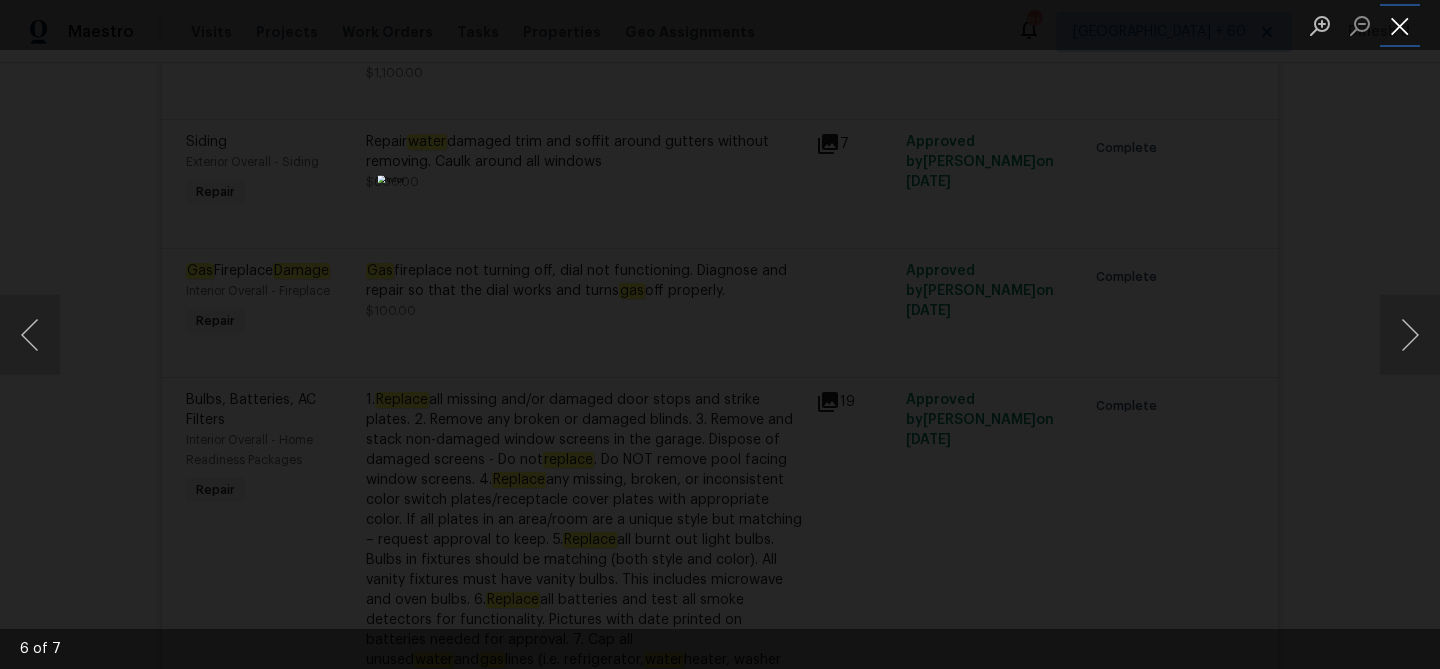 click at bounding box center (1400, 25) 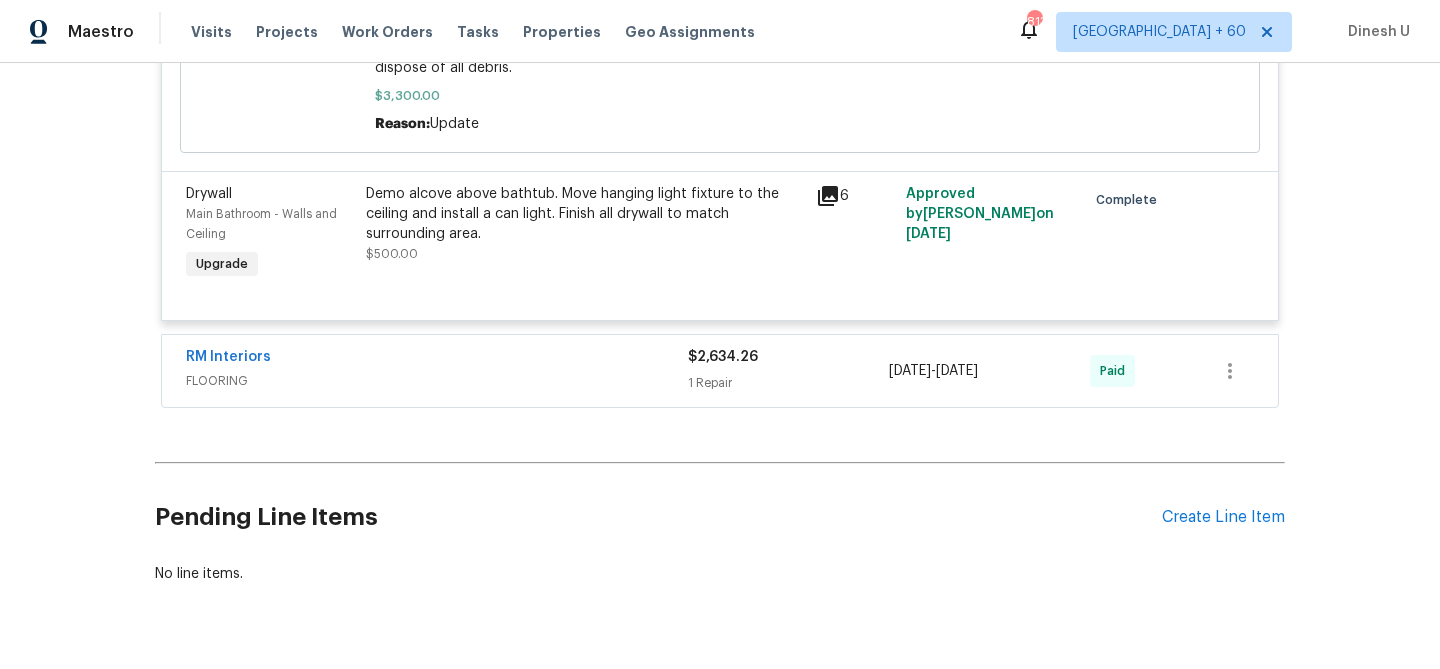 scroll, scrollTop: 6317, scrollLeft: 0, axis: vertical 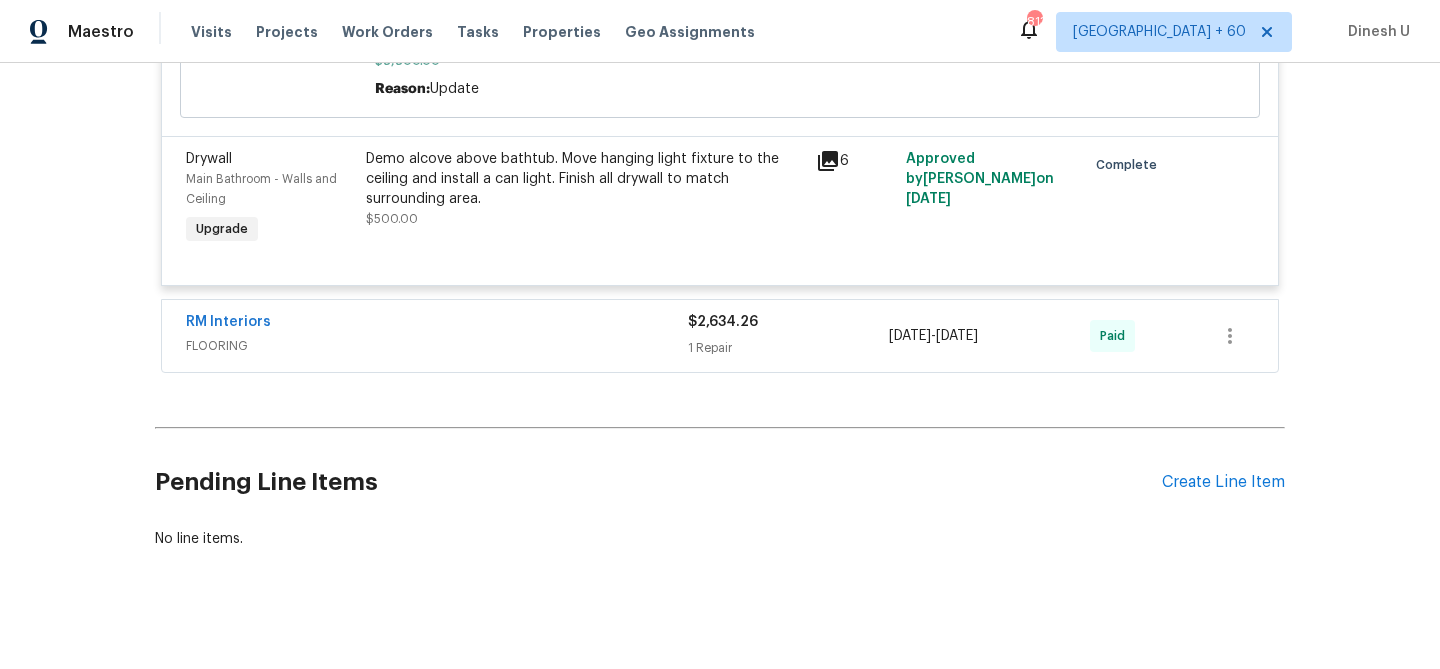 click on "$2,634.26 1 Repair" at bounding box center (788, 336) 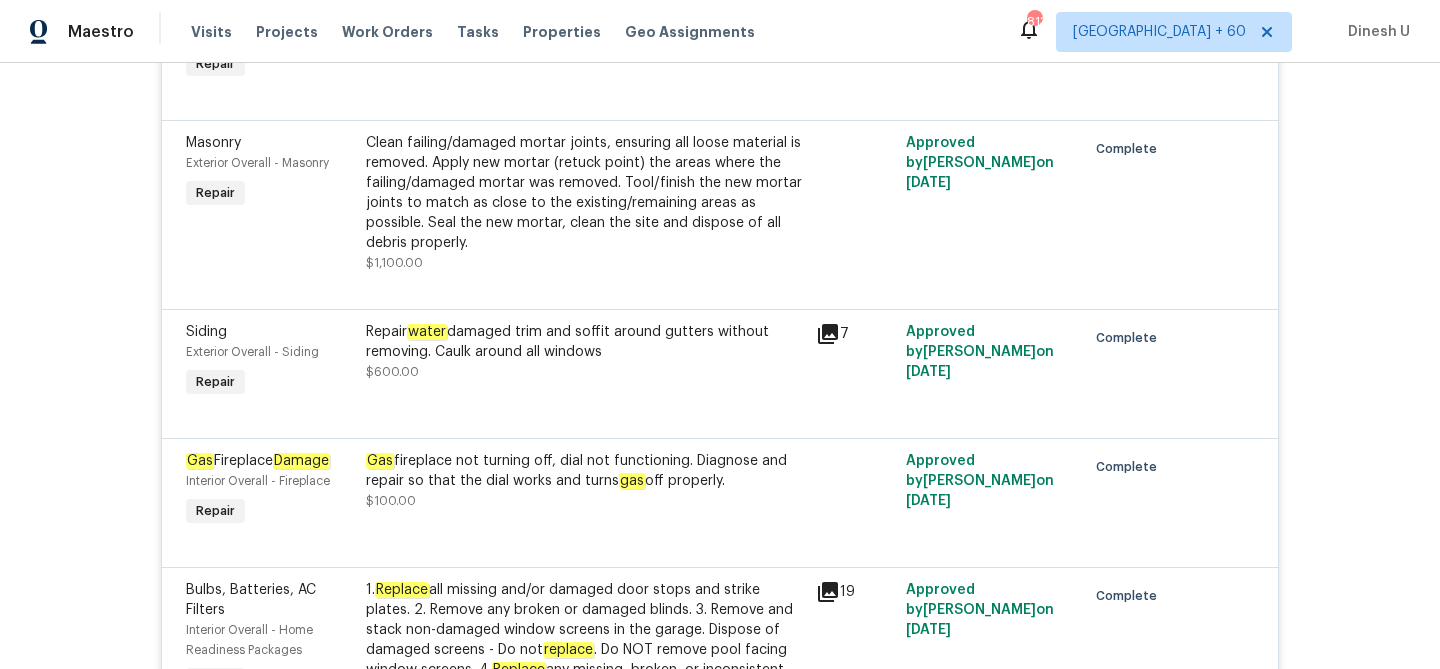 scroll, scrollTop: 2403, scrollLeft: 0, axis: vertical 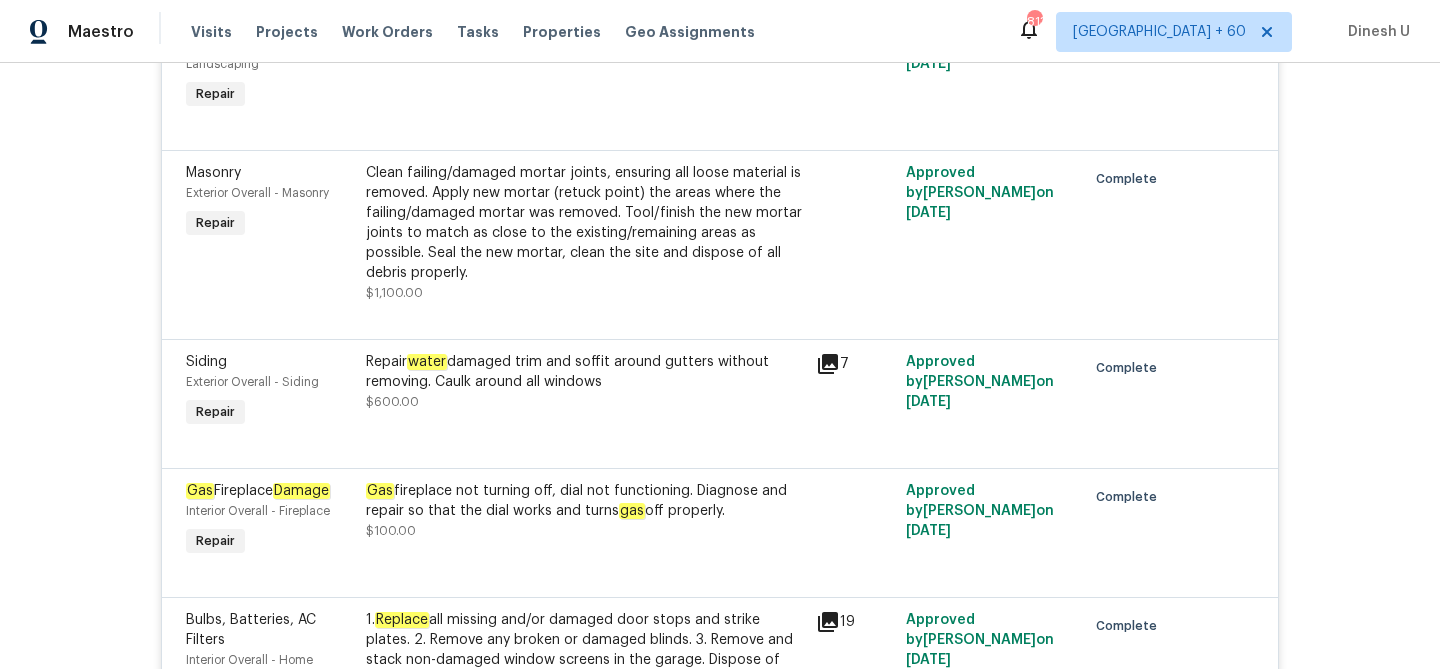 click 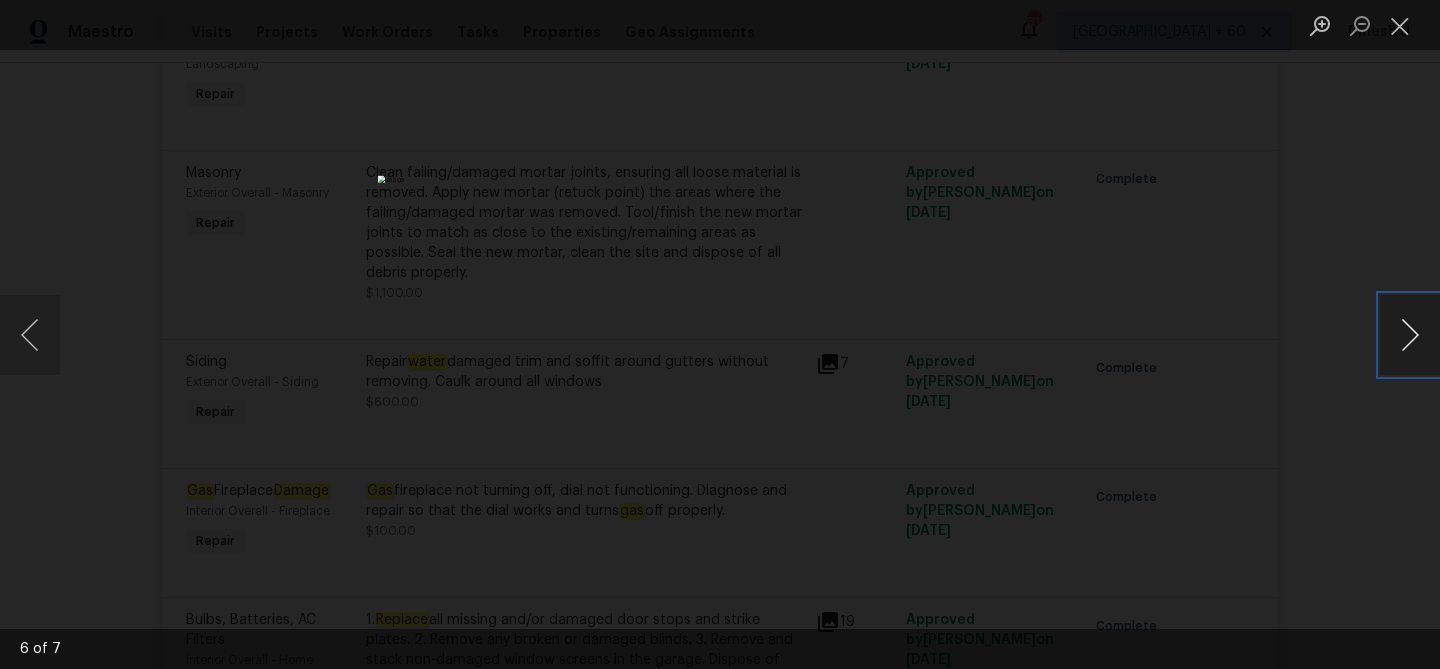 click at bounding box center (1410, 335) 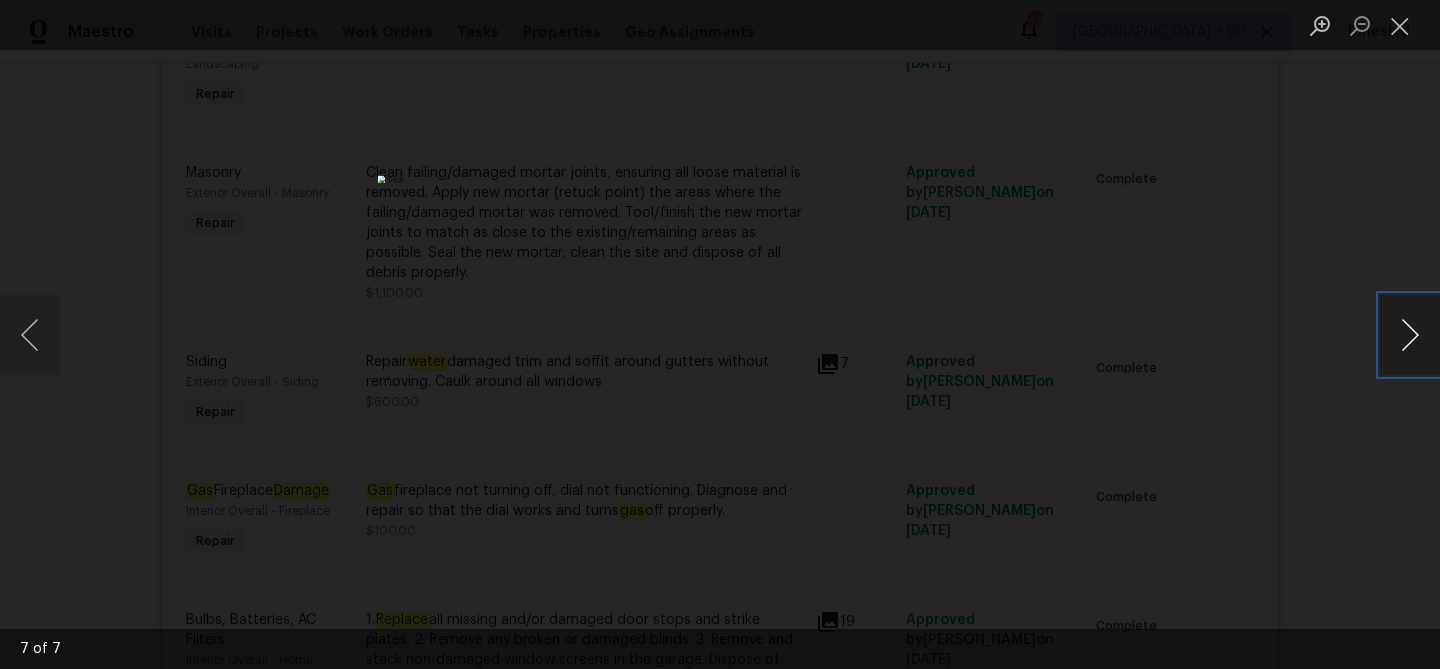 click at bounding box center (1410, 335) 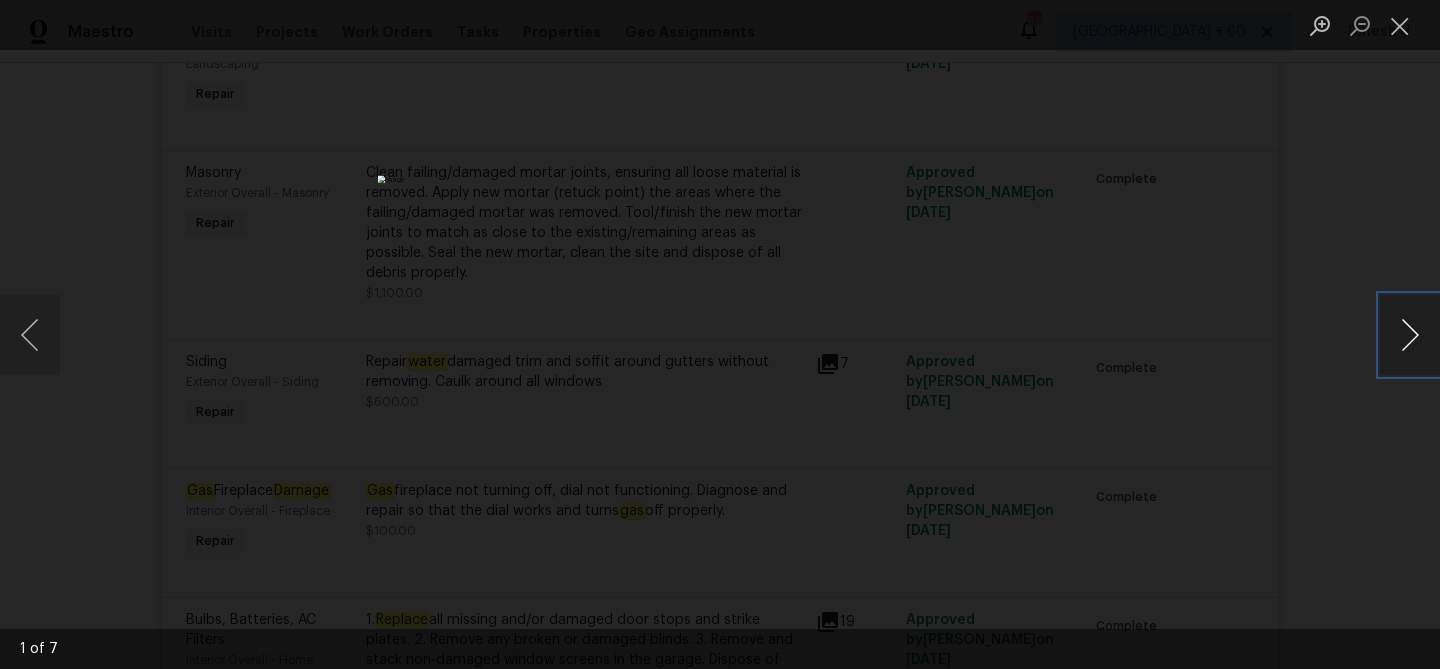 click at bounding box center (1410, 335) 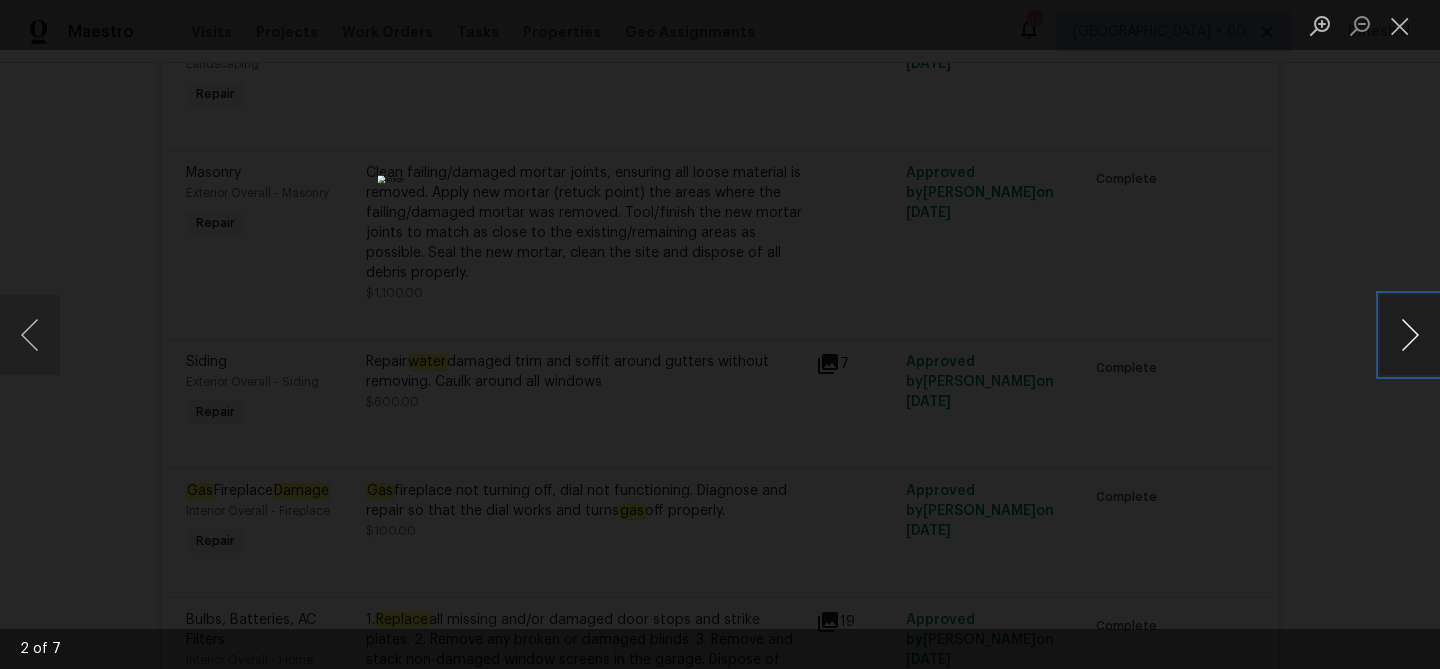 click at bounding box center [1410, 335] 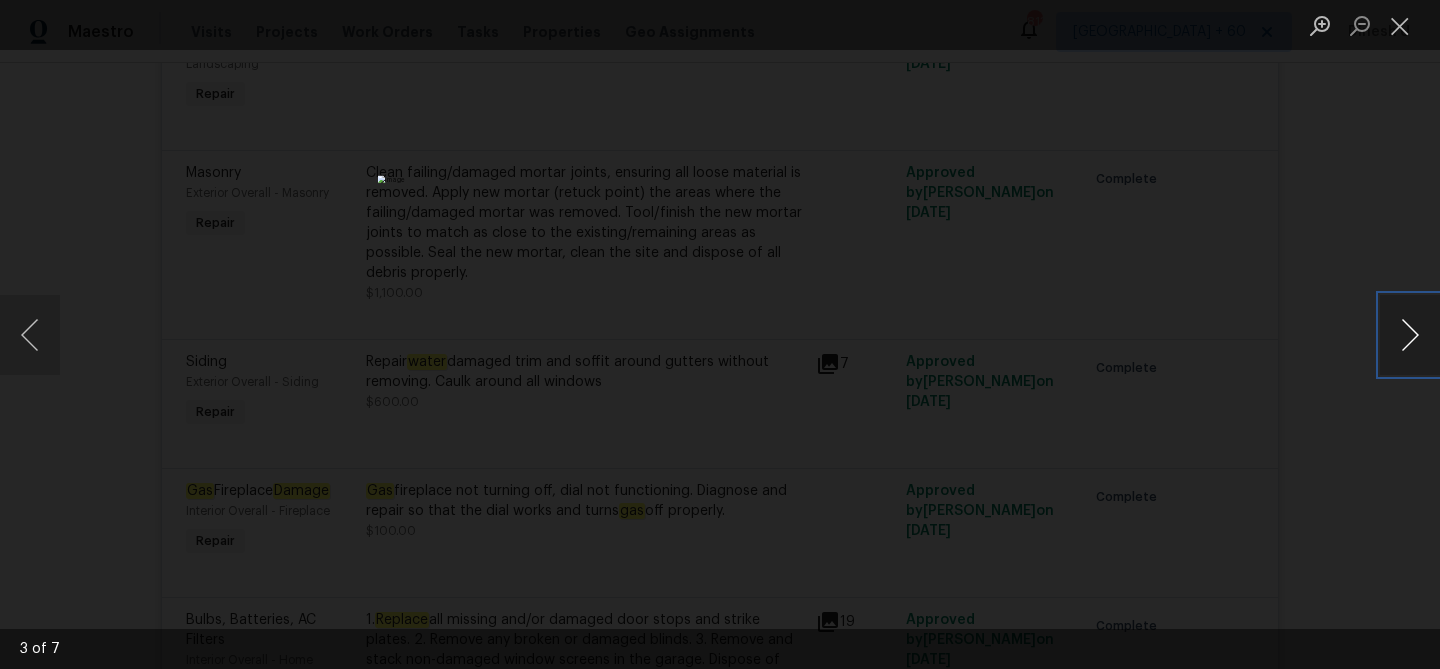 click at bounding box center (1410, 335) 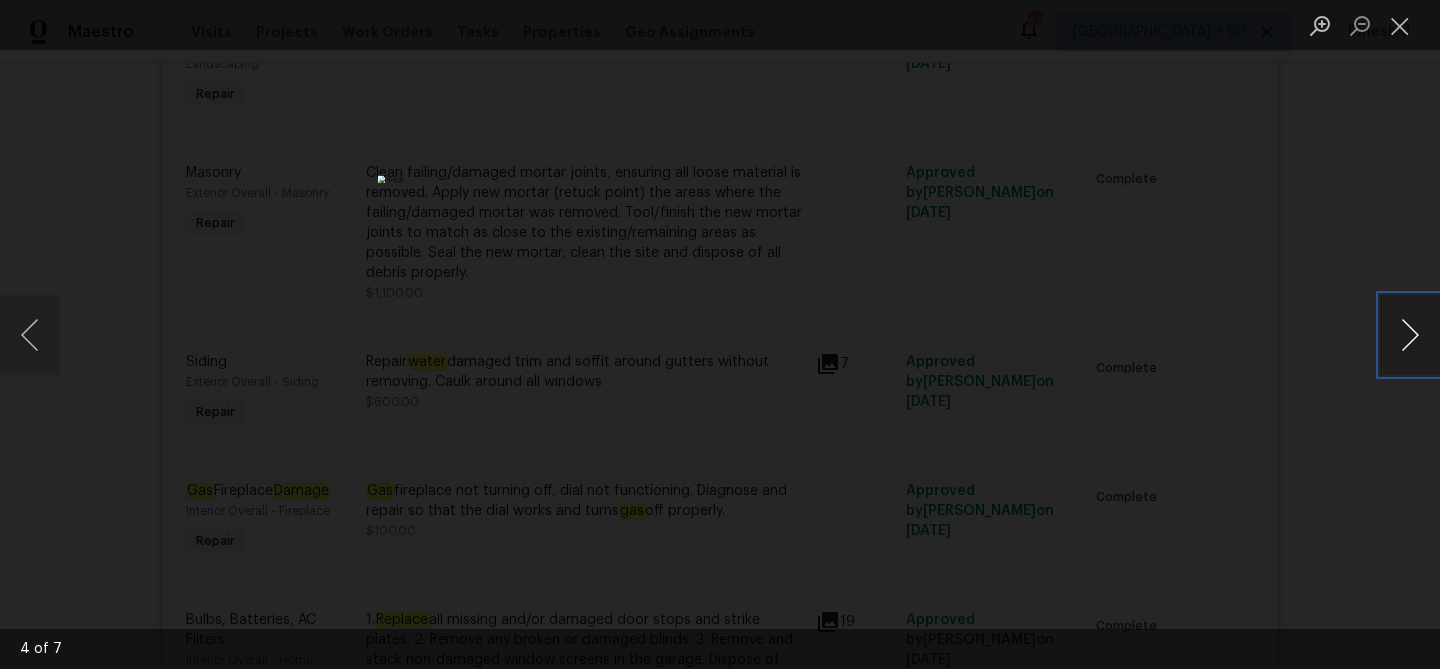 click at bounding box center [1410, 335] 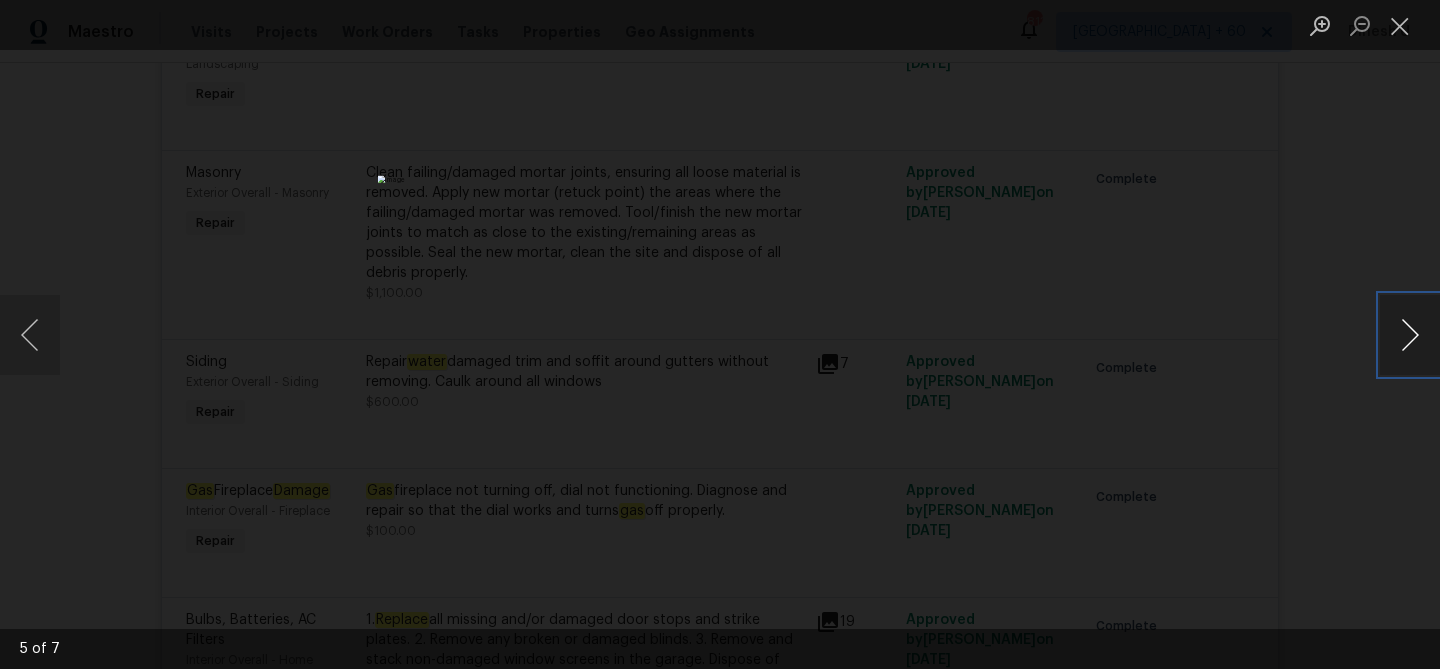 click at bounding box center [1410, 335] 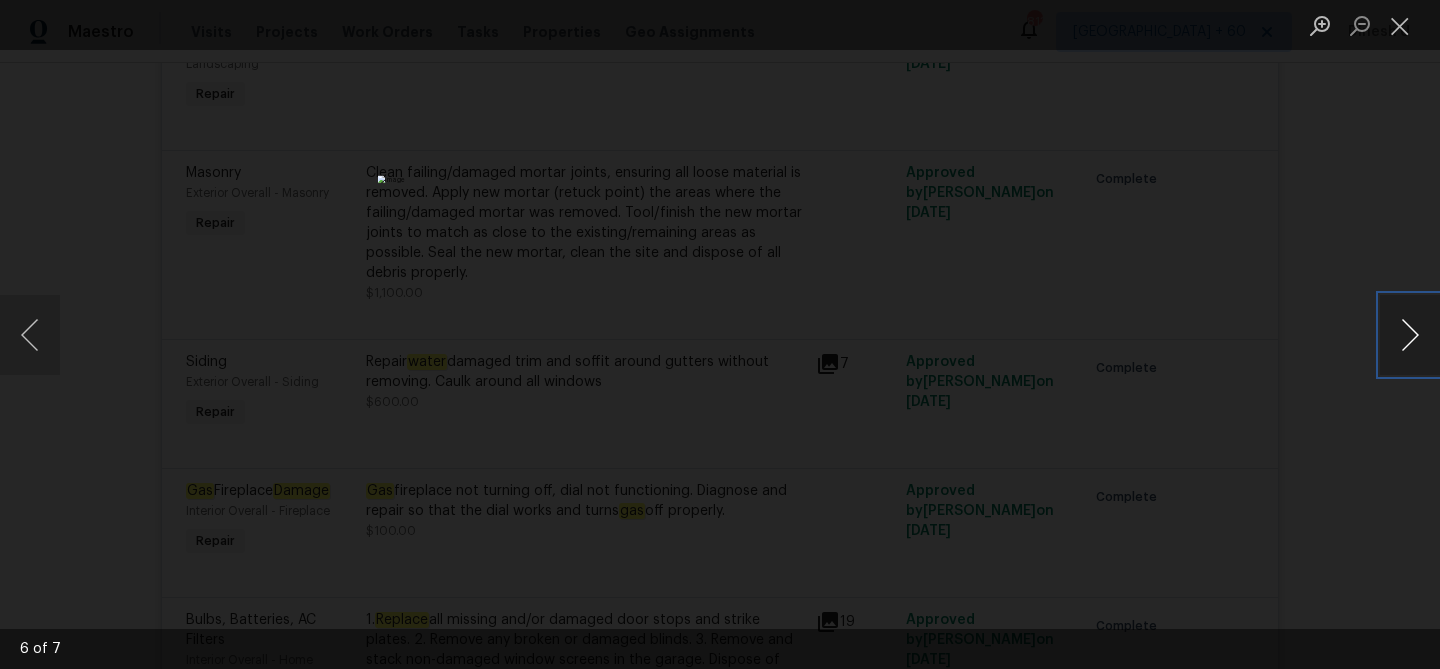 click at bounding box center (1410, 335) 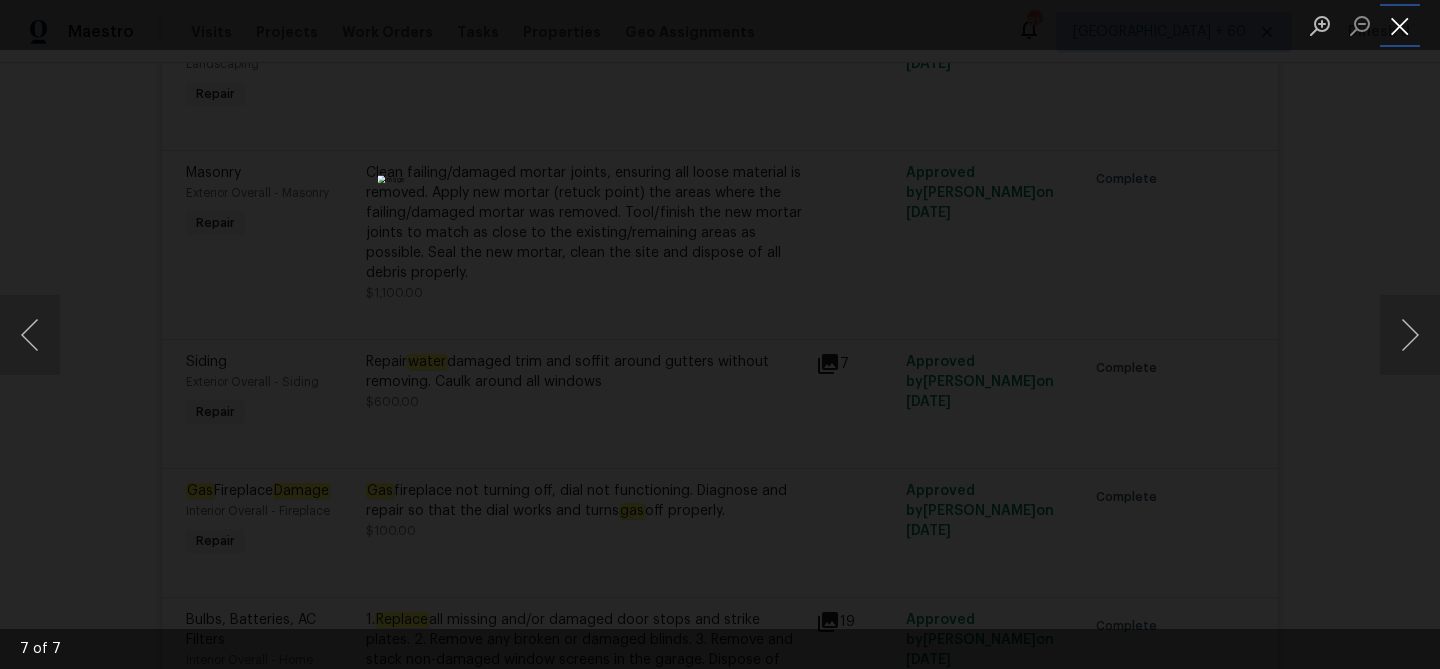 click at bounding box center (1400, 25) 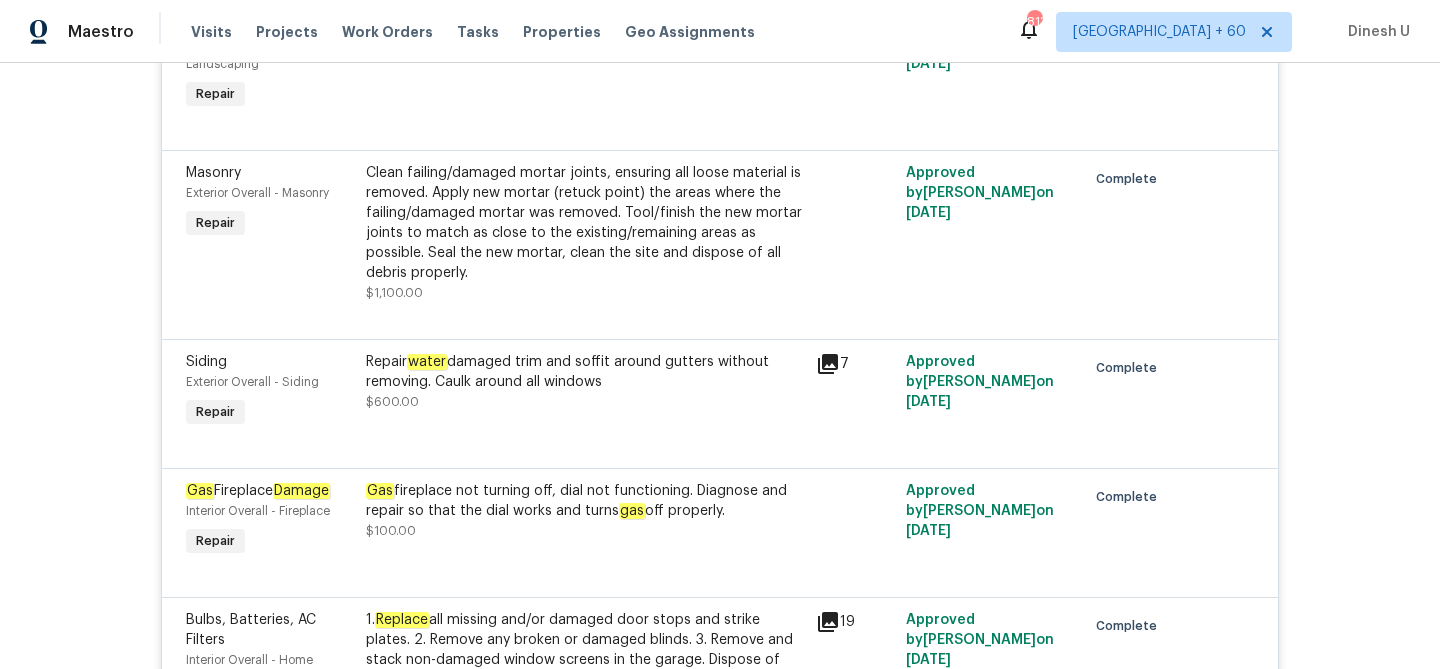 click on "Repair  water  damaged trim and soffit around gutters without removing. Caulk around all windows" at bounding box center (585, 372) 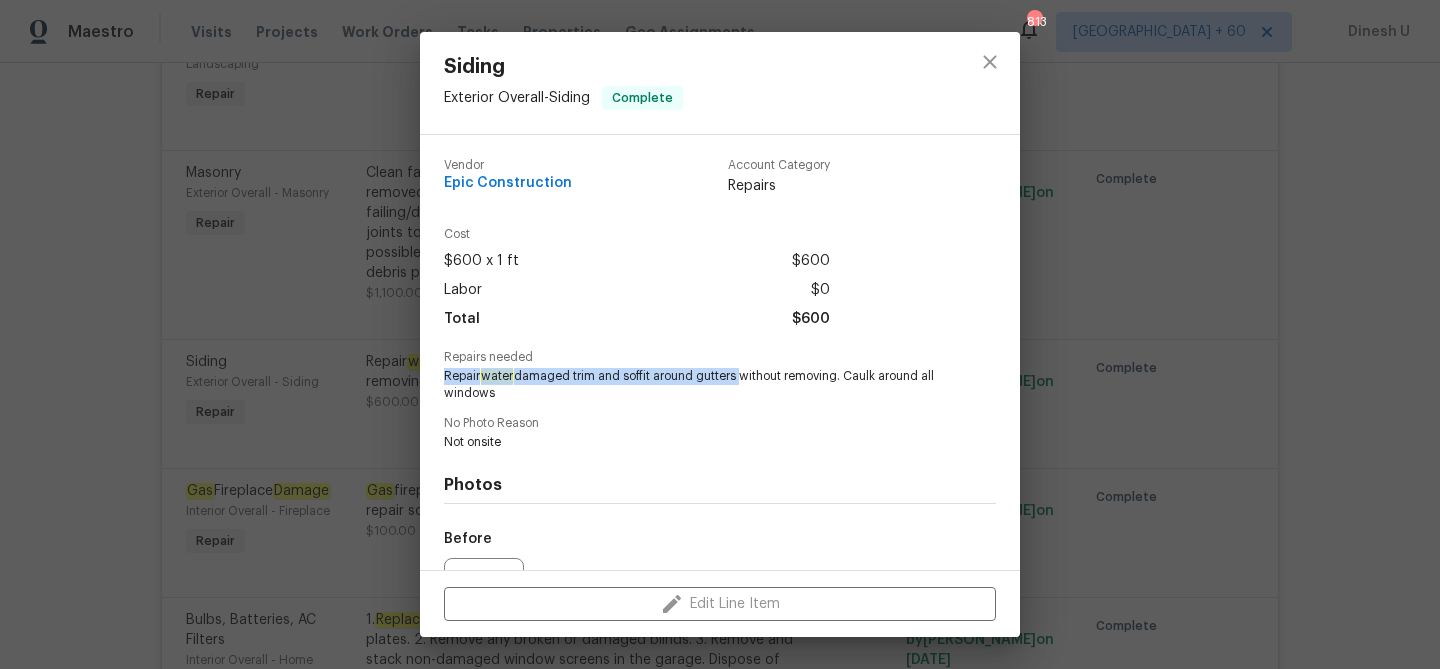 drag, startPoint x: 444, startPoint y: 378, endPoint x: 740, endPoint y: 381, distance: 296.0152 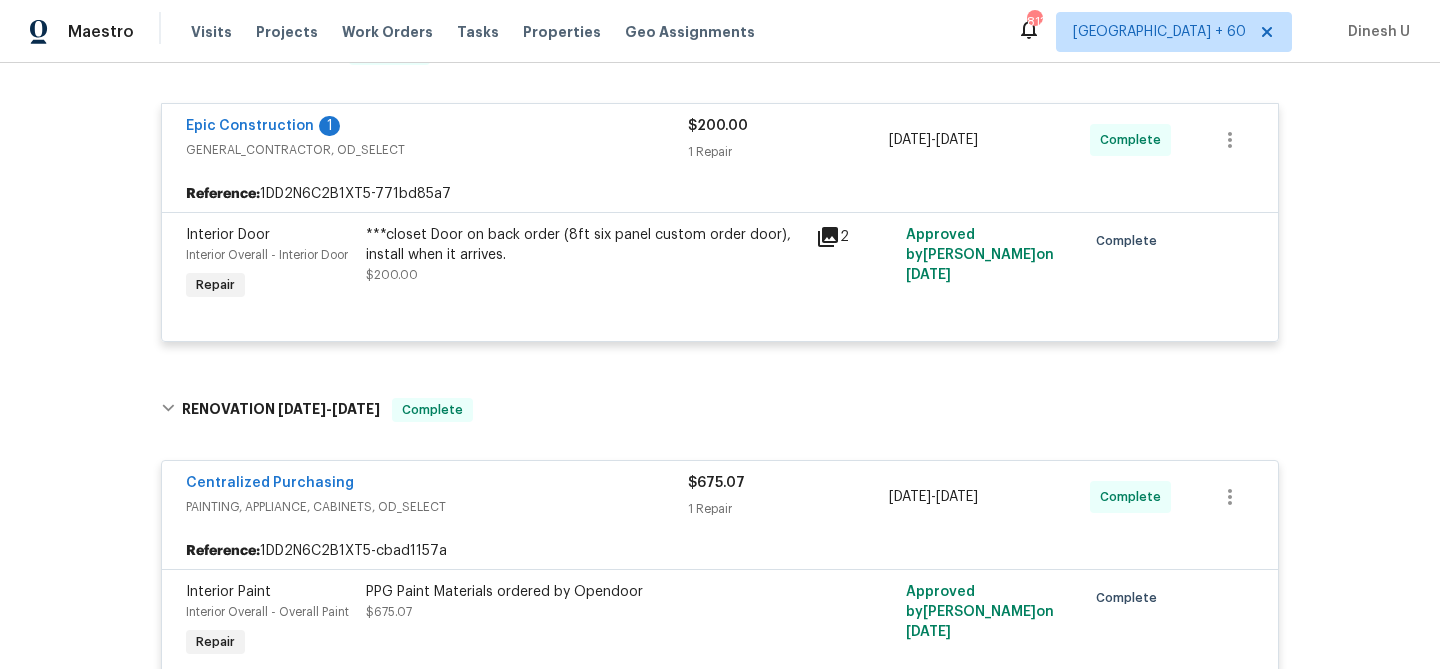scroll, scrollTop: 0, scrollLeft: 0, axis: both 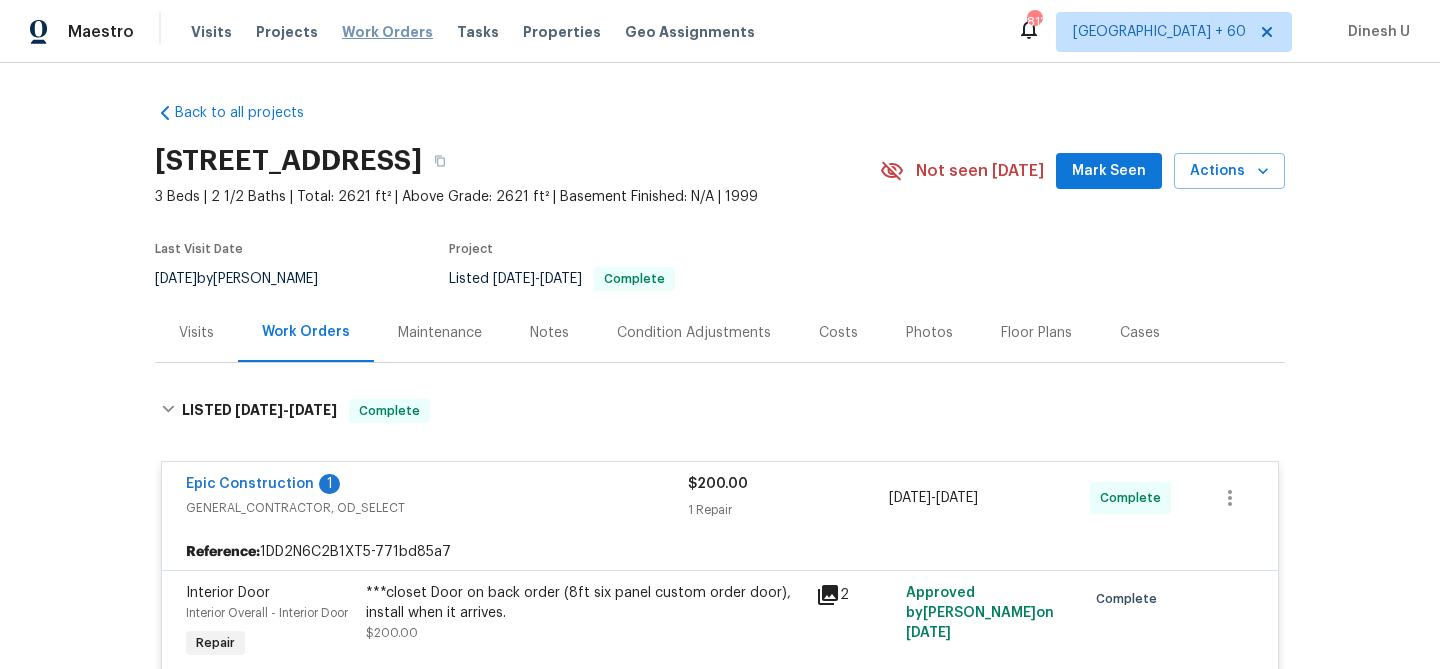click on "Work Orders" at bounding box center [387, 32] 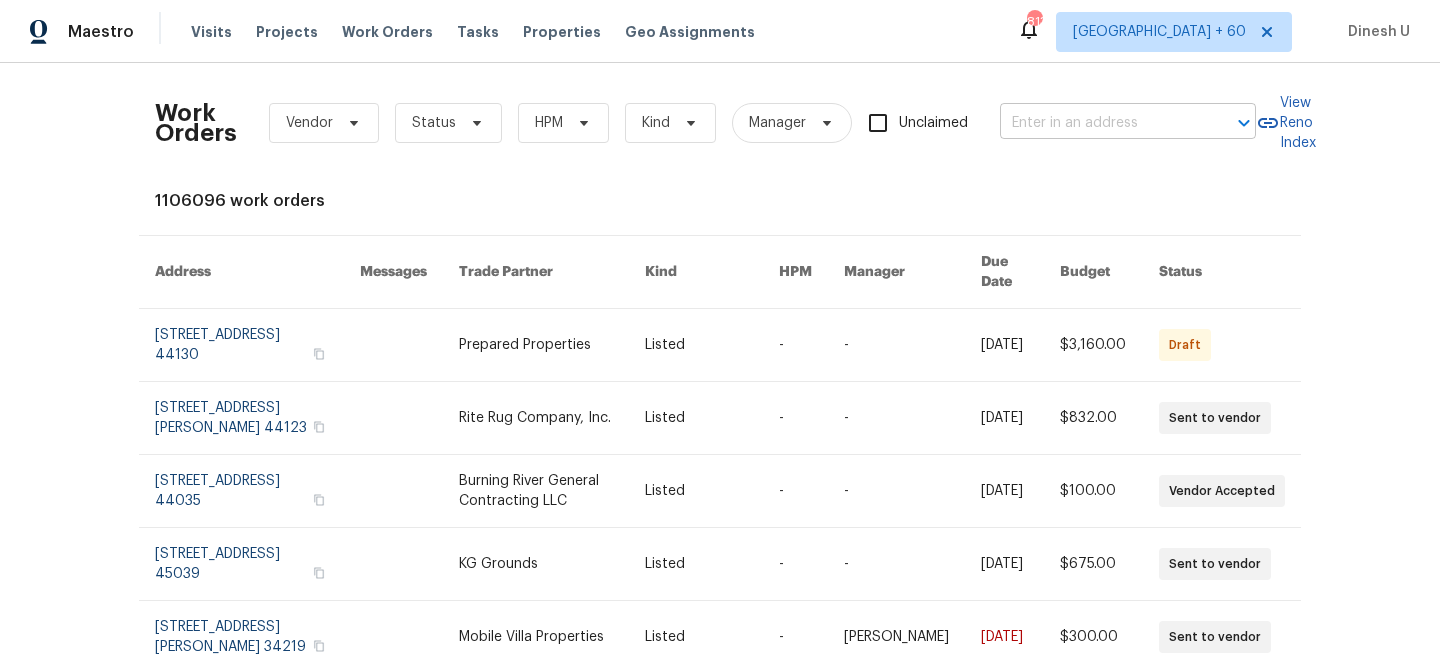 click at bounding box center [1100, 123] 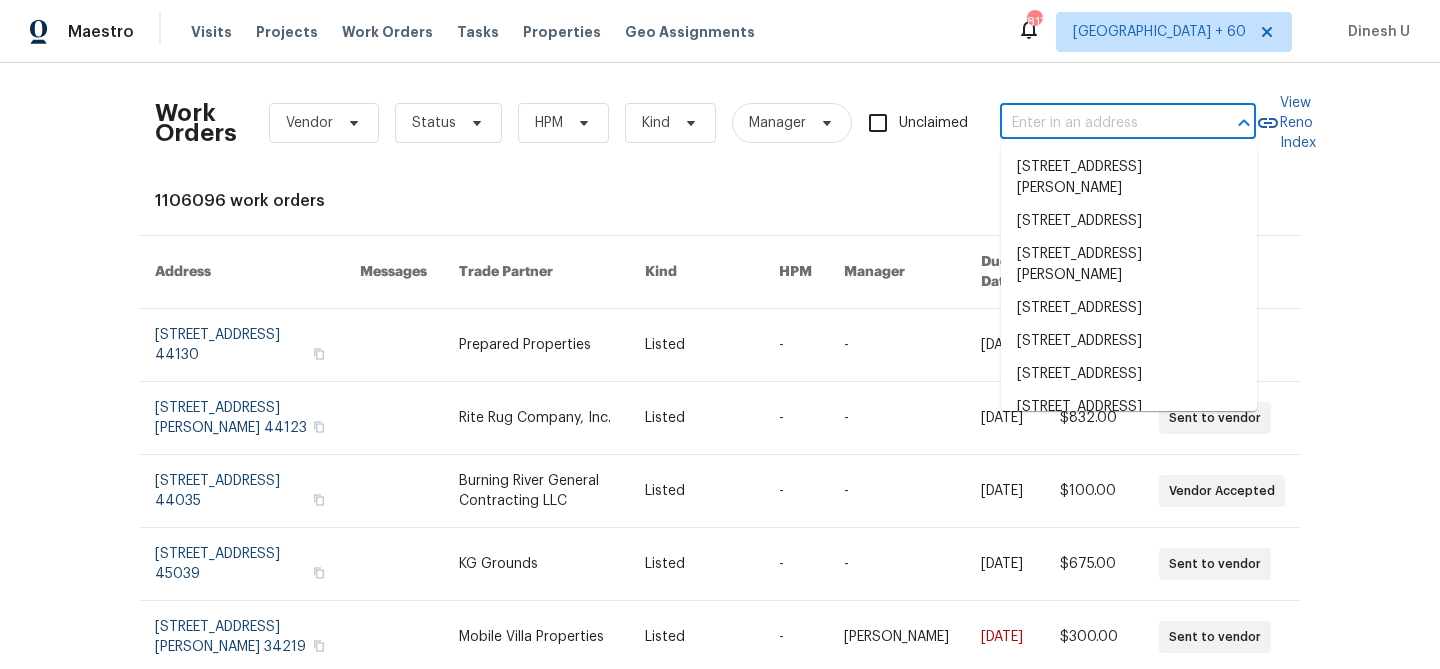 paste on "6463 Liberty Valley Dr, Katy, TX 77449" 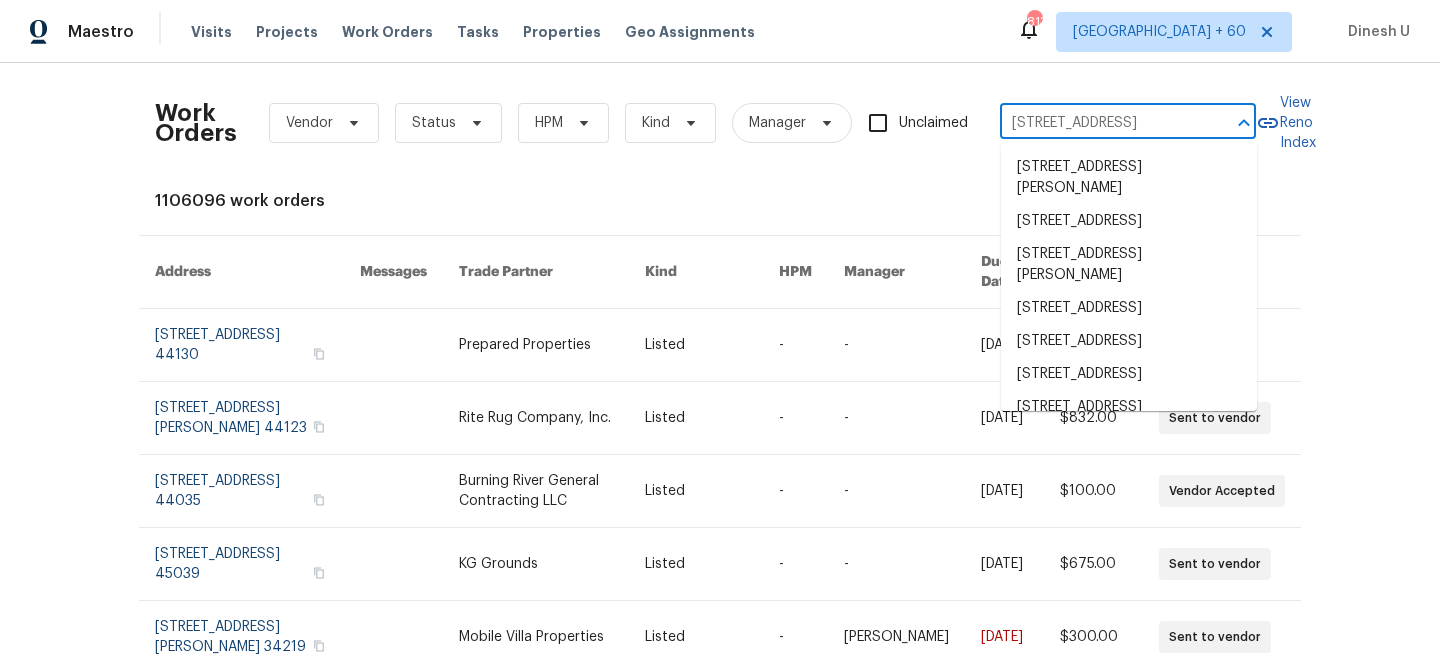 scroll, scrollTop: 0, scrollLeft: 58, axis: horizontal 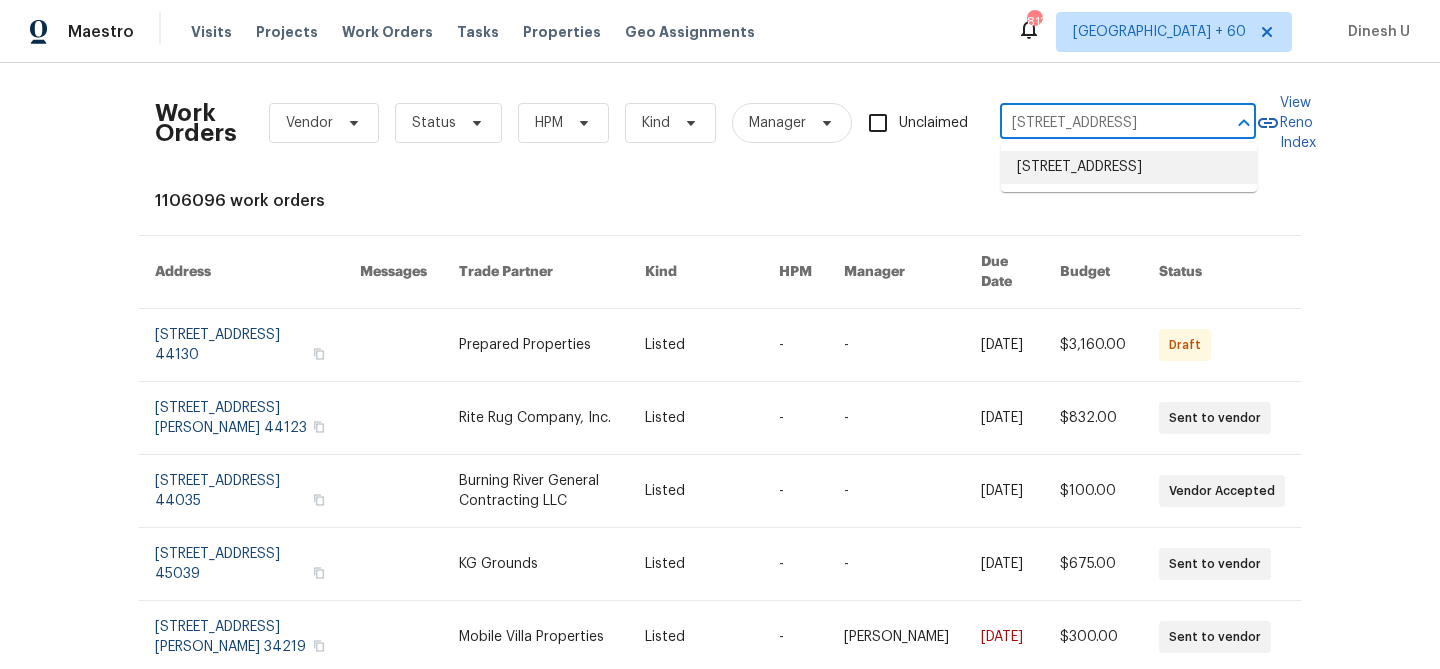 click on "6463 Liberty Valley Dr, Katy, TX 77449" at bounding box center [1129, 167] 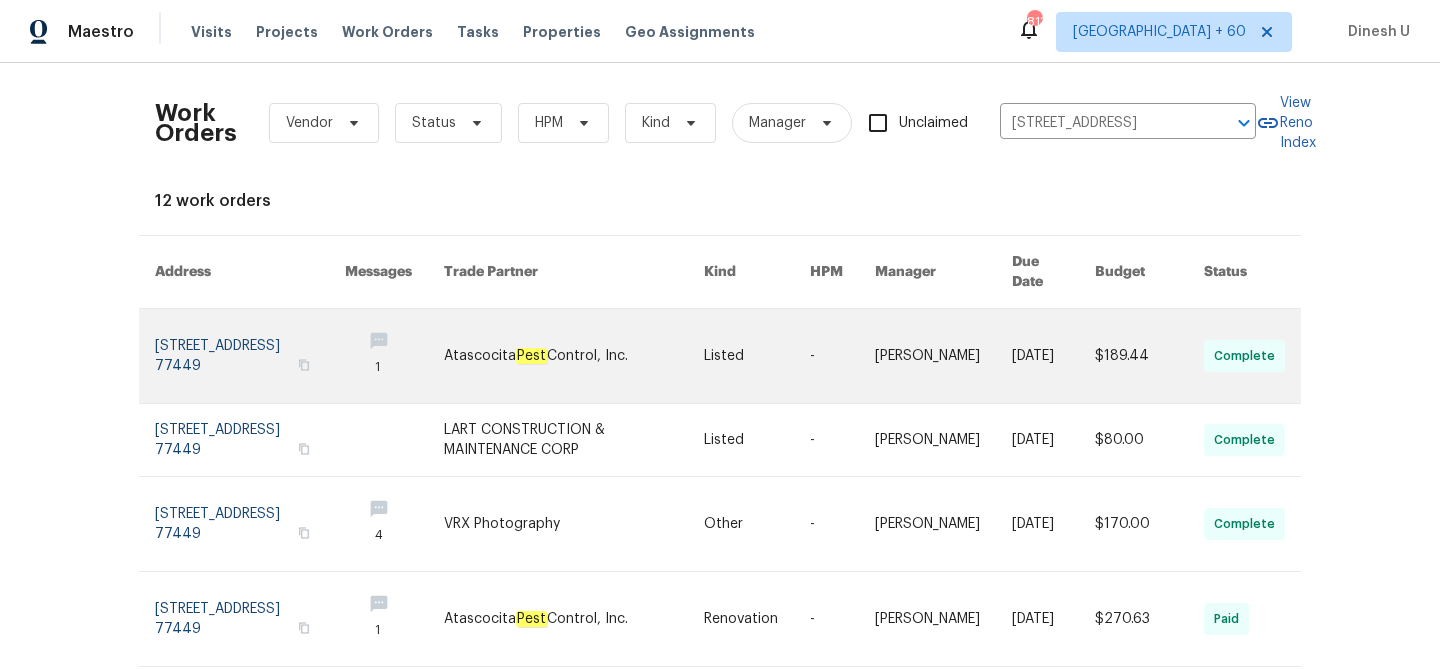 click at bounding box center (250, 356) 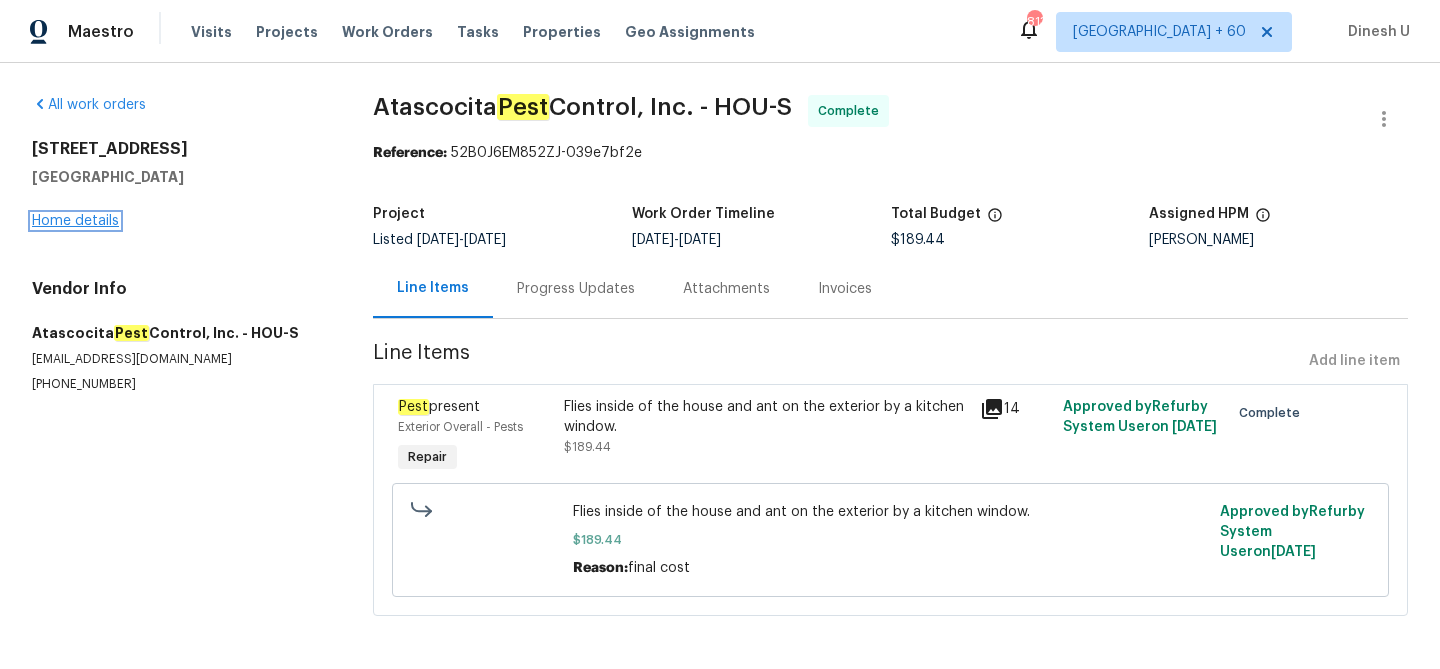 click on "Home details" at bounding box center [75, 221] 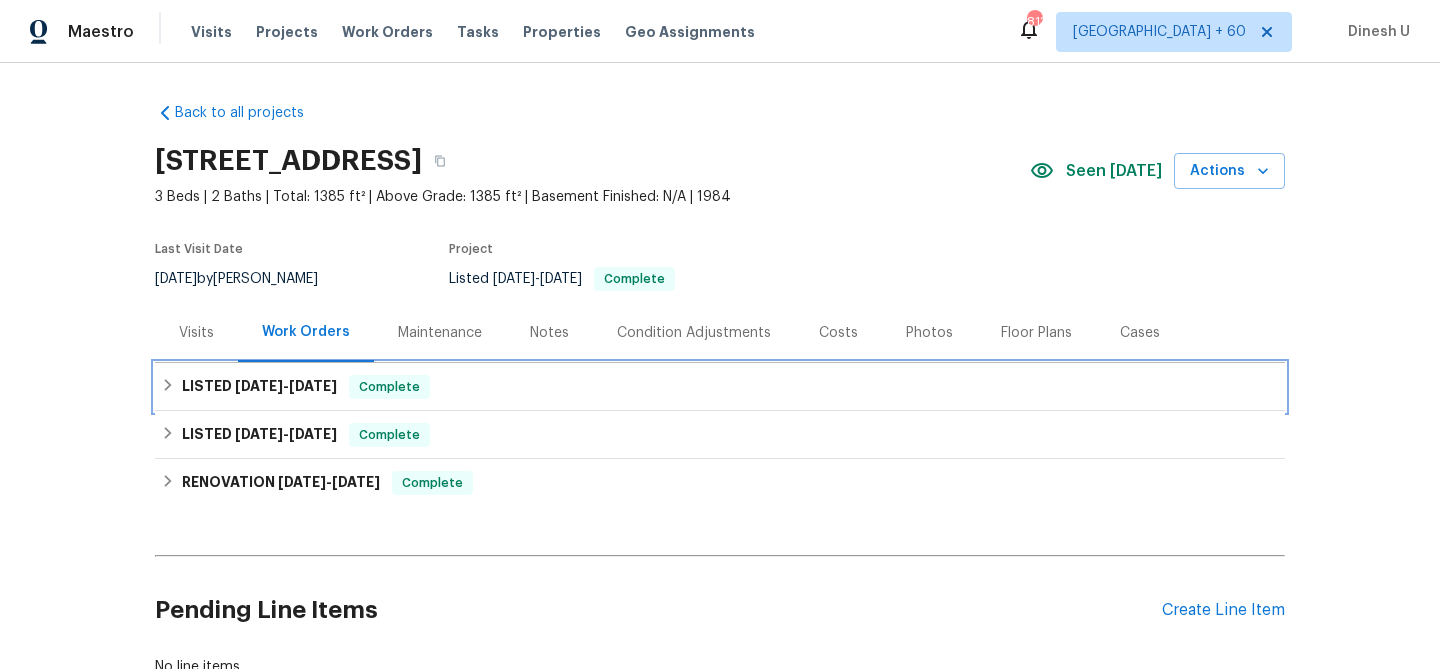 click on "LISTED   7/14/25  -  7/16/25 Complete" at bounding box center (720, 387) 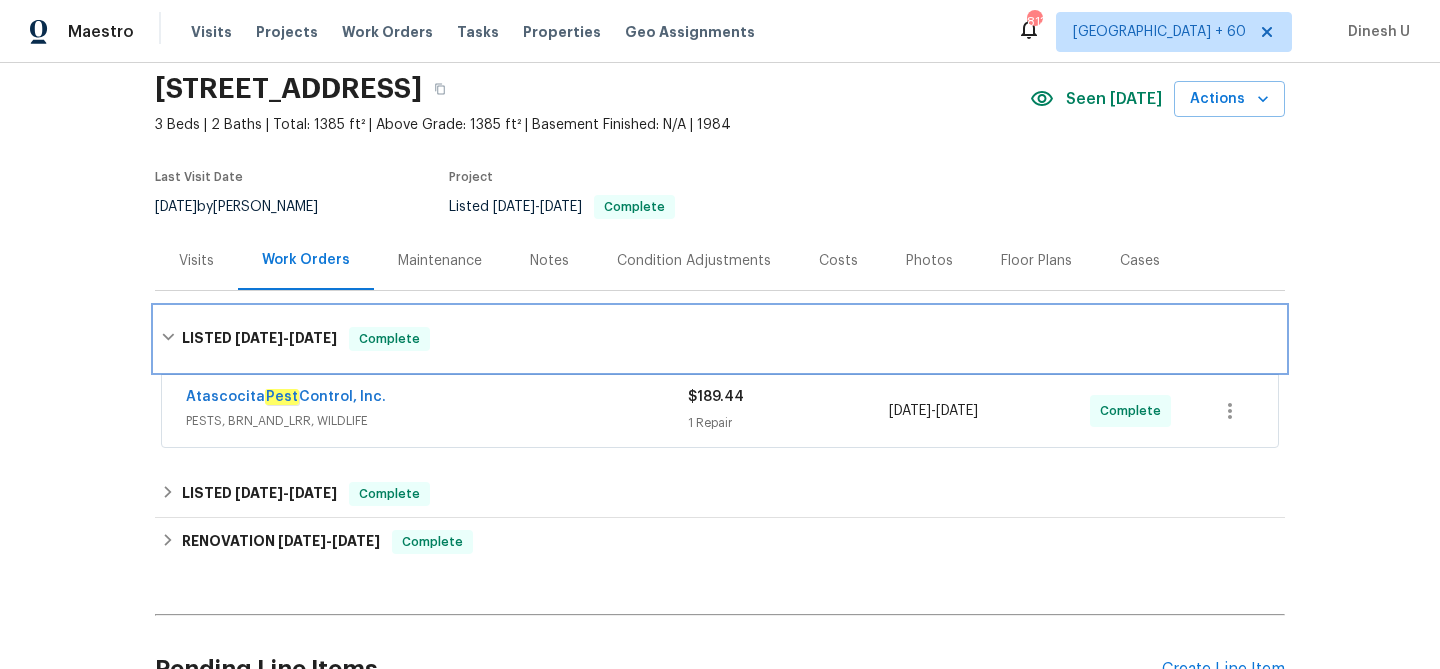 scroll, scrollTop: 163, scrollLeft: 0, axis: vertical 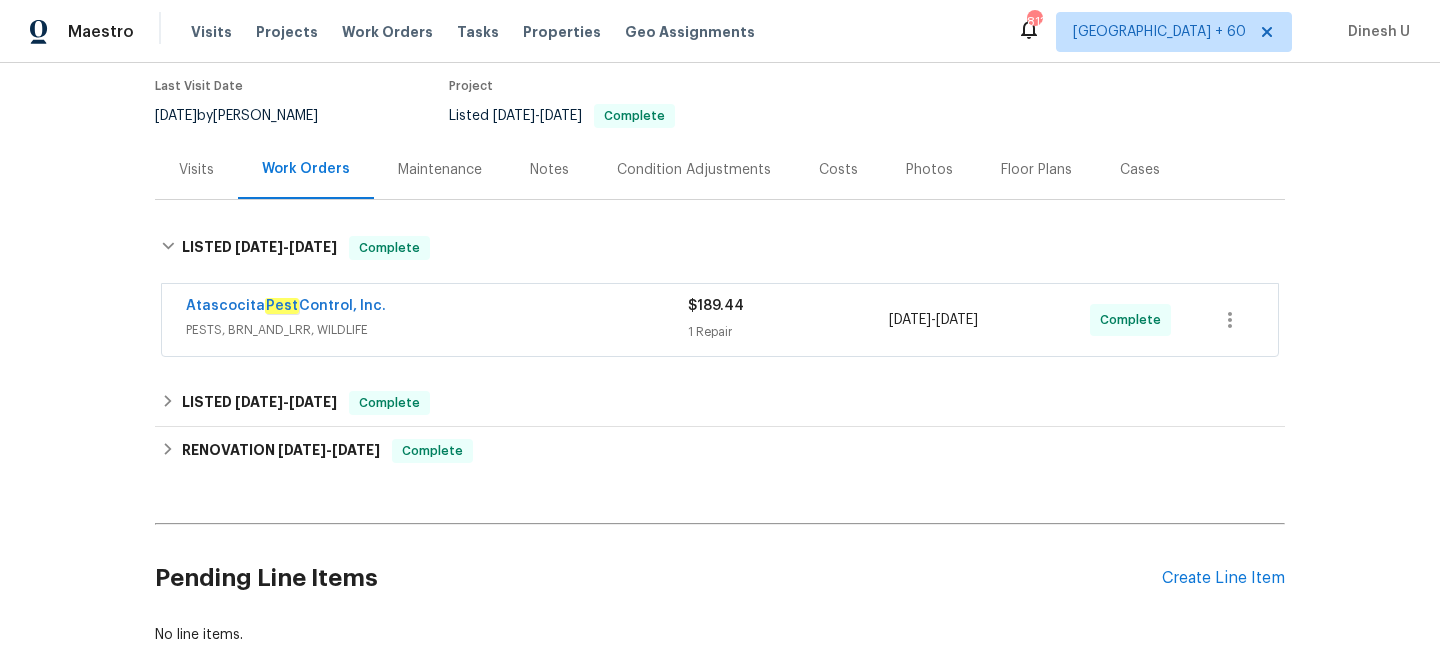 click on "$189.44" at bounding box center [716, 306] 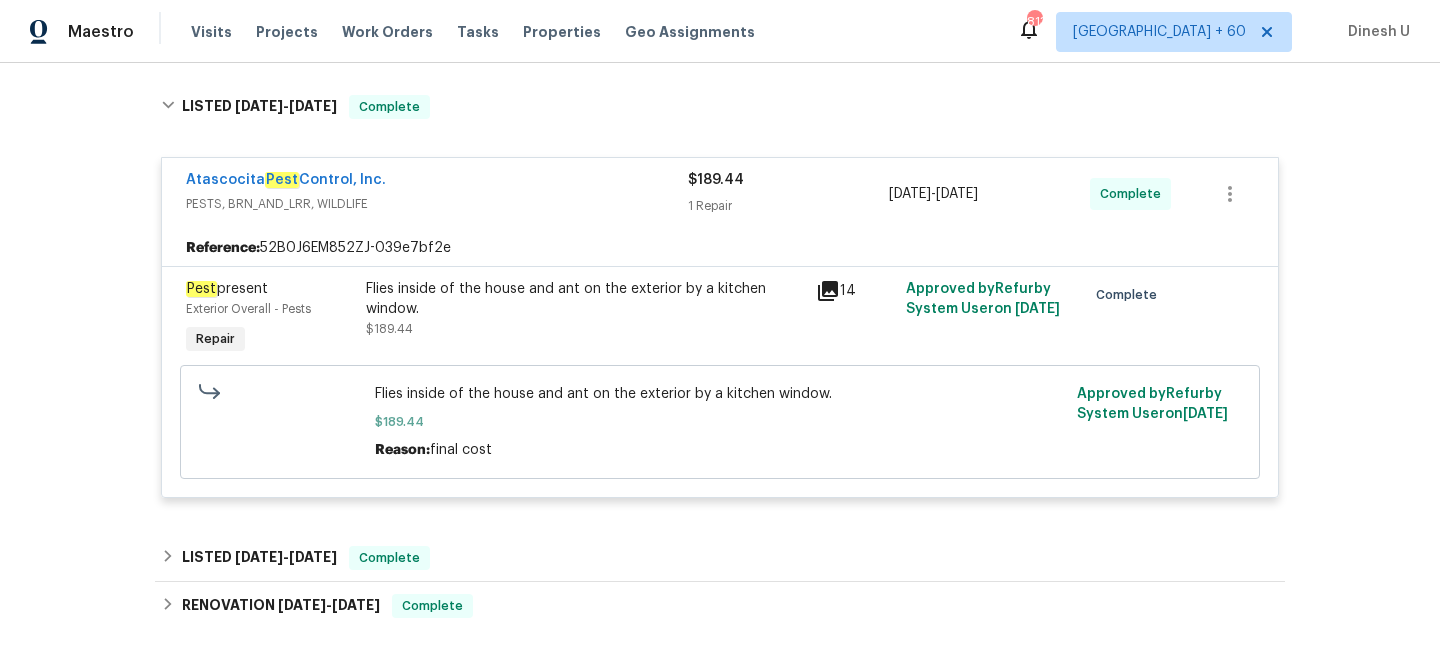 scroll, scrollTop: 317, scrollLeft: 0, axis: vertical 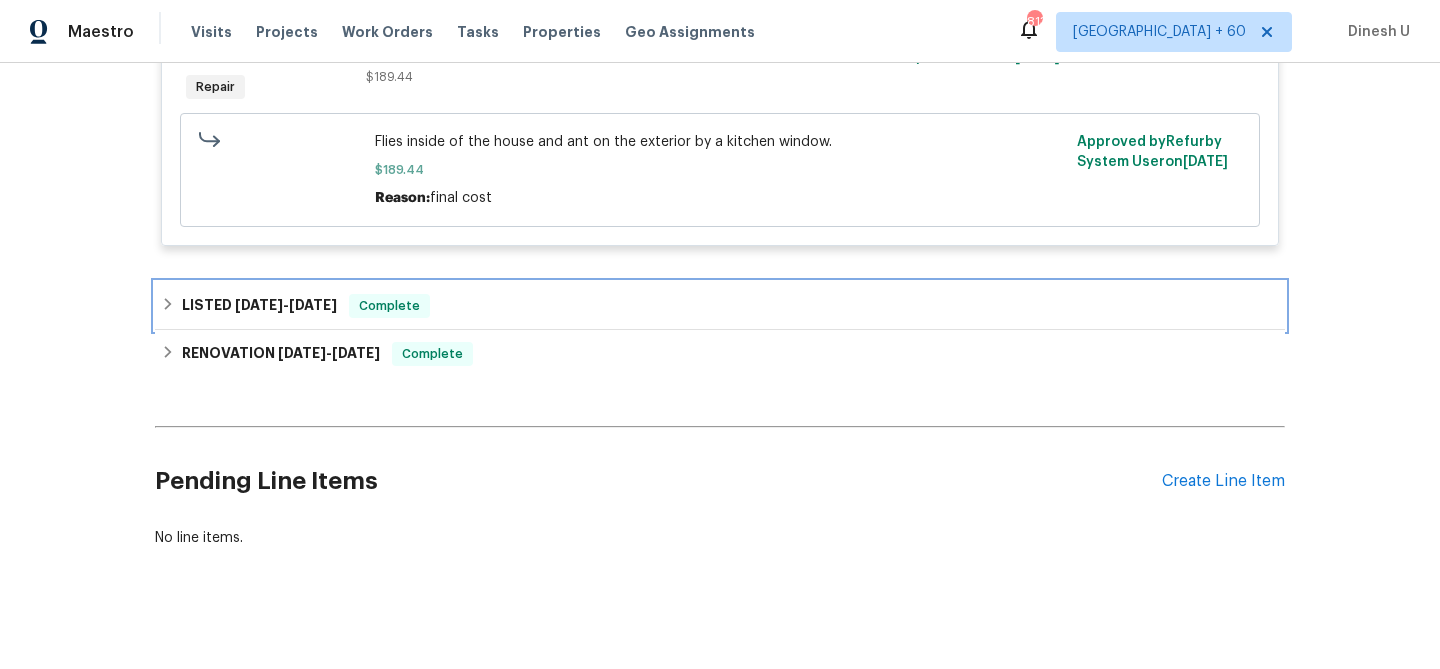 click on "LISTED   6/18/25  -  6/21/25" at bounding box center (259, 306) 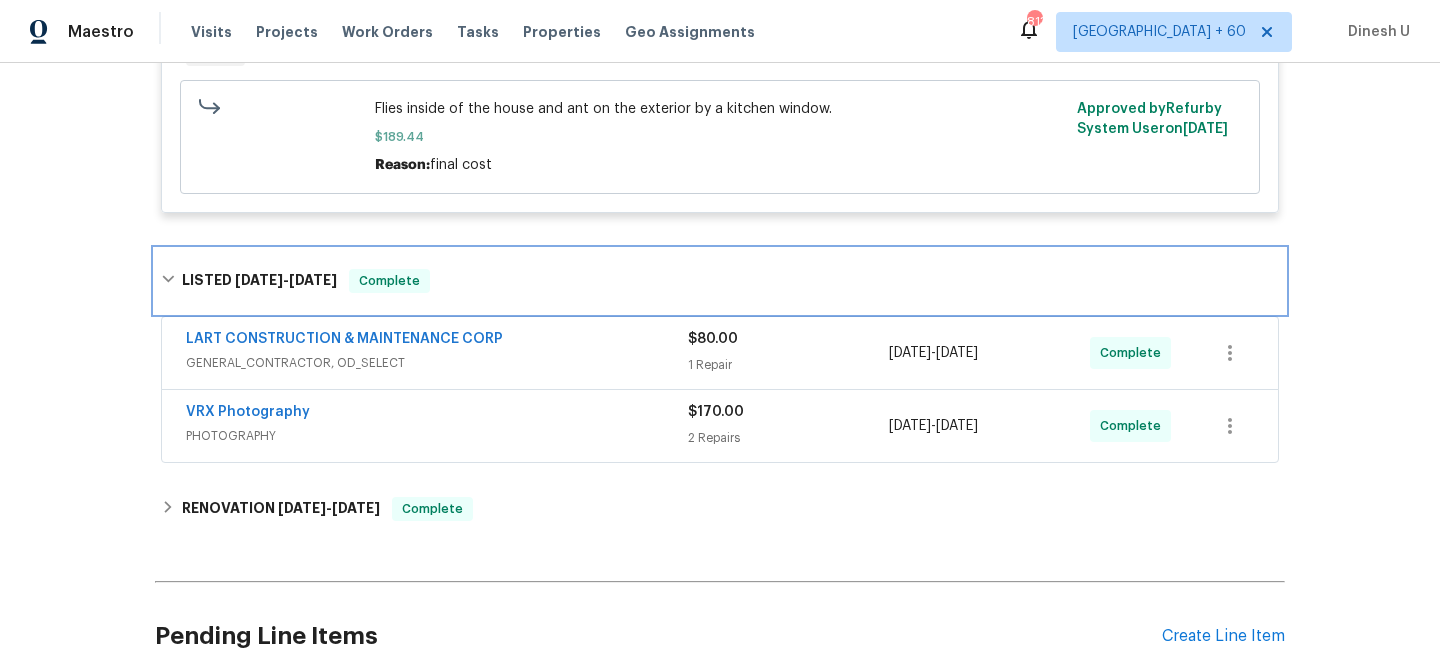 scroll, scrollTop: 632, scrollLeft: 0, axis: vertical 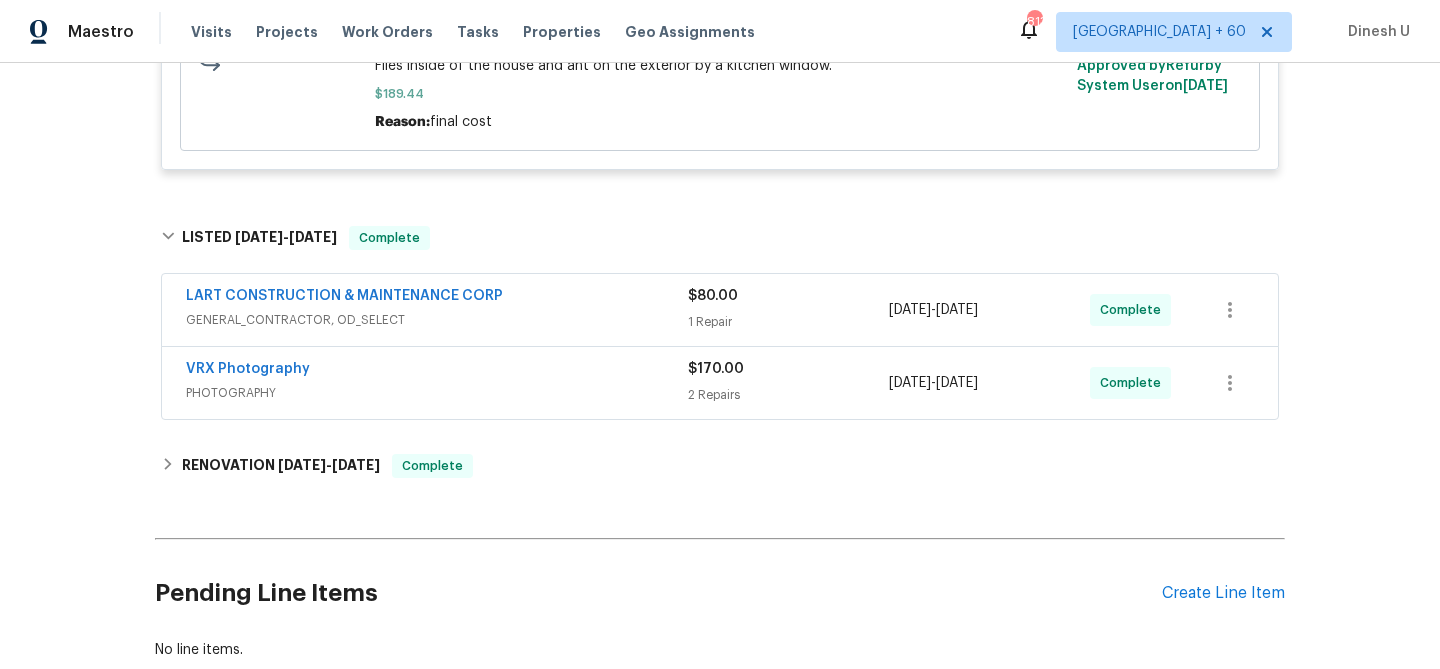 click on "1 Repair" at bounding box center [788, 322] 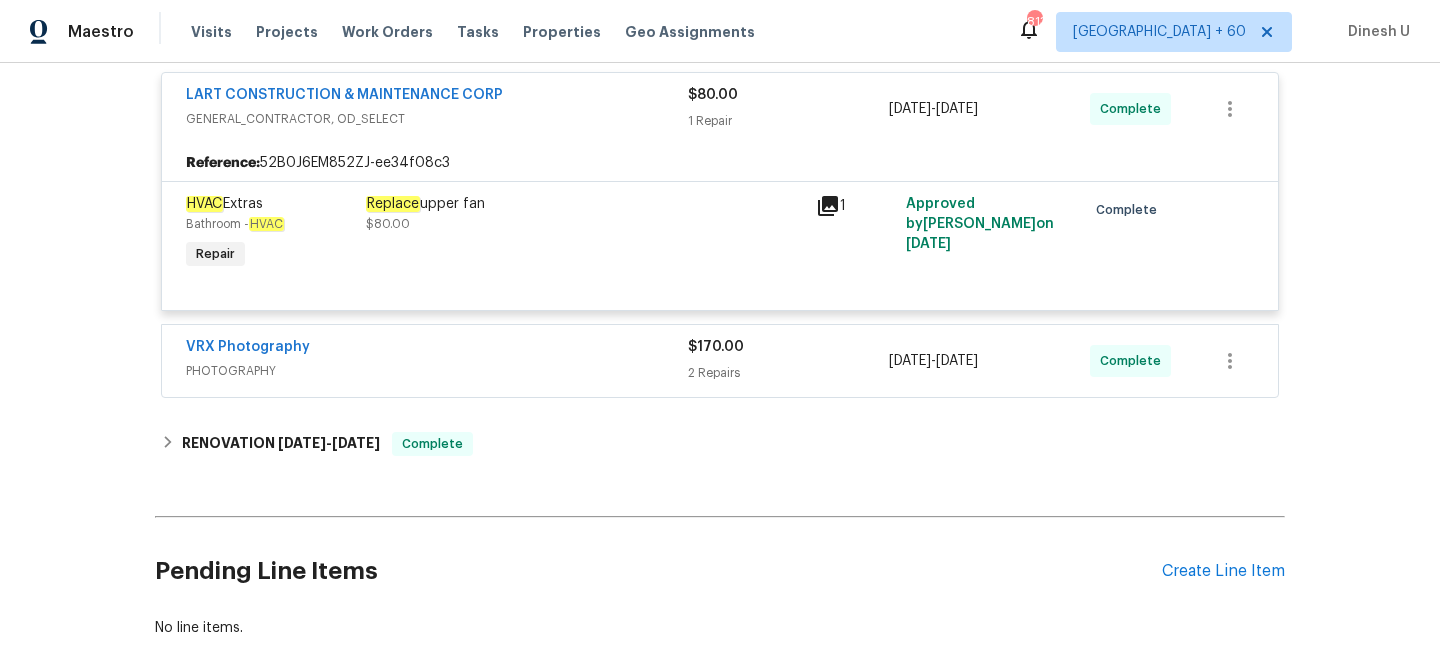 scroll, scrollTop: 857, scrollLeft: 0, axis: vertical 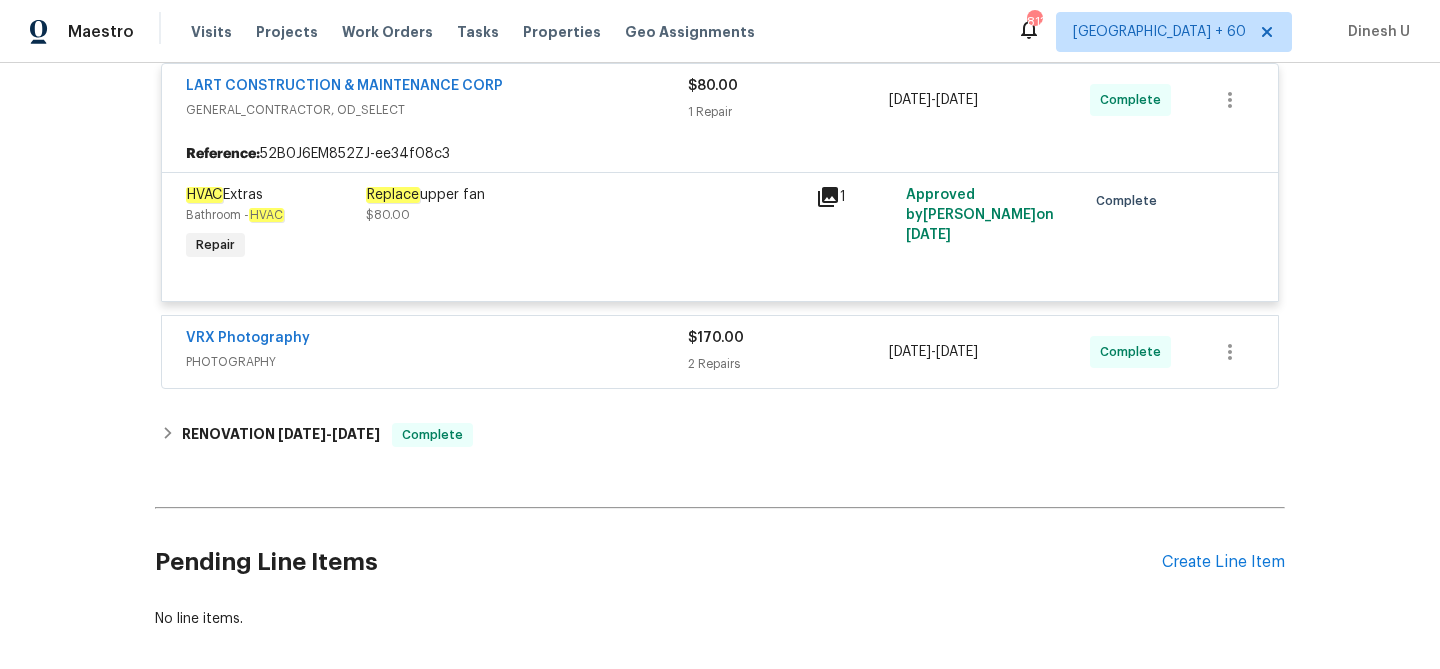 click on "VRX Photography PHOTOGRAPHY $170.00 2 Repairs 6/18/2025  -  6/19/2025 Complete" at bounding box center (720, 352) 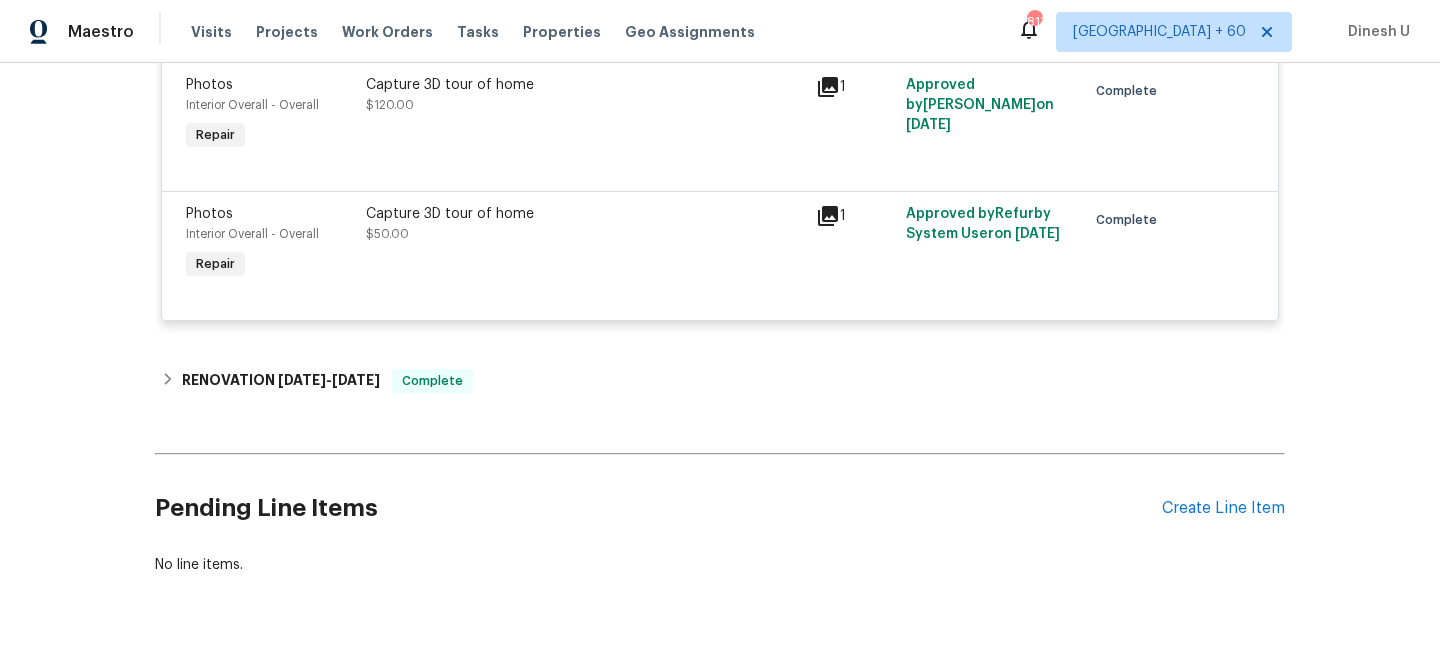 scroll, scrollTop: 1223, scrollLeft: 0, axis: vertical 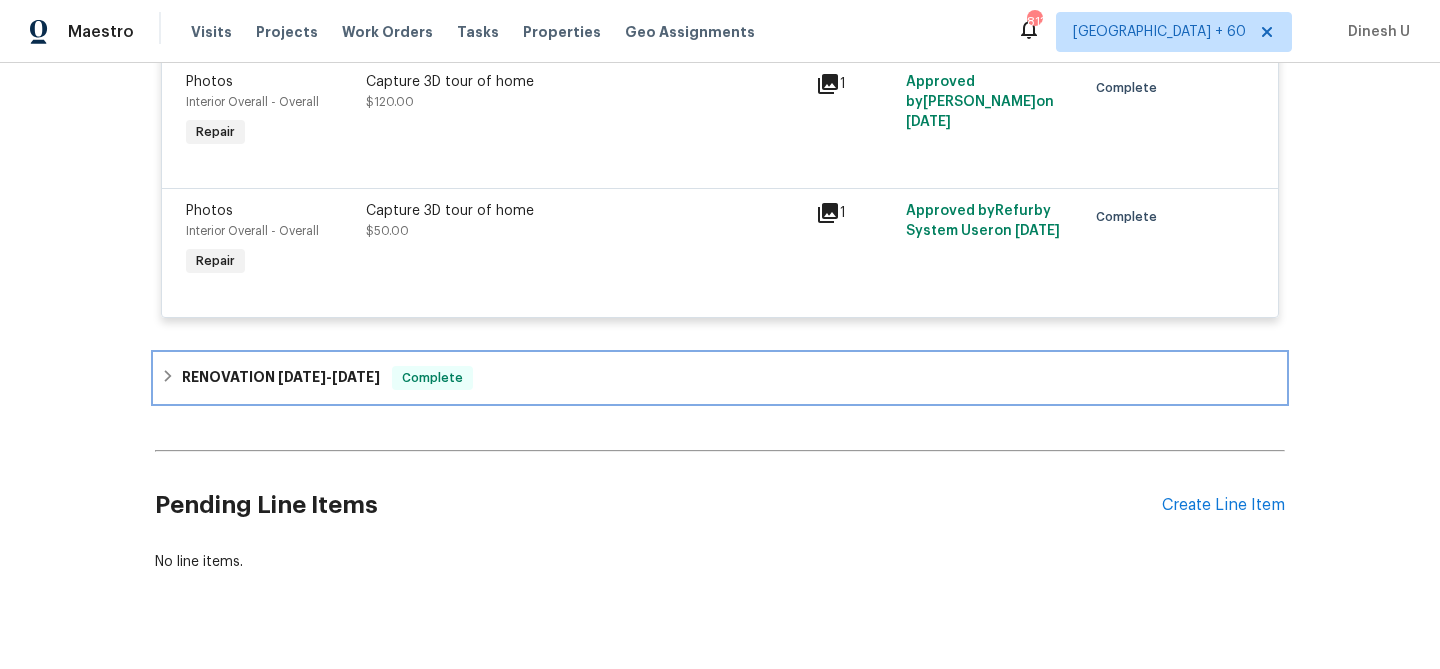 click on "RENOVATION   5/9/25  -  6/12/25" at bounding box center [281, 378] 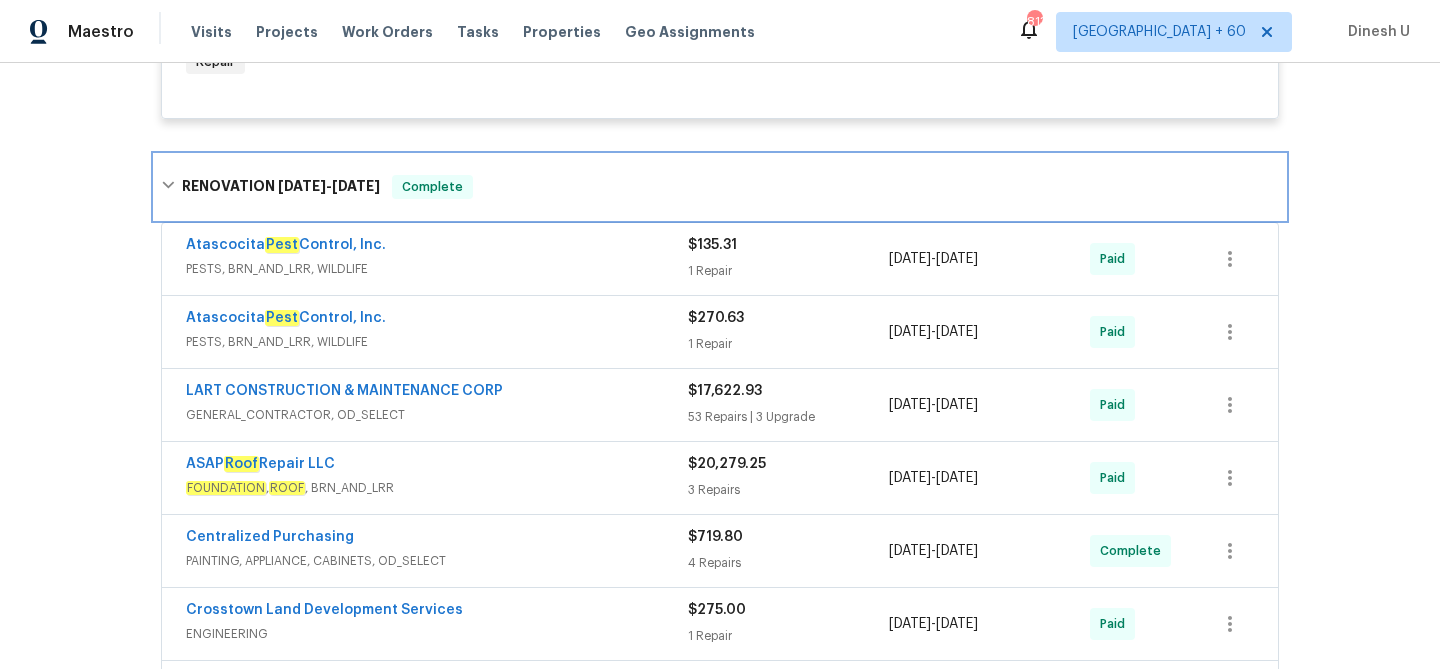 scroll, scrollTop: 1430, scrollLeft: 0, axis: vertical 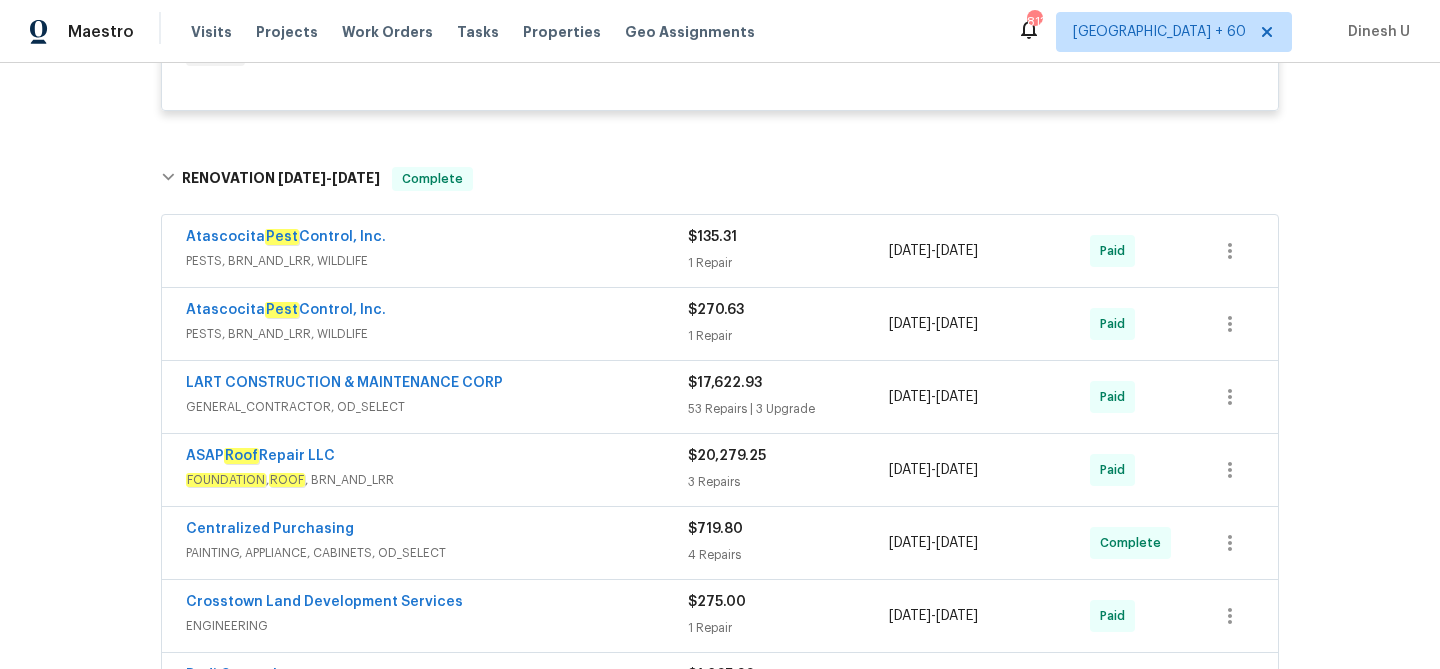 click on "1 Repair" at bounding box center [788, 263] 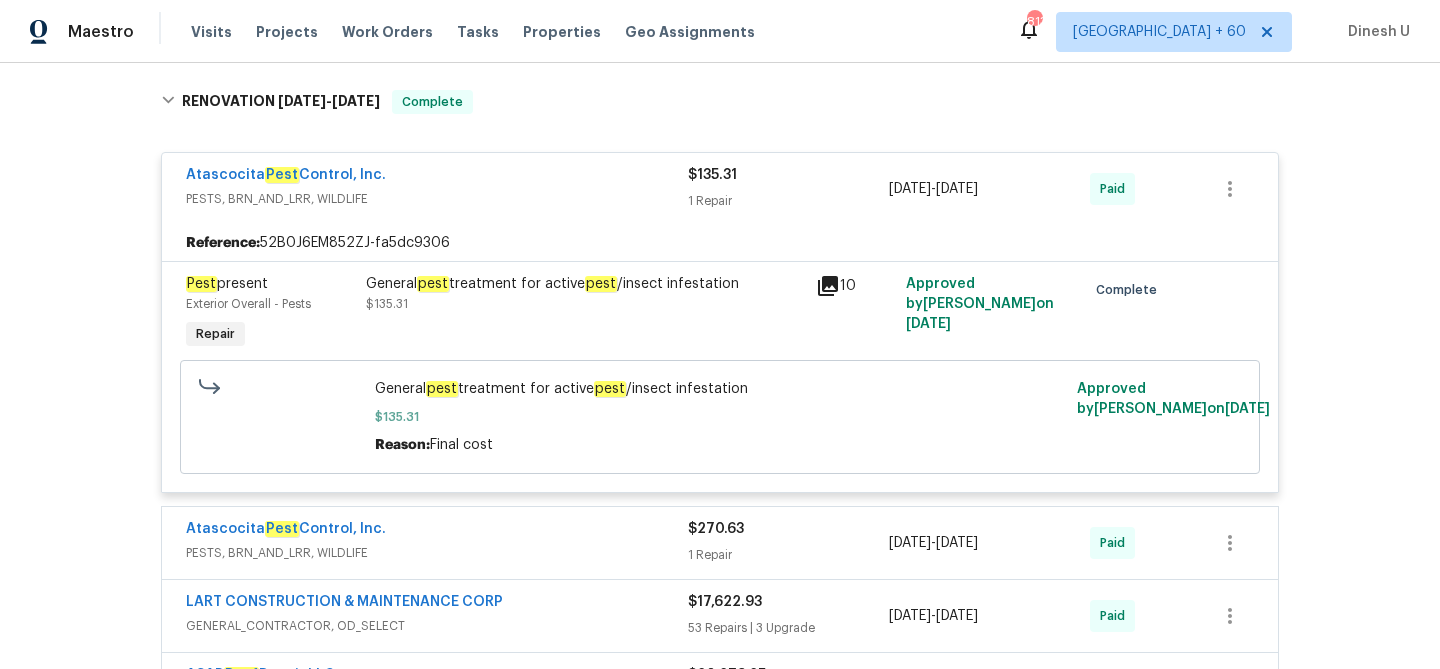 scroll, scrollTop: 1508, scrollLeft: 0, axis: vertical 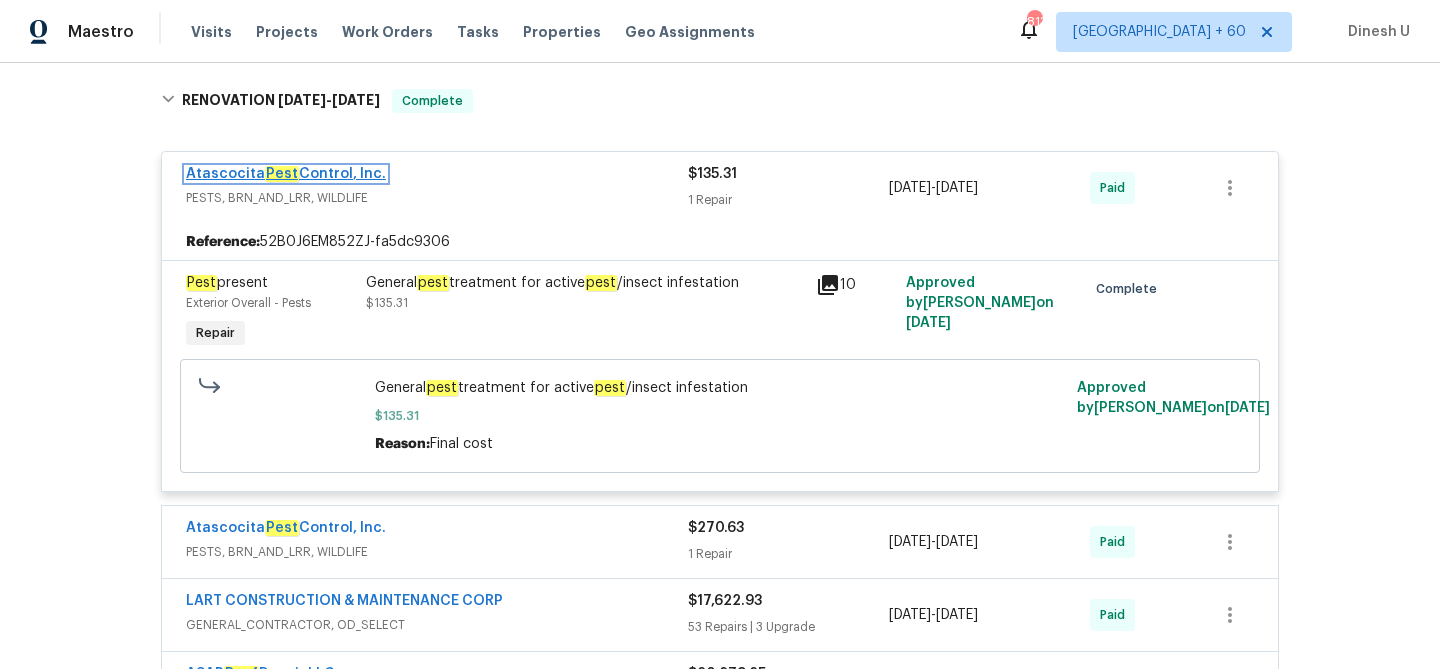 click on "Atascocita  Pest  Control, Inc." at bounding box center (286, 174) 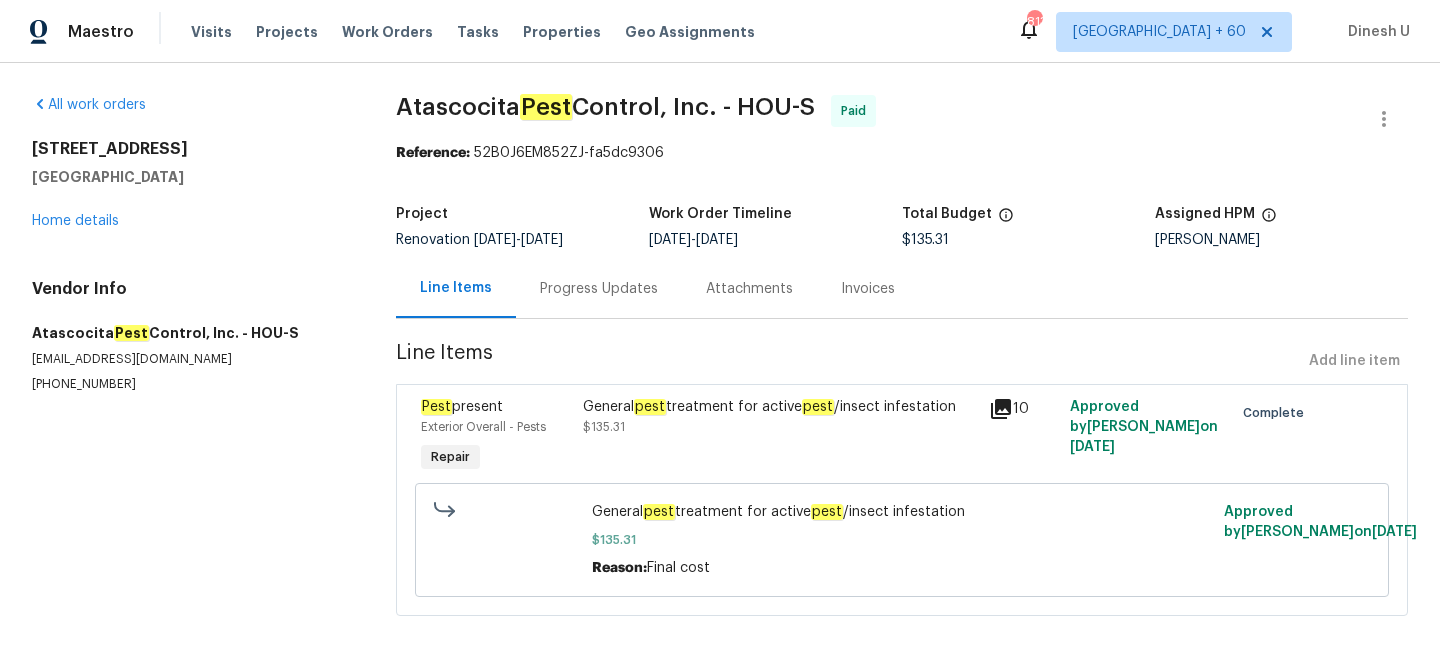 click on "Progress Updates" at bounding box center [599, 289] 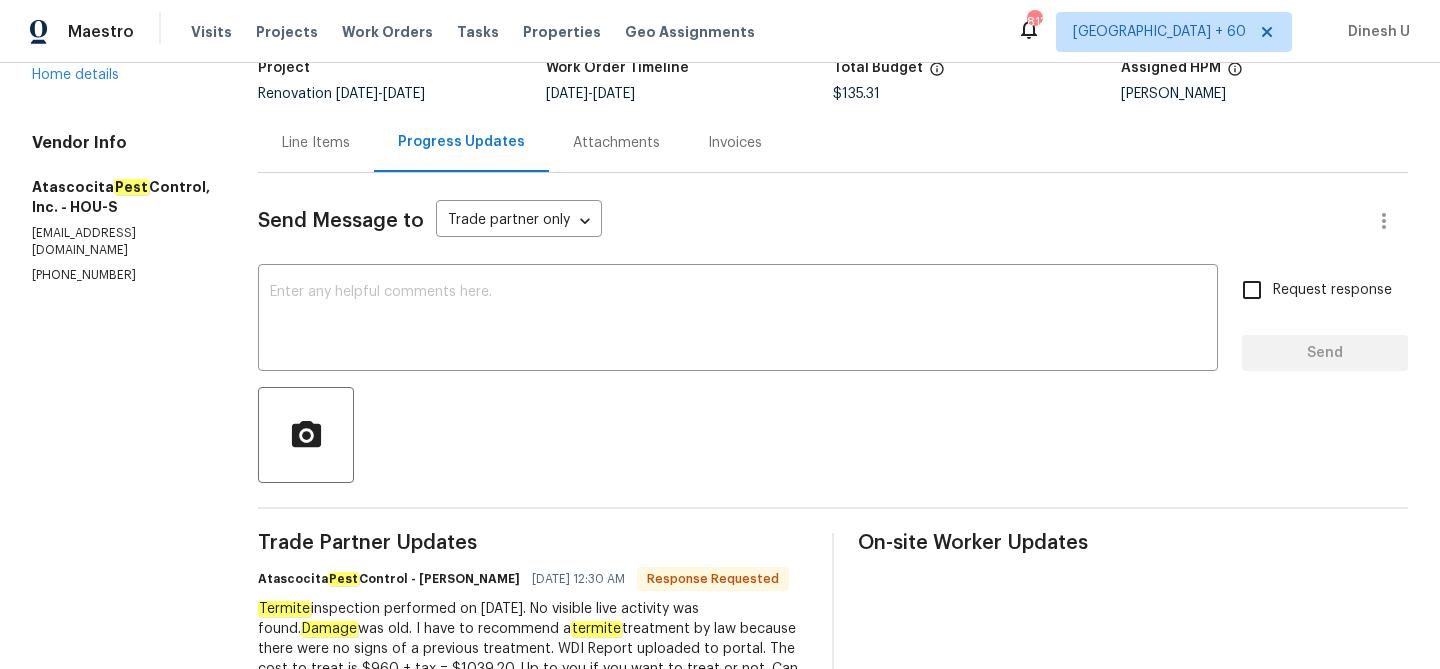 scroll, scrollTop: 0, scrollLeft: 0, axis: both 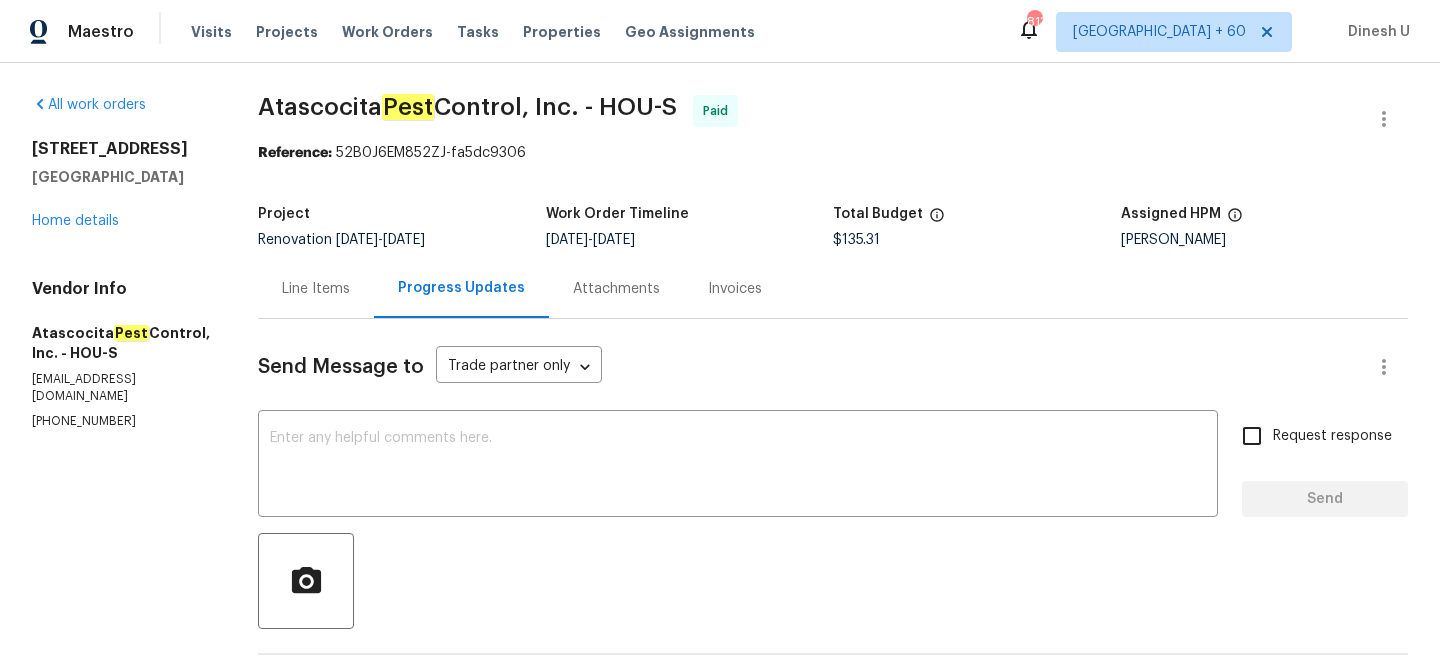 click on "Line Items" at bounding box center (316, 288) 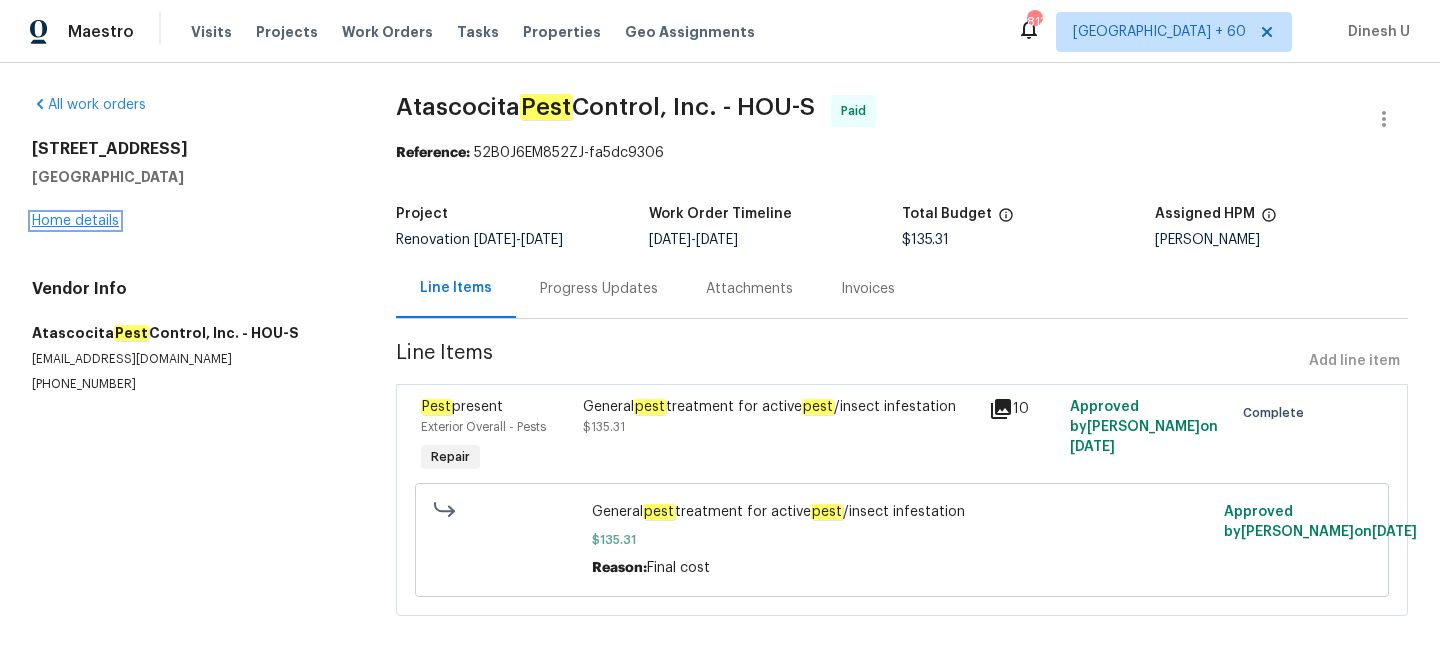 click on "Home details" at bounding box center [75, 221] 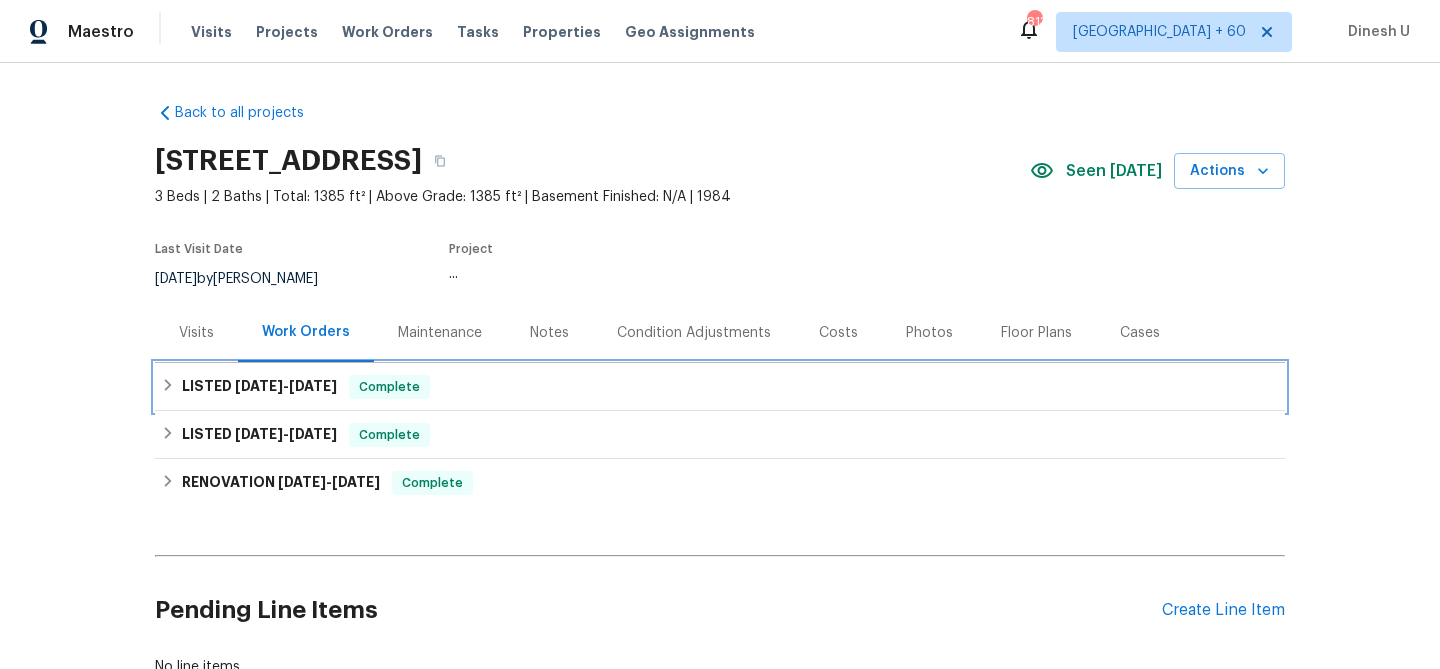 click on "LISTED   7/14/25  -  7/16/25" at bounding box center (259, 387) 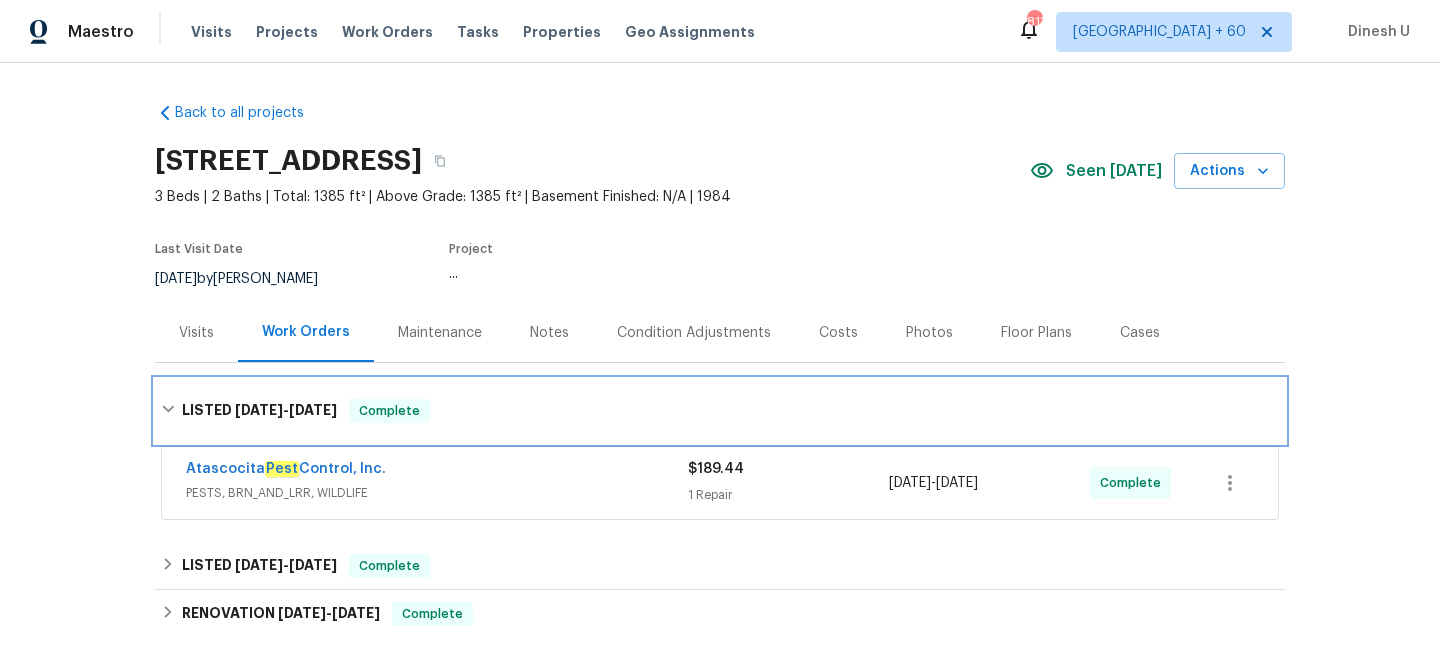 scroll, scrollTop: 103, scrollLeft: 0, axis: vertical 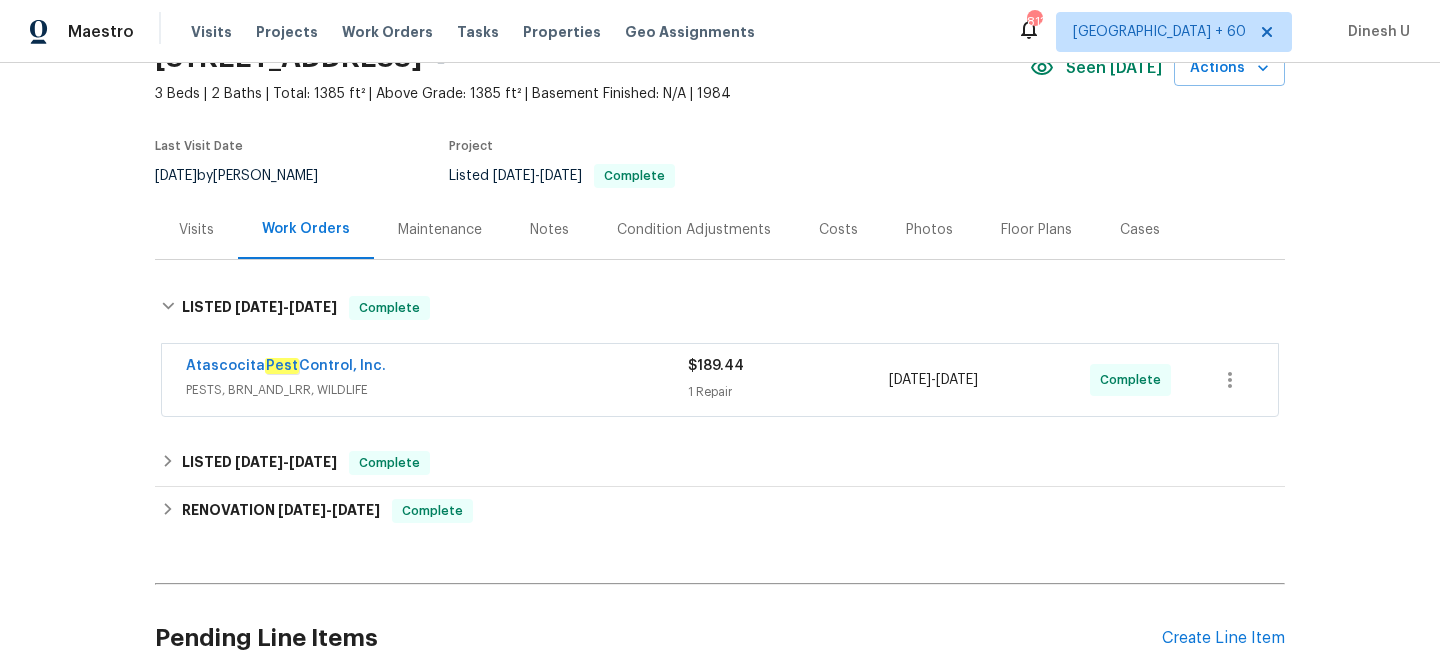 click on "1 Repair" at bounding box center (788, 392) 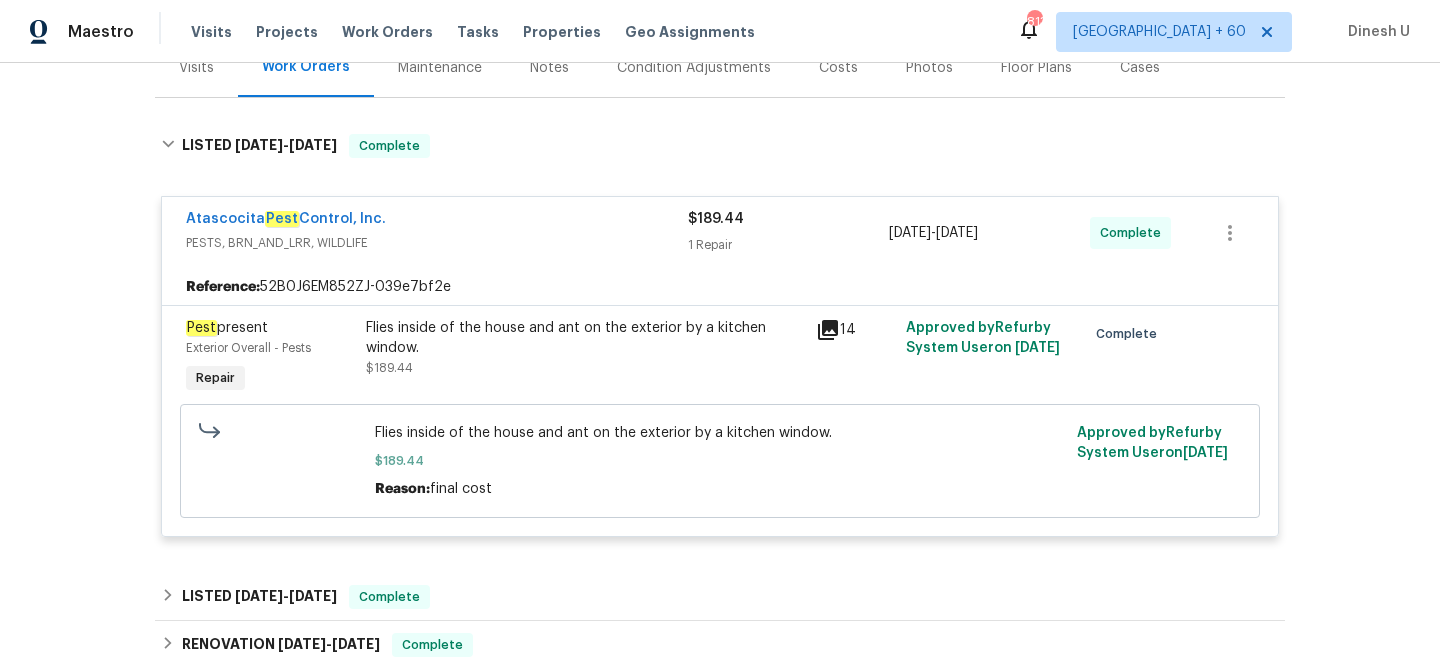 scroll, scrollTop: 310, scrollLeft: 0, axis: vertical 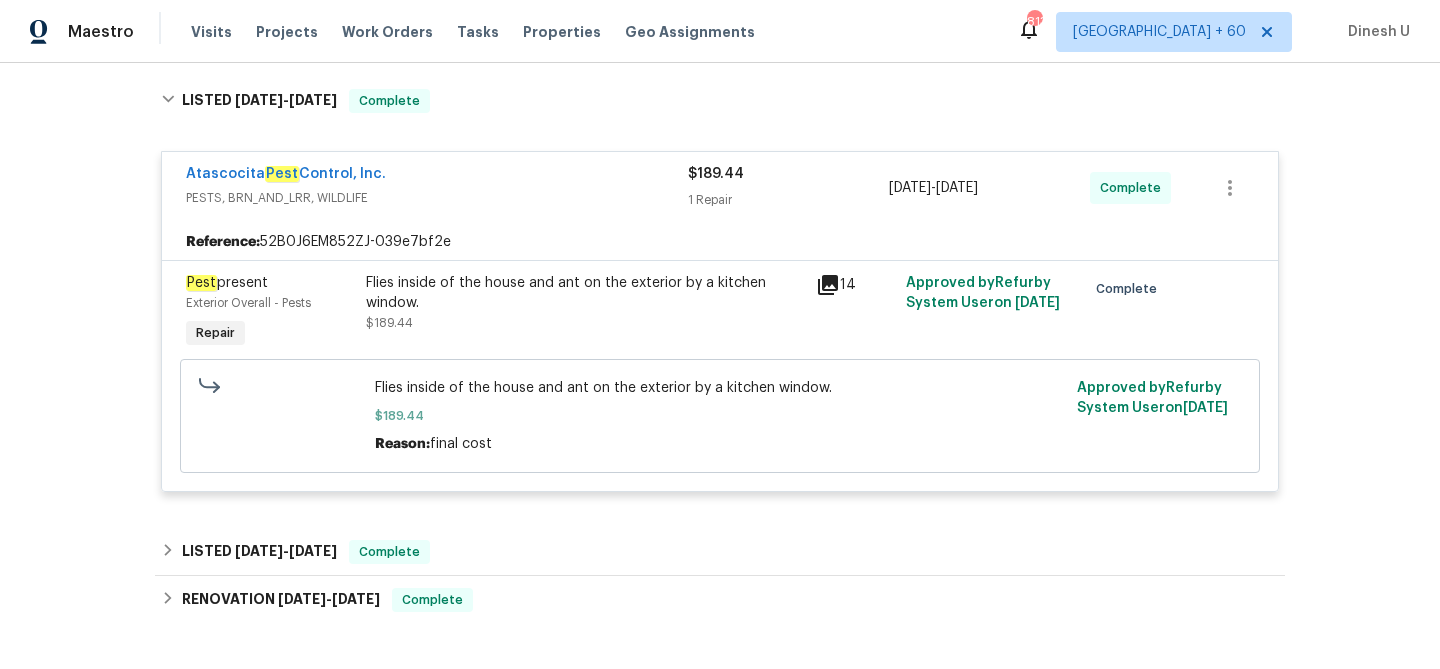 click 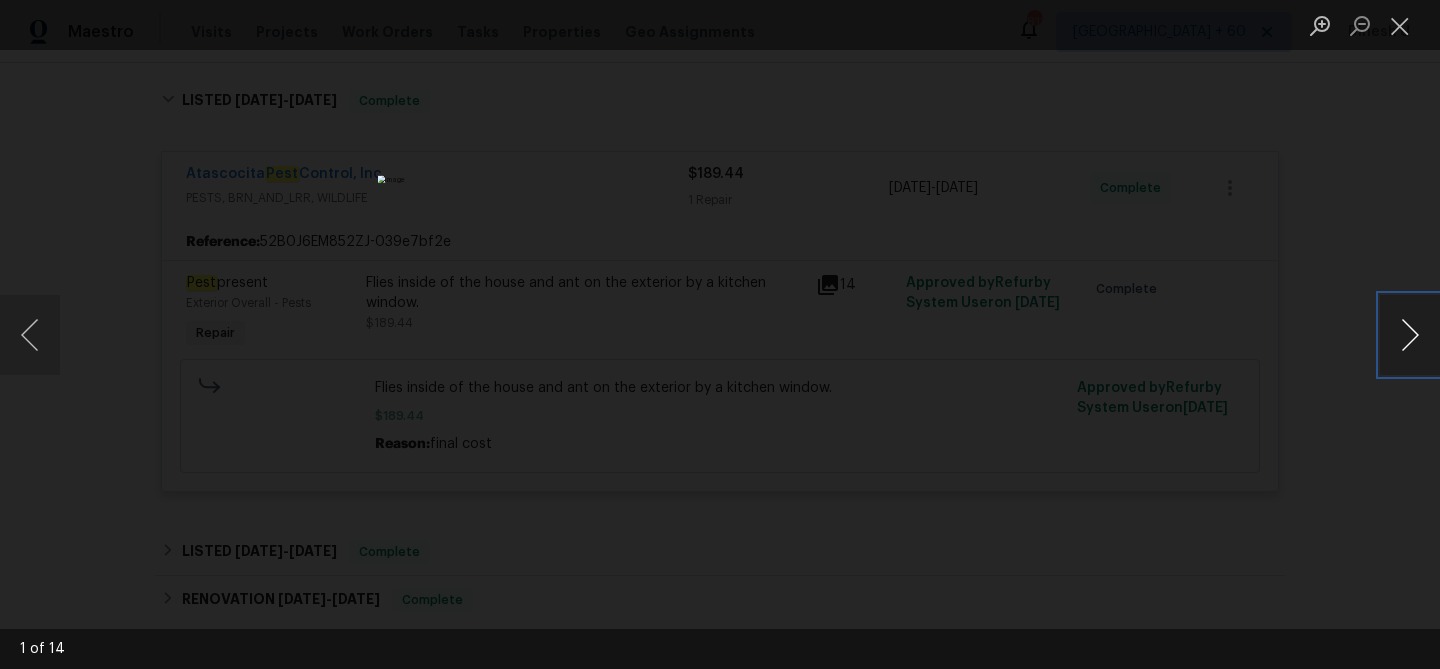 click at bounding box center (1410, 335) 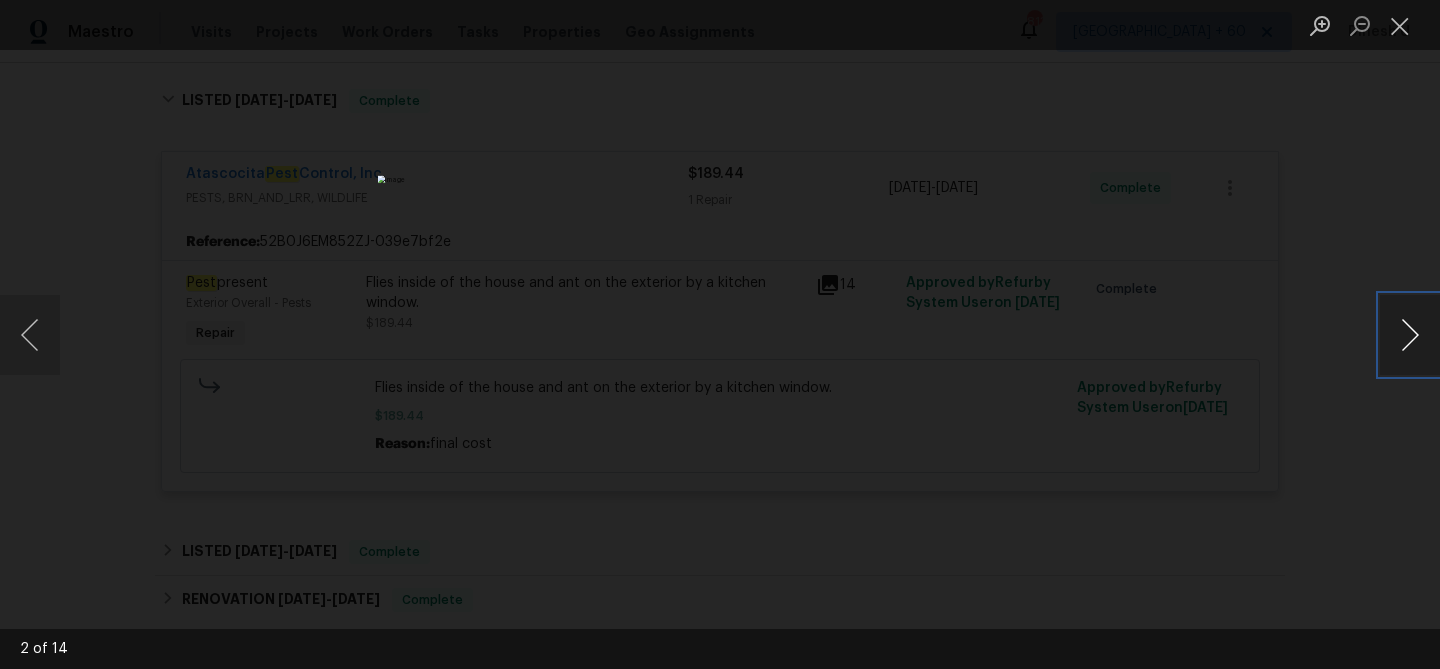 click at bounding box center [1410, 335] 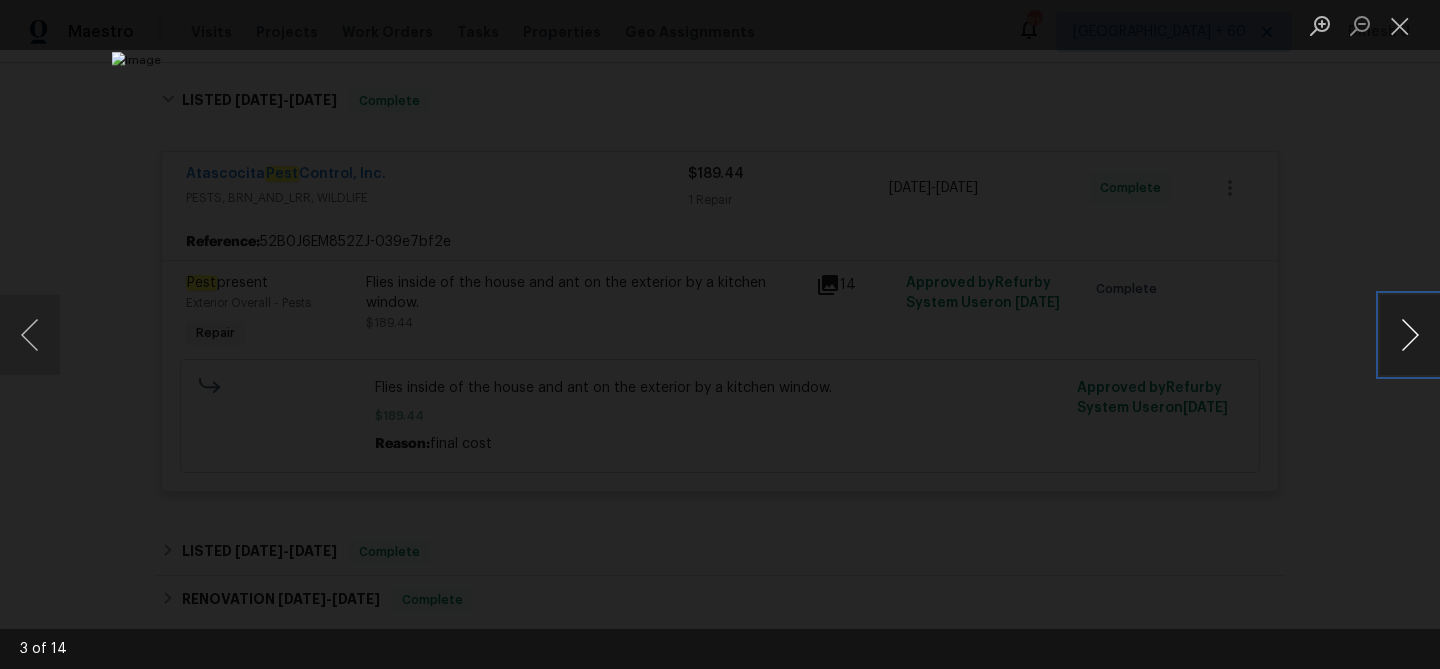 click at bounding box center [1410, 335] 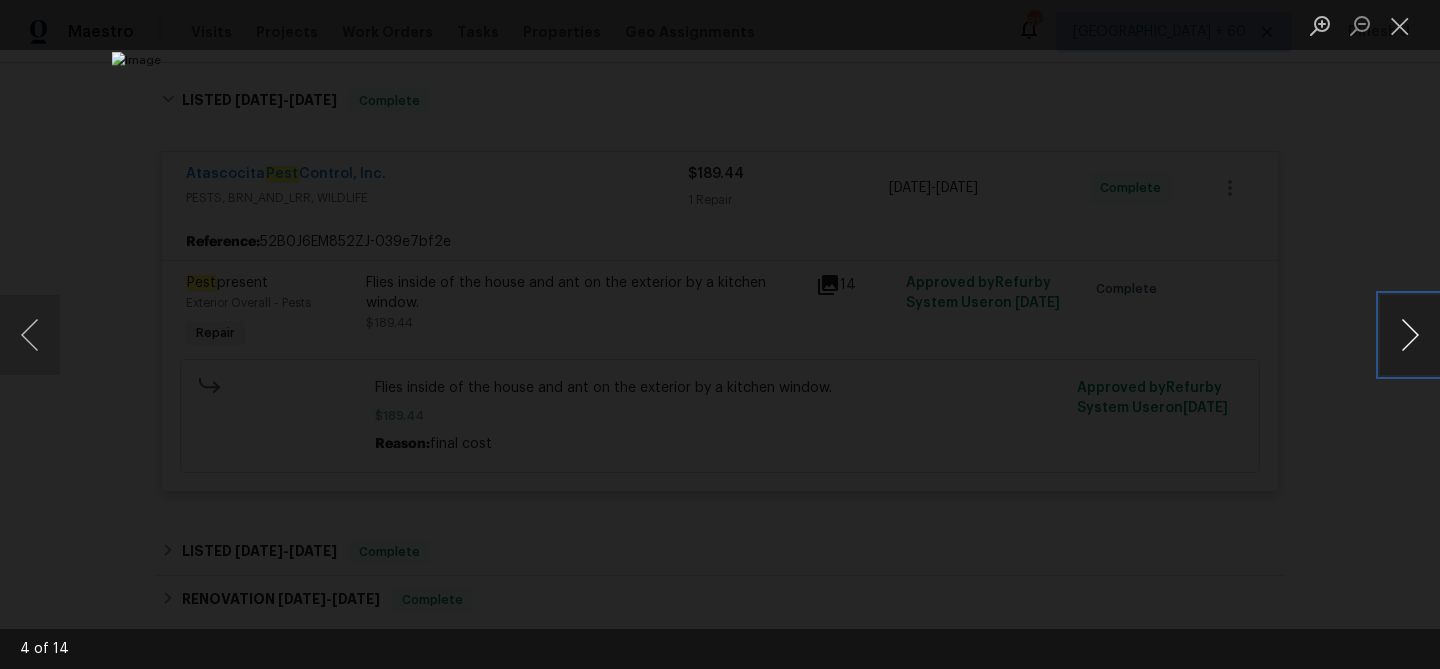 click at bounding box center [1410, 335] 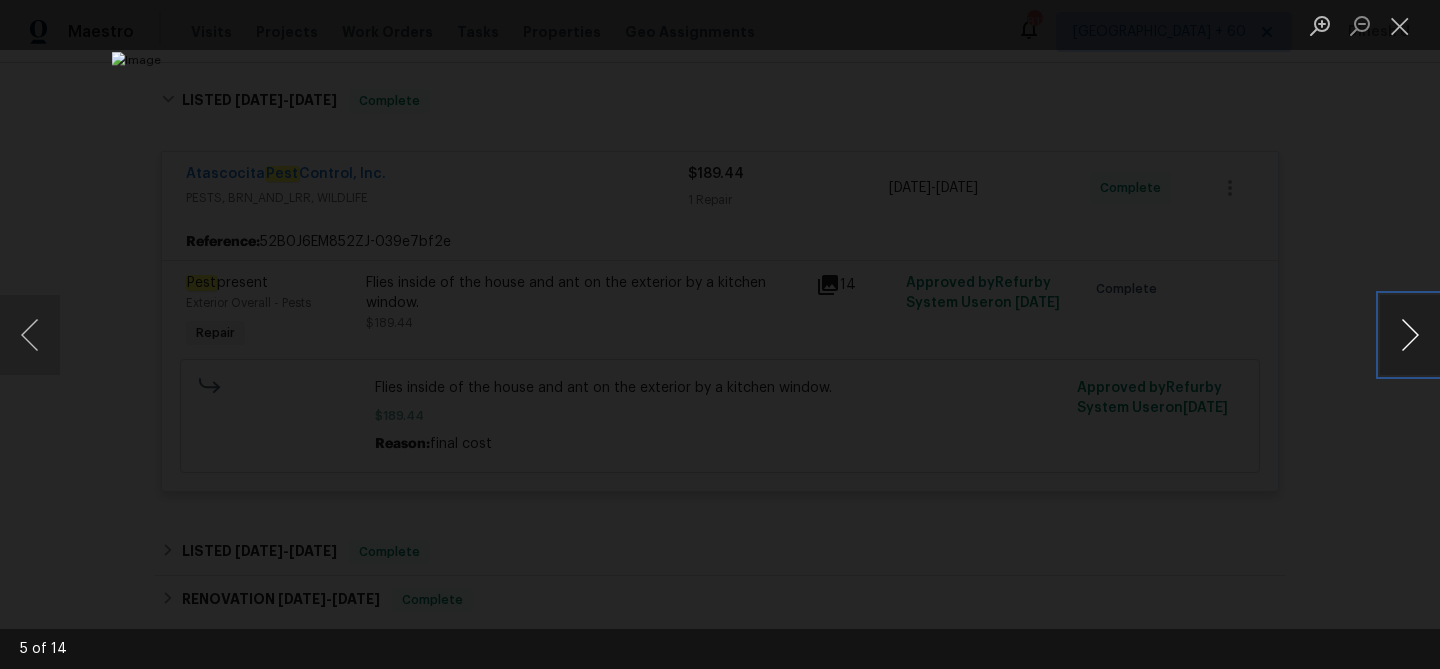 click at bounding box center [1410, 335] 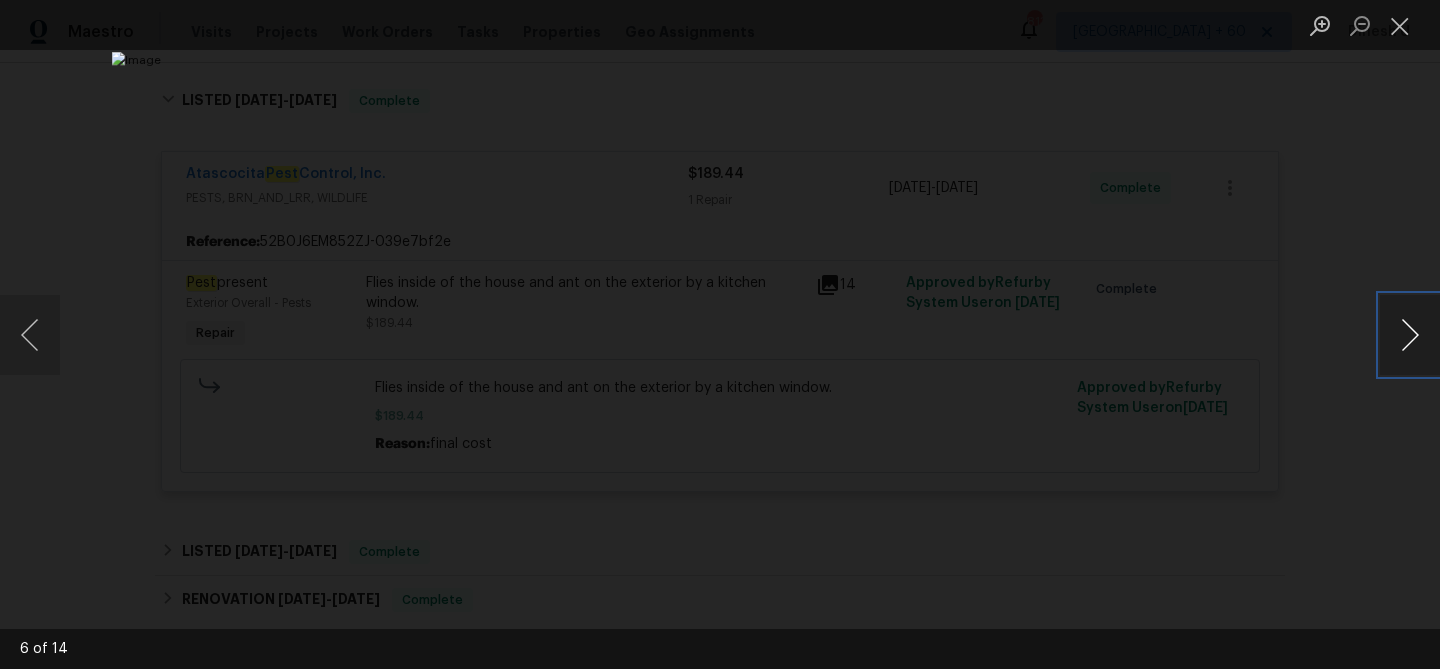 click at bounding box center (1410, 335) 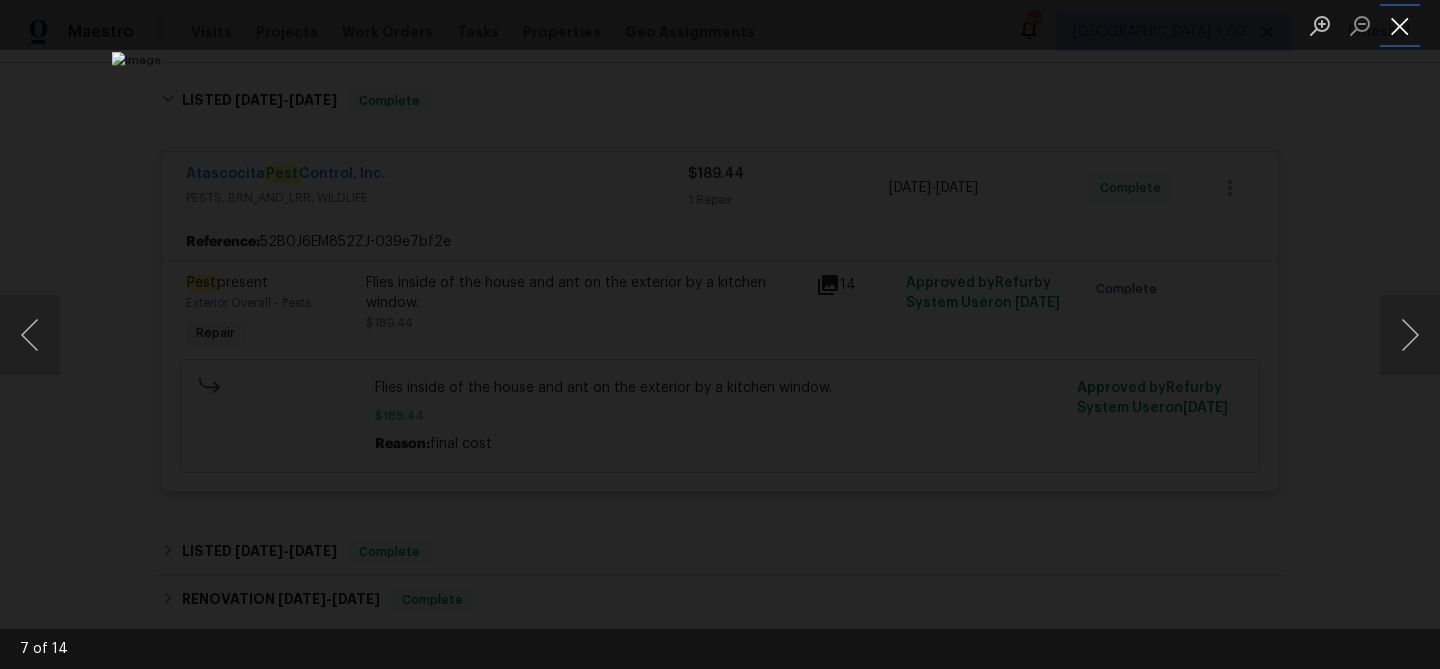 click at bounding box center (1400, 25) 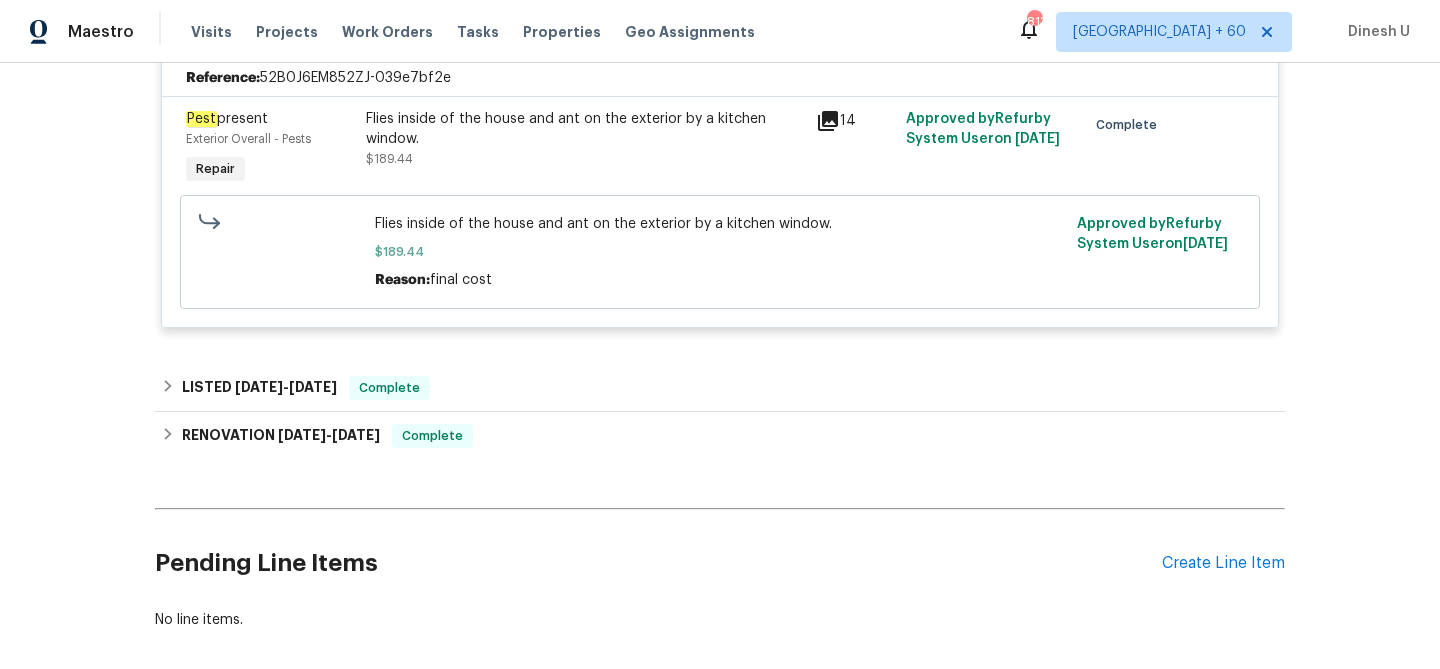 scroll, scrollTop: 542, scrollLeft: 0, axis: vertical 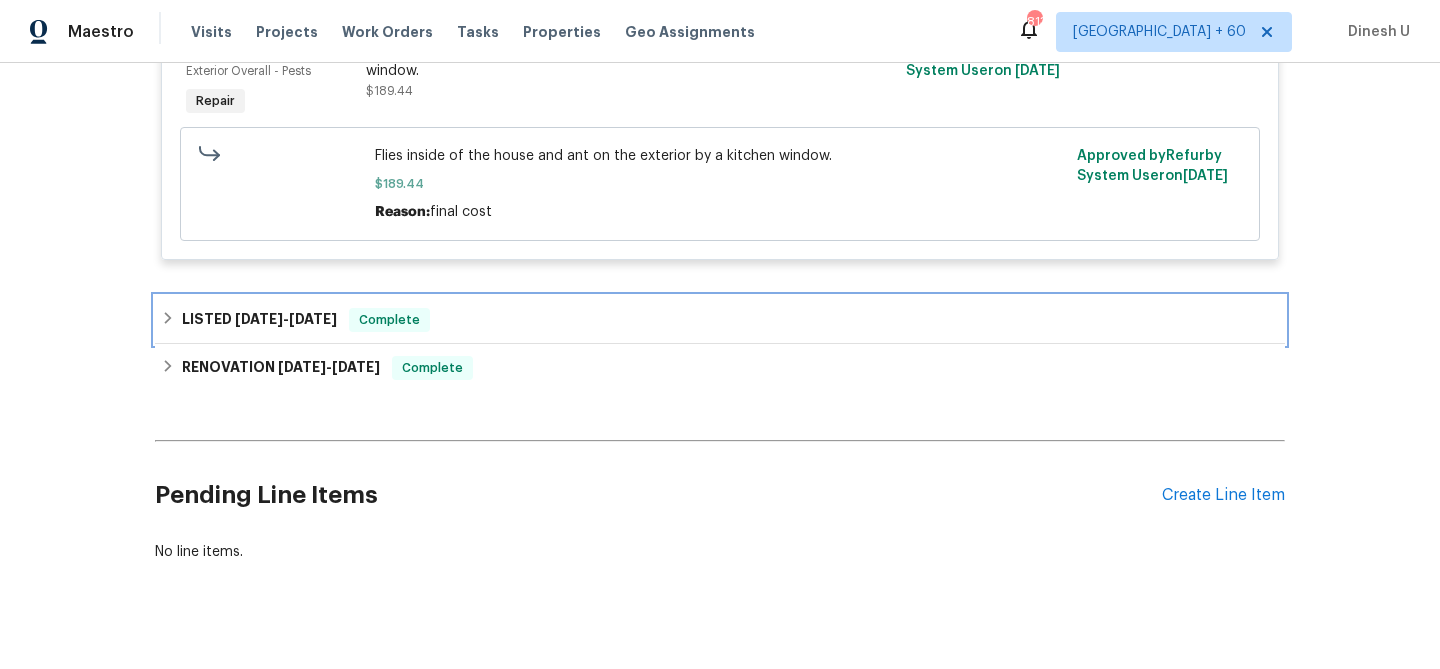 click on "LISTED   6/18/25  -  6/21/25 Complete" at bounding box center [720, 320] 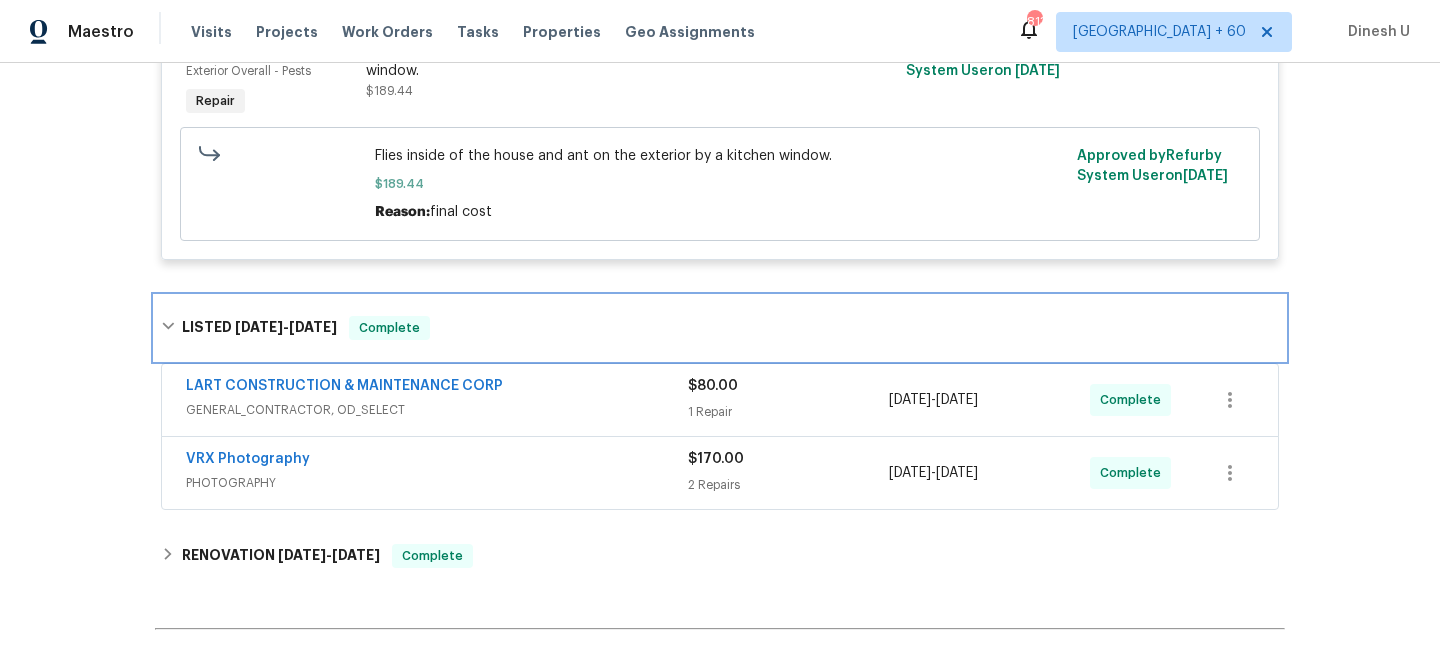 scroll, scrollTop: 711, scrollLeft: 0, axis: vertical 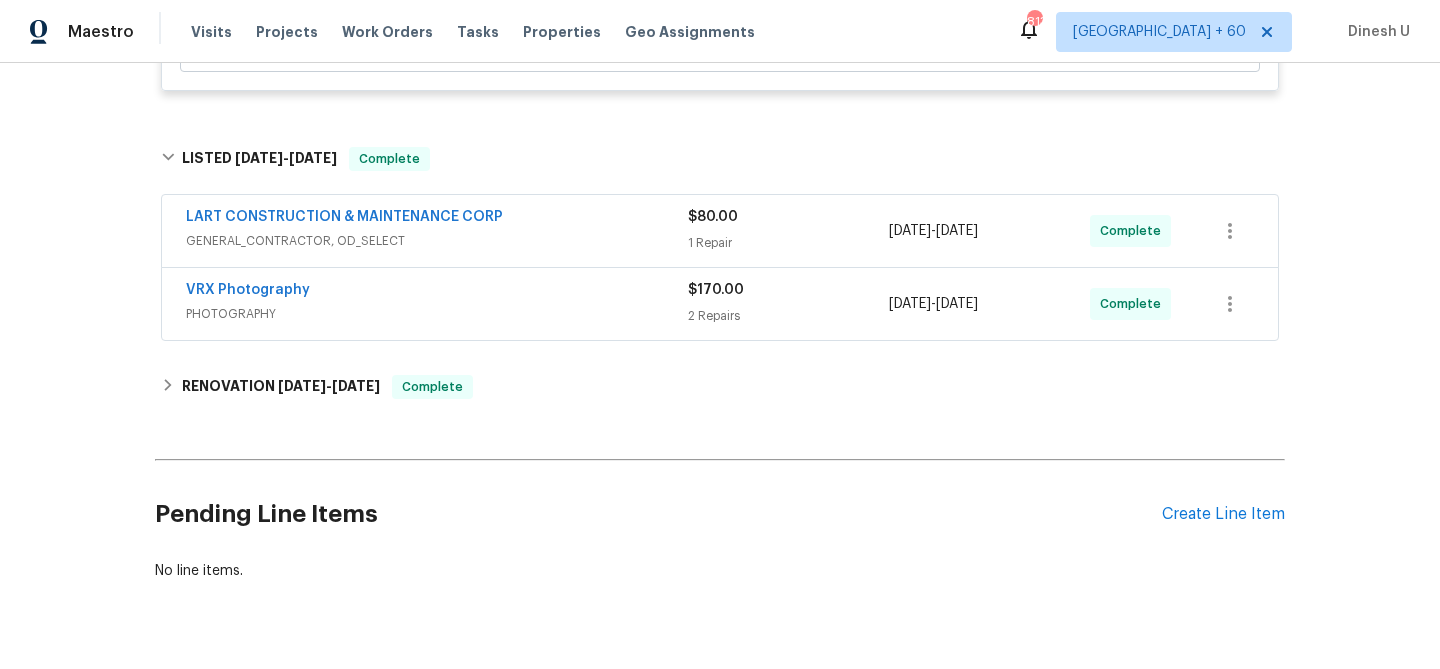 click on "1 Repair" at bounding box center (788, 243) 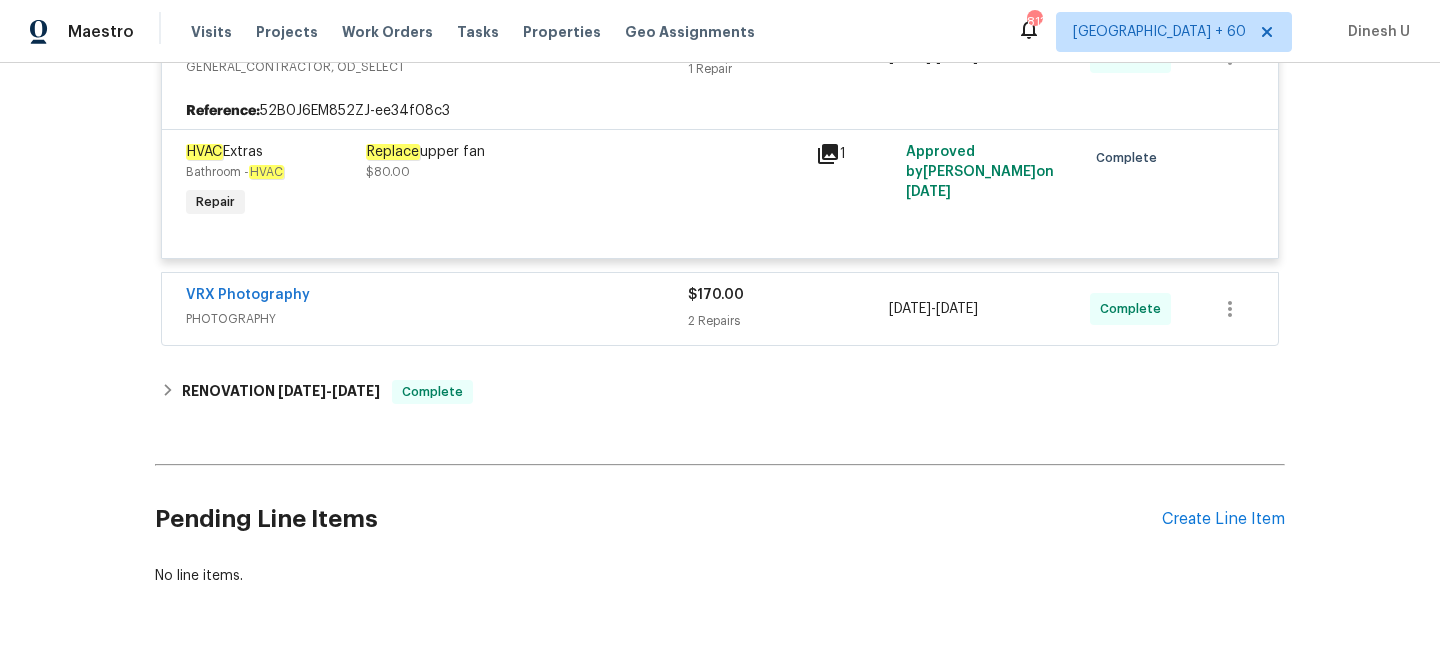 scroll, scrollTop: 949, scrollLeft: 0, axis: vertical 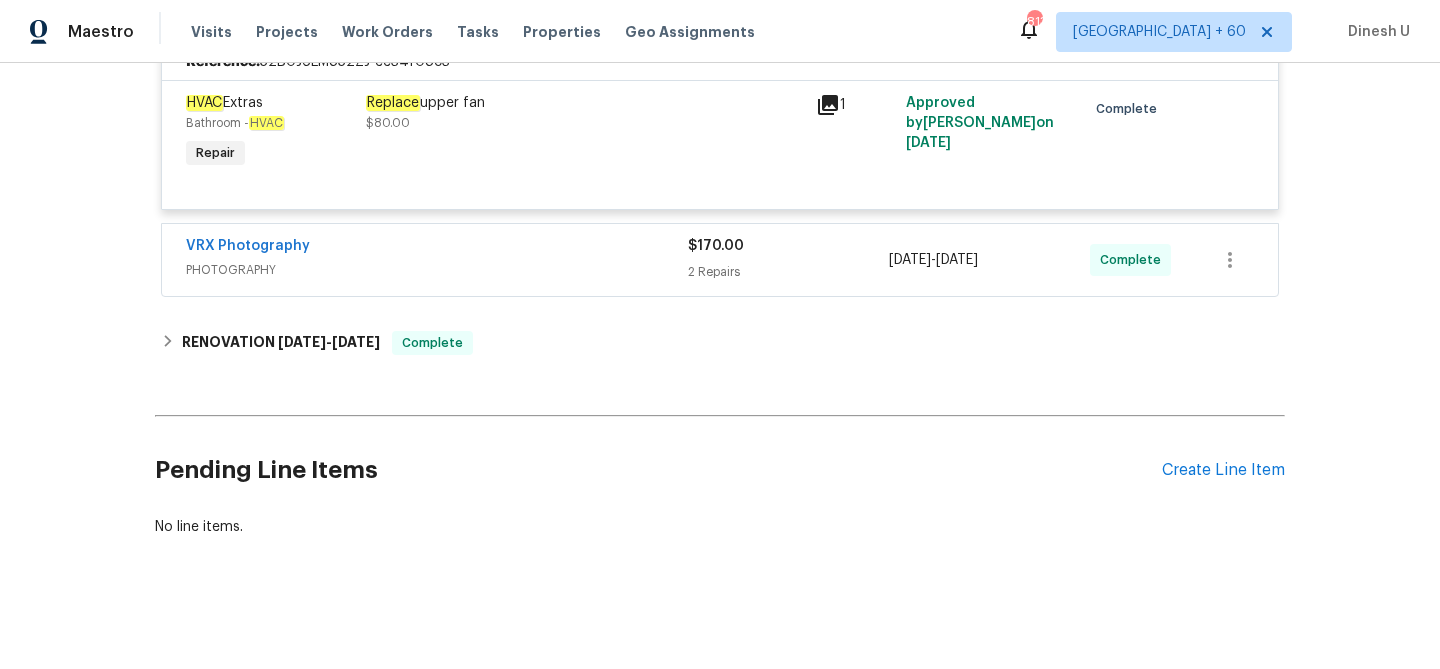 click on "2 Repairs" at bounding box center [788, 272] 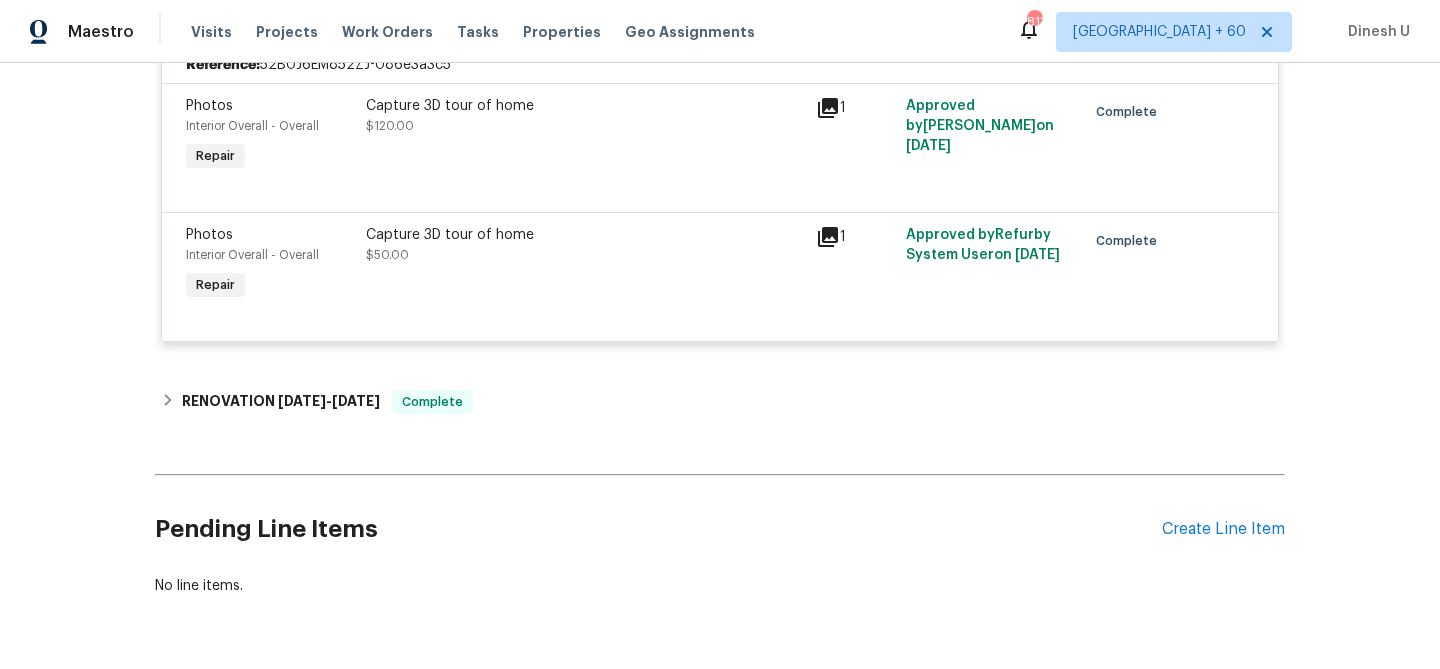scroll, scrollTop: 1264, scrollLeft: 0, axis: vertical 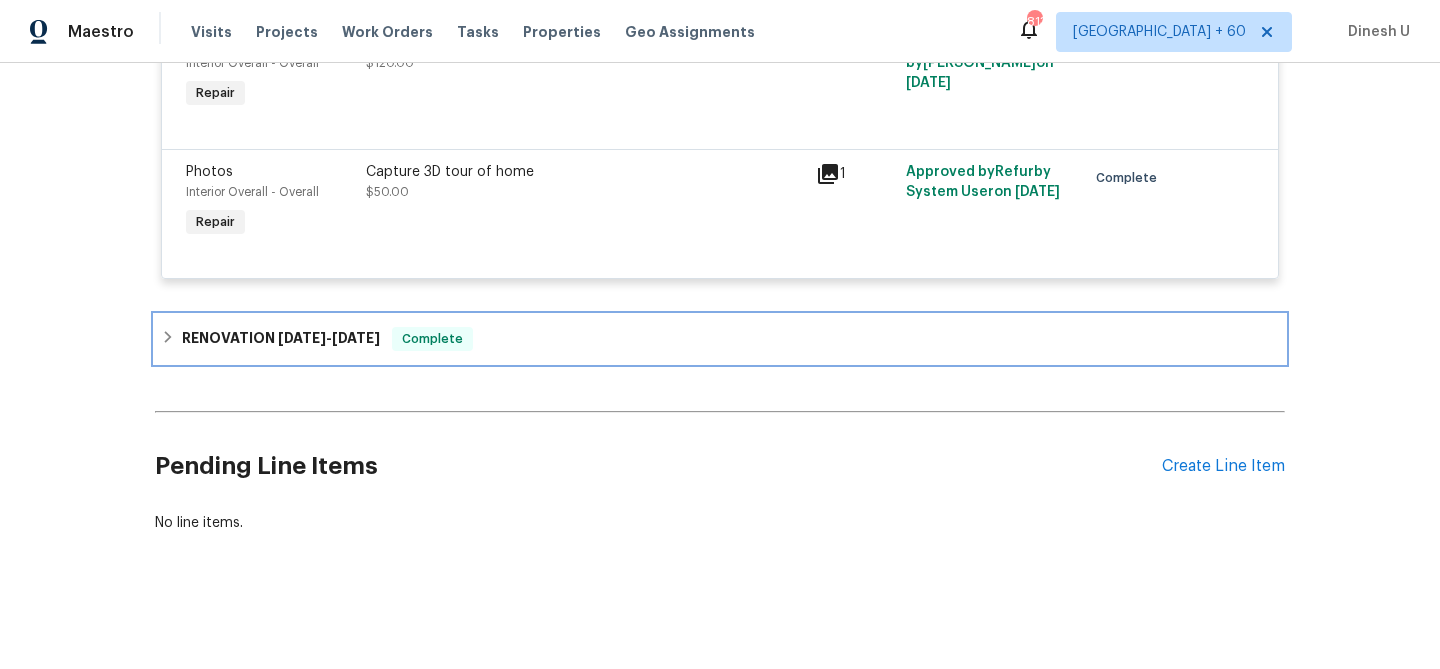 click on "6/12/25" at bounding box center (356, 338) 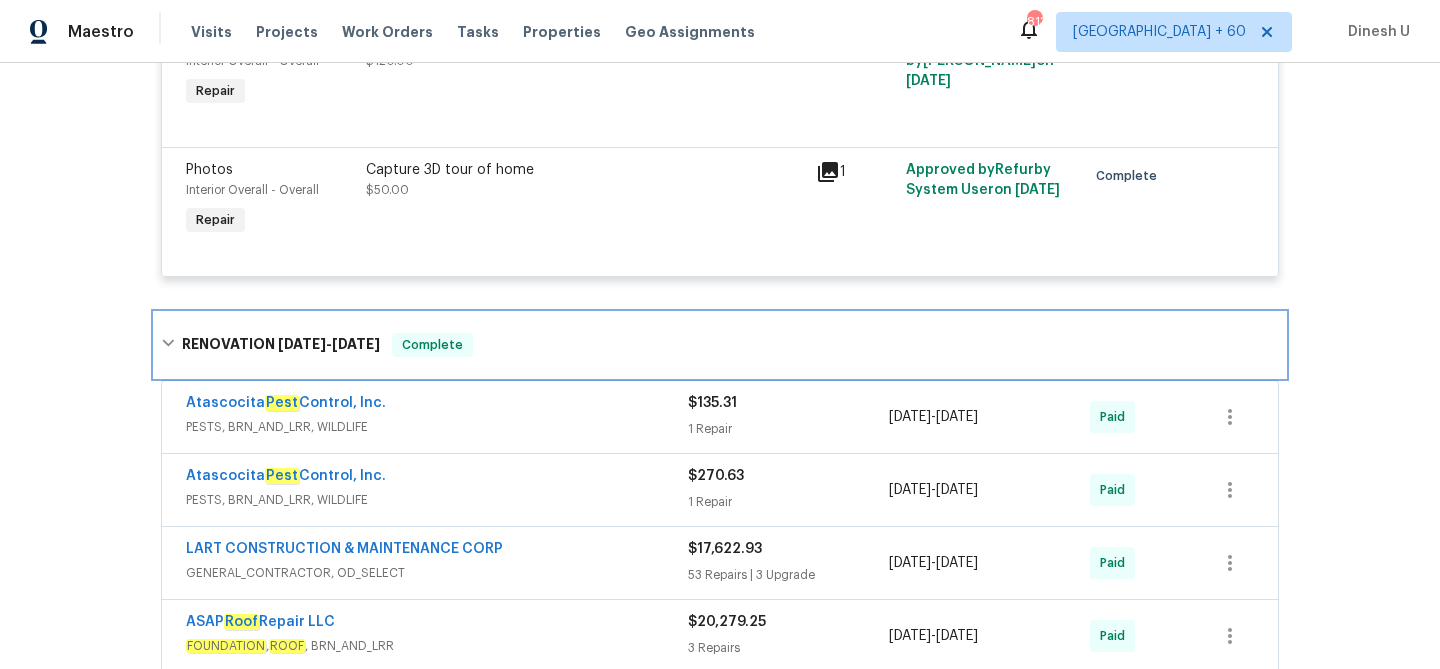 scroll, scrollTop: 1380, scrollLeft: 0, axis: vertical 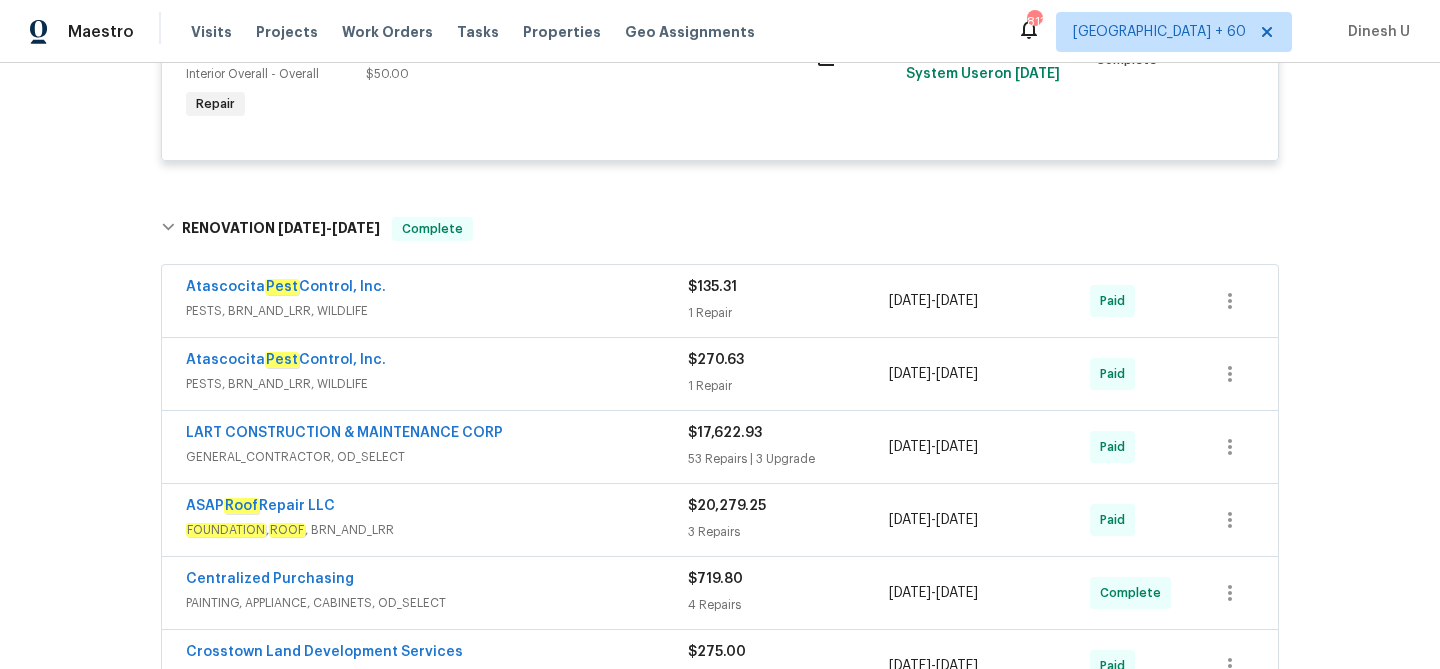 click on "$135.31 1 Repair" at bounding box center (788, 301) 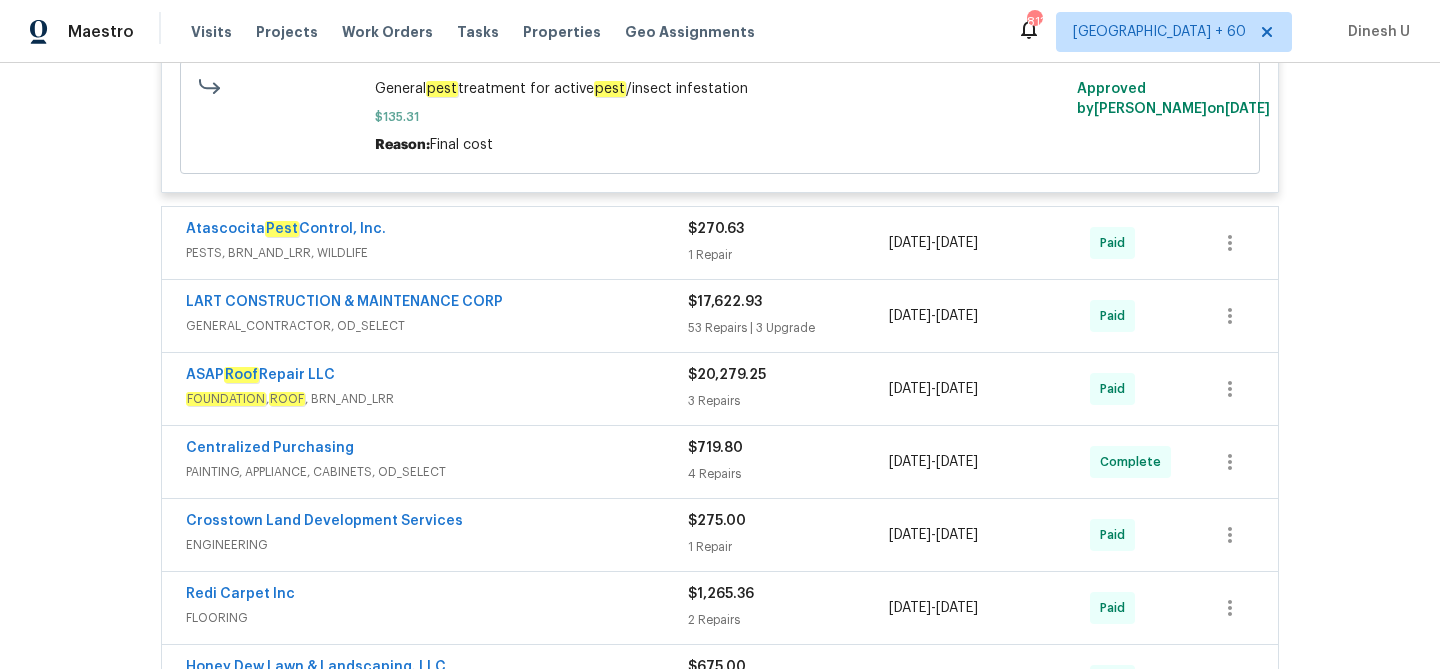 scroll, scrollTop: 1816, scrollLeft: 0, axis: vertical 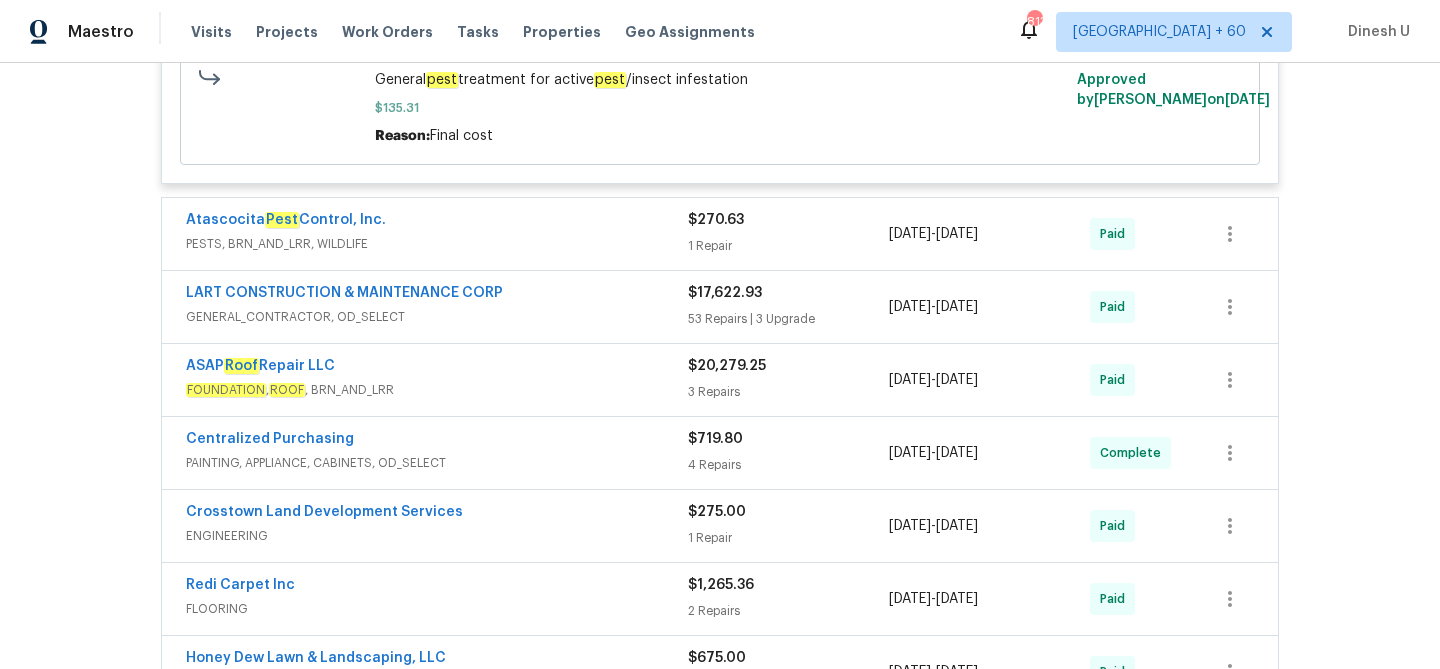 click on "1 Repair" at bounding box center [788, 246] 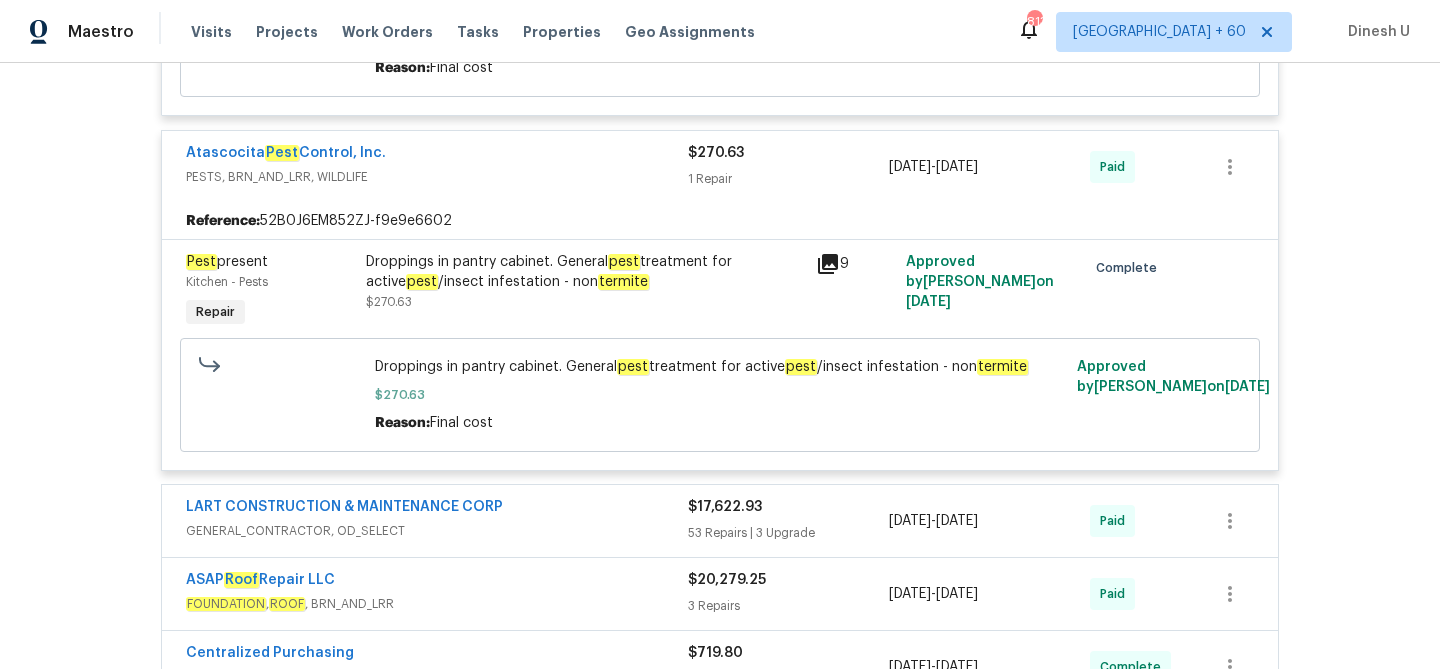 scroll, scrollTop: 1842, scrollLeft: 0, axis: vertical 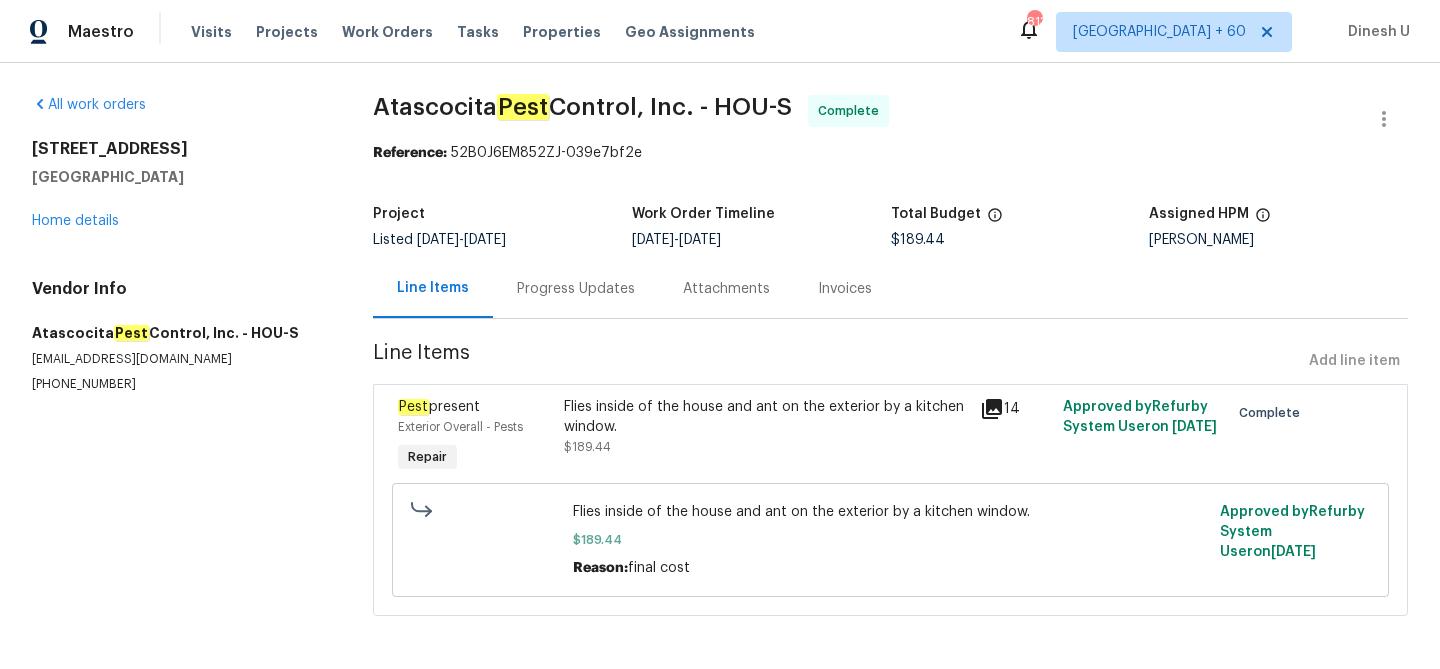 click on "Progress Updates" at bounding box center [576, 289] 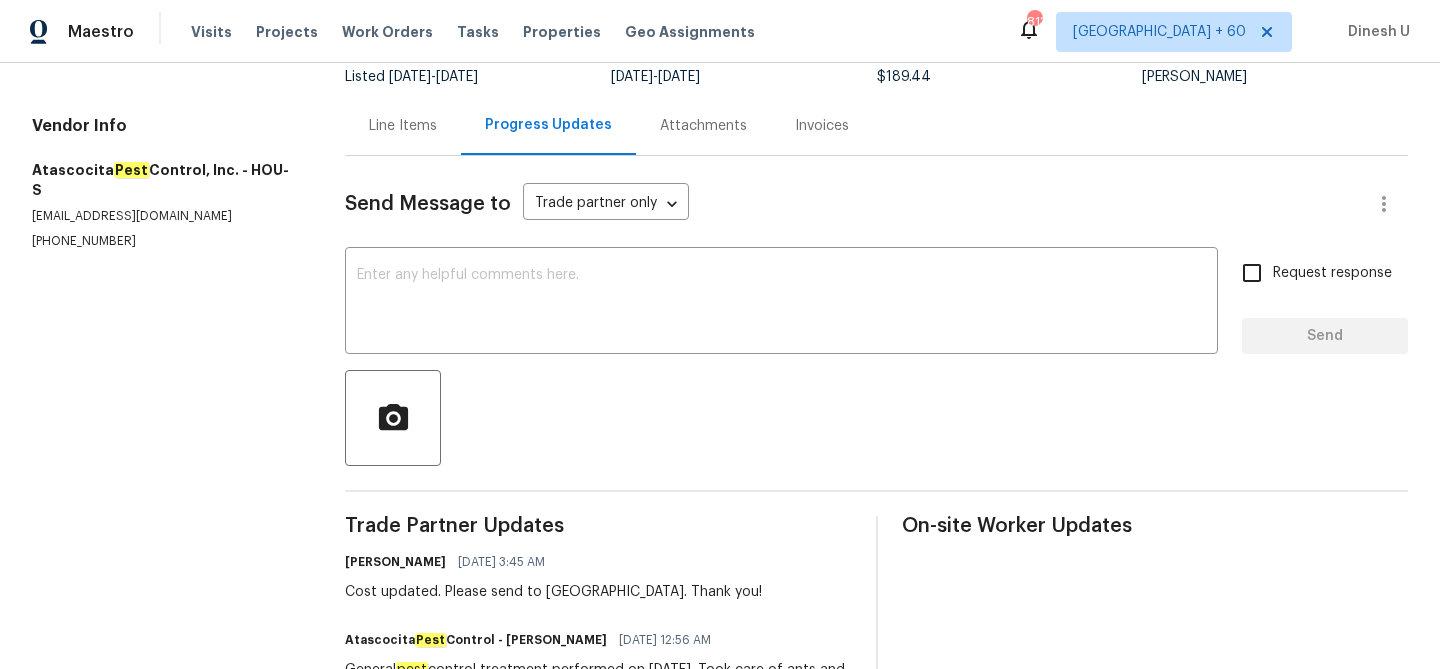 scroll, scrollTop: 110, scrollLeft: 0, axis: vertical 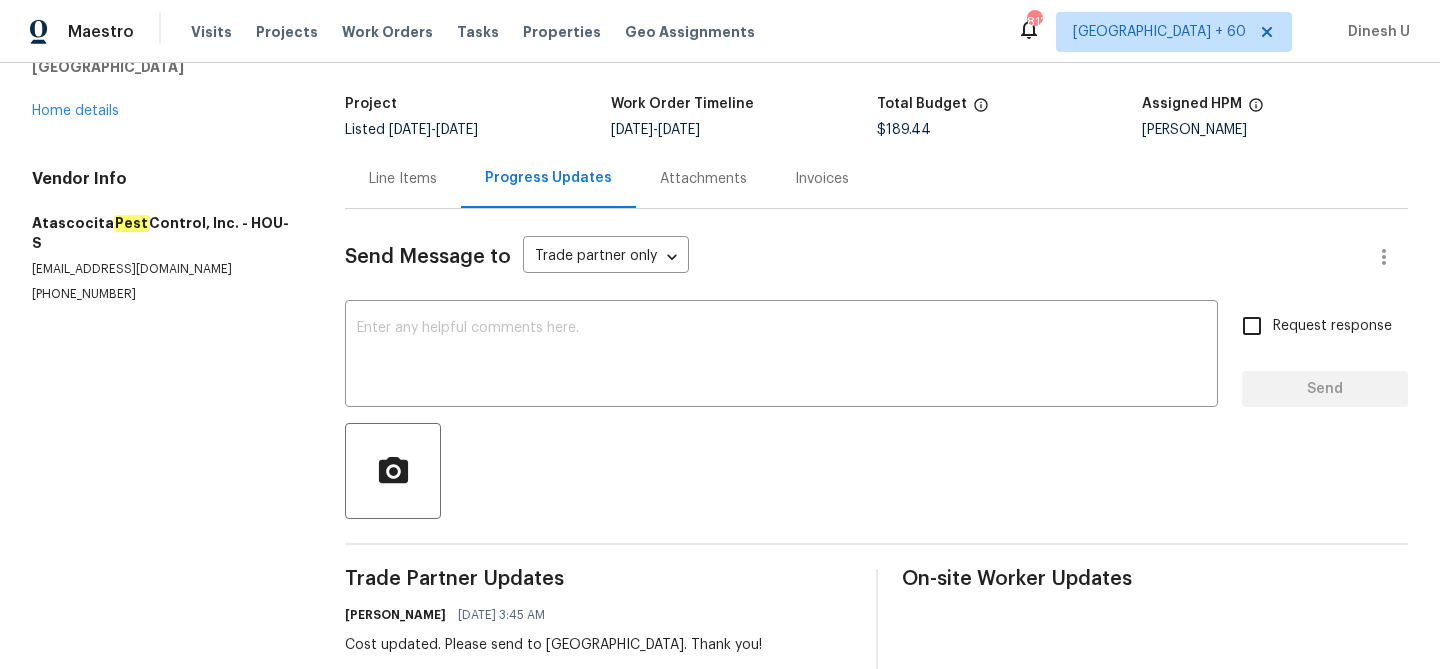 click on "Invoices" at bounding box center [822, 179] 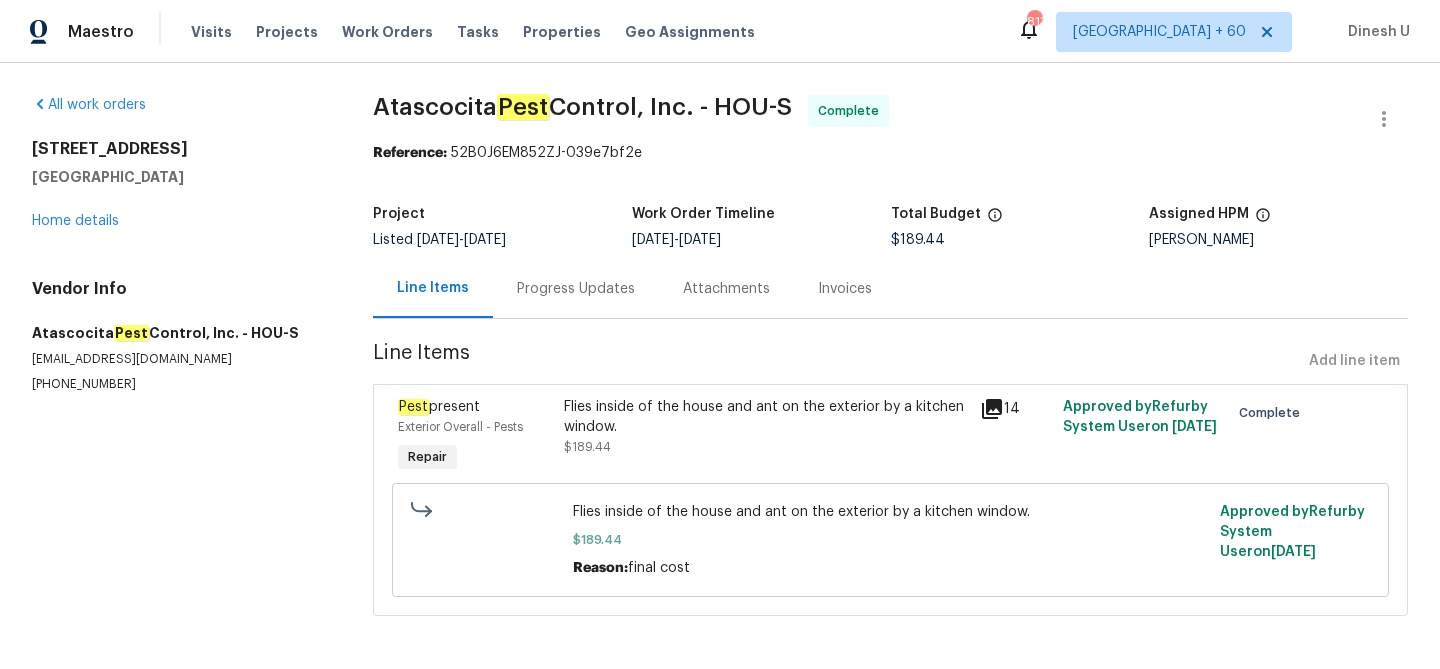 scroll, scrollTop: 0, scrollLeft: 0, axis: both 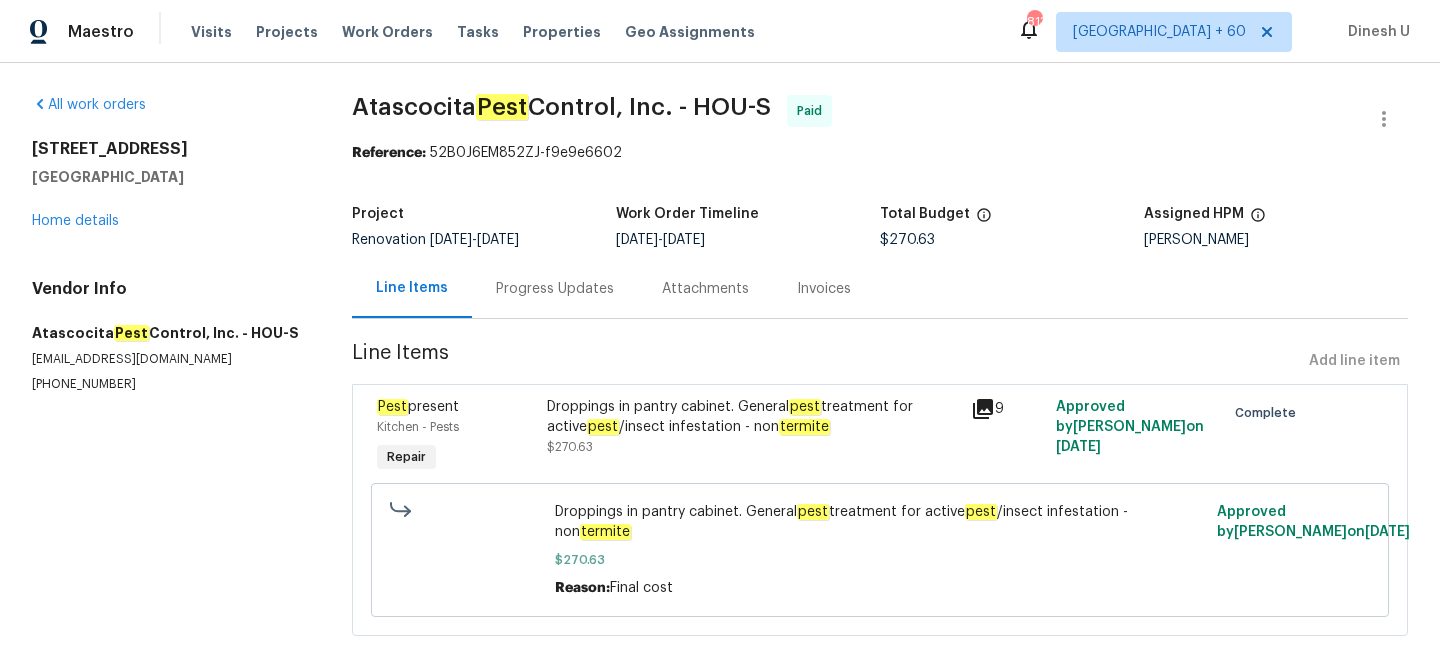 click on "Progress Updates" at bounding box center (555, 289) 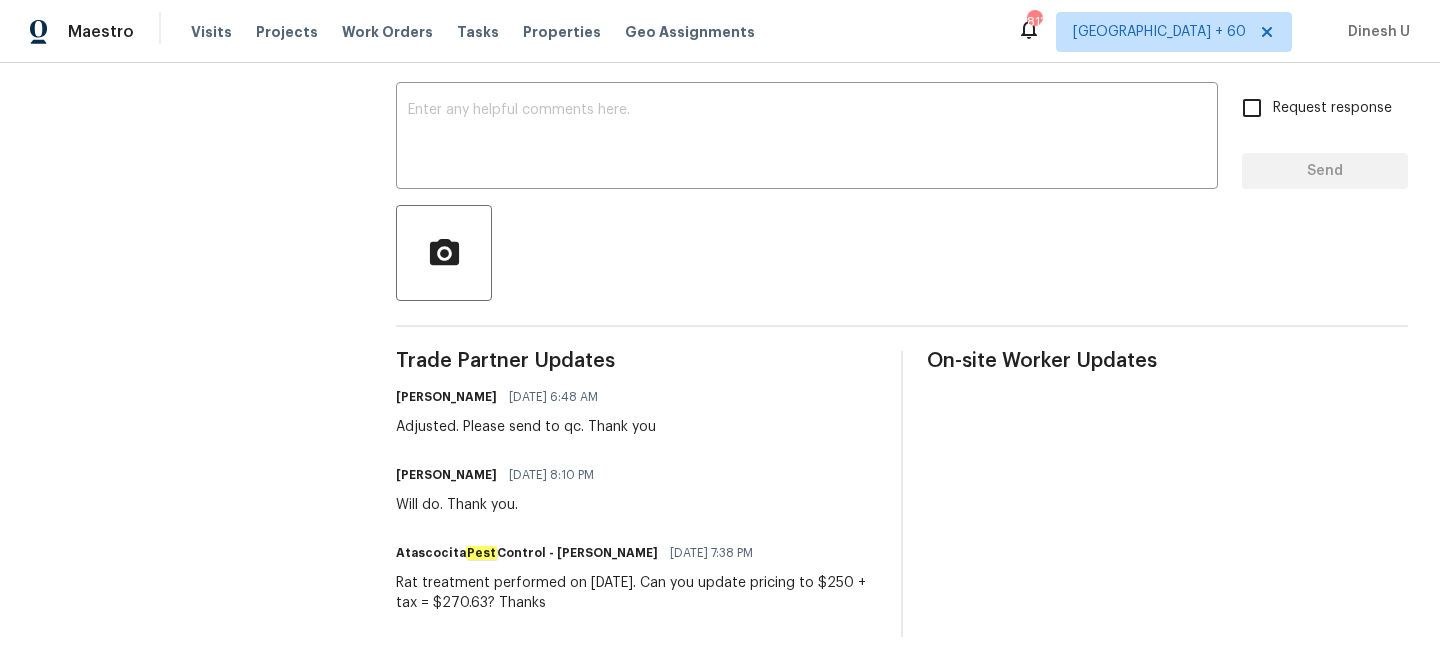 scroll, scrollTop: 283, scrollLeft: 0, axis: vertical 